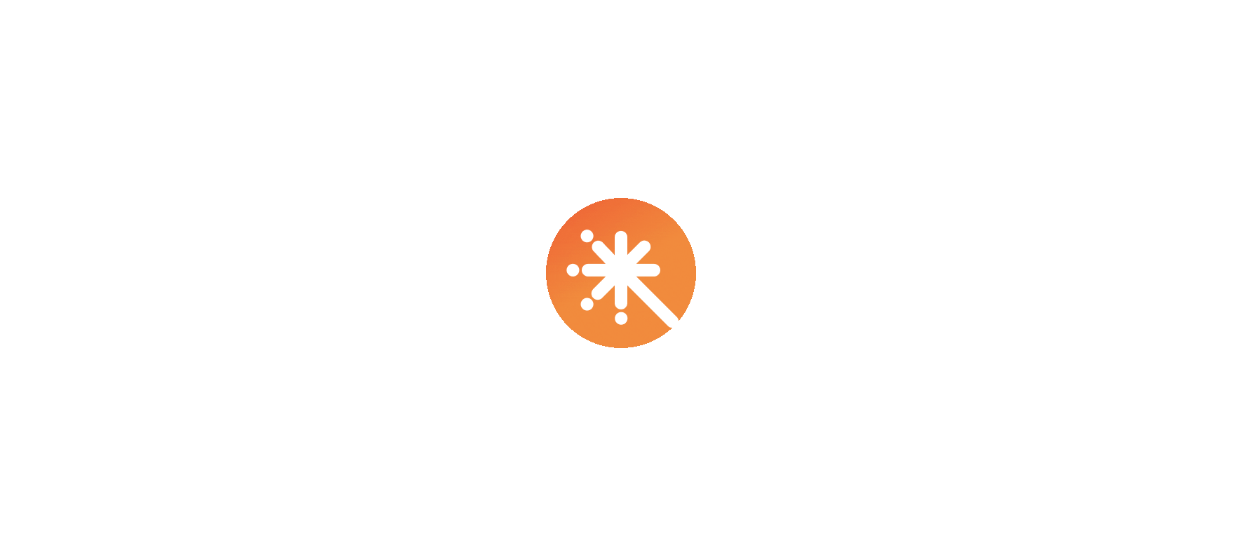 scroll, scrollTop: 0, scrollLeft: 0, axis: both 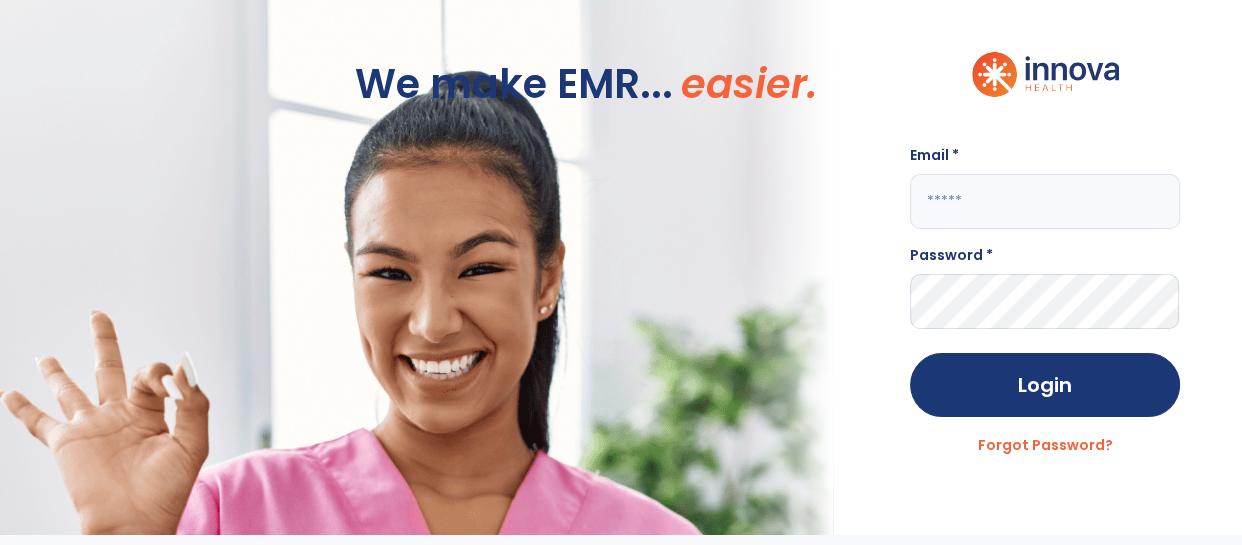 click 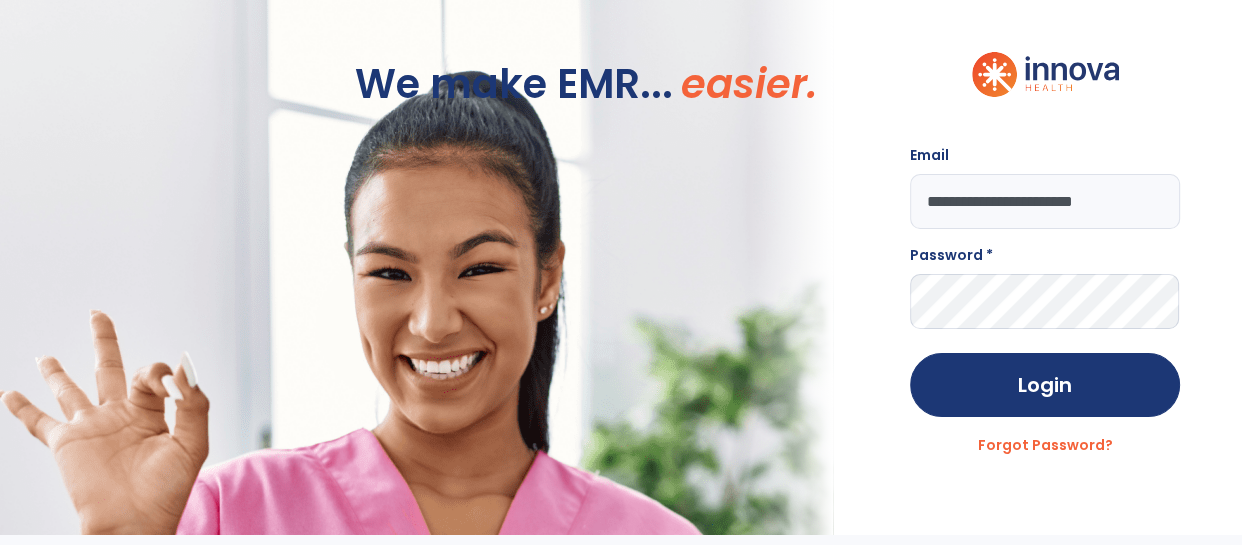 type on "**********" 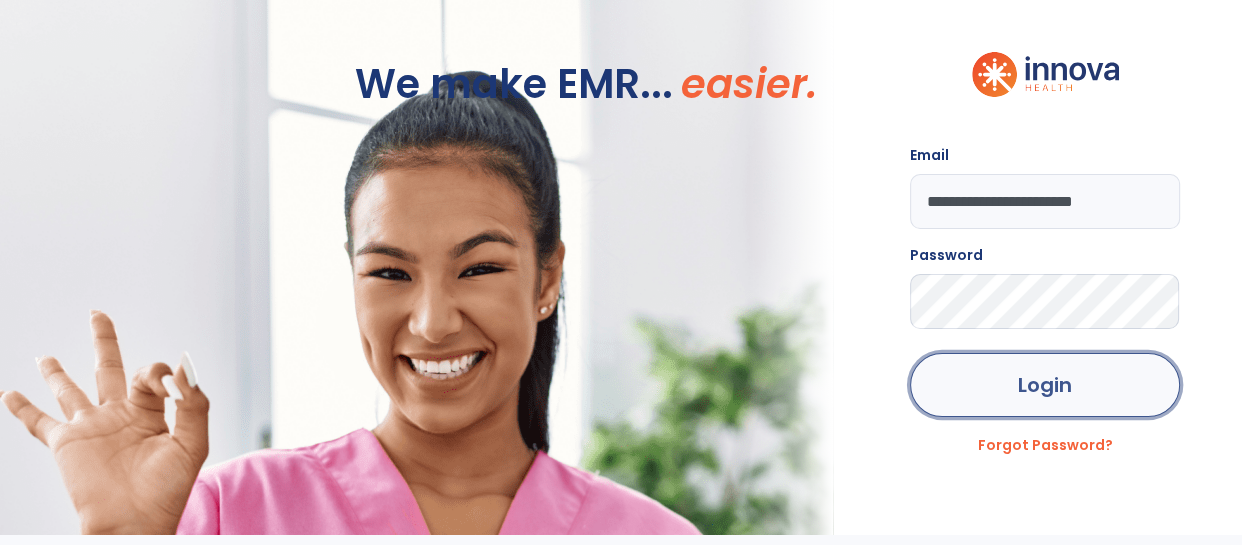 click on "Login" 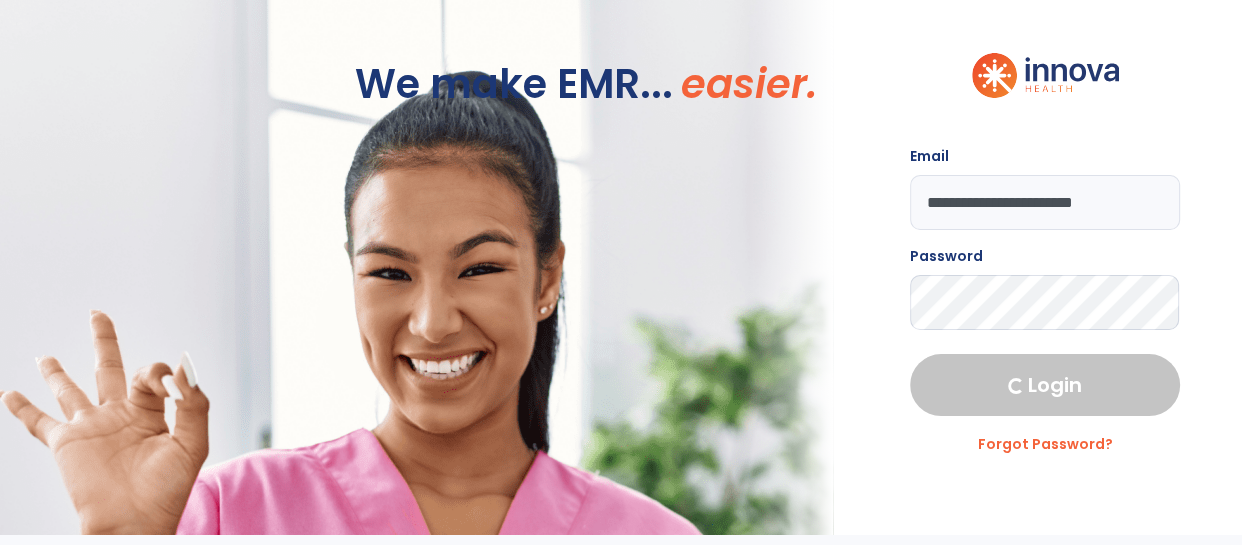 select on "****" 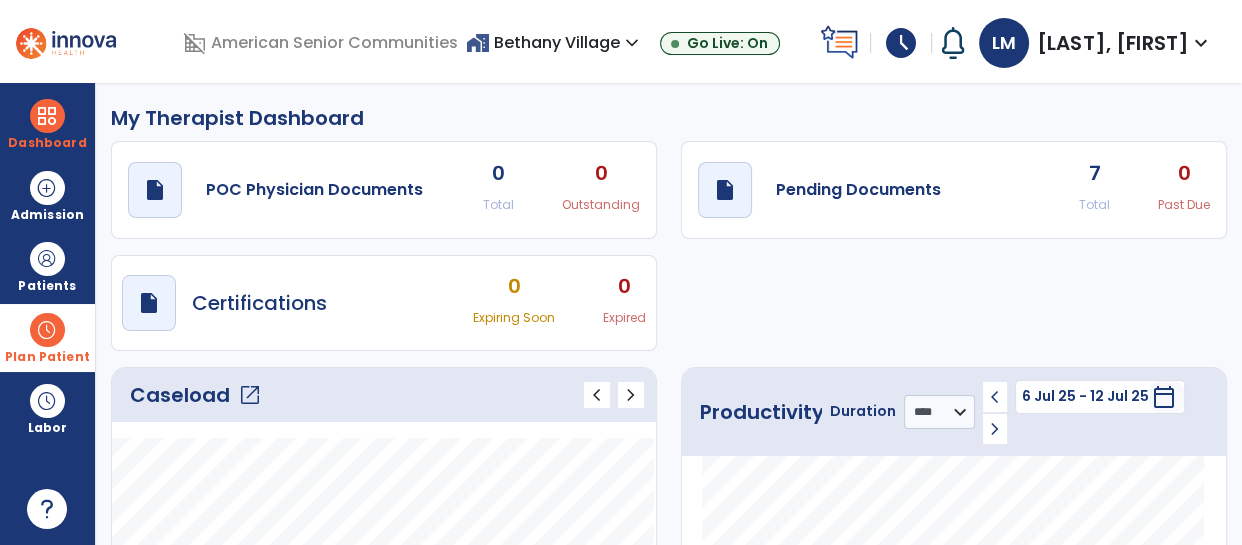 click on "Plan Patient" at bounding box center (47, 266) 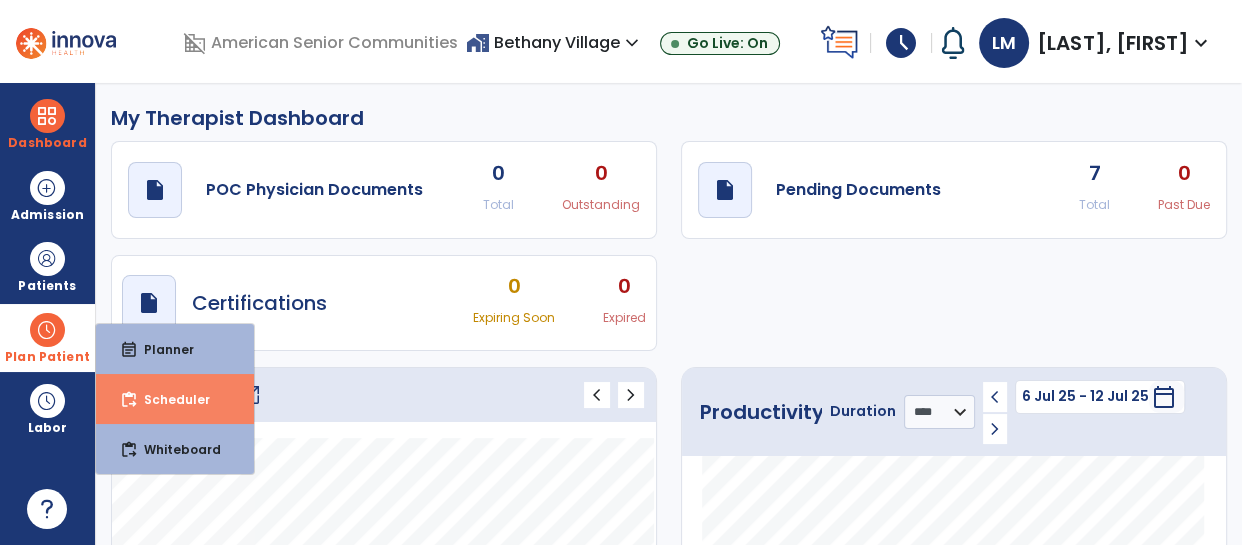 click on "Scheduler" at bounding box center (169, 399) 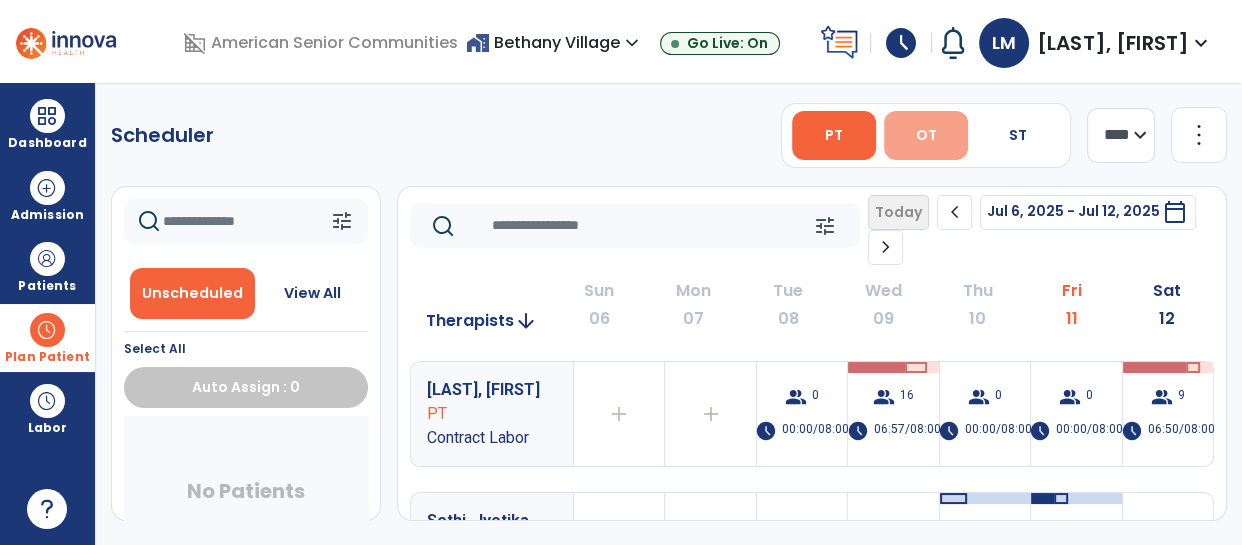 click on "OT" at bounding box center (926, 135) 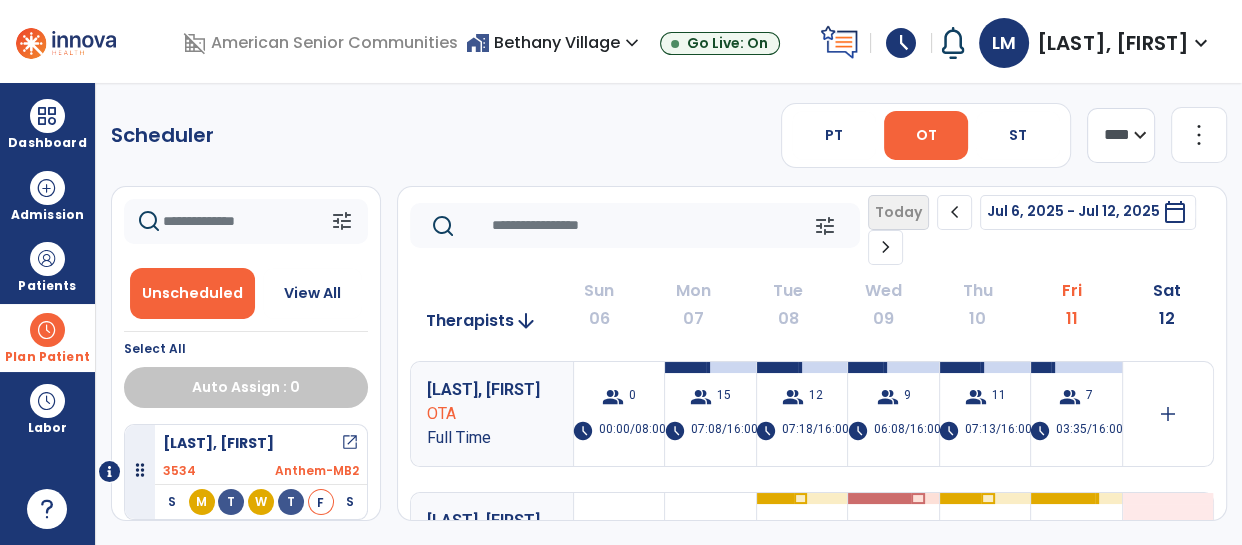click on "expand_more" at bounding box center (632, 43) 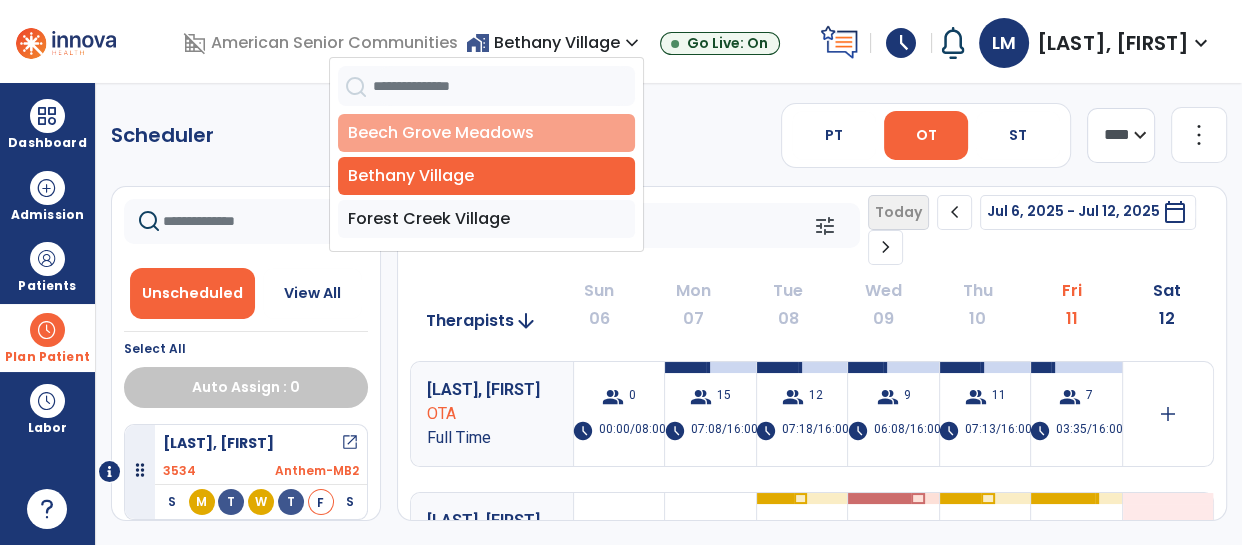 click on "Beech Grove Meadows" at bounding box center (486, 133) 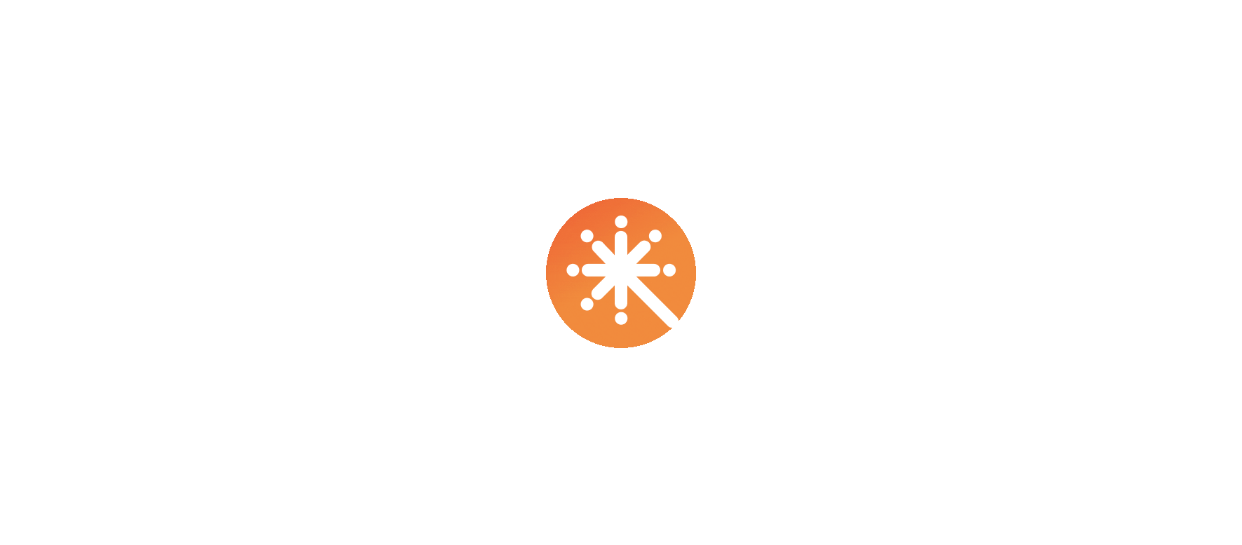 scroll, scrollTop: 0, scrollLeft: 0, axis: both 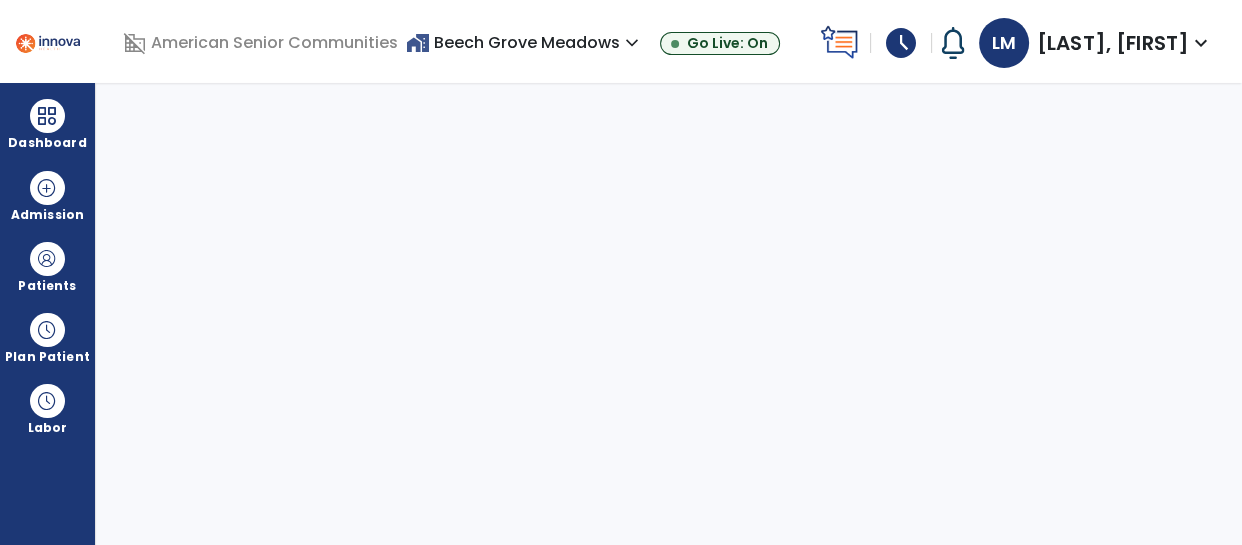 select on "****" 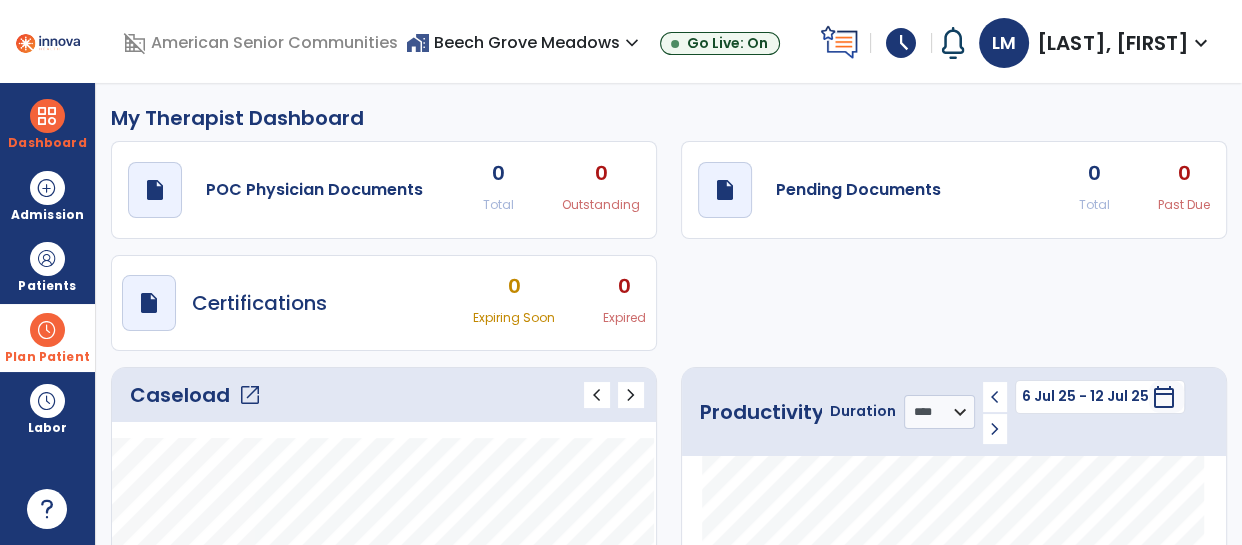 click at bounding box center (47, 330) 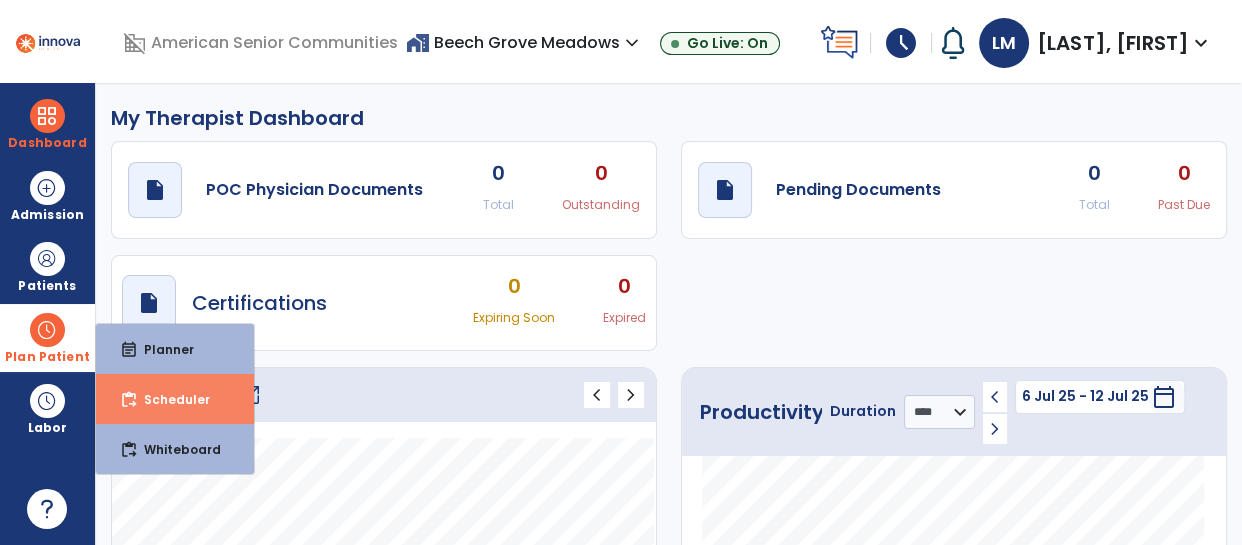 click on "Scheduler" at bounding box center [169, 399] 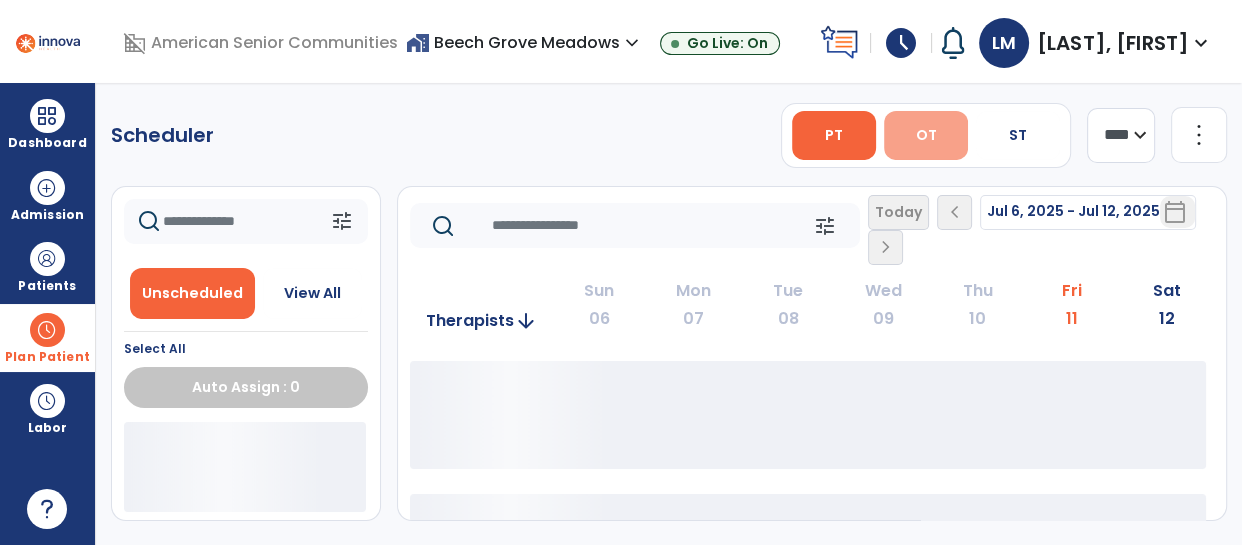 click on "OT" at bounding box center [925, 135] 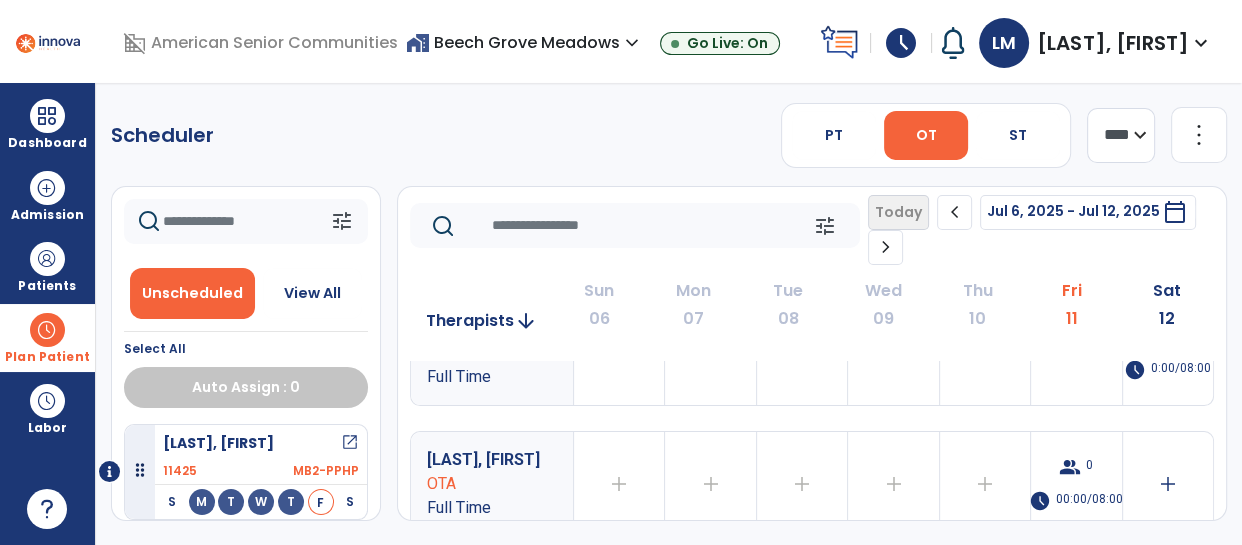 scroll, scrollTop: 0, scrollLeft: 0, axis: both 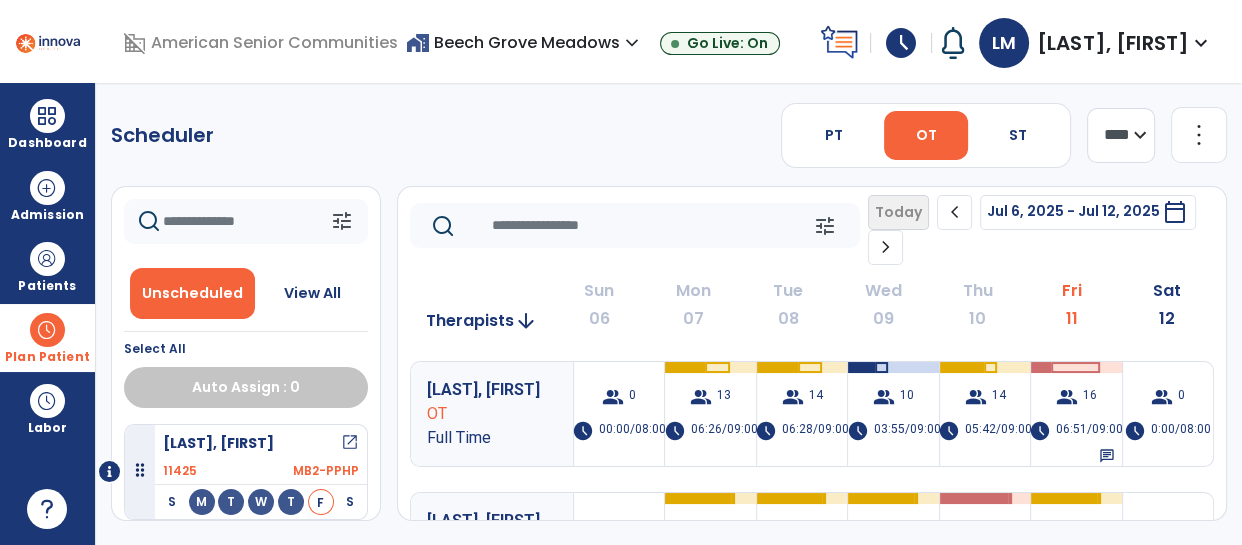 click on "expand_more" at bounding box center [632, 43] 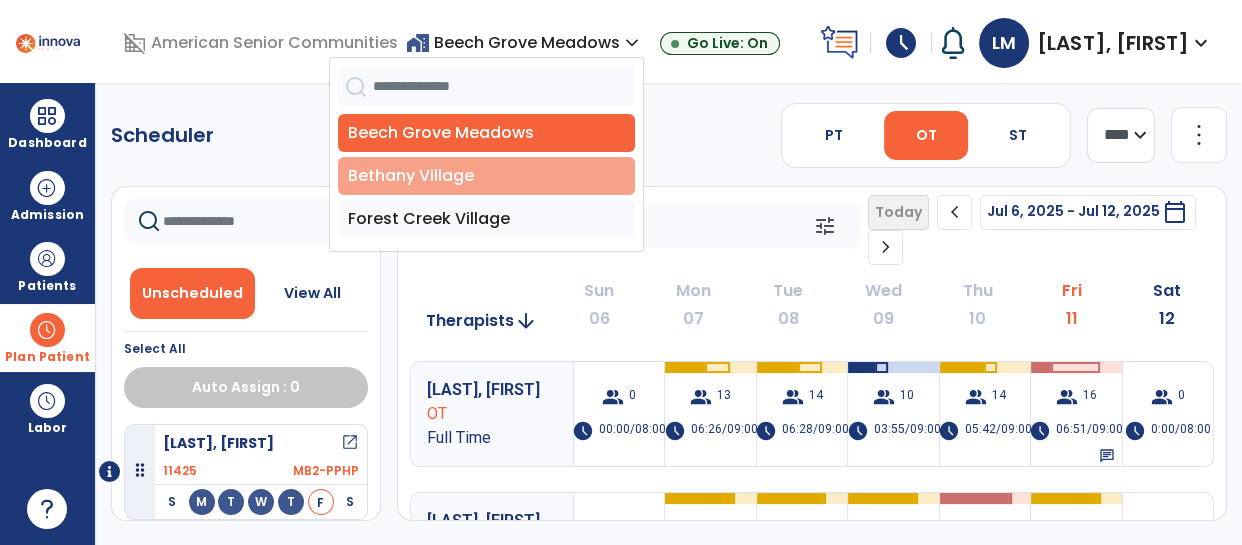 click on "Bethany Village" at bounding box center [486, 176] 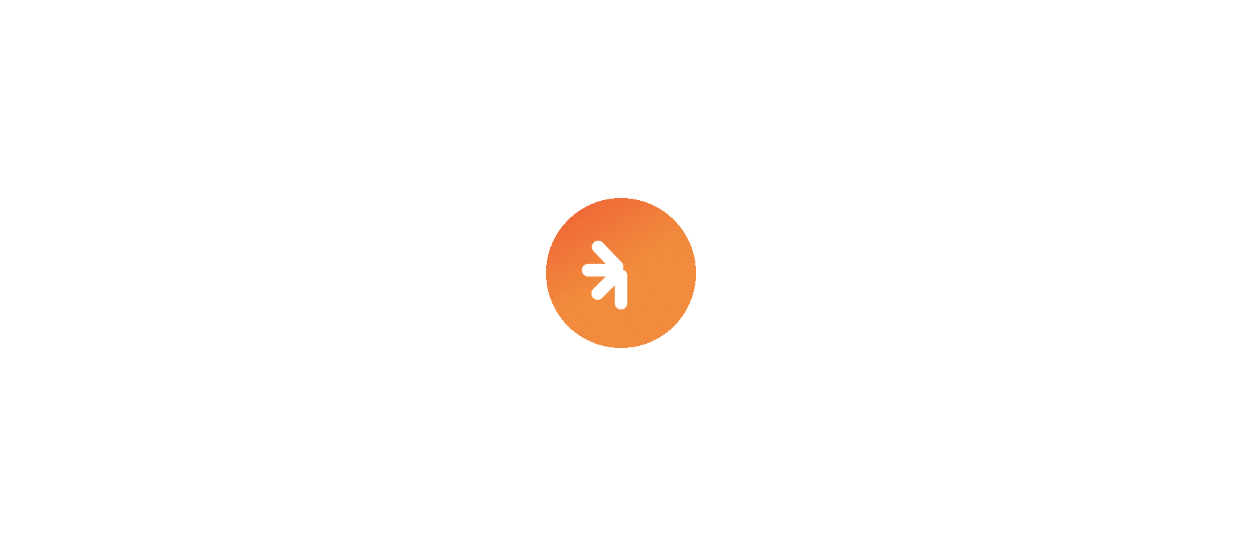 scroll, scrollTop: 0, scrollLeft: 0, axis: both 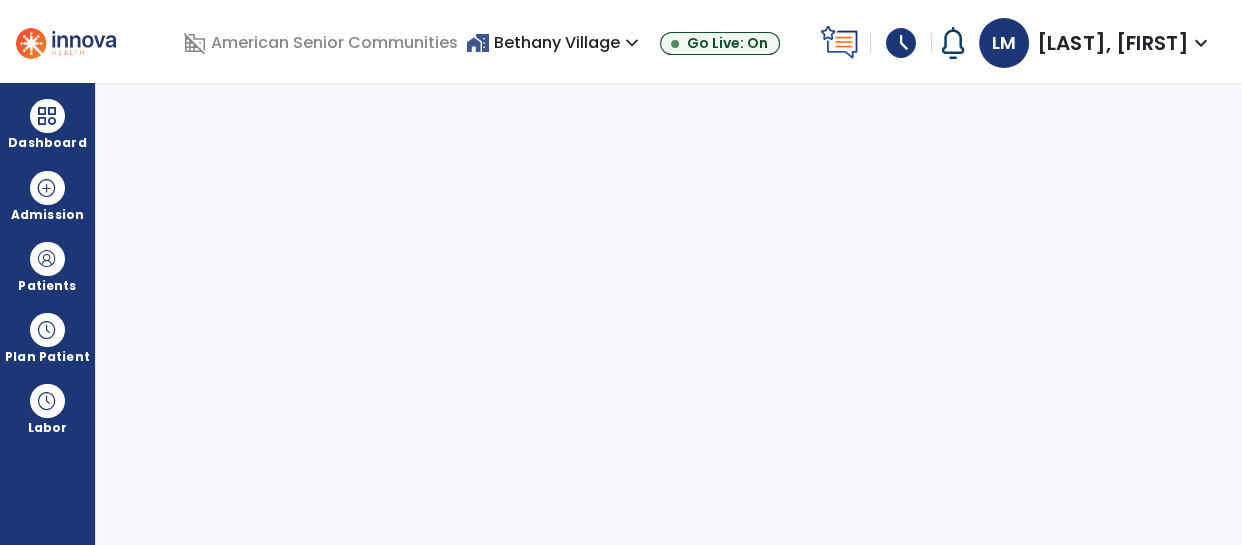 select on "****" 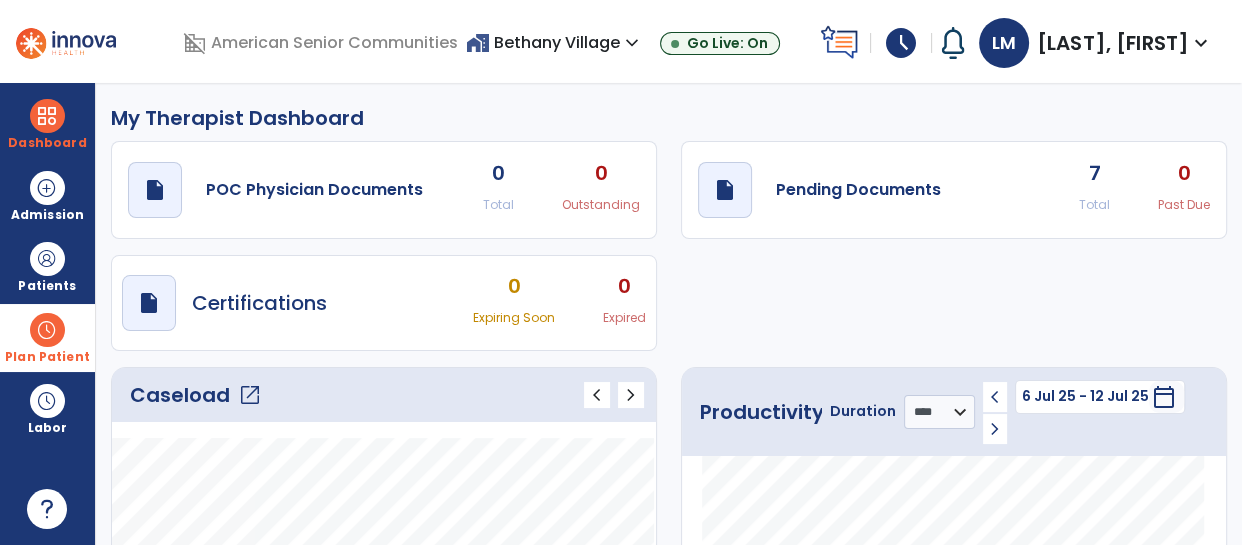 click on "Plan Patient" at bounding box center [47, 266] 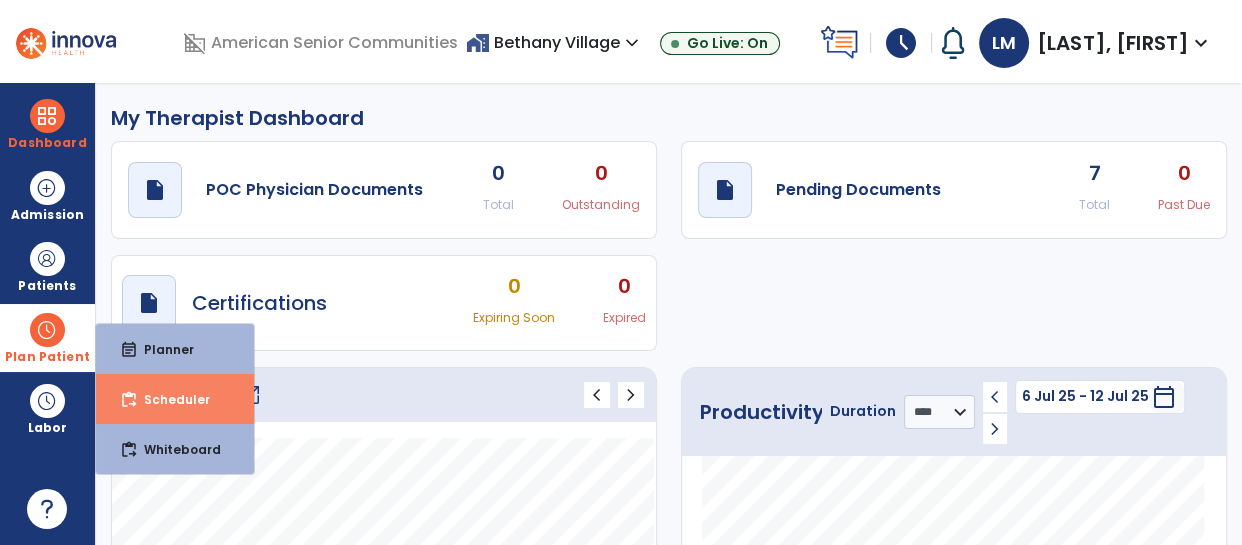click on "Scheduler" at bounding box center [169, 399] 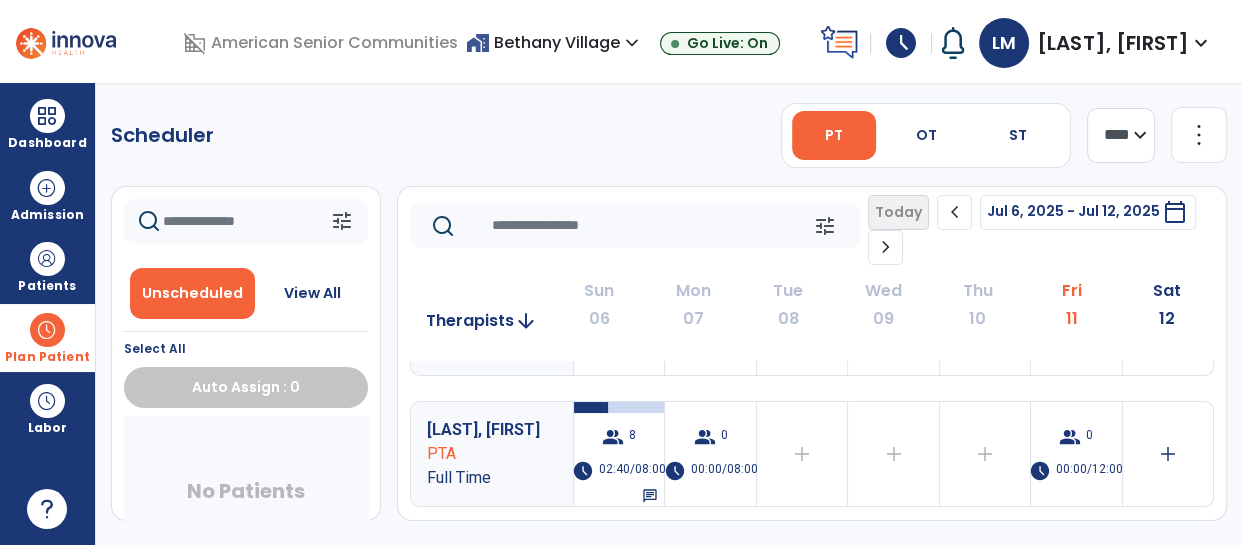 scroll, scrollTop: 0, scrollLeft: 0, axis: both 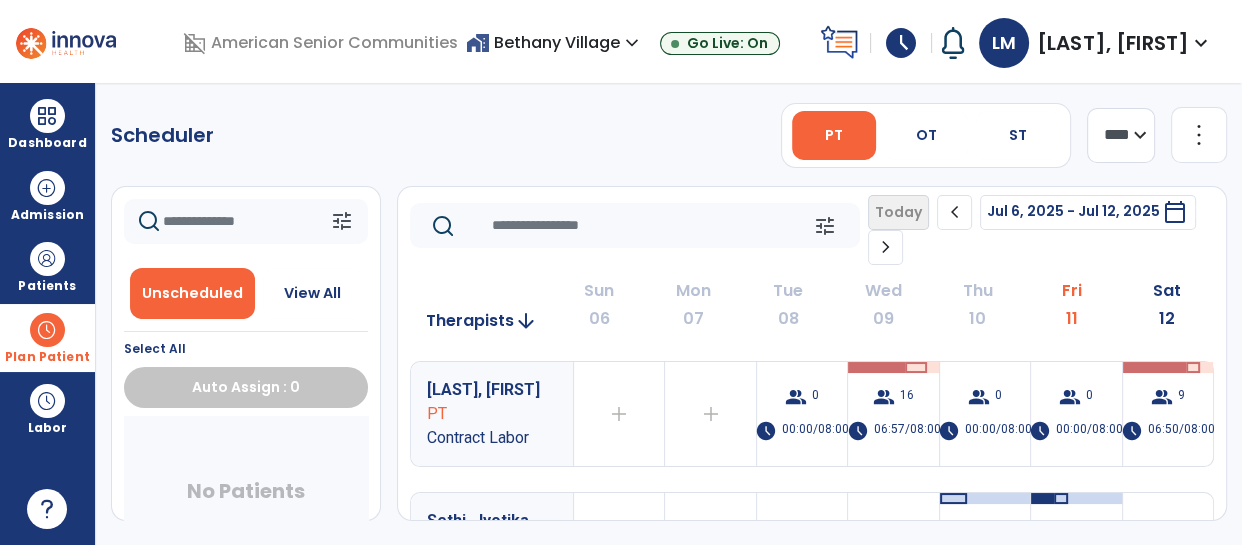 click on "Plan Patient" at bounding box center (47, 357) 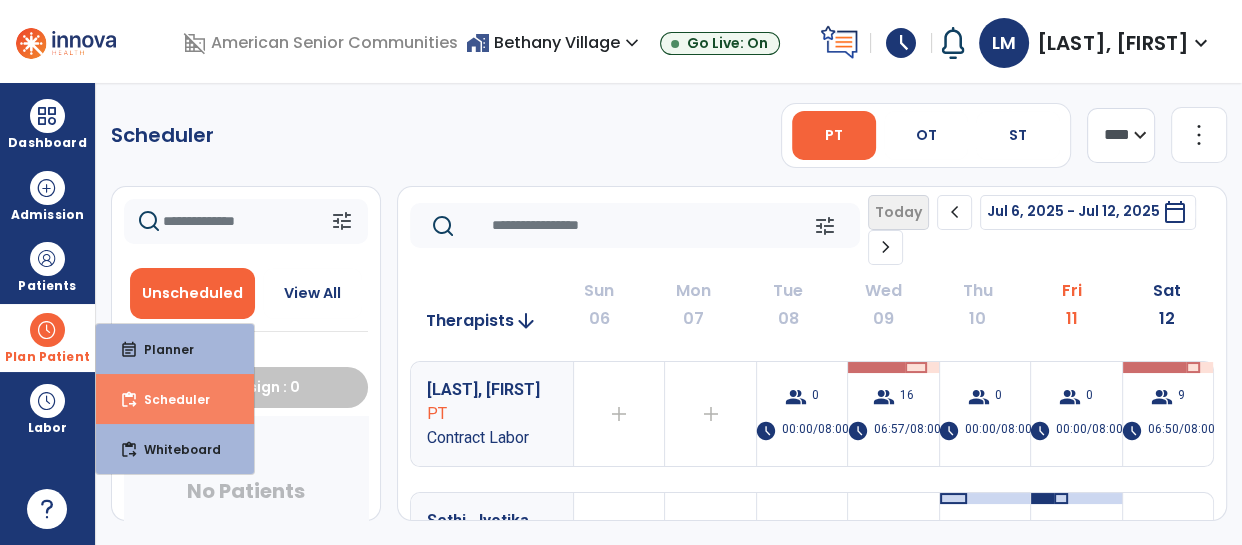 click on "content_paste_go  Scheduler" at bounding box center (175, 399) 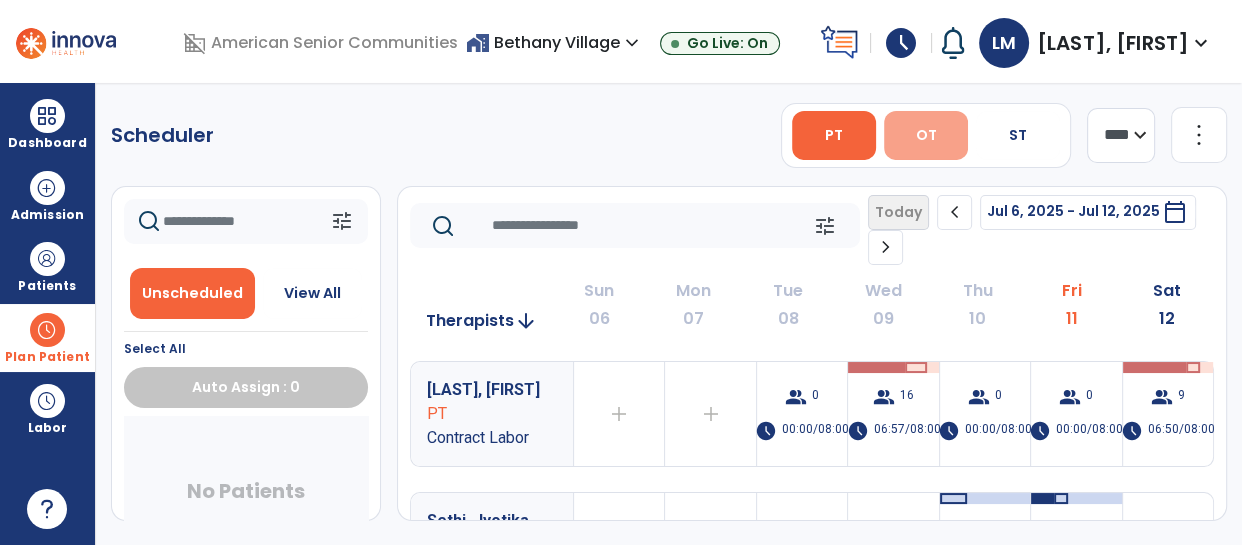 click on "OT" at bounding box center [925, 135] 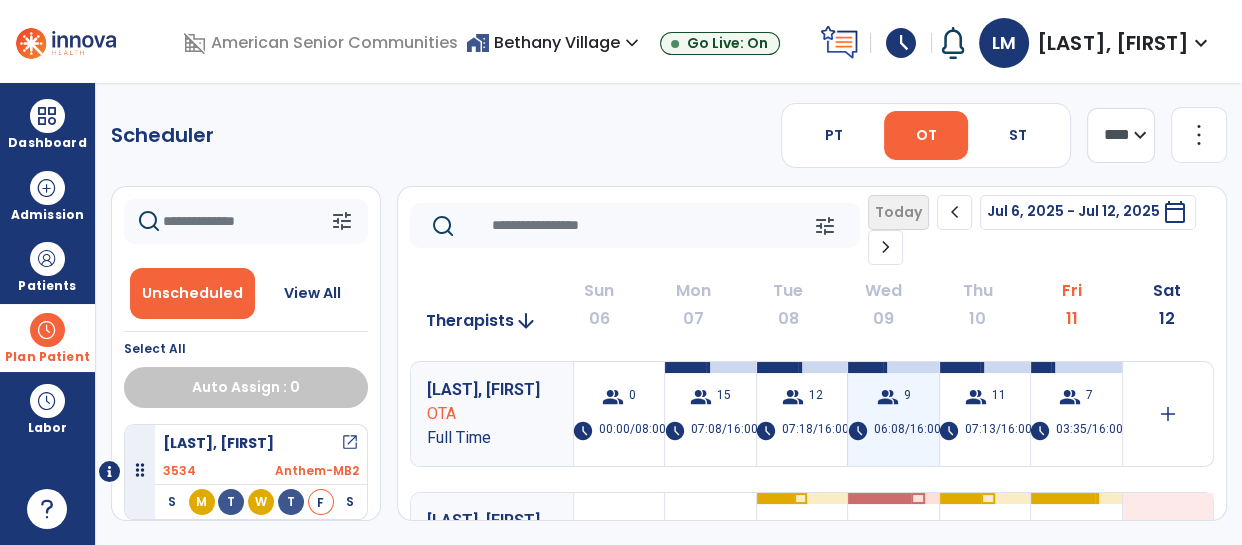 click on "group  9  schedule  06:08/16:00" at bounding box center (893, 414) 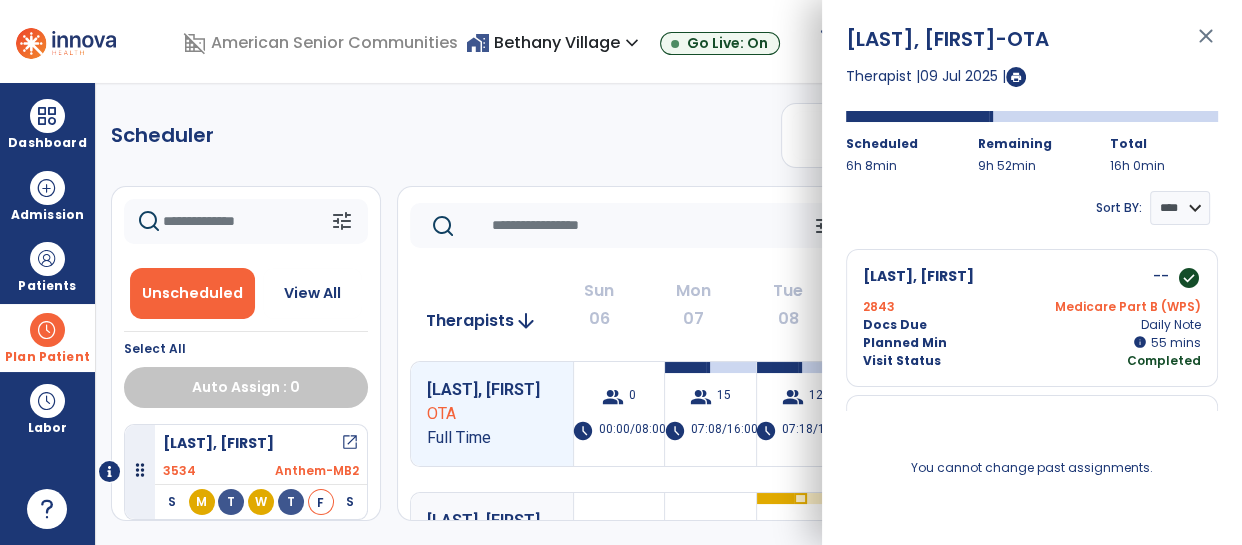 click on "close" at bounding box center [1206, 45] 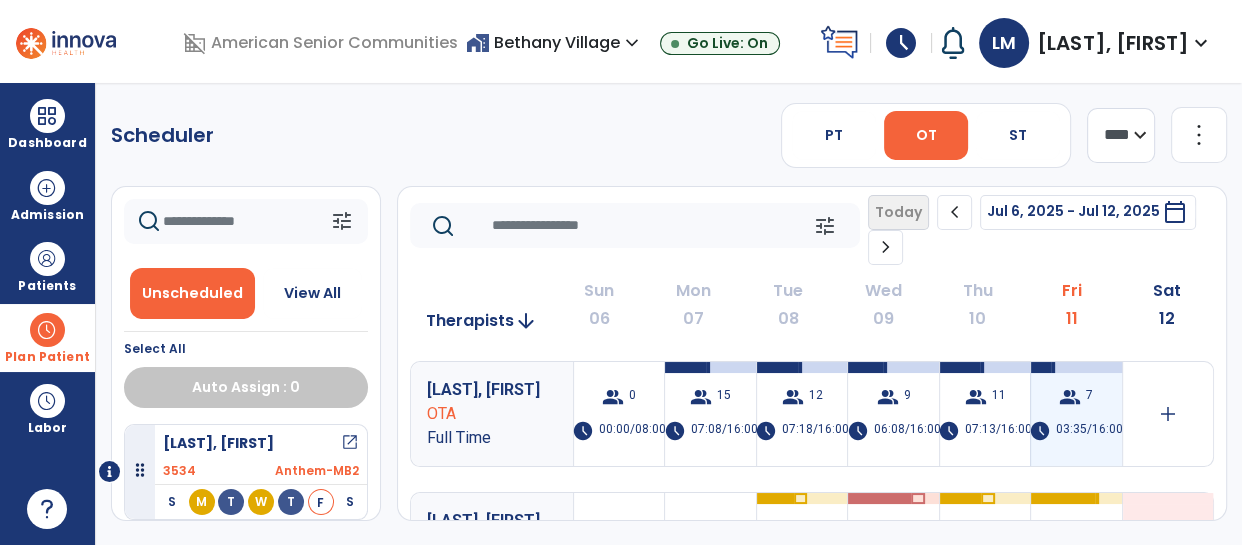 click on "group" at bounding box center [1070, 397] 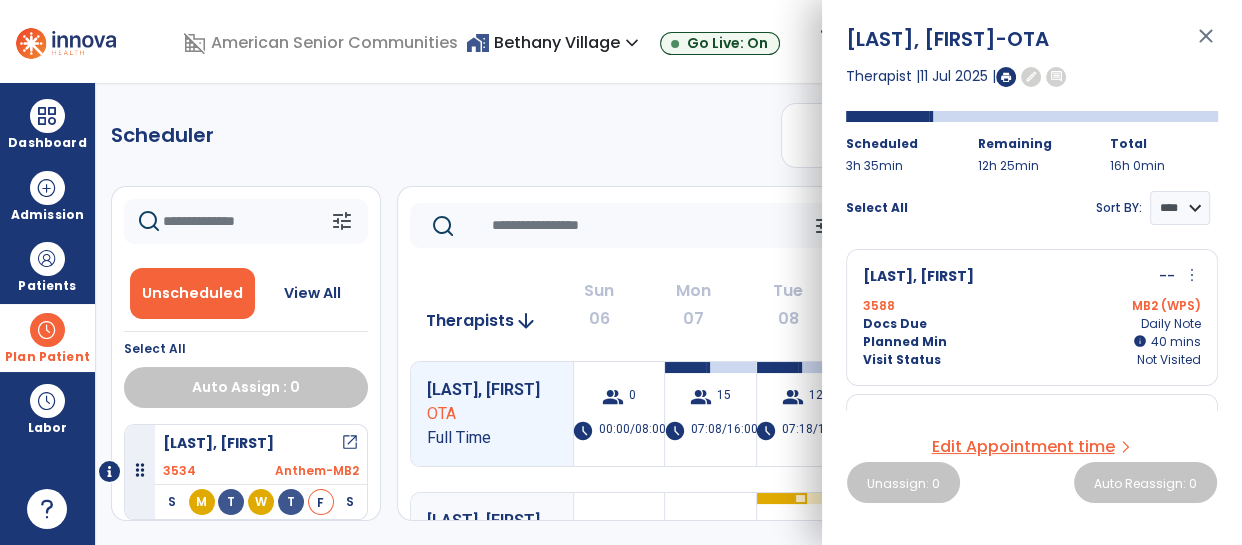 click at bounding box center (1006, 77) 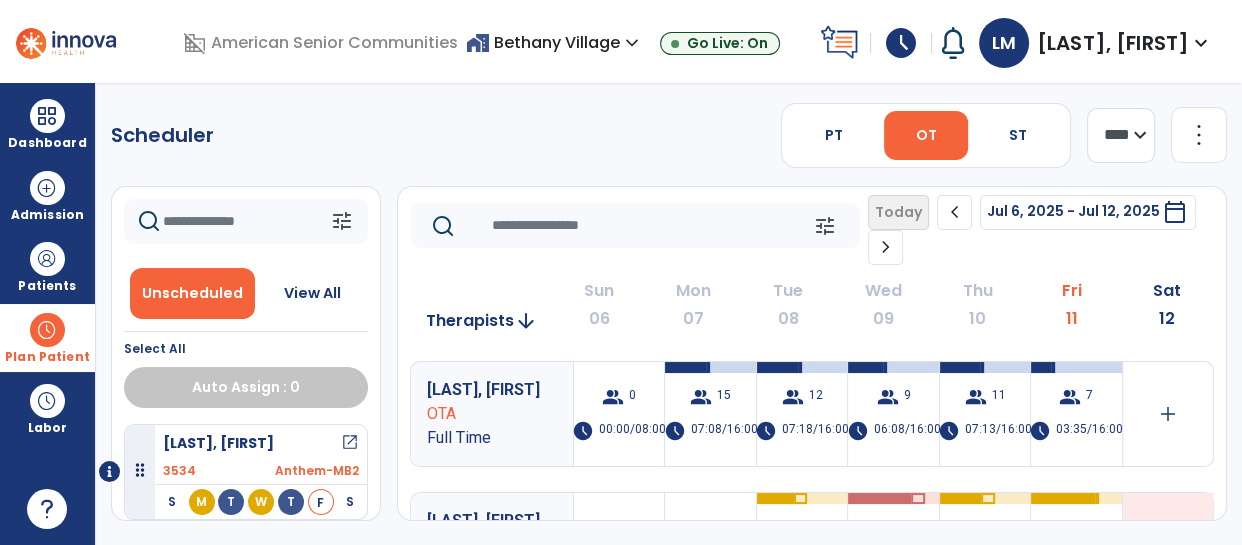 click on "schedule" at bounding box center (901, 43) 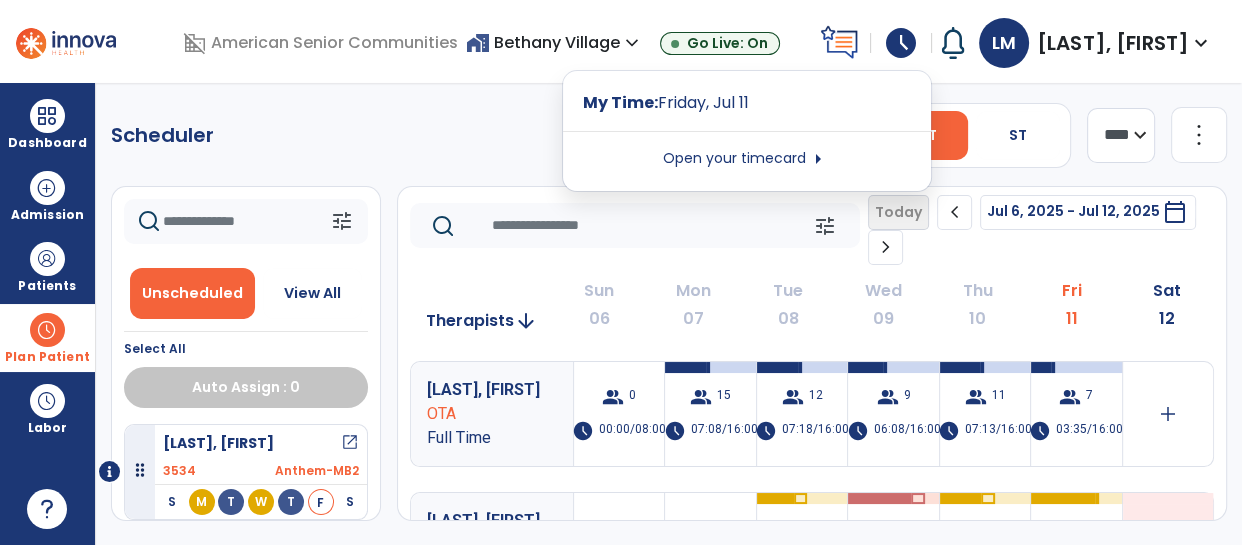 click on "Open your timecard  arrow_right" at bounding box center (747, 159) 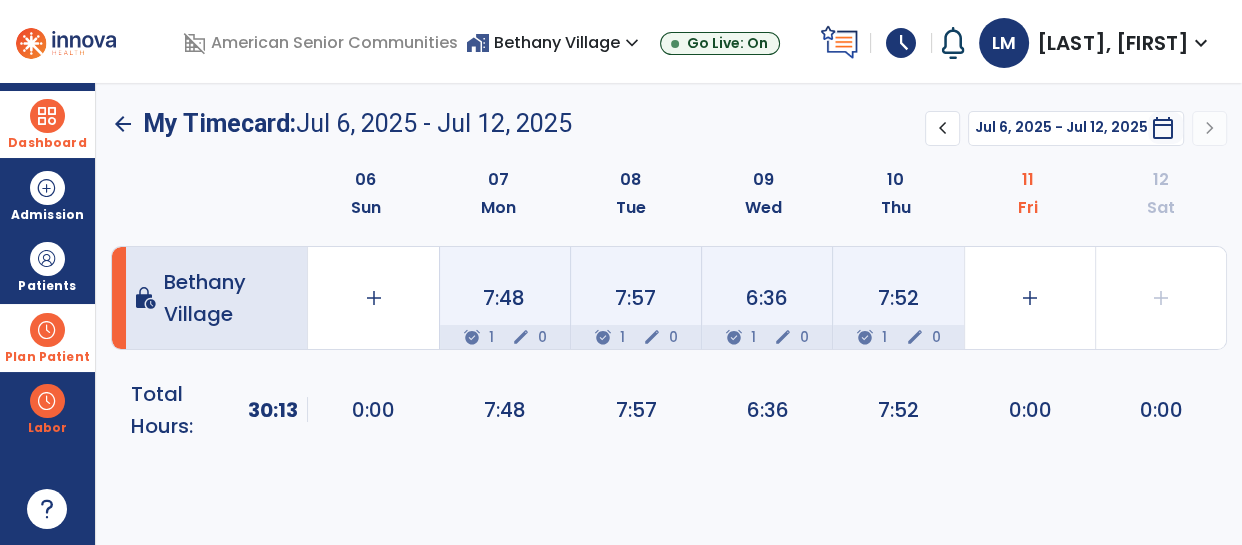 click at bounding box center [47, 116] 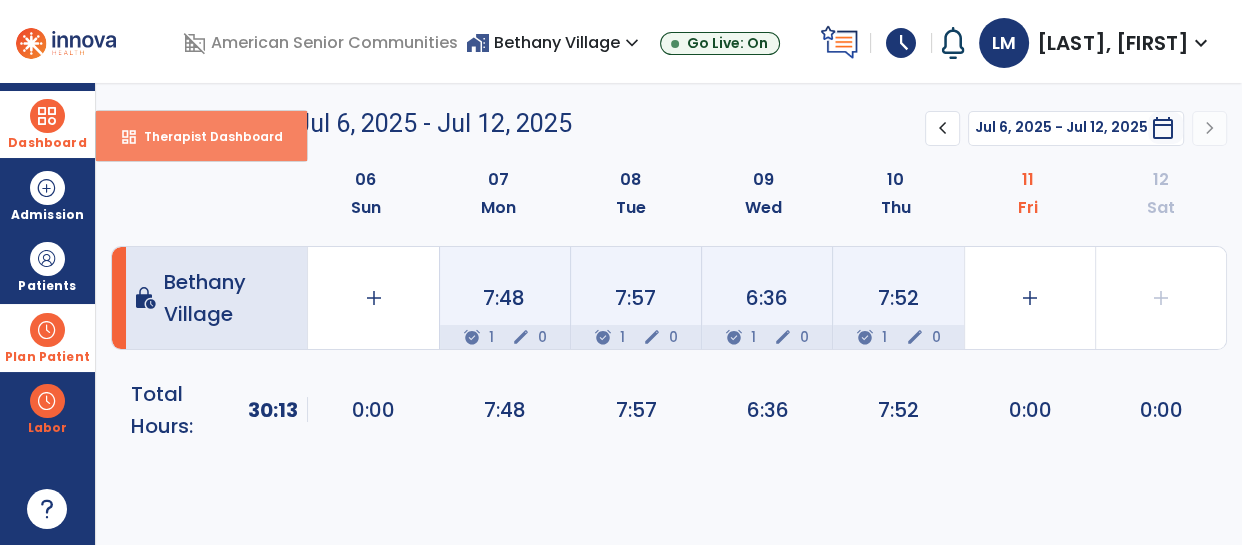 click on "dashboard" at bounding box center (129, 137) 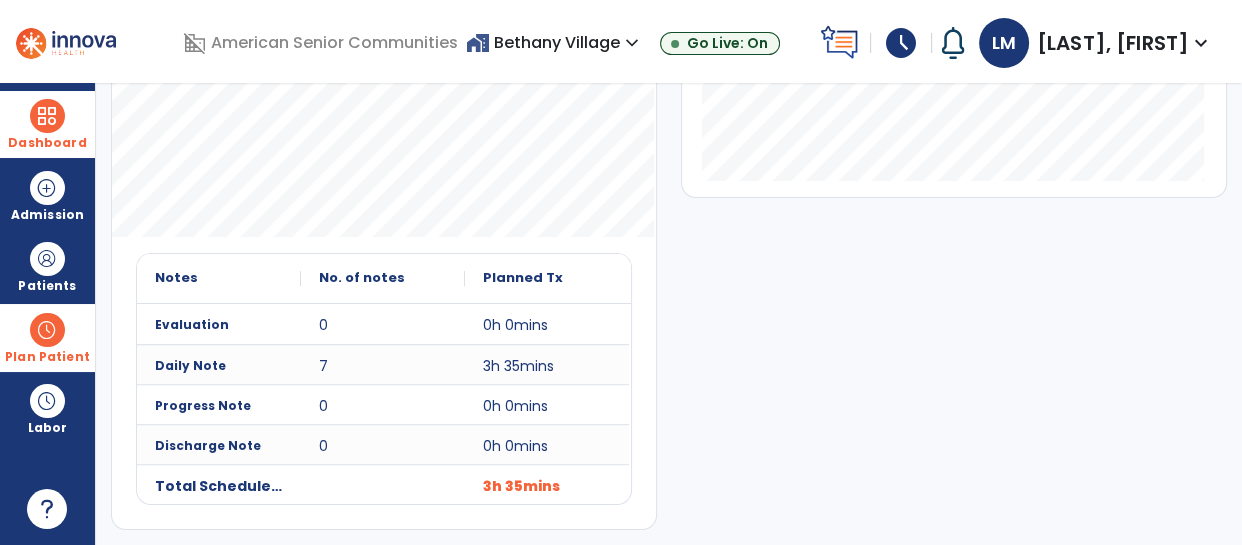 scroll, scrollTop: 0, scrollLeft: 0, axis: both 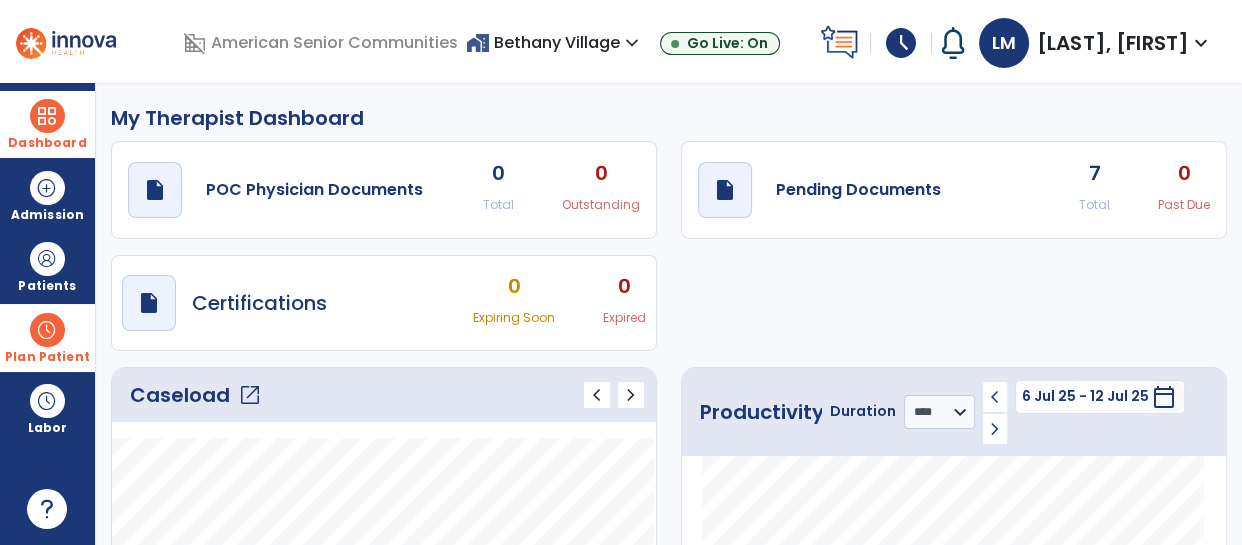 click on "Caseload   open_in_new" 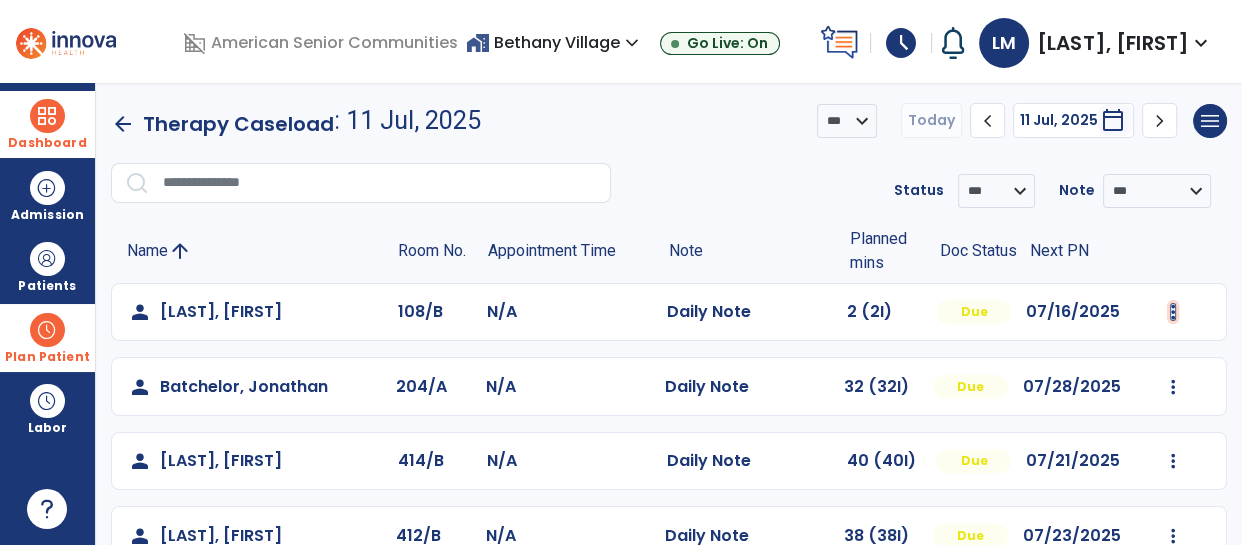 click at bounding box center (1173, 312) 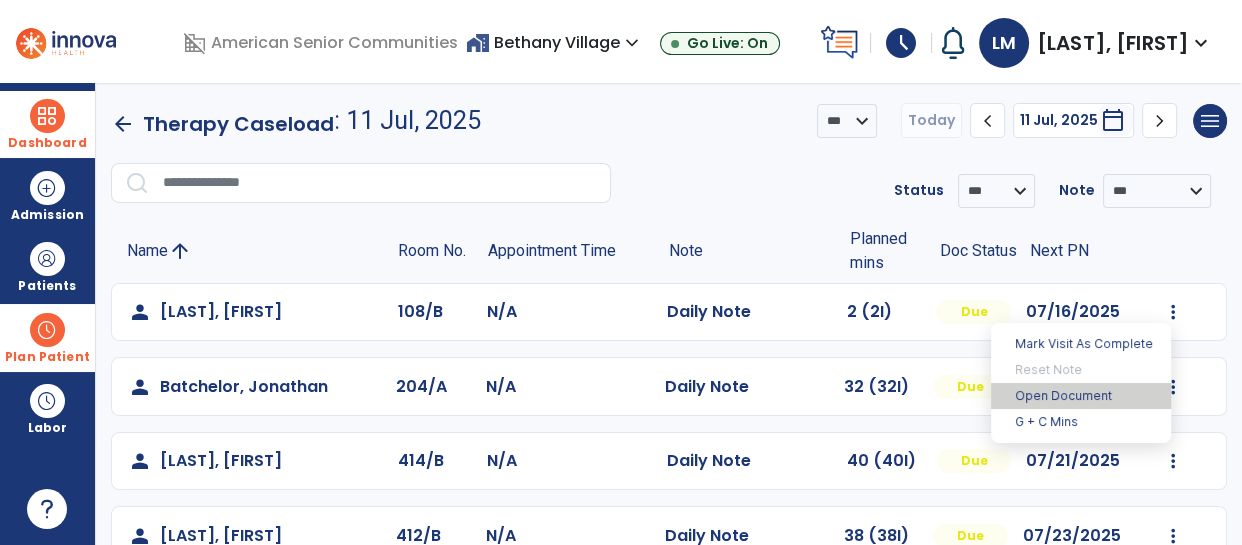 click on "Open Document" at bounding box center [1081, 396] 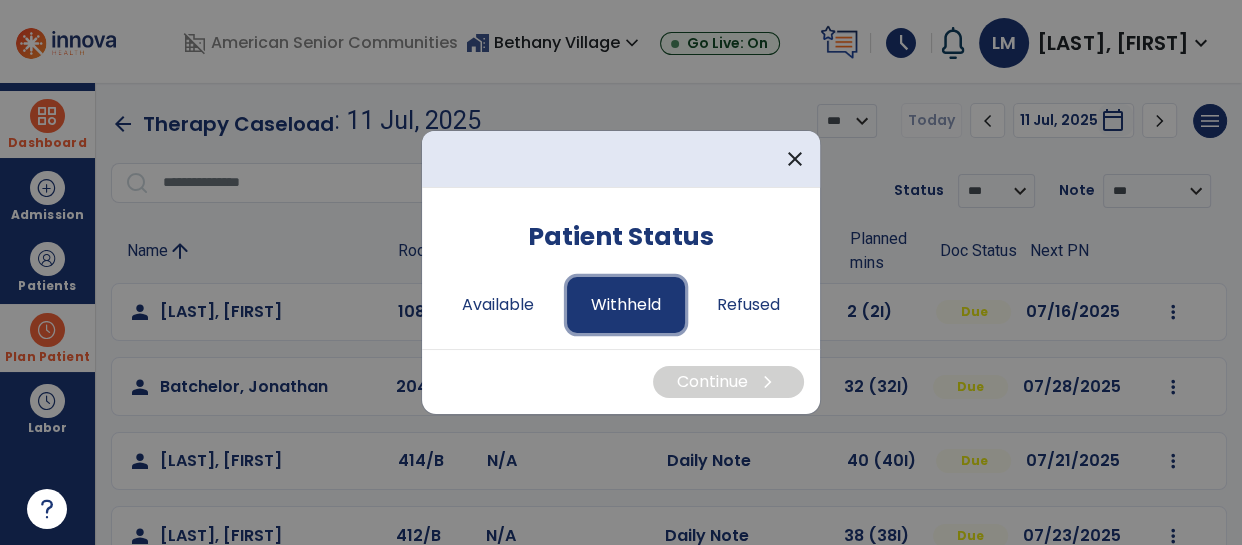 click on "Withheld" at bounding box center (626, 305) 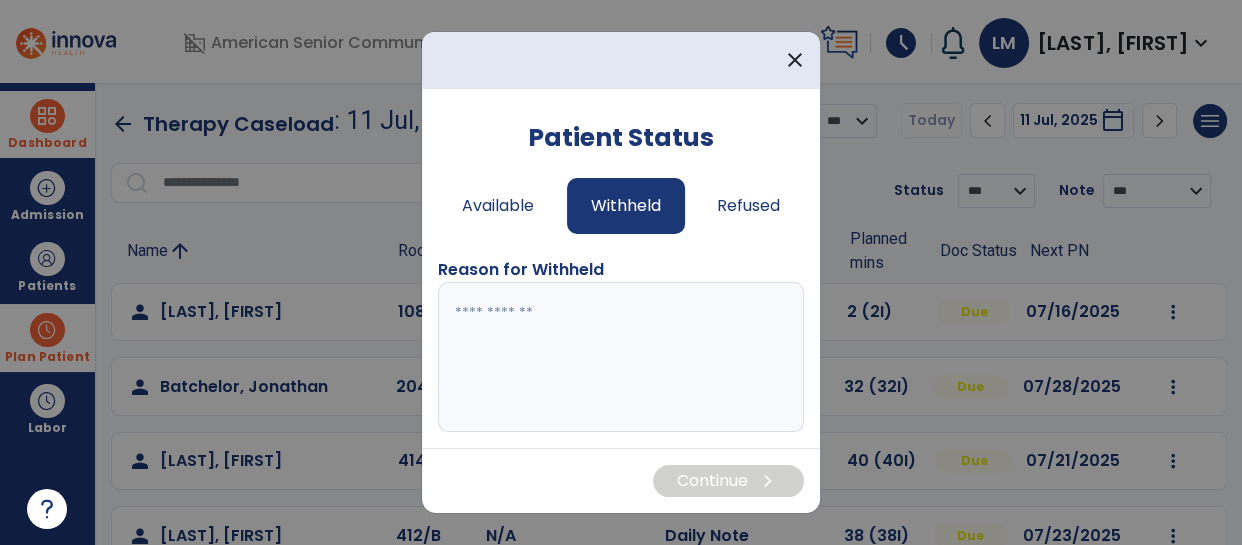 click at bounding box center (621, 357) 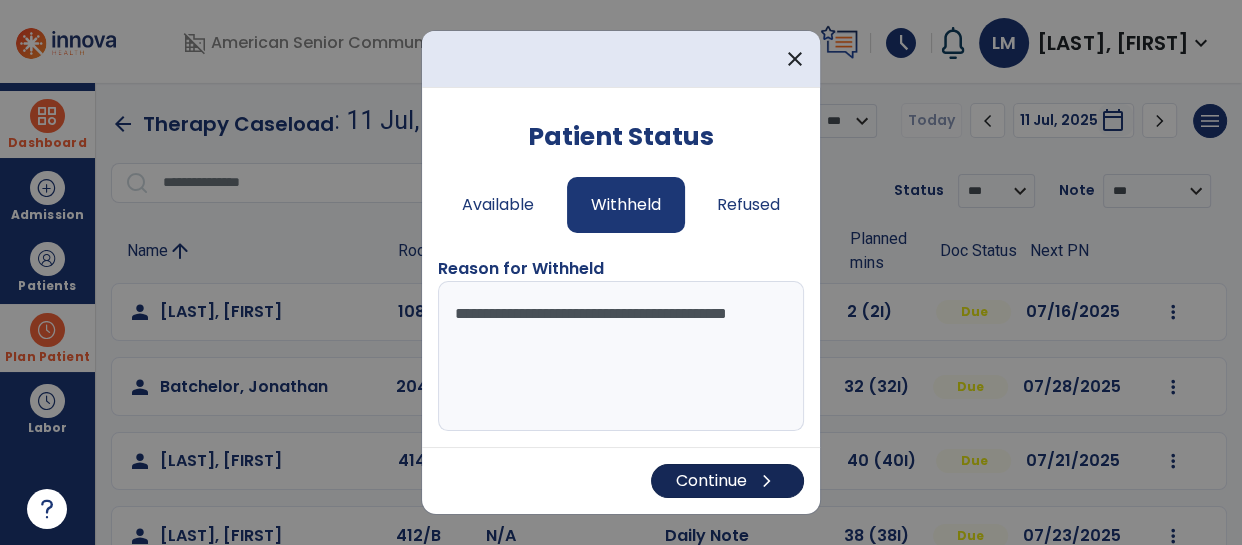 type on "**********" 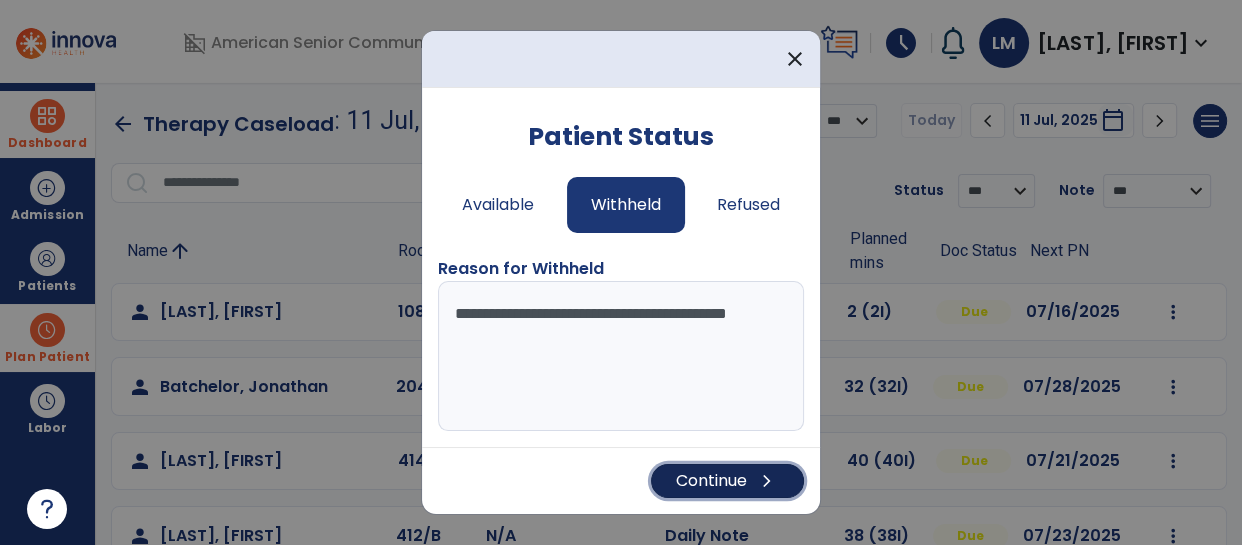 click on "Continue   chevron_right" at bounding box center (727, 481) 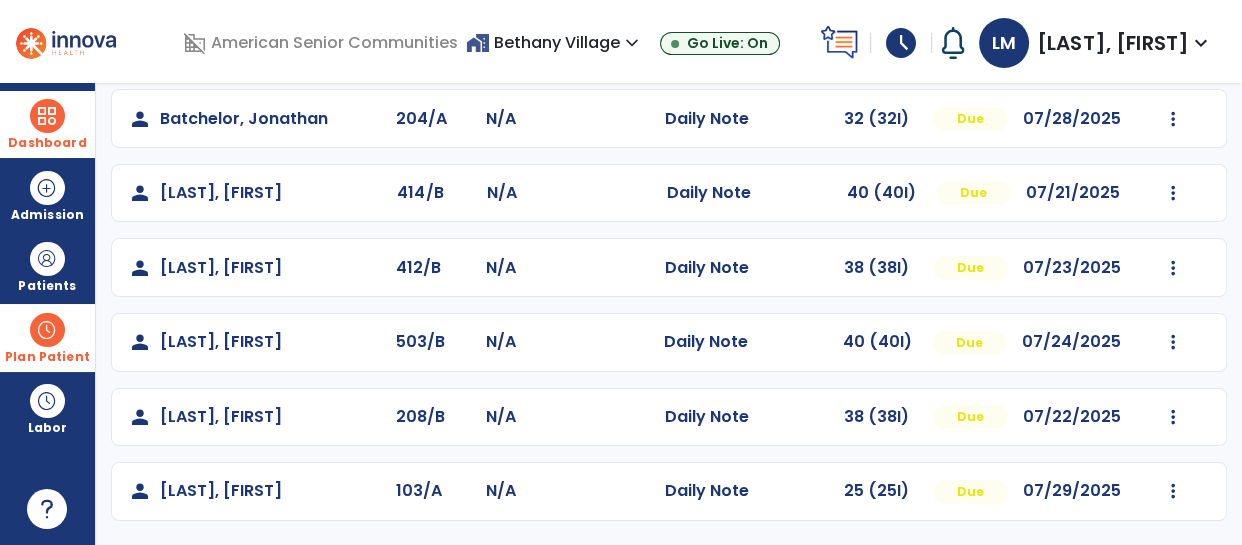 scroll, scrollTop: 0, scrollLeft: 0, axis: both 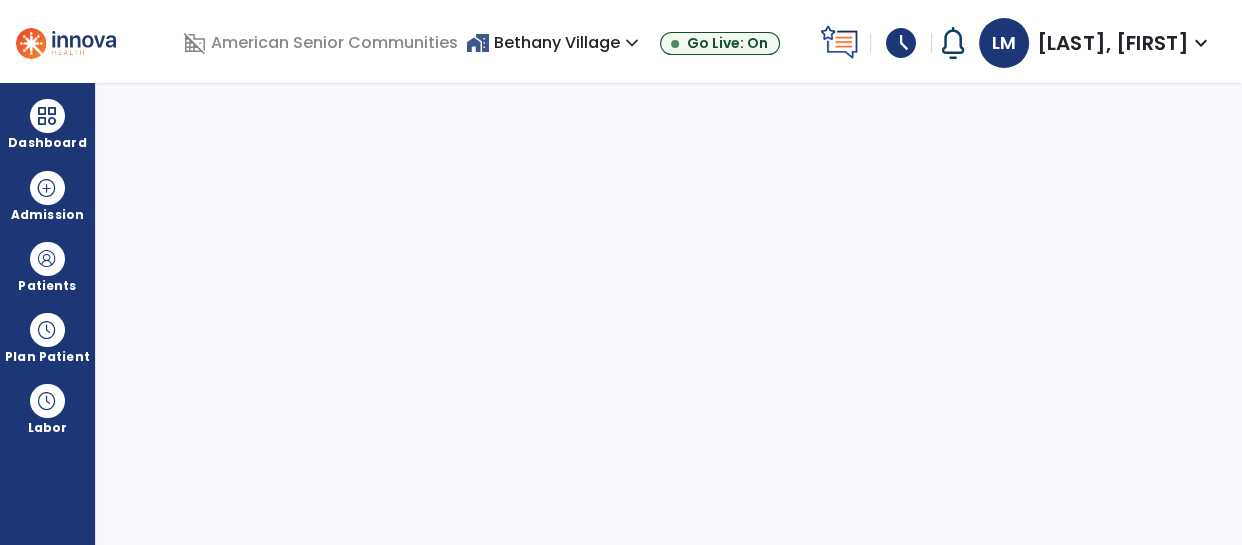 select on "****" 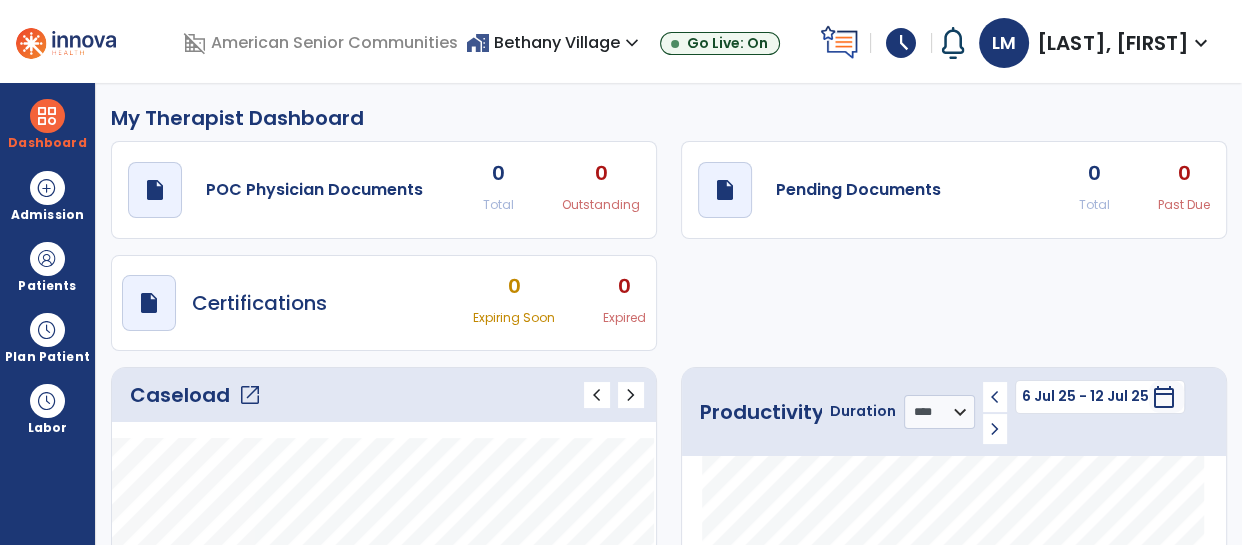 click on "expand_more" at bounding box center (632, 43) 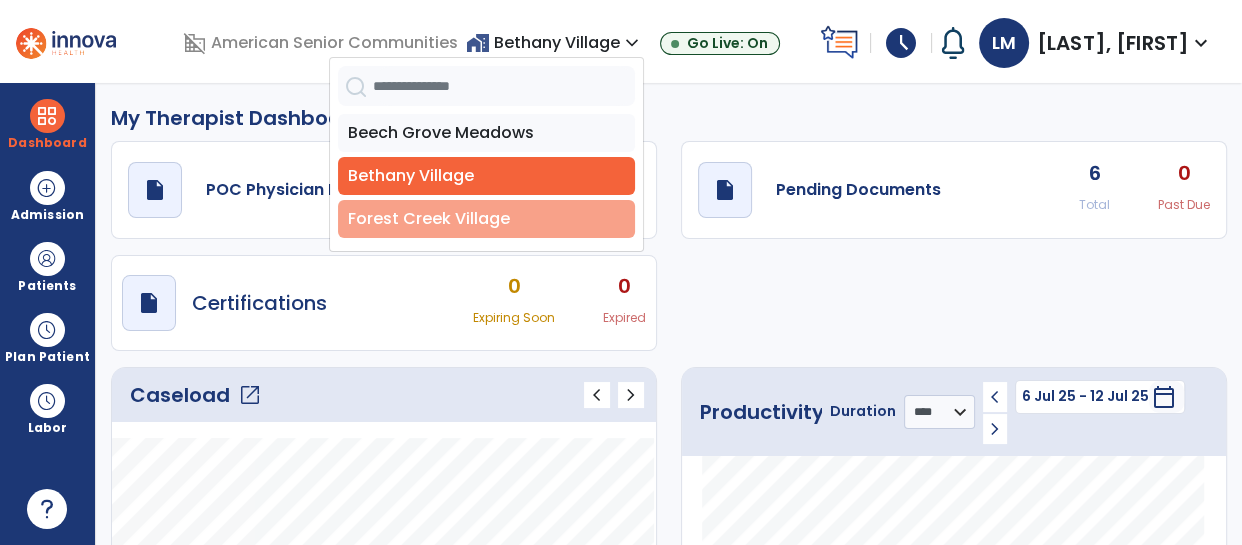 click on "Forest Creek Village" at bounding box center [486, 219] 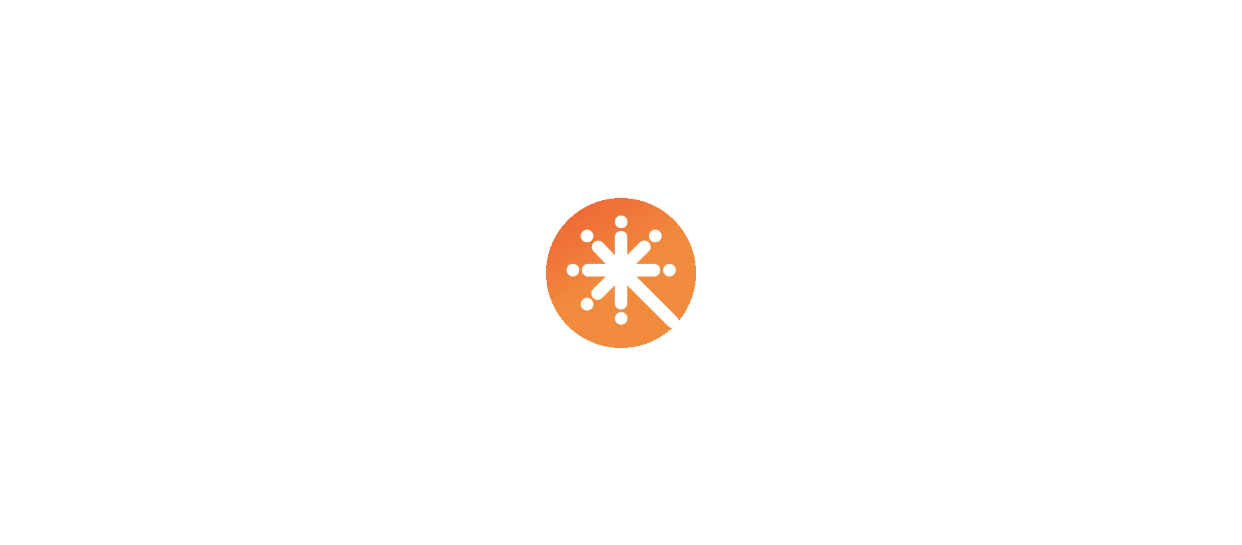 scroll, scrollTop: 0, scrollLeft: 0, axis: both 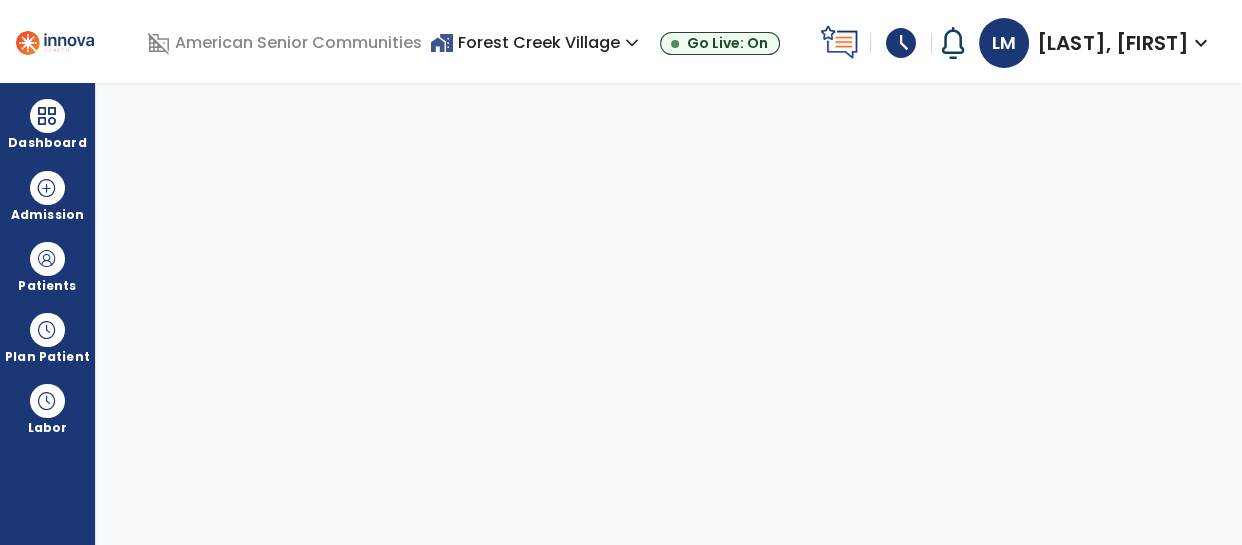 select on "****" 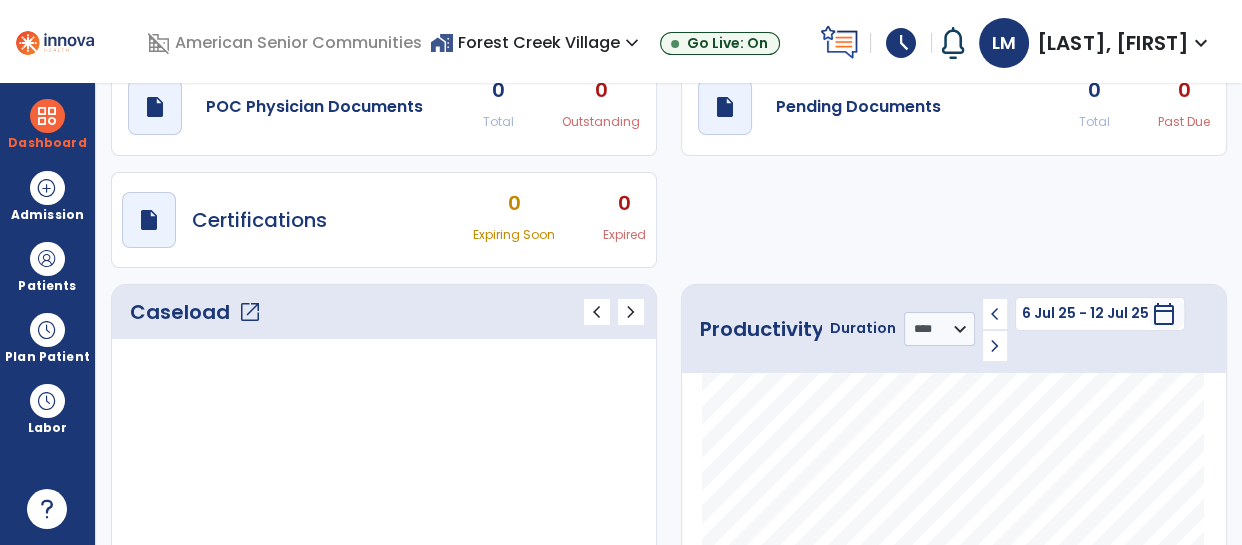 scroll, scrollTop: 82, scrollLeft: 0, axis: vertical 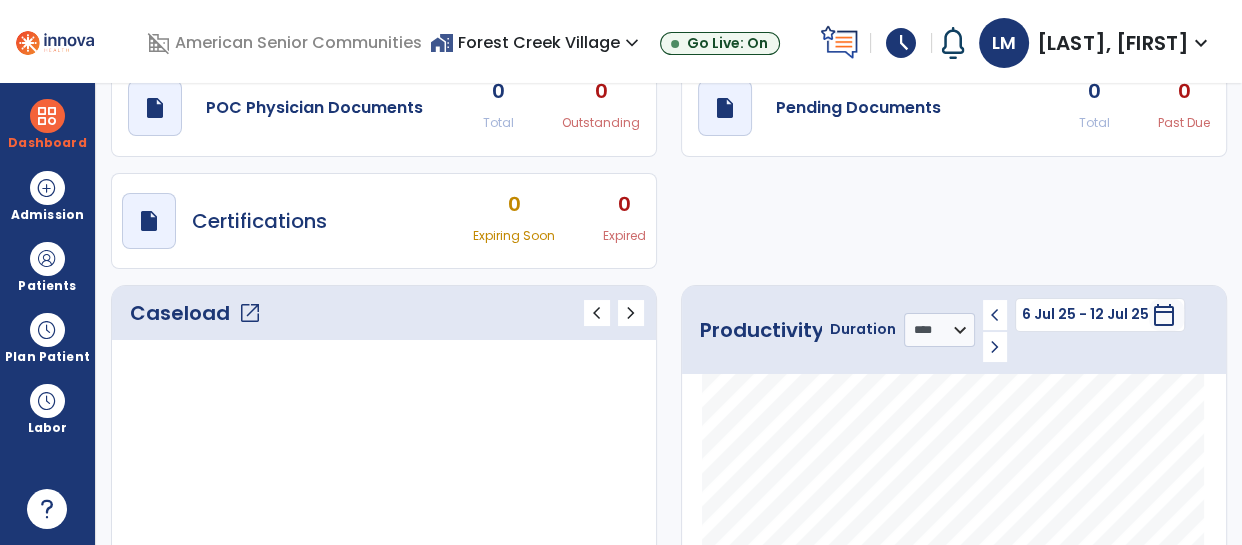 click on "home_work   Forest Creek Village   expand_more" at bounding box center [537, 42] 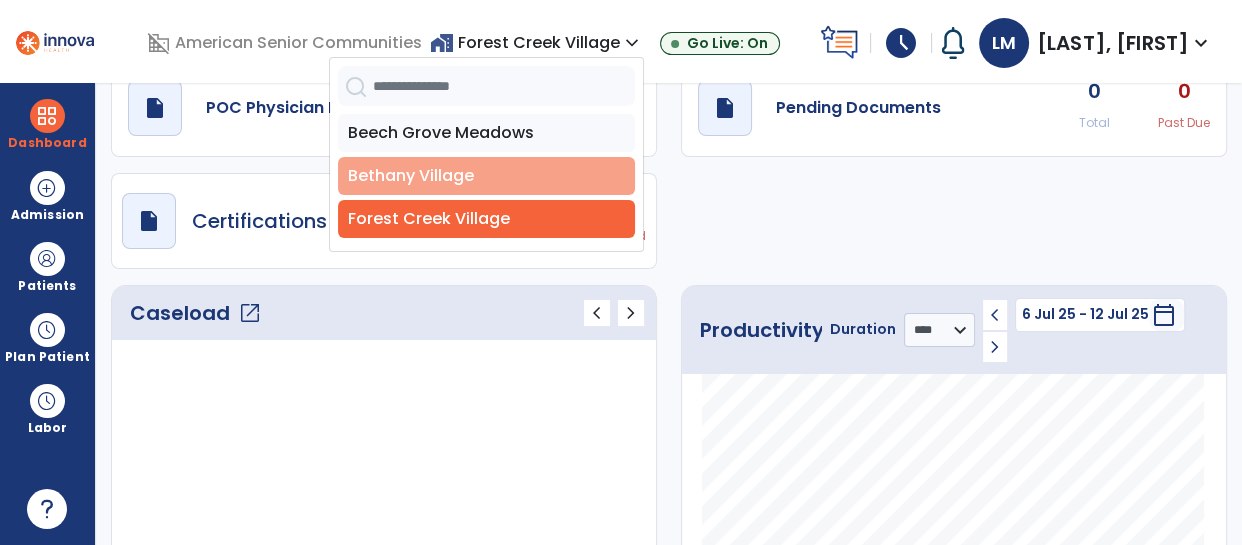 click on "Bethany Village" at bounding box center [486, 176] 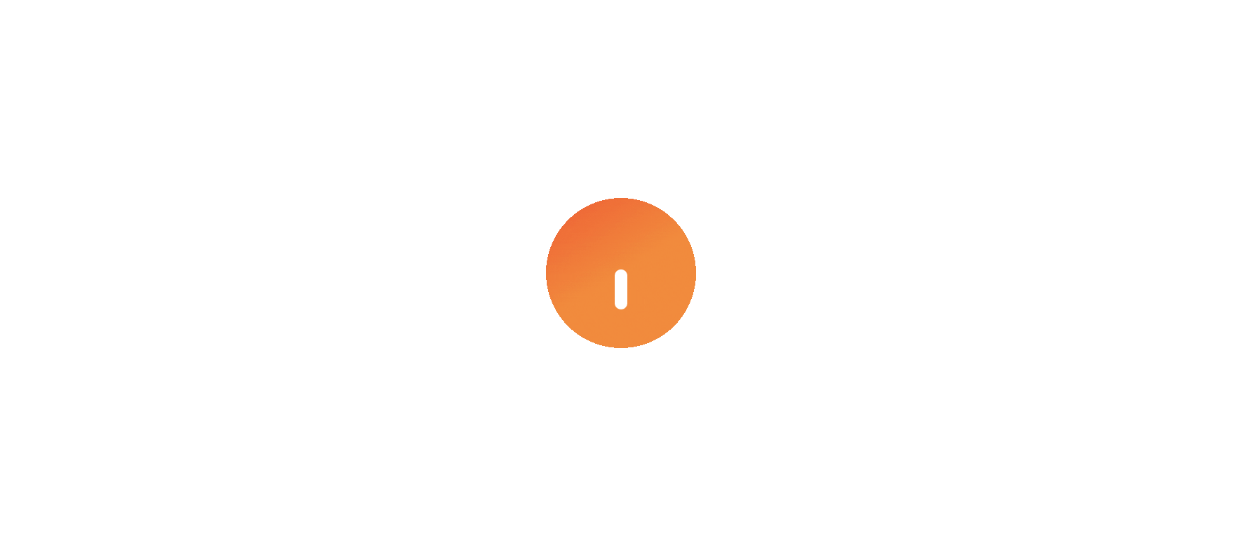 scroll, scrollTop: 0, scrollLeft: 0, axis: both 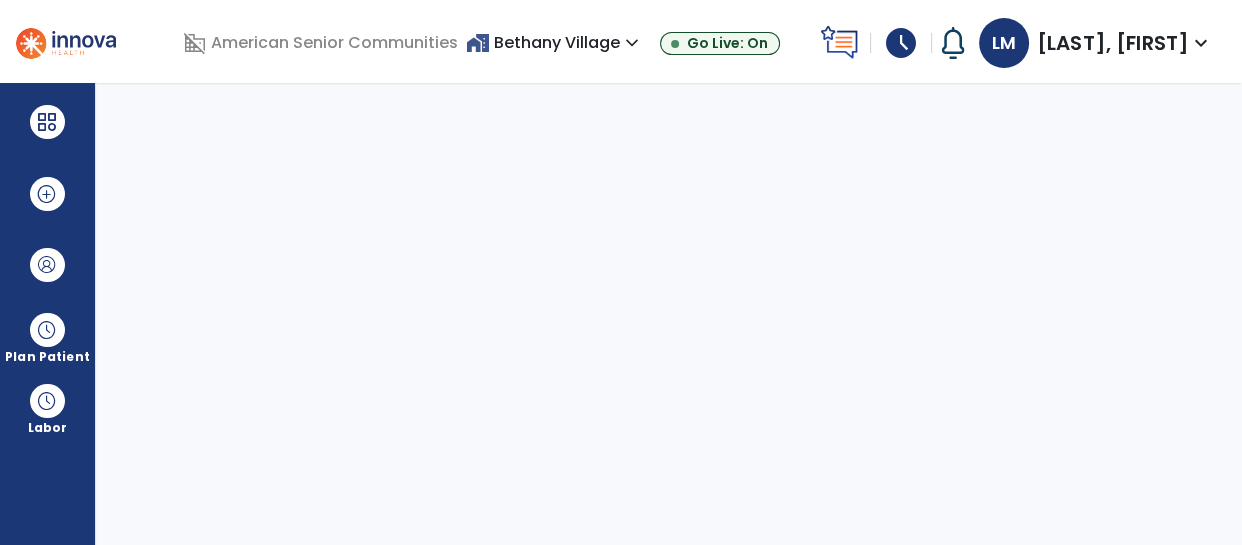 select on "****" 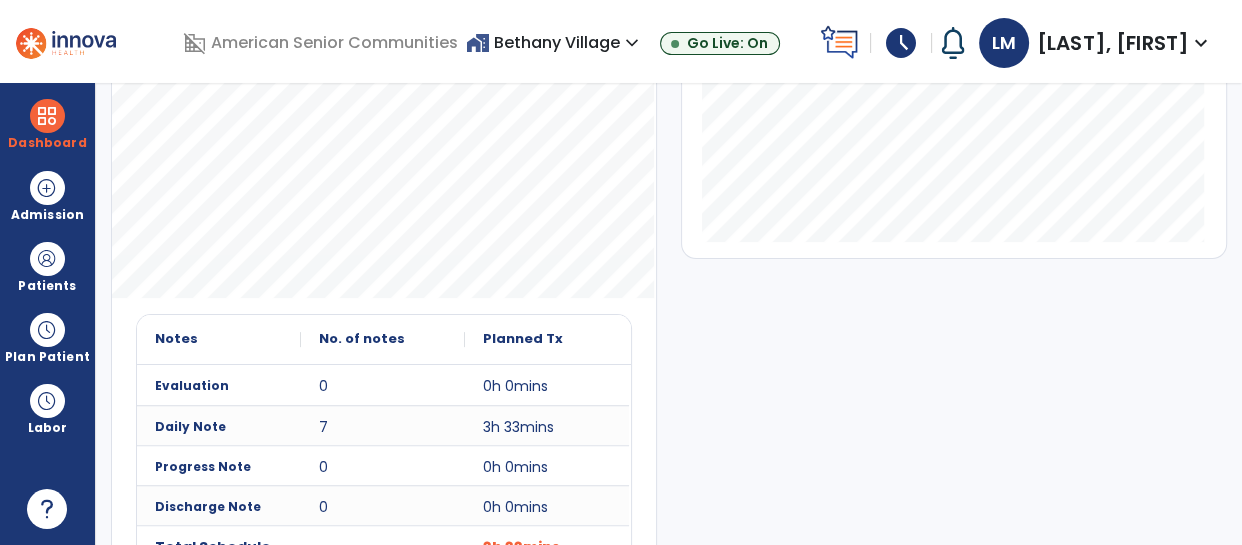 scroll, scrollTop: 0, scrollLeft: 0, axis: both 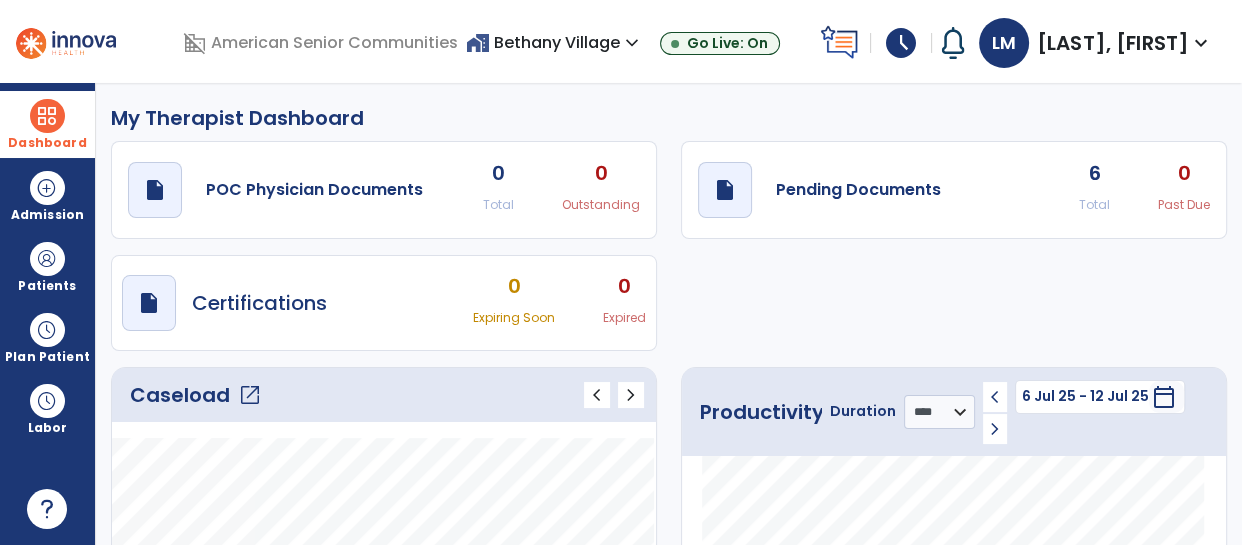 click on "Dashboard" at bounding box center (47, 143) 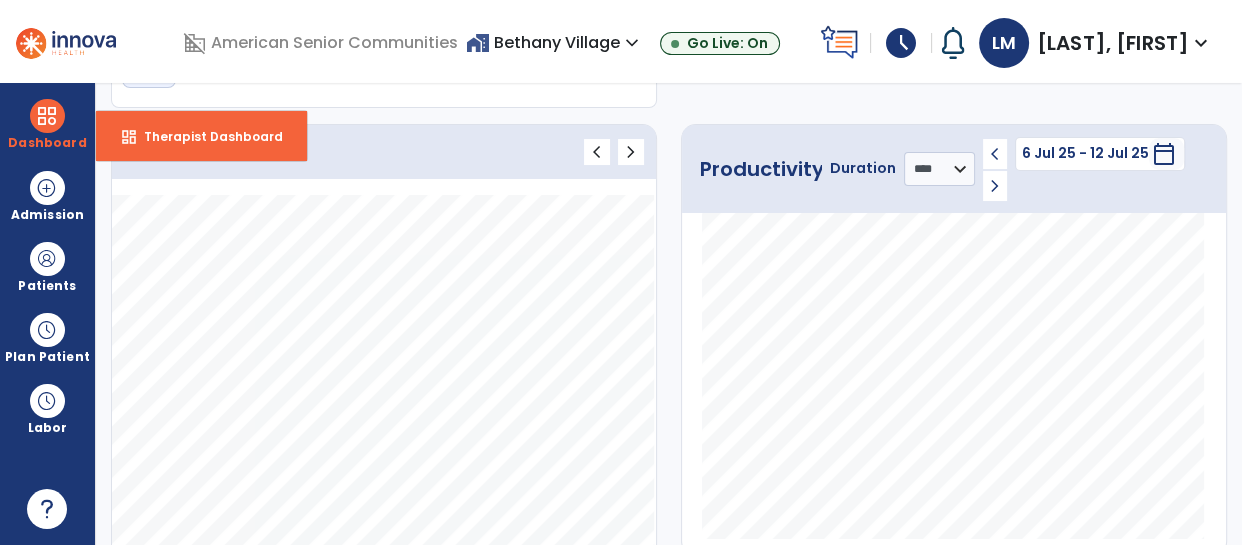 scroll, scrollTop: 298, scrollLeft: 0, axis: vertical 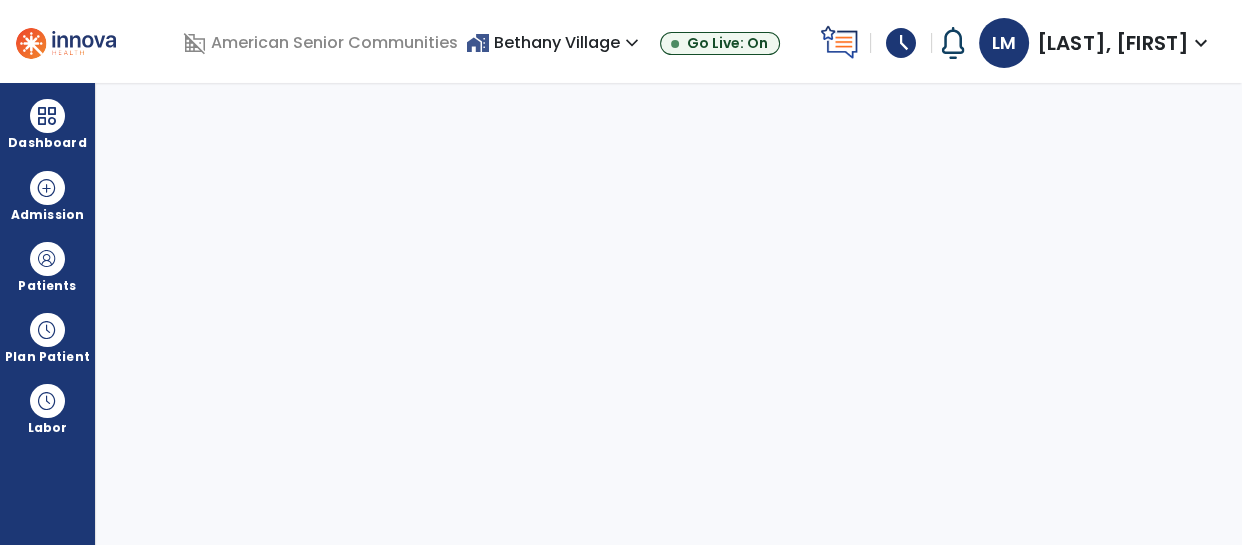 select on "****" 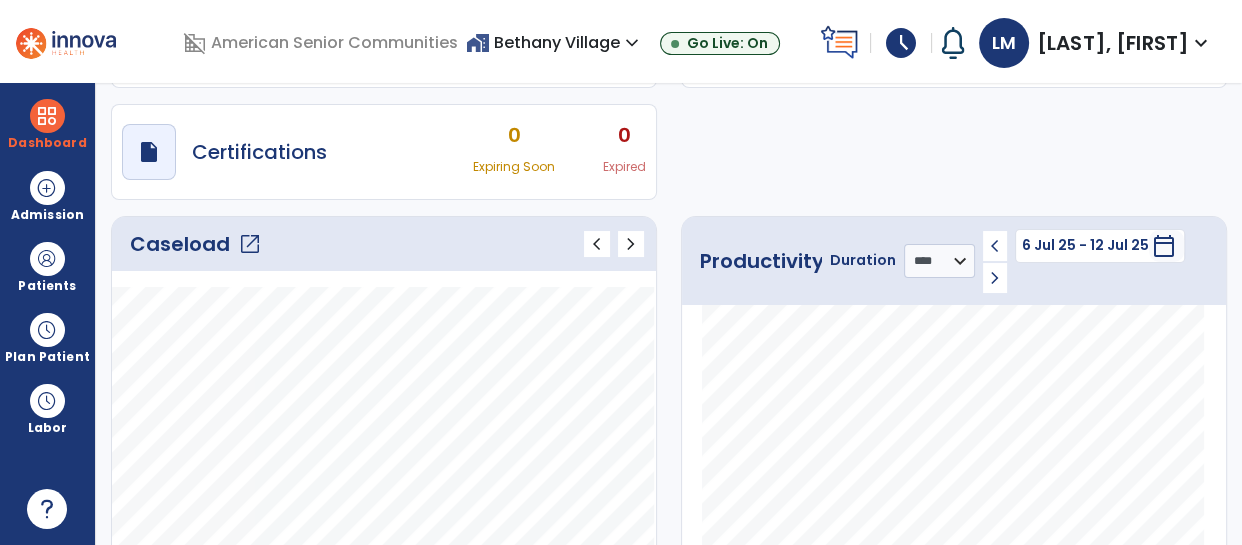 scroll, scrollTop: 0, scrollLeft: 0, axis: both 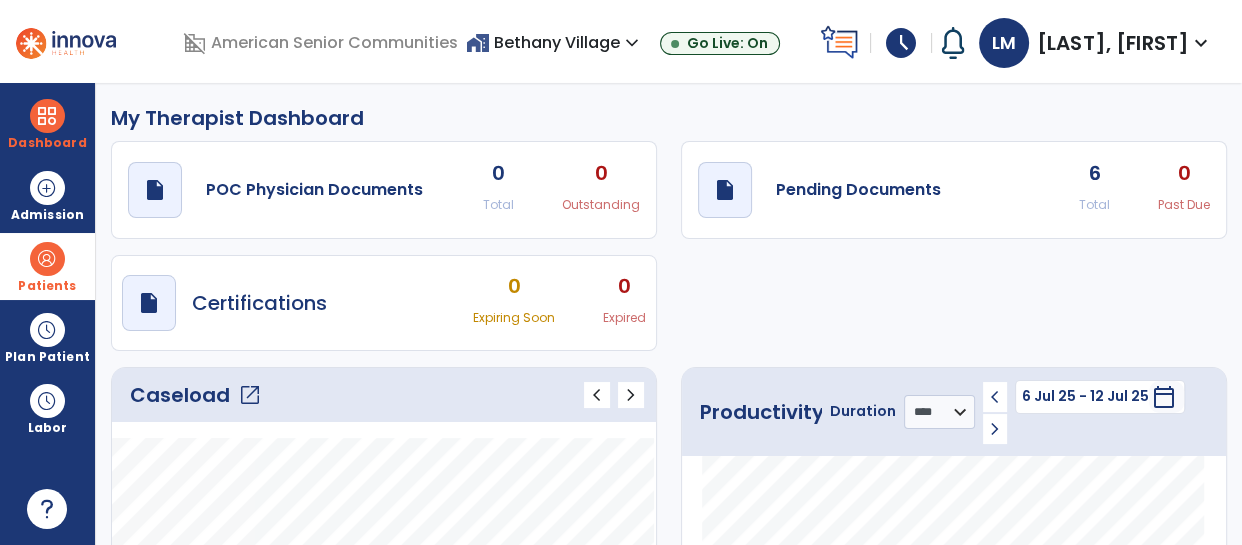 click at bounding box center [47, 259] 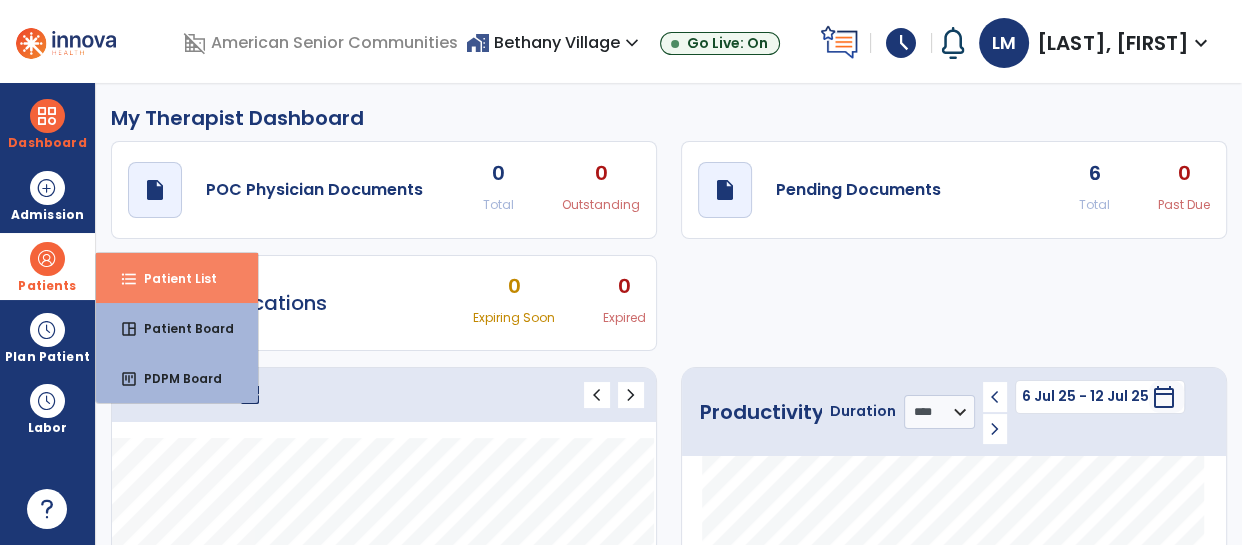 click on "Patient List" at bounding box center [172, 278] 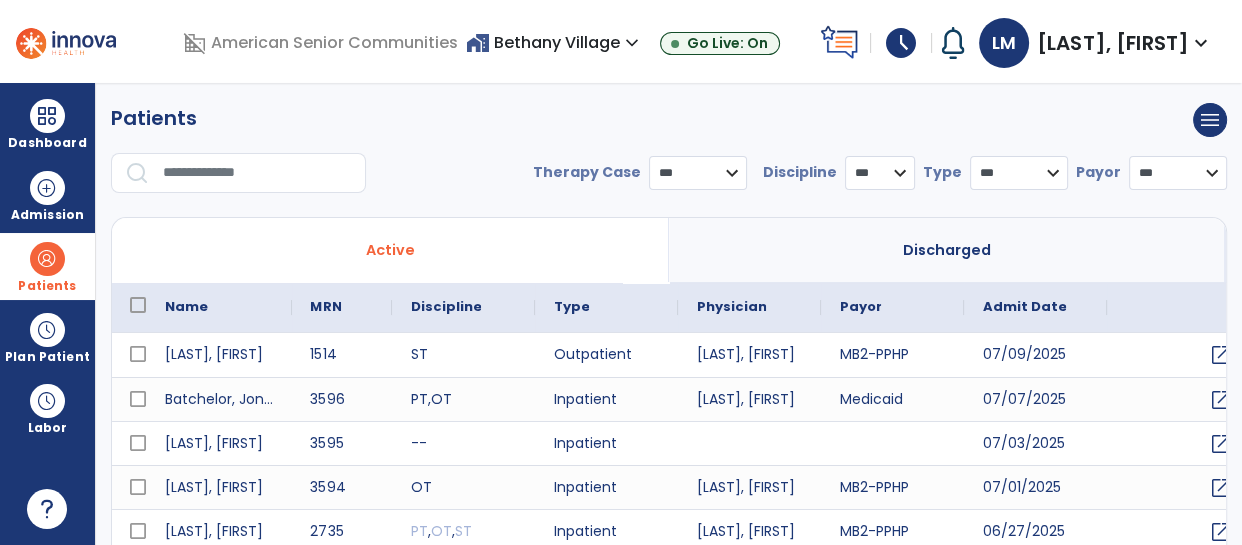 select on "***" 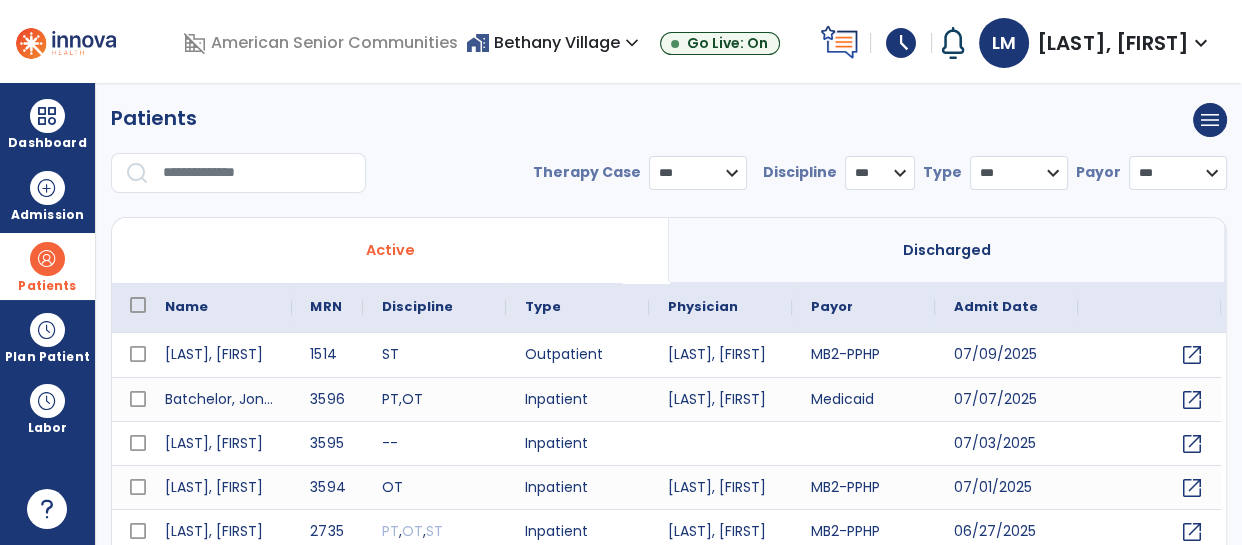 click at bounding box center (257, 173) 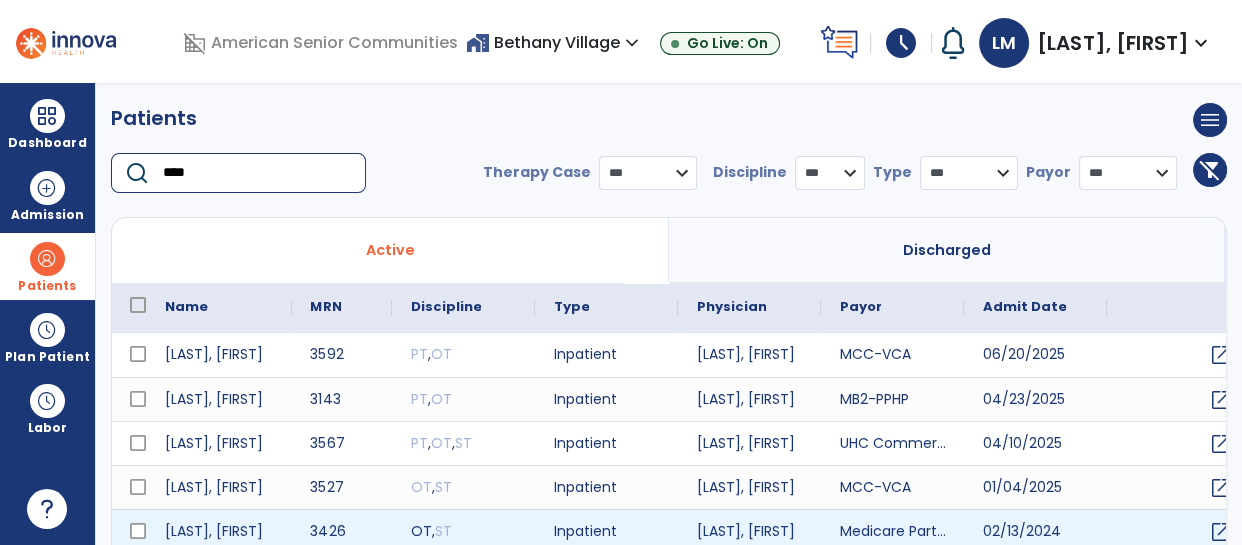 type on "****" 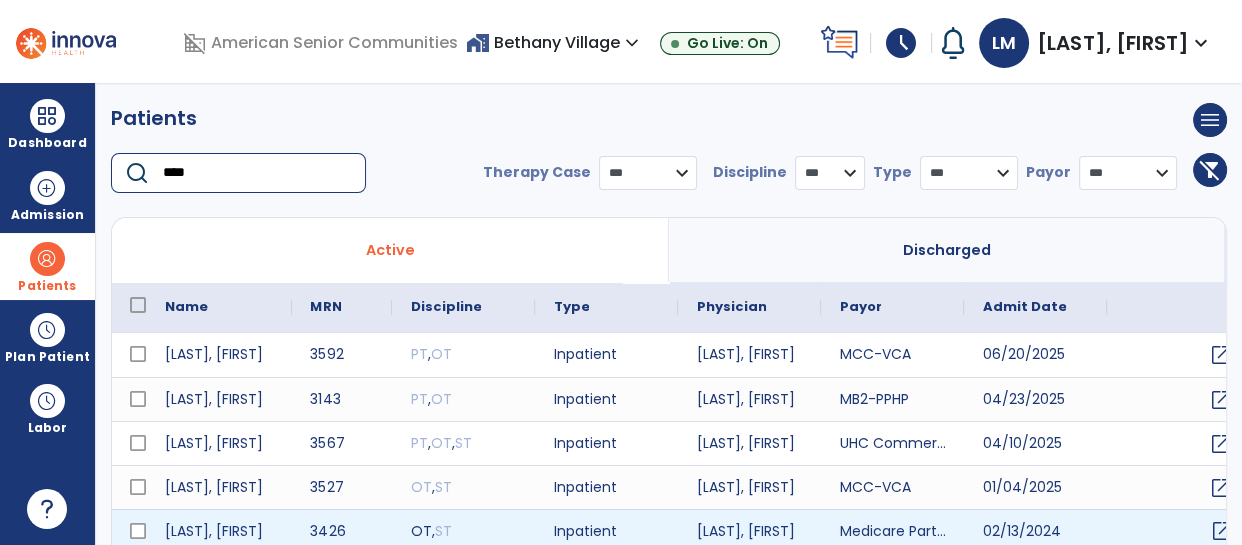 click on "open_in_new" at bounding box center (1221, 531) 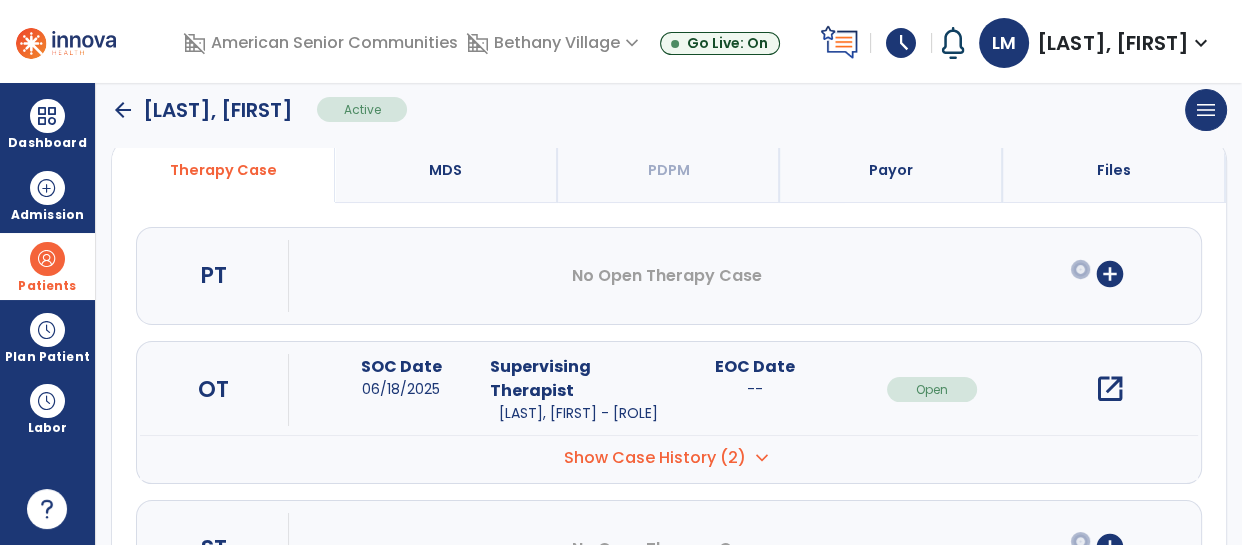 scroll, scrollTop: 166, scrollLeft: 0, axis: vertical 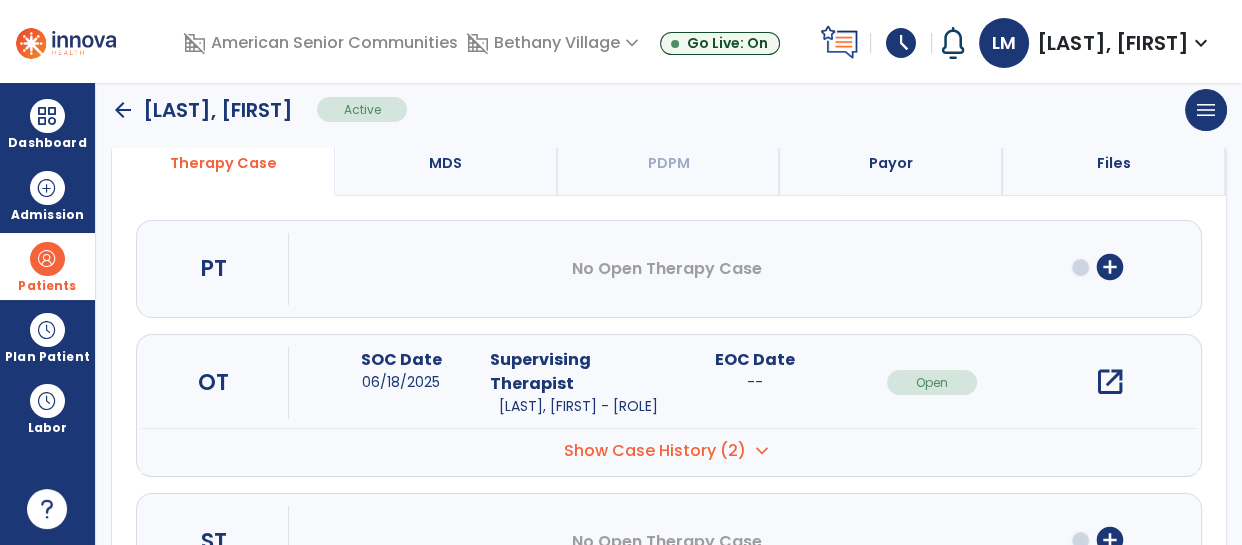 click on "open_in_new" at bounding box center (1109, 382) 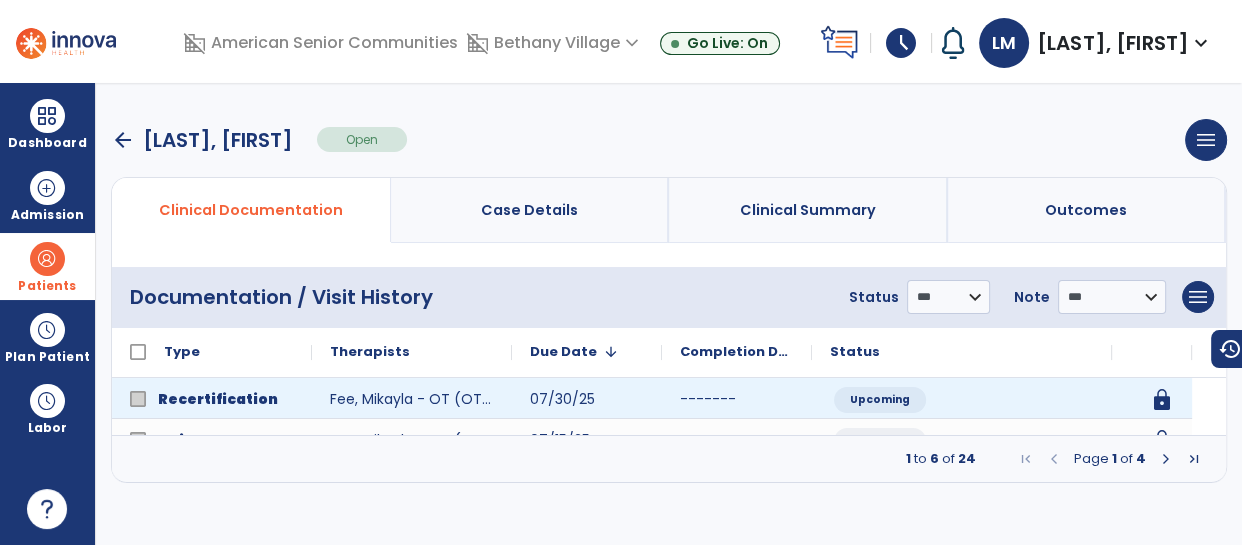 scroll, scrollTop: 0, scrollLeft: 0, axis: both 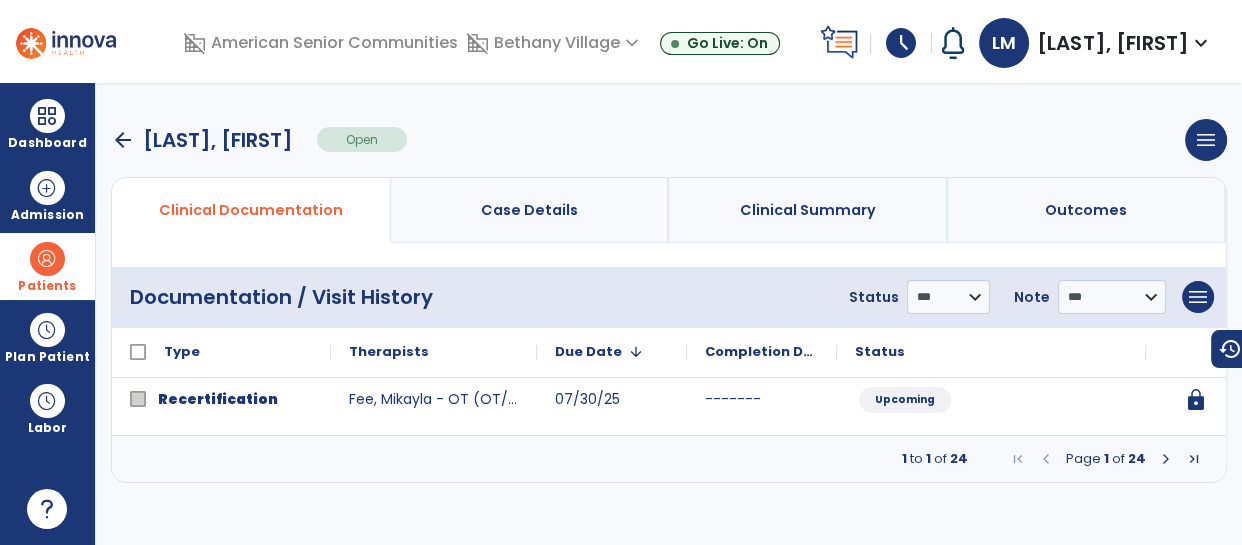 click at bounding box center (1166, 459) 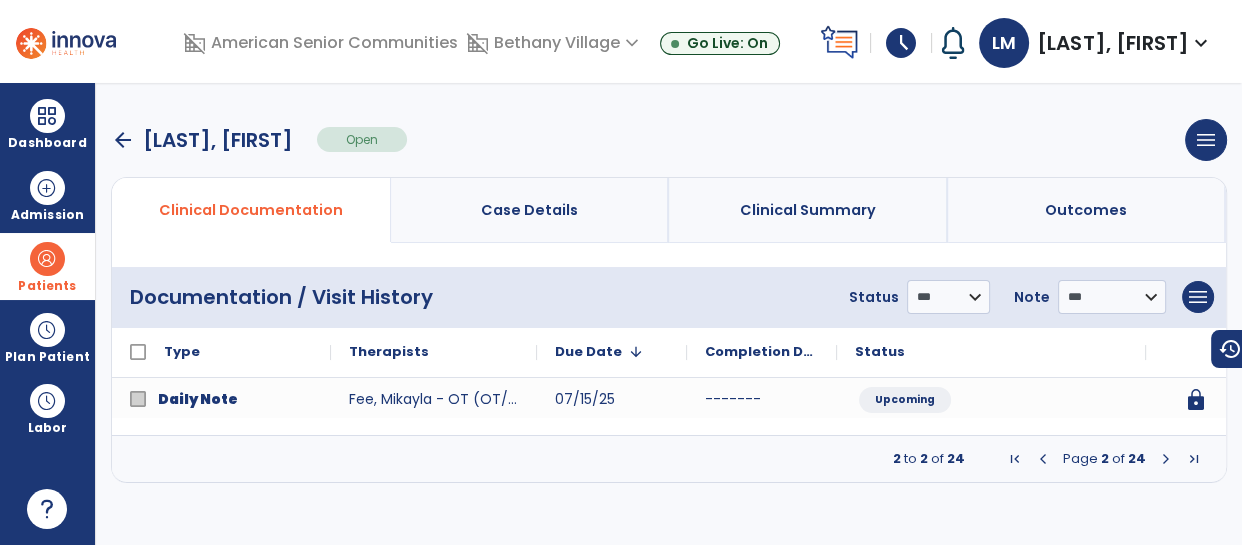 click at bounding box center (1166, 459) 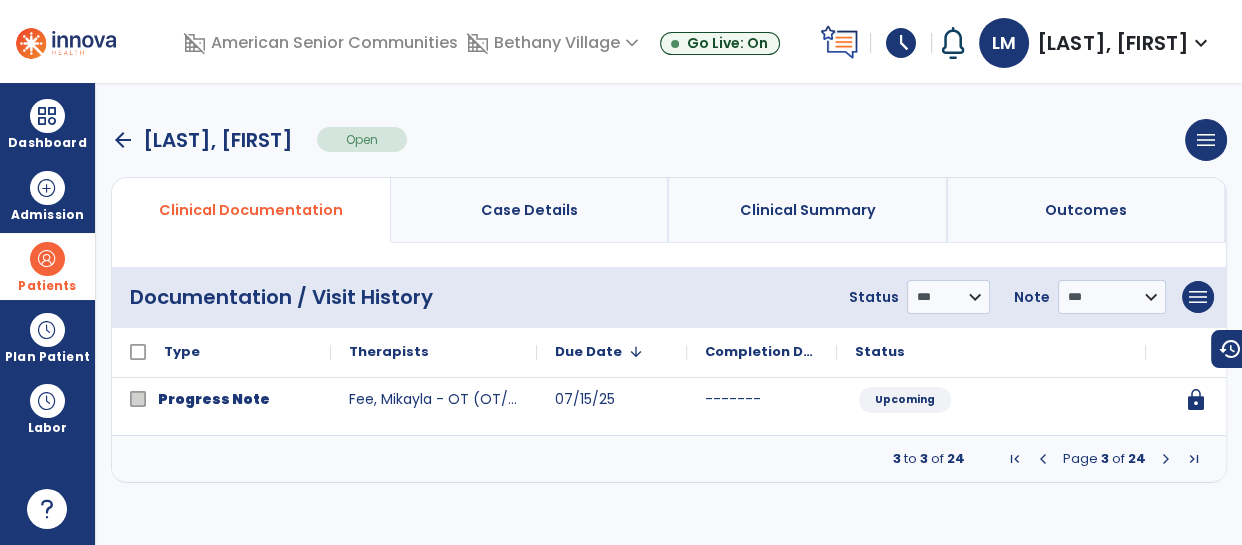 click at bounding box center [1166, 459] 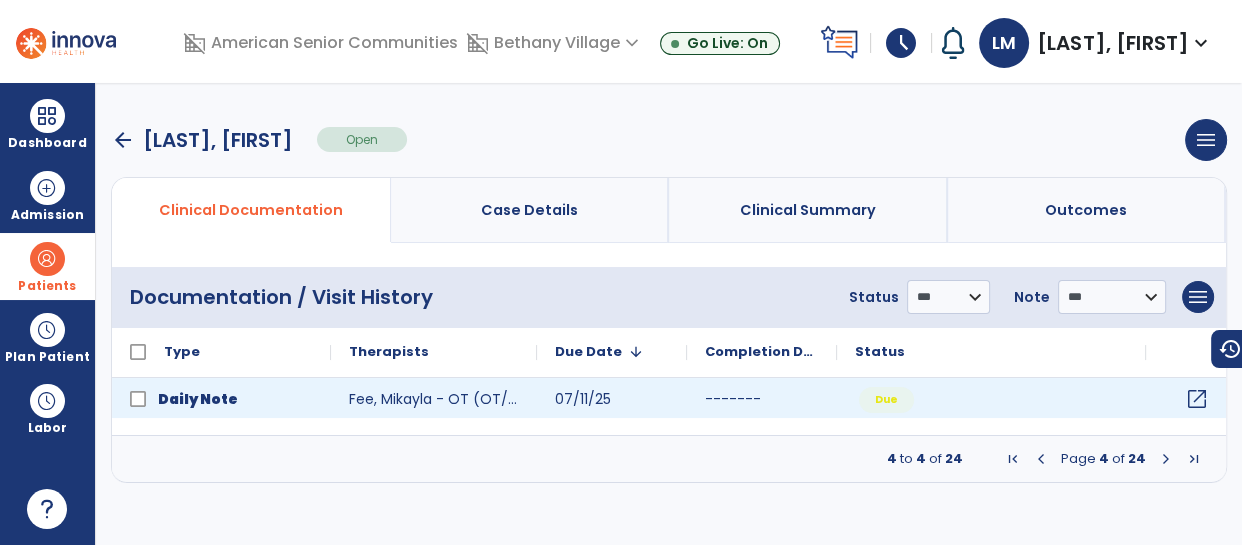 click on "open_in_new" 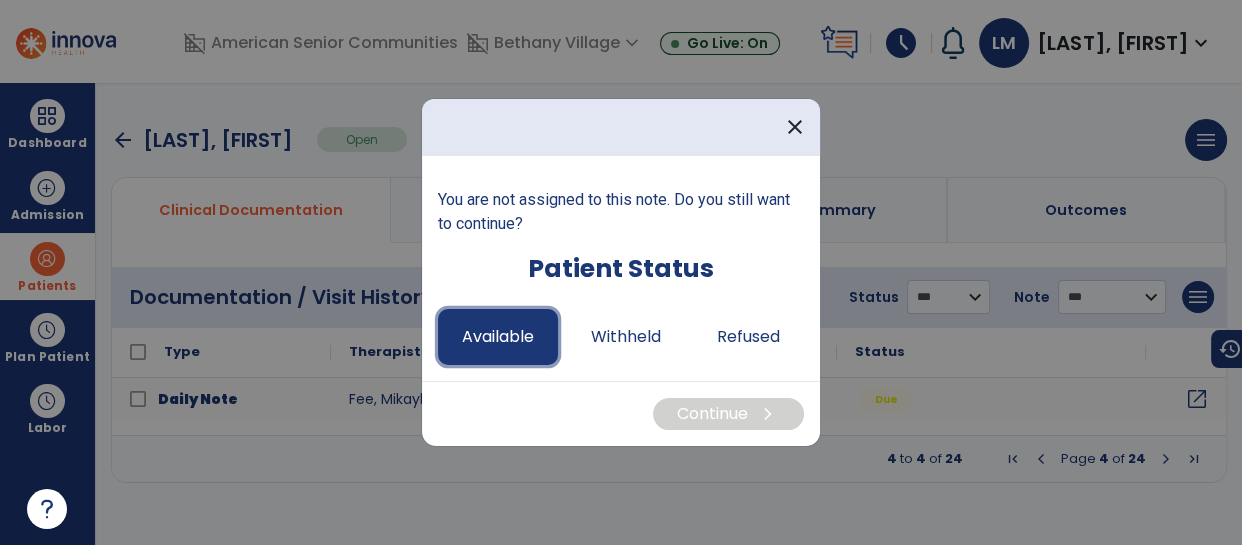 click on "Available" at bounding box center (498, 337) 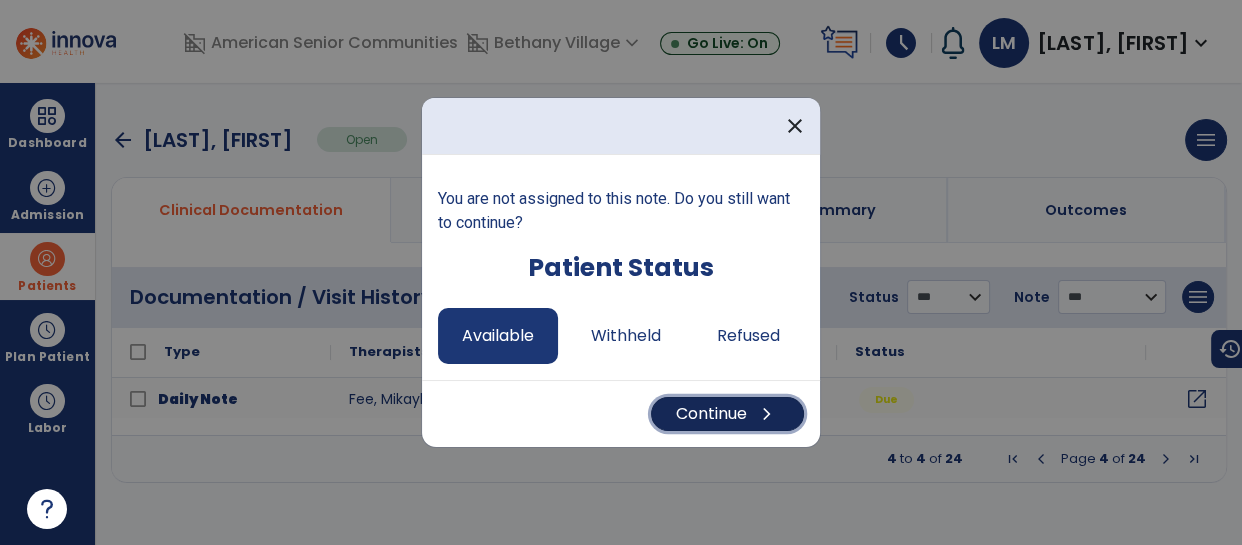 click on "Continue   chevron_right" at bounding box center [727, 414] 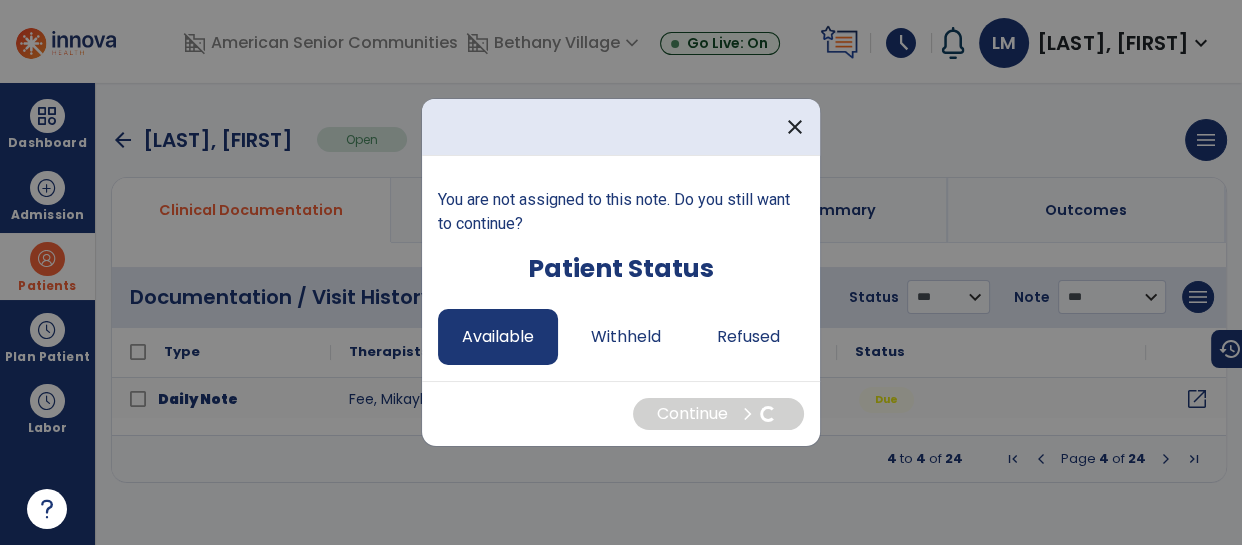 select on "*" 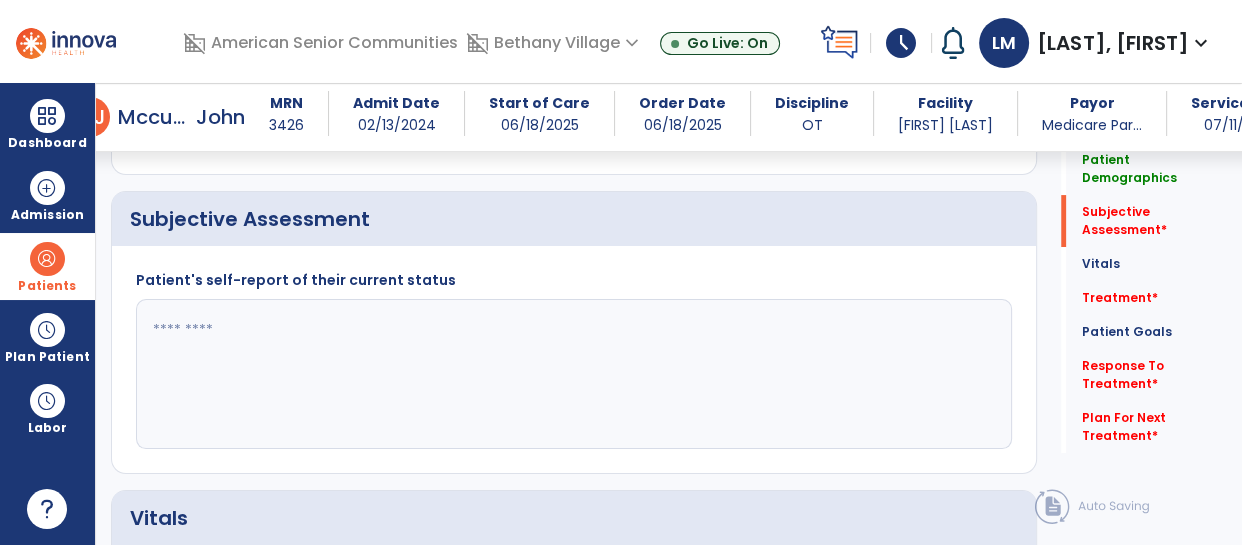 scroll, scrollTop: 450, scrollLeft: 0, axis: vertical 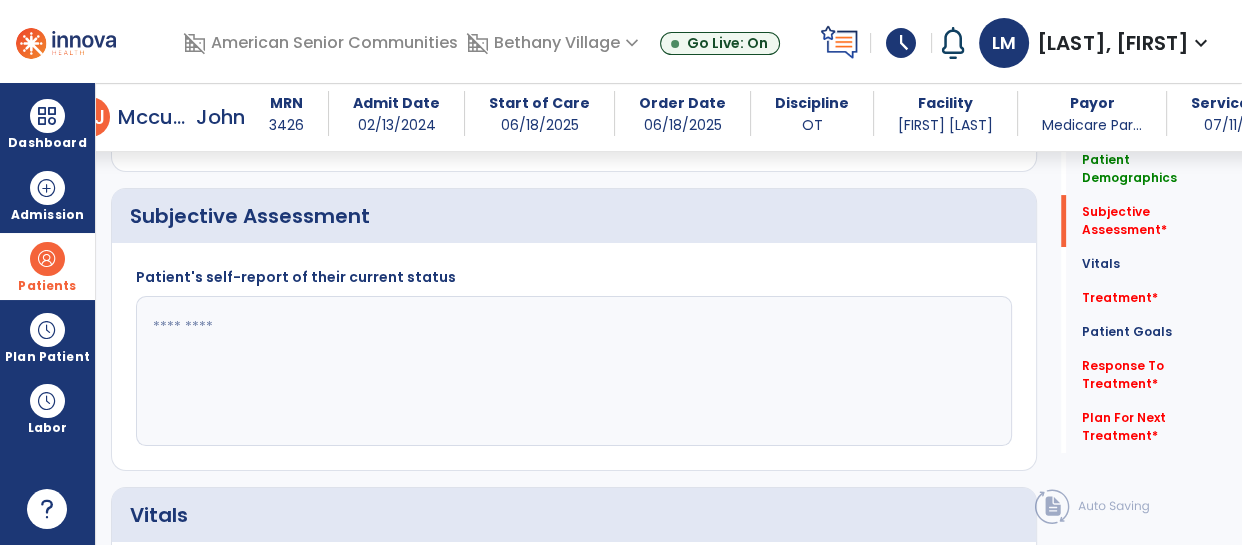 click 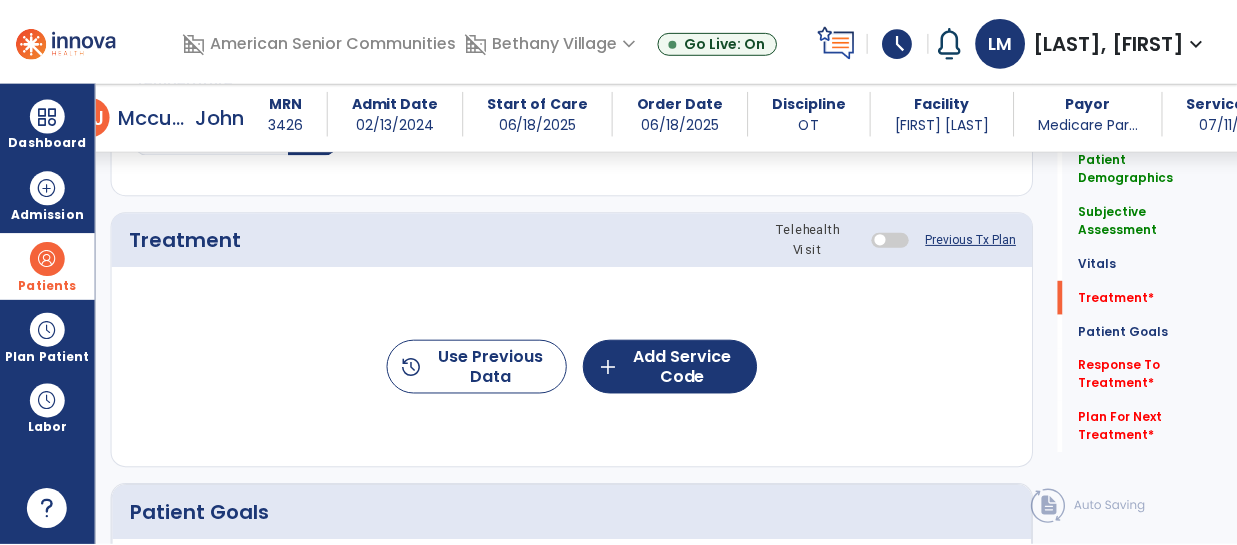 scroll, scrollTop: 1150, scrollLeft: 0, axis: vertical 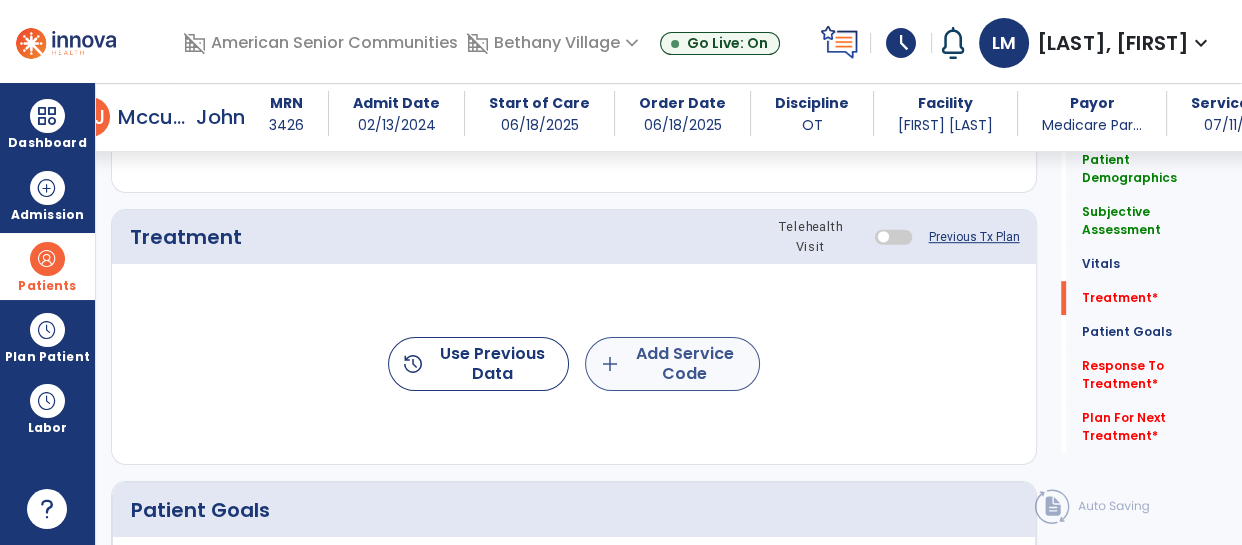 type on "**********" 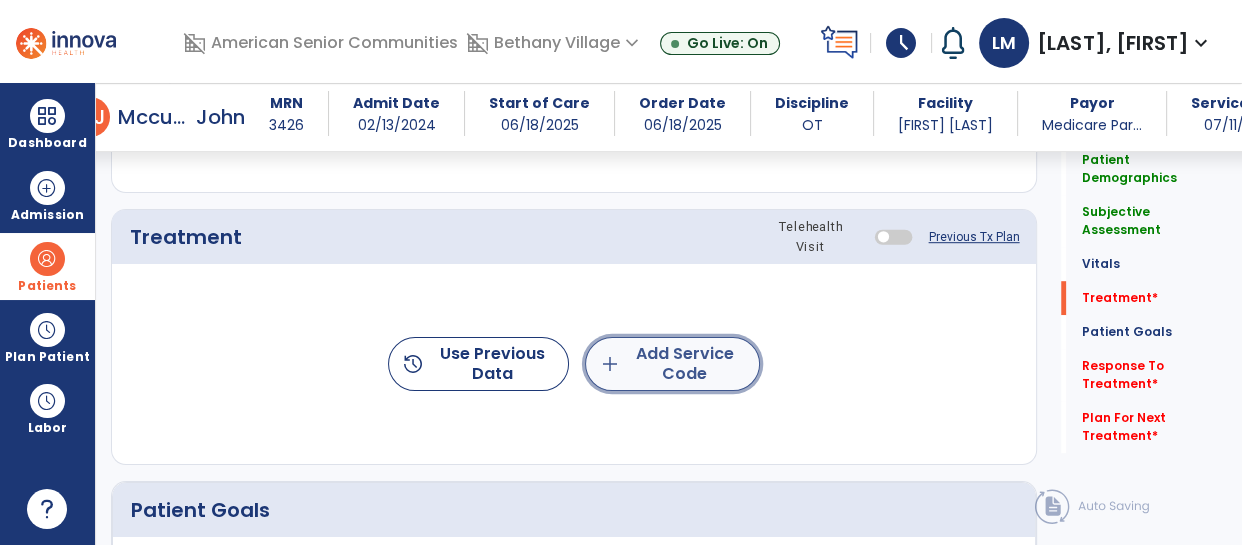 click on "add  Add Service Code" 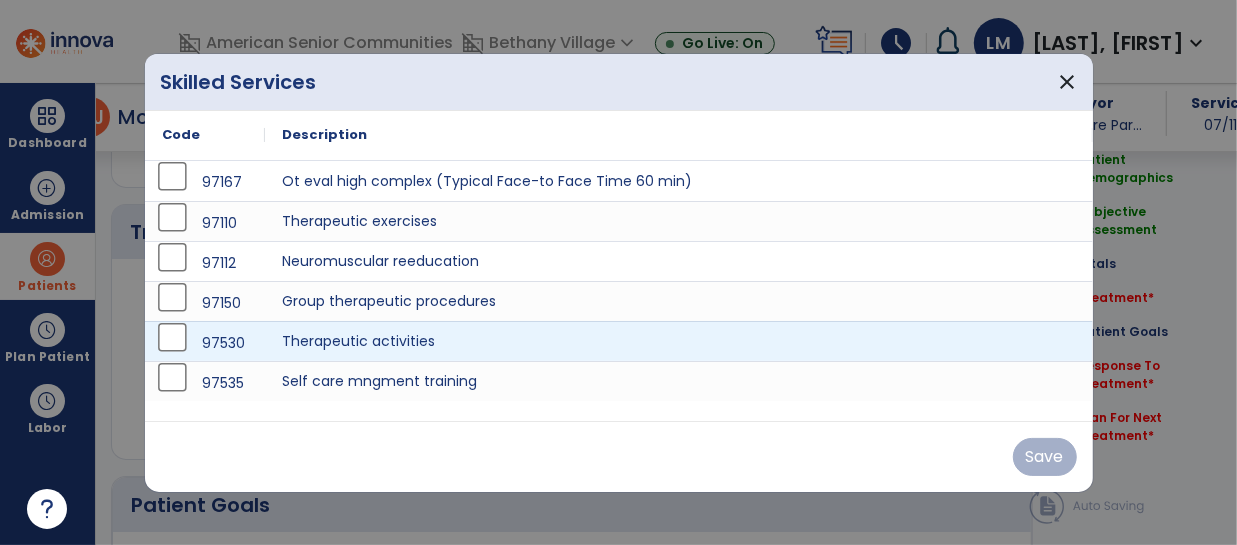 scroll, scrollTop: 1150, scrollLeft: 0, axis: vertical 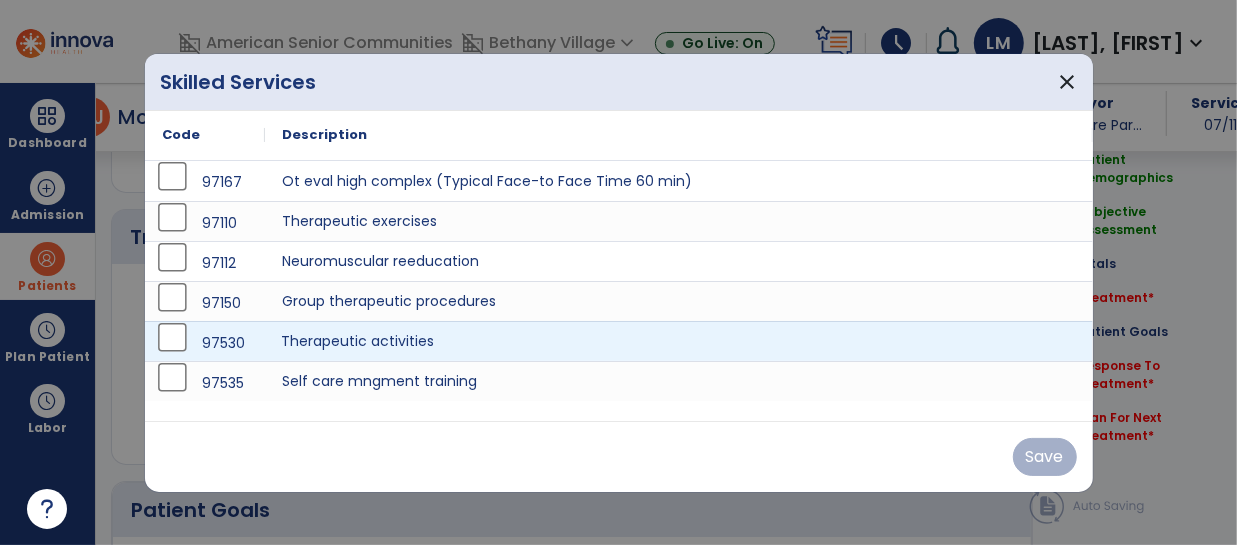 click on "Therapeutic activities" at bounding box center (679, 341) 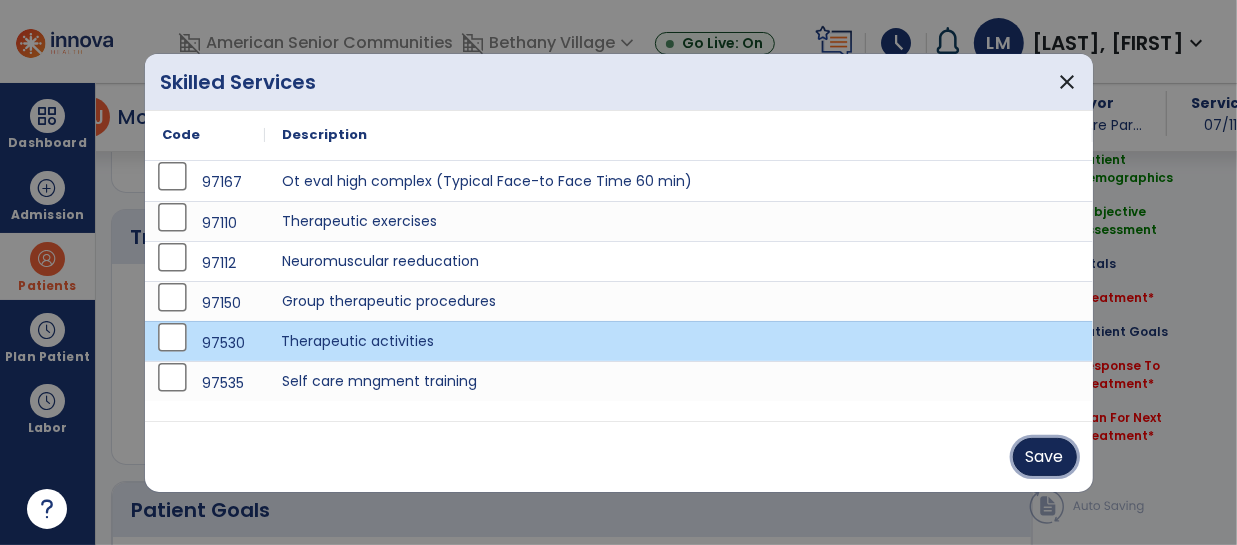 click on "Save" at bounding box center (1045, 457) 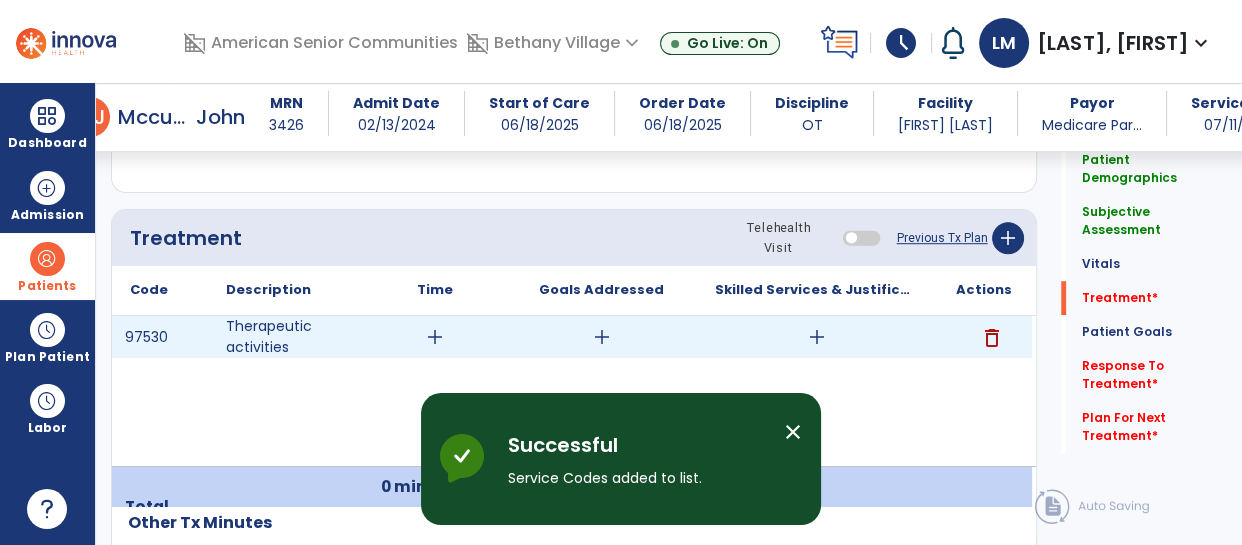 click on "add" at bounding box center (435, 337) 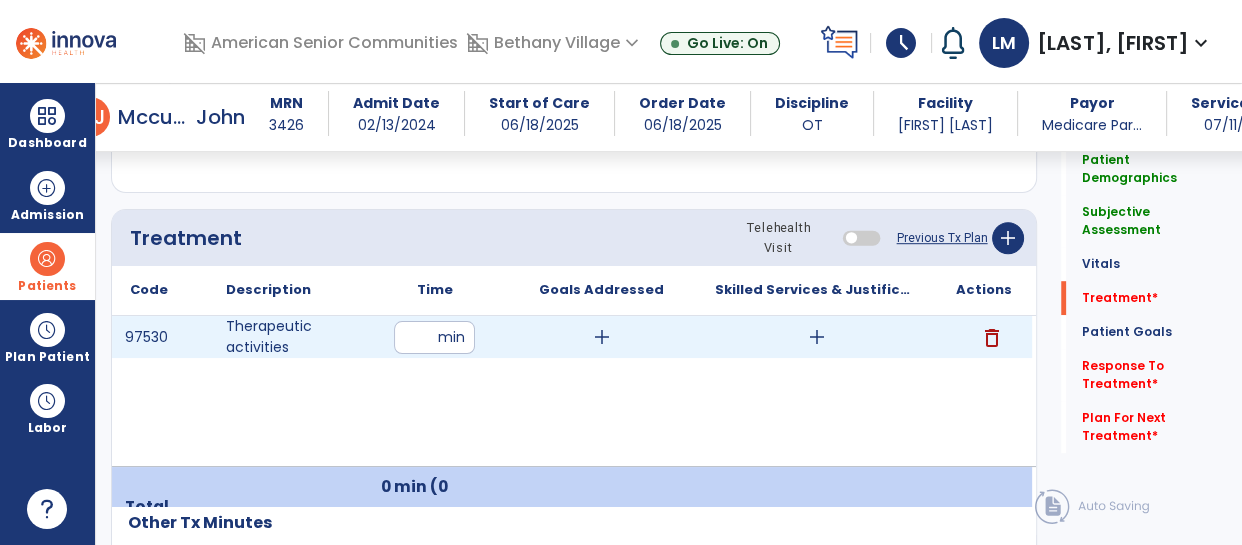 type on "**" 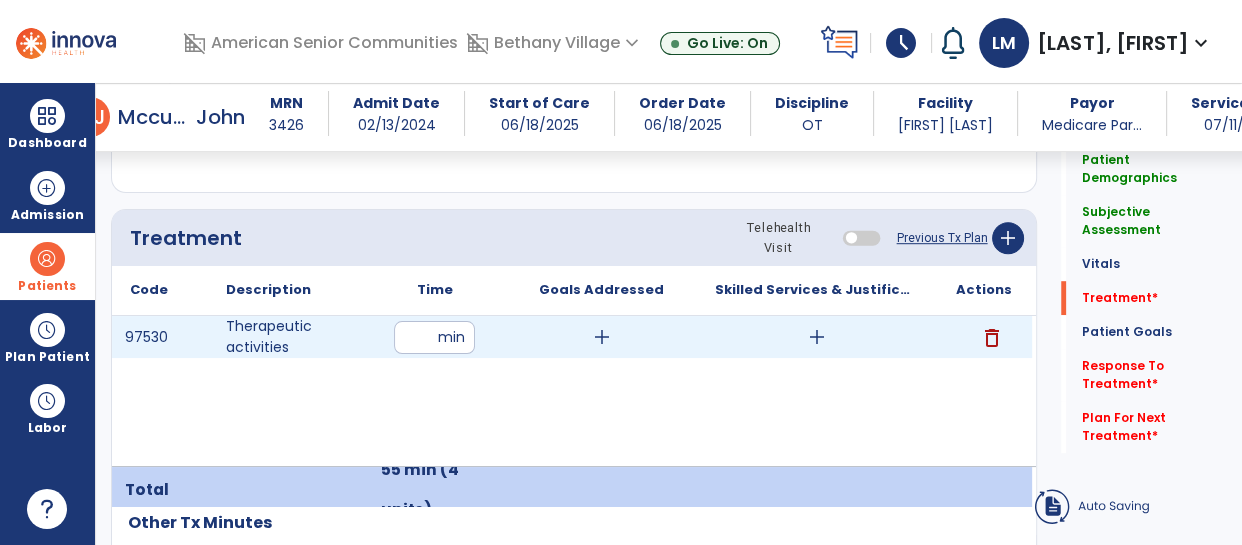 click on "add" at bounding box center (602, 337) 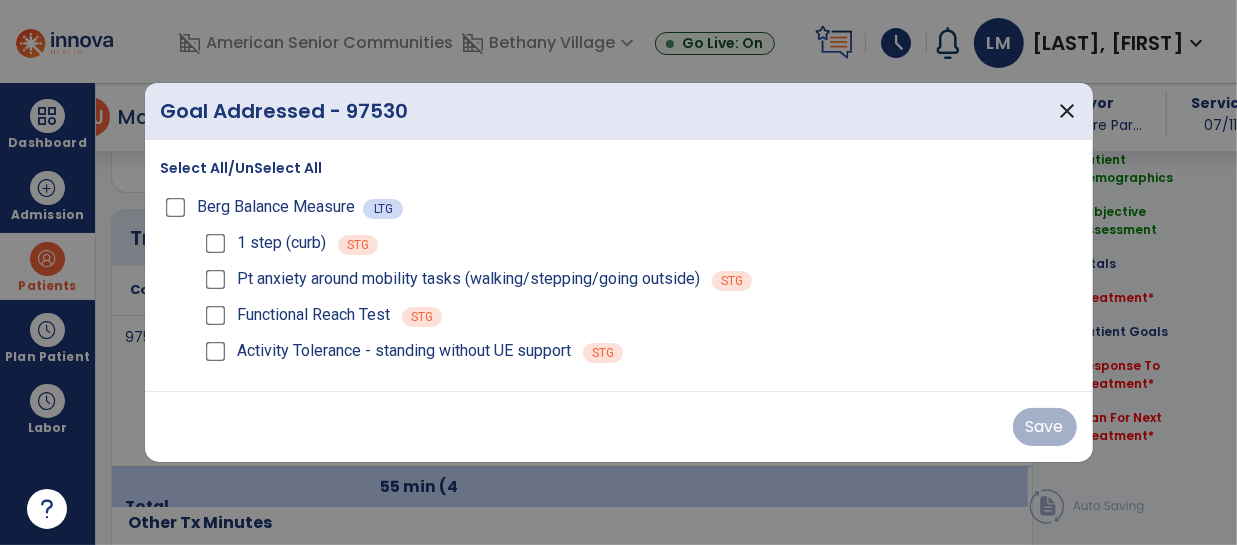scroll, scrollTop: 1150, scrollLeft: 0, axis: vertical 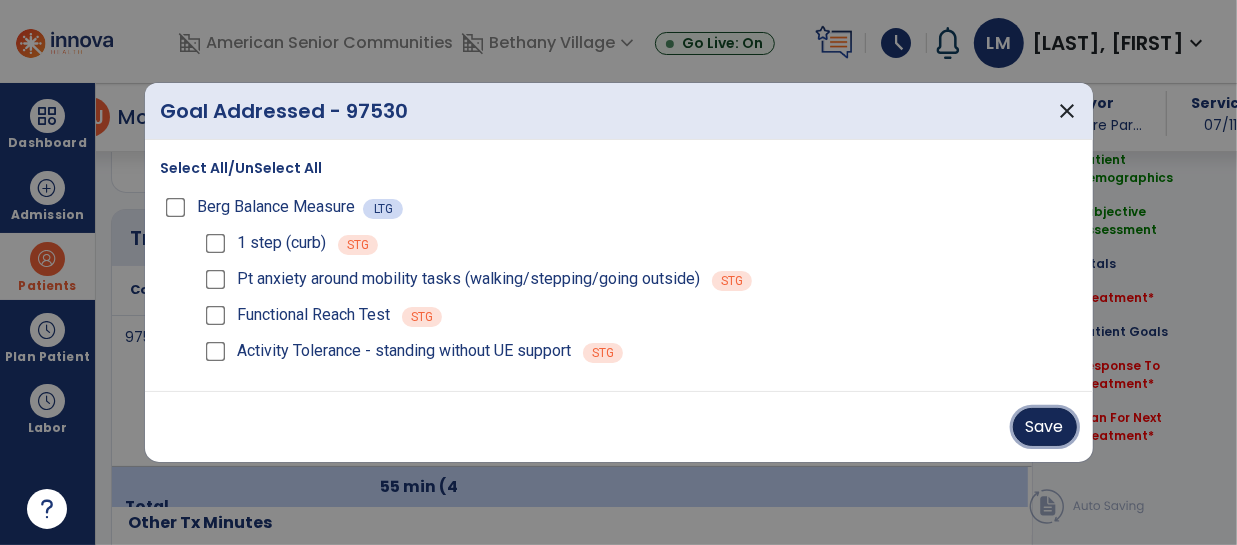 click on "Save" at bounding box center [1045, 427] 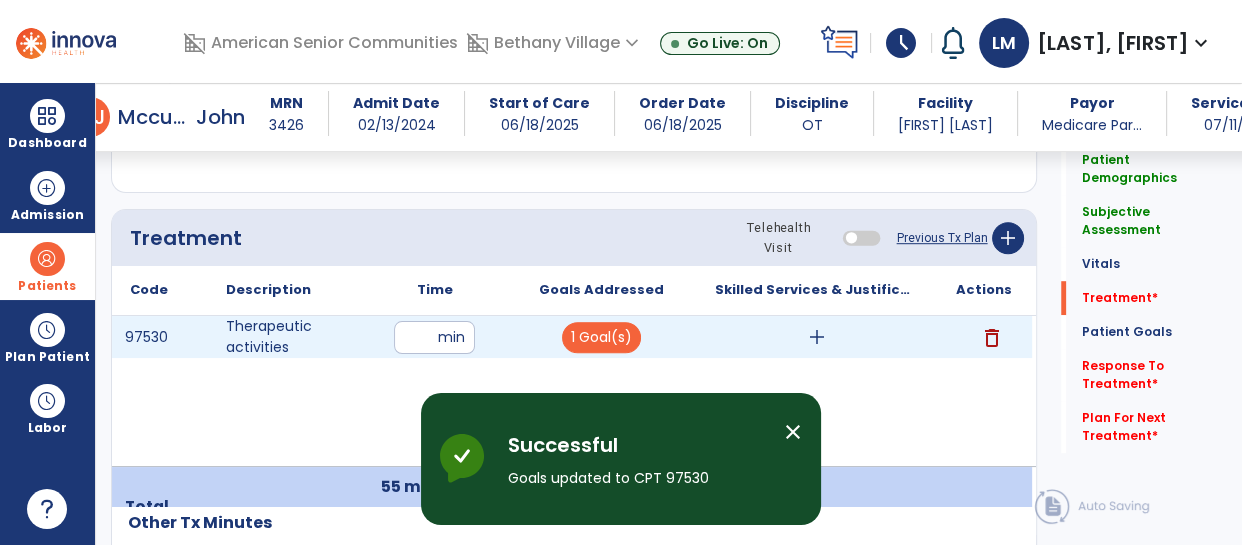 click on "add" at bounding box center [817, 337] 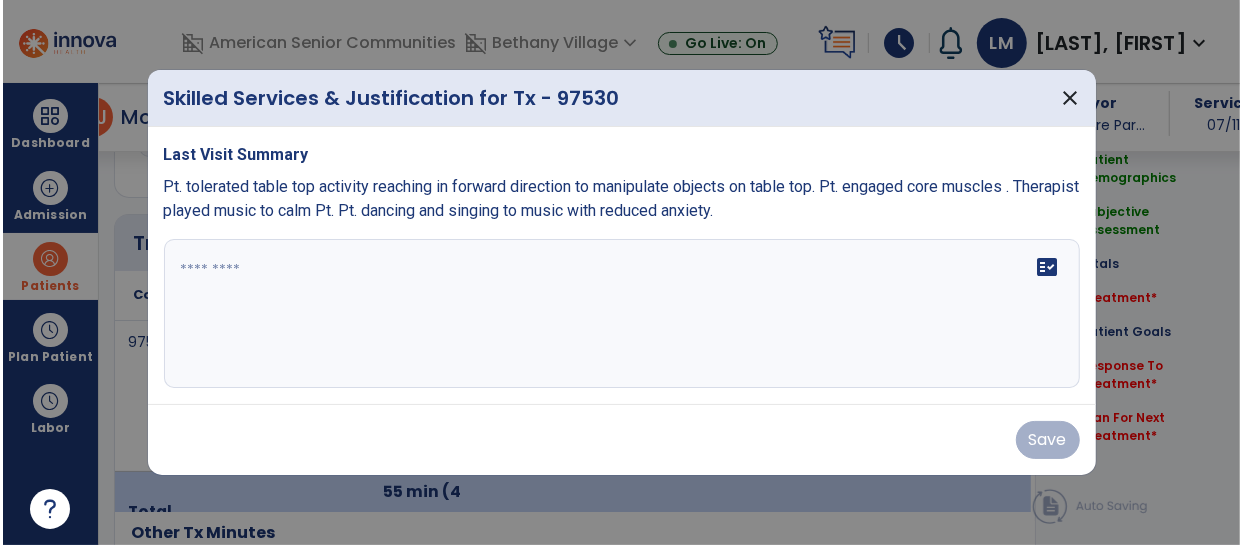 scroll, scrollTop: 1150, scrollLeft: 0, axis: vertical 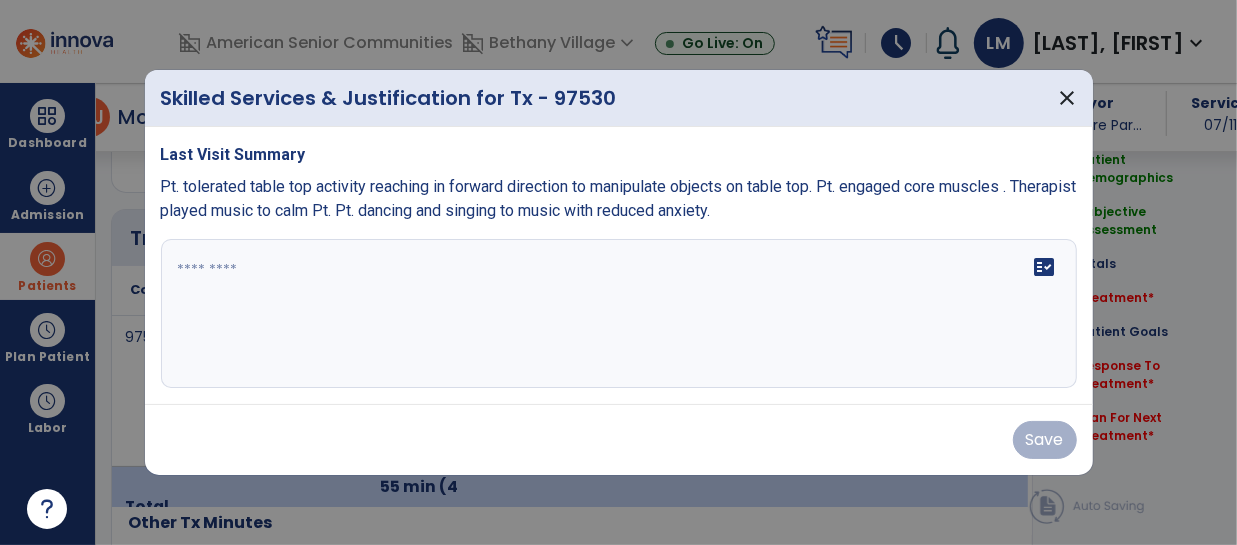 click on "fact_check" at bounding box center (619, 314) 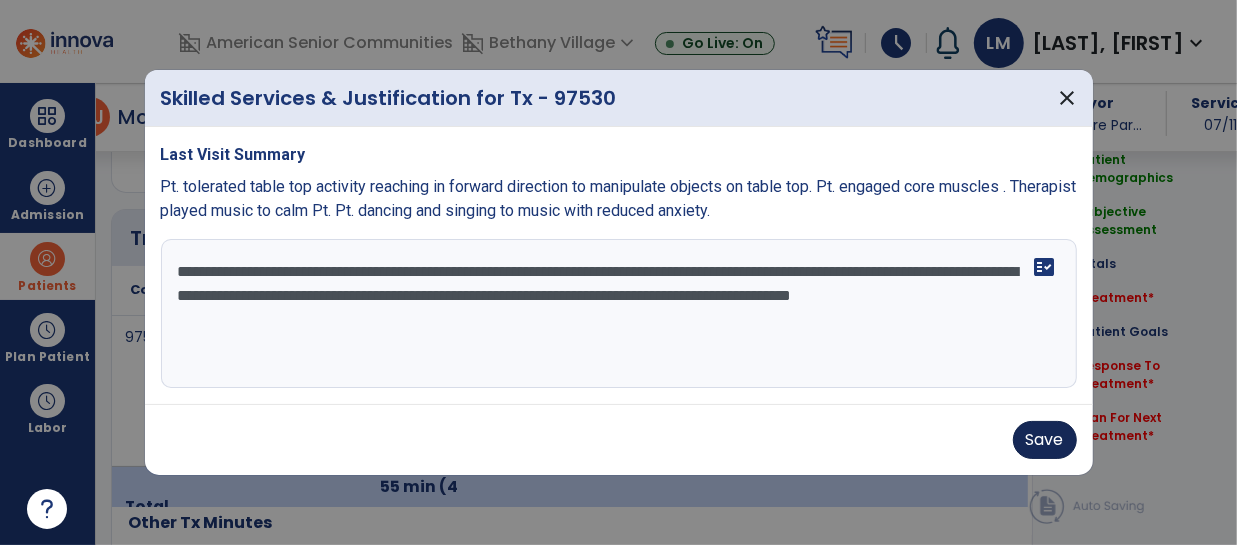 type on "**********" 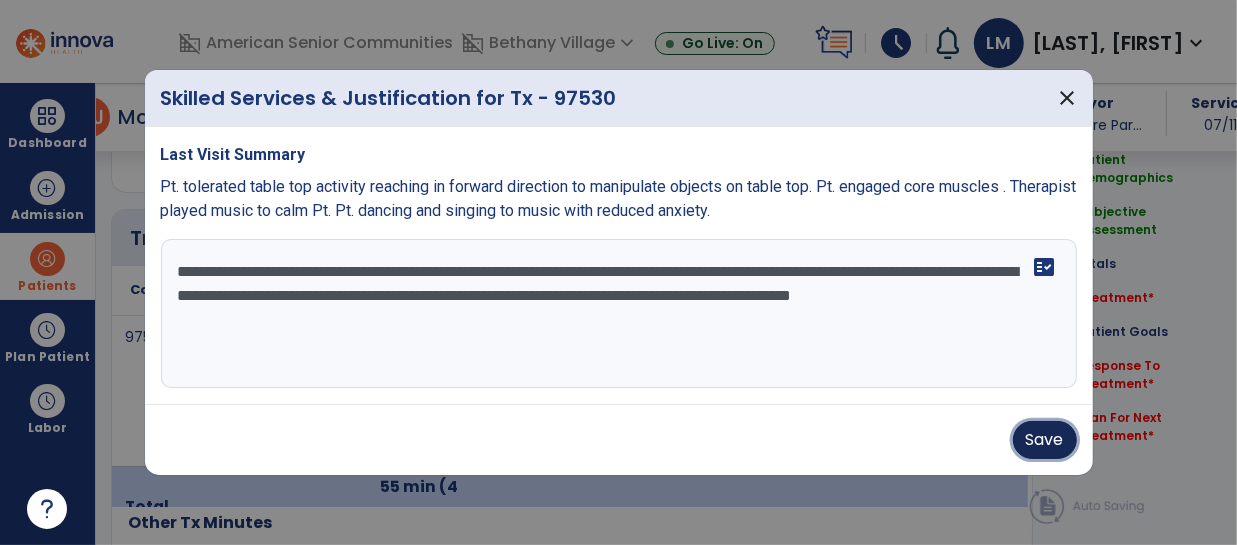 click on "Save" at bounding box center [1045, 440] 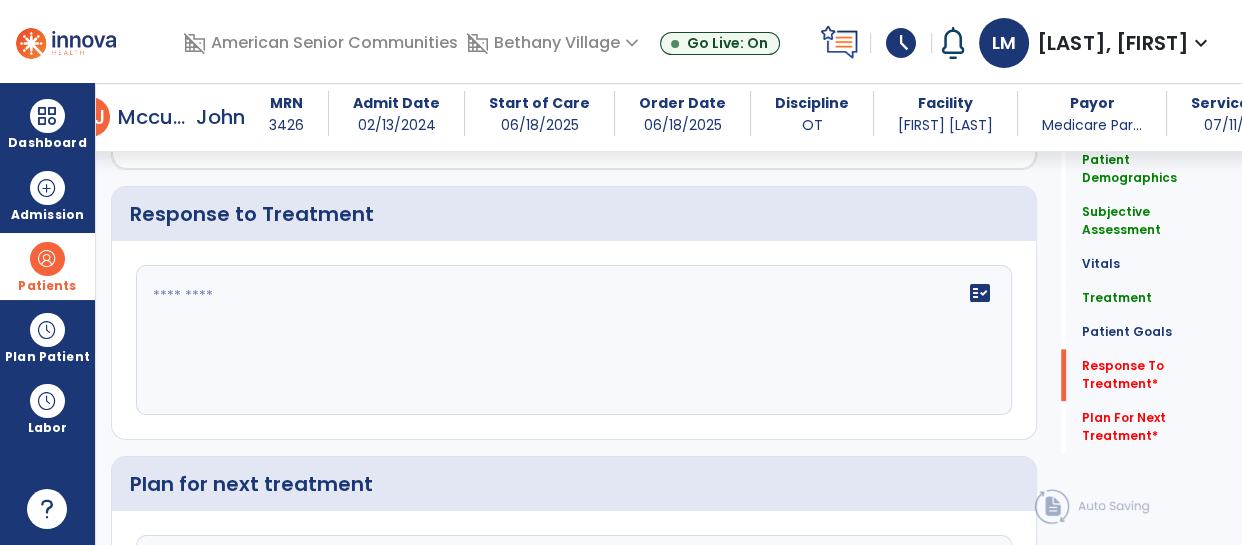scroll, scrollTop: 2543, scrollLeft: 0, axis: vertical 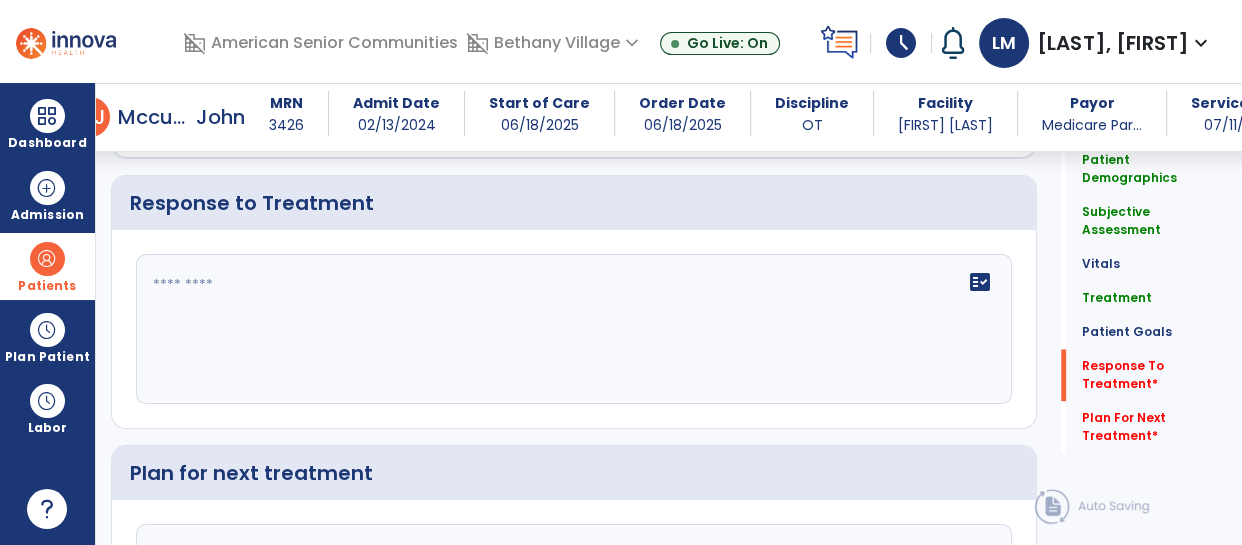 click on "fact_check" 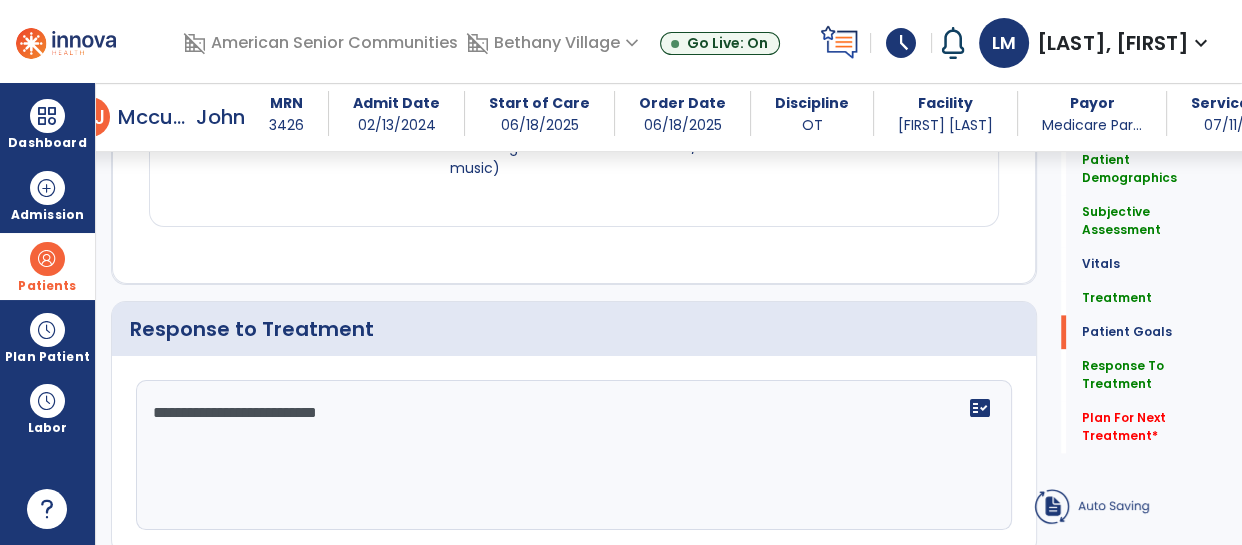 scroll, scrollTop: 2759, scrollLeft: 0, axis: vertical 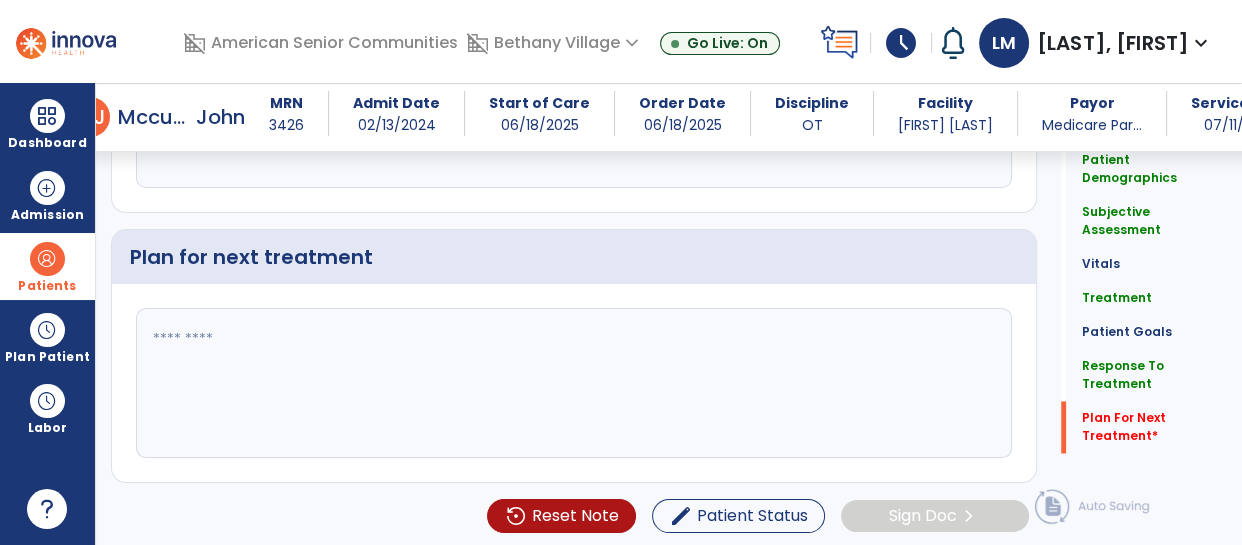 type on "**********" 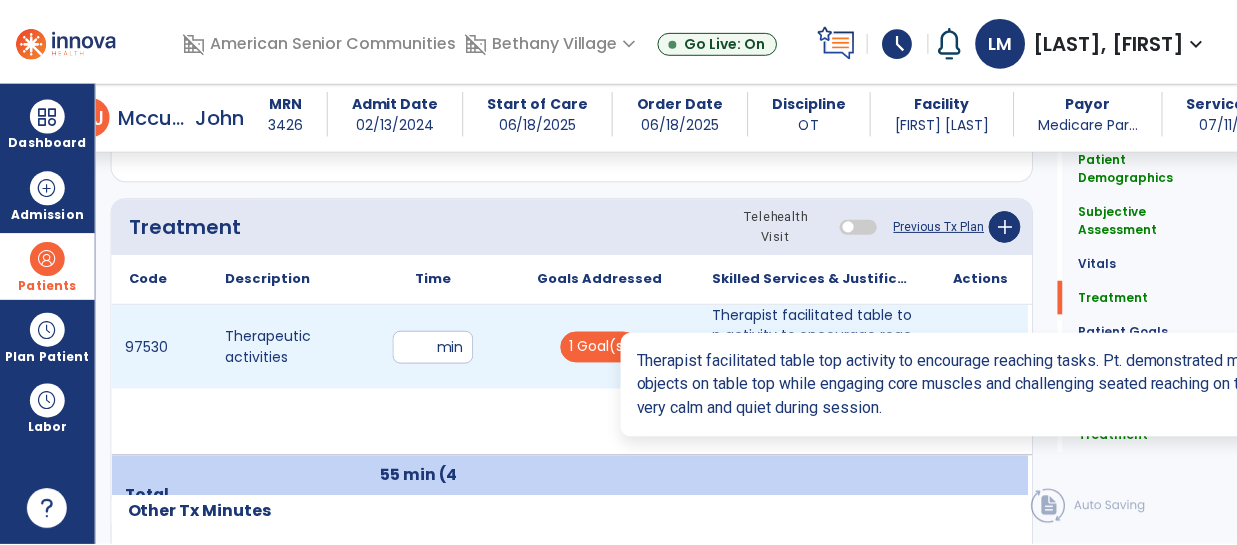 scroll, scrollTop: 1160, scrollLeft: 0, axis: vertical 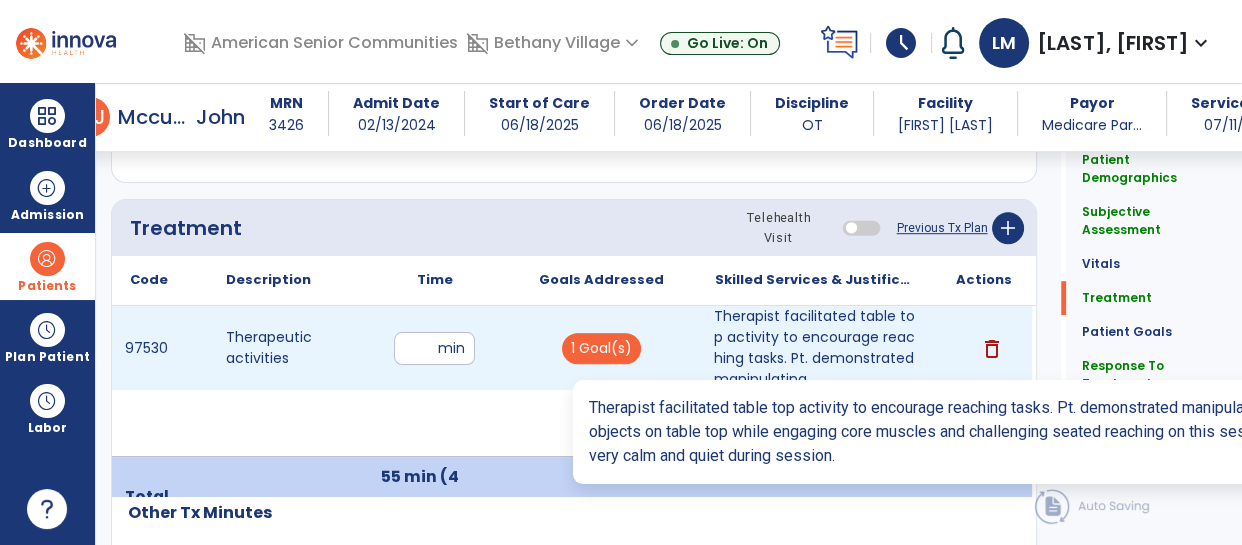 type on "**********" 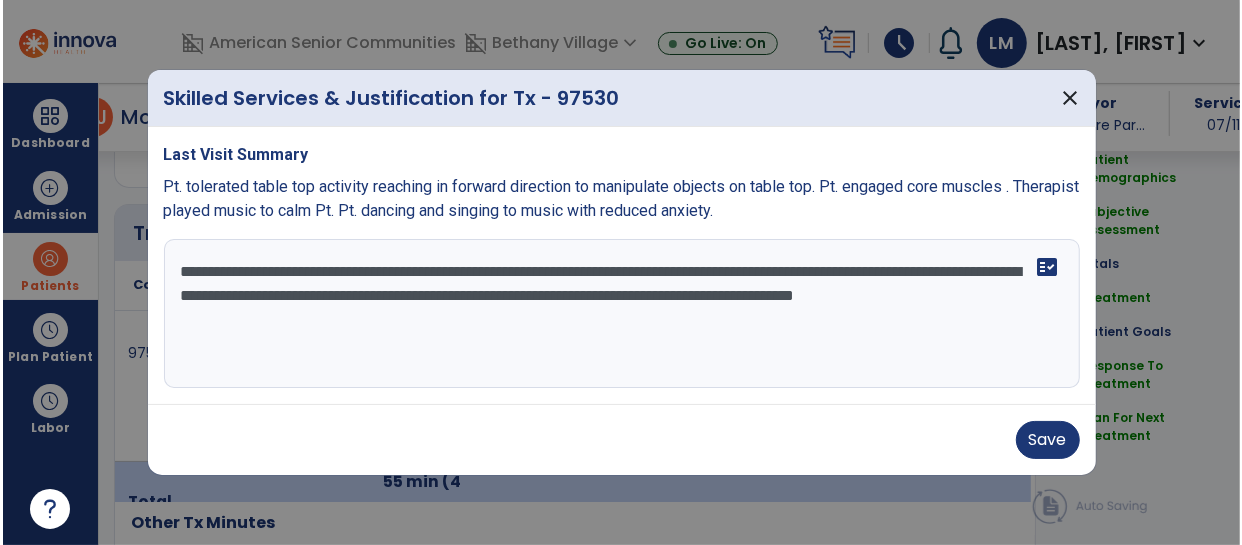 scroll, scrollTop: 1160, scrollLeft: 0, axis: vertical 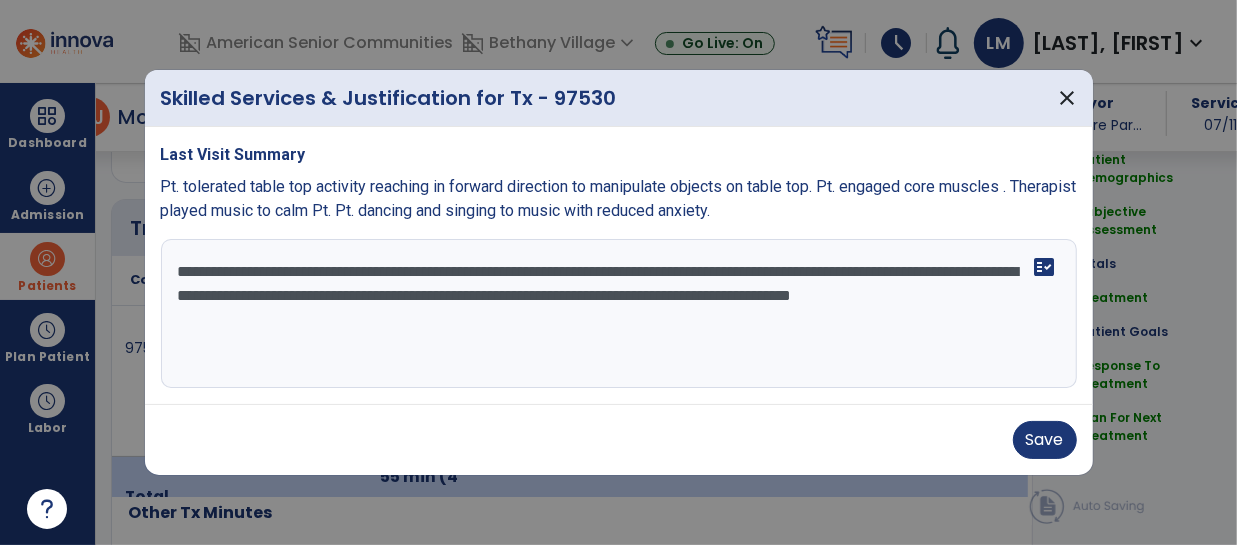click on "**********" at bounding box center [619, 314] 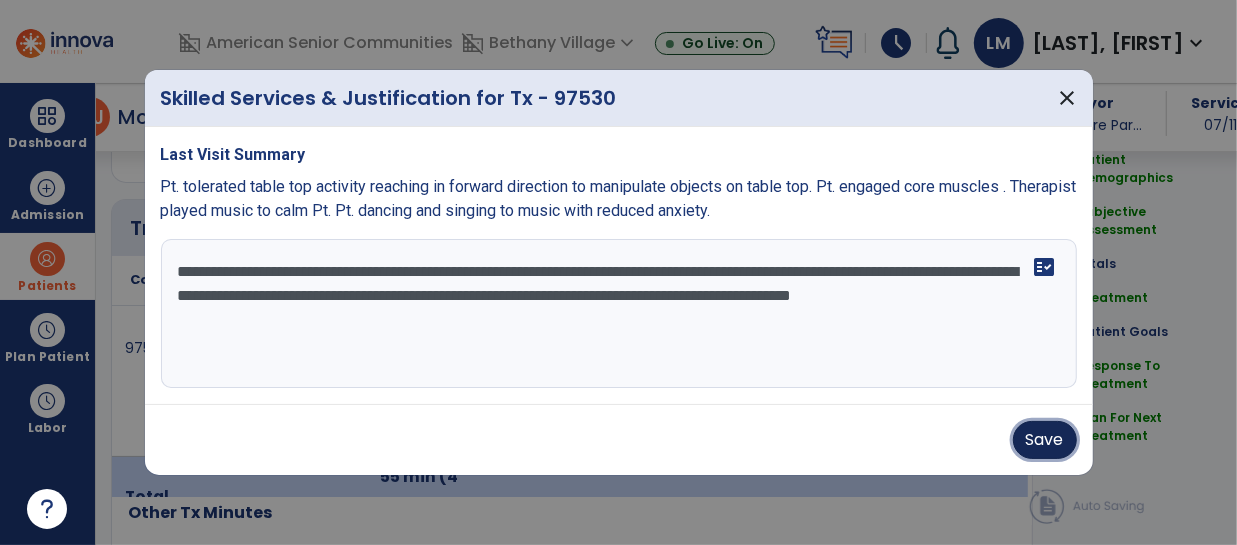 click on "Save" at bounding box center (1045, 440) 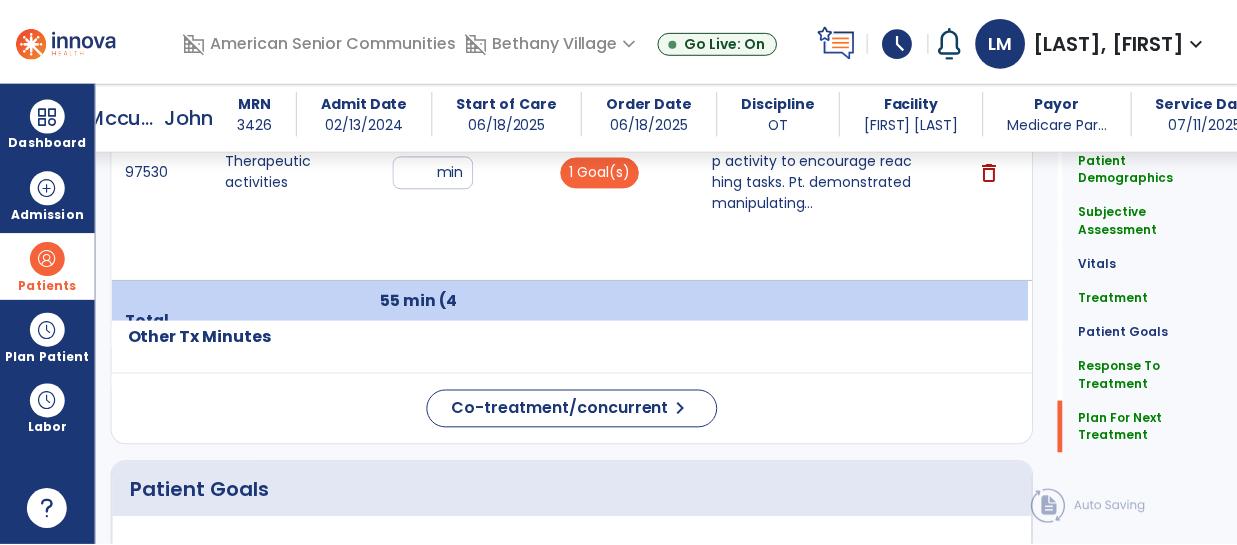 scroll, scrollTop: 2759, scrollLeft: 0, axis: vertical 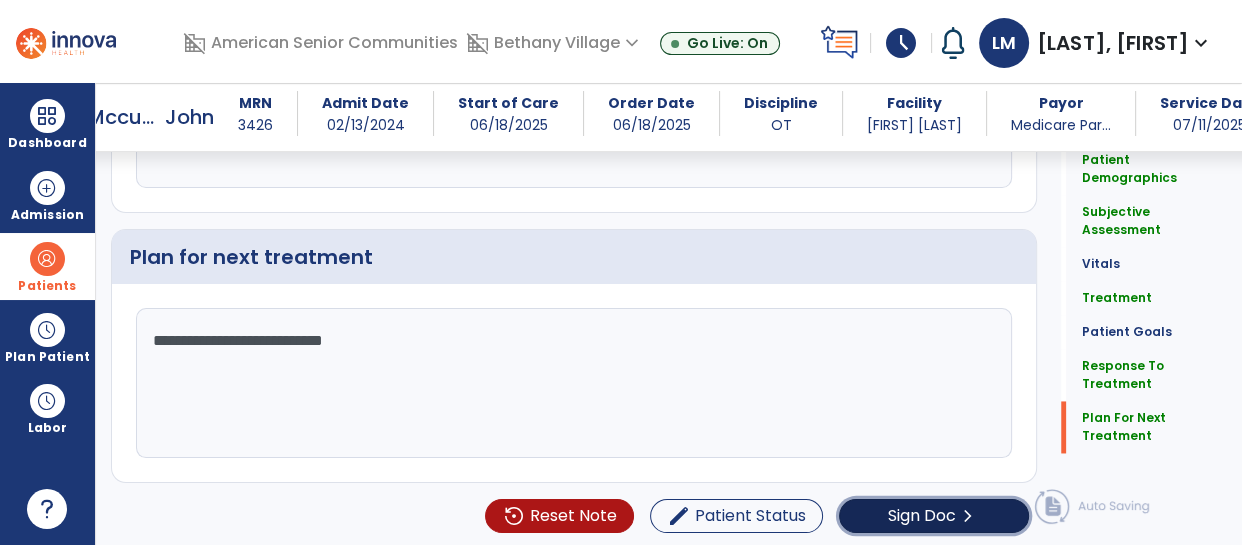 click on "Sign Doc" 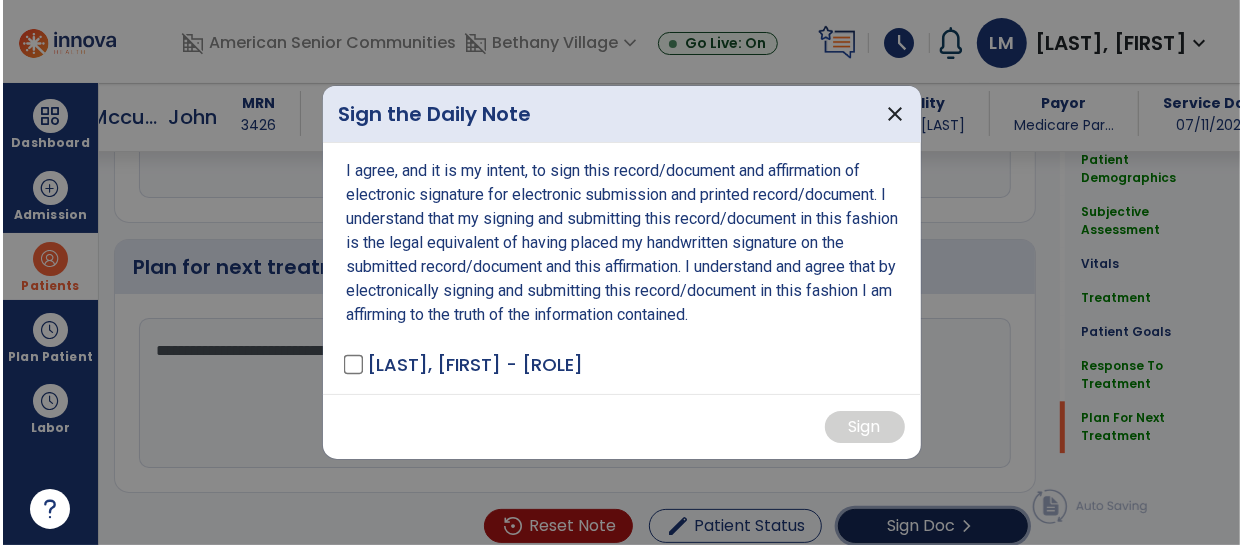 scroll, scrollTop: 2759, scrollLeft: 0, axis: vertical 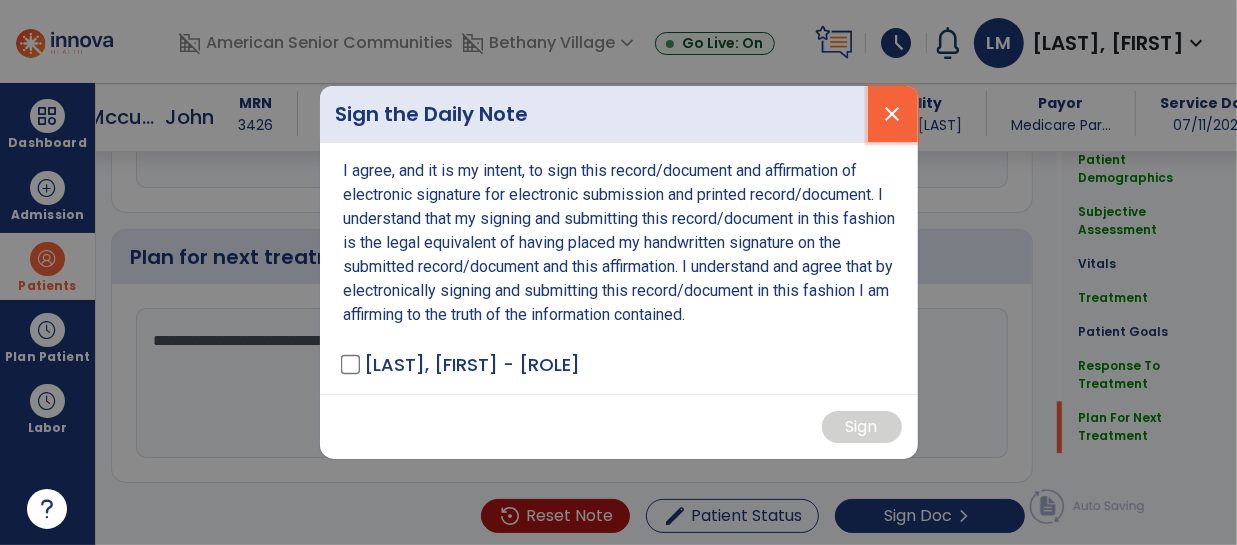 click on "close" at bounding box center [893, 114] 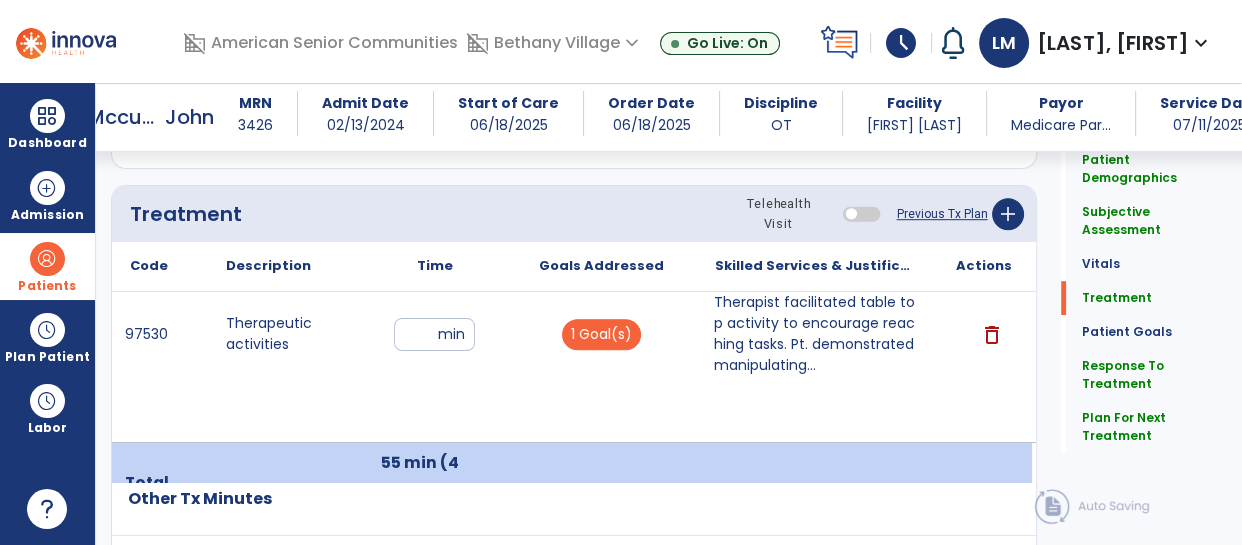 scroll, scrollTop: 1168, scrollLeft: 0, axis: vertical 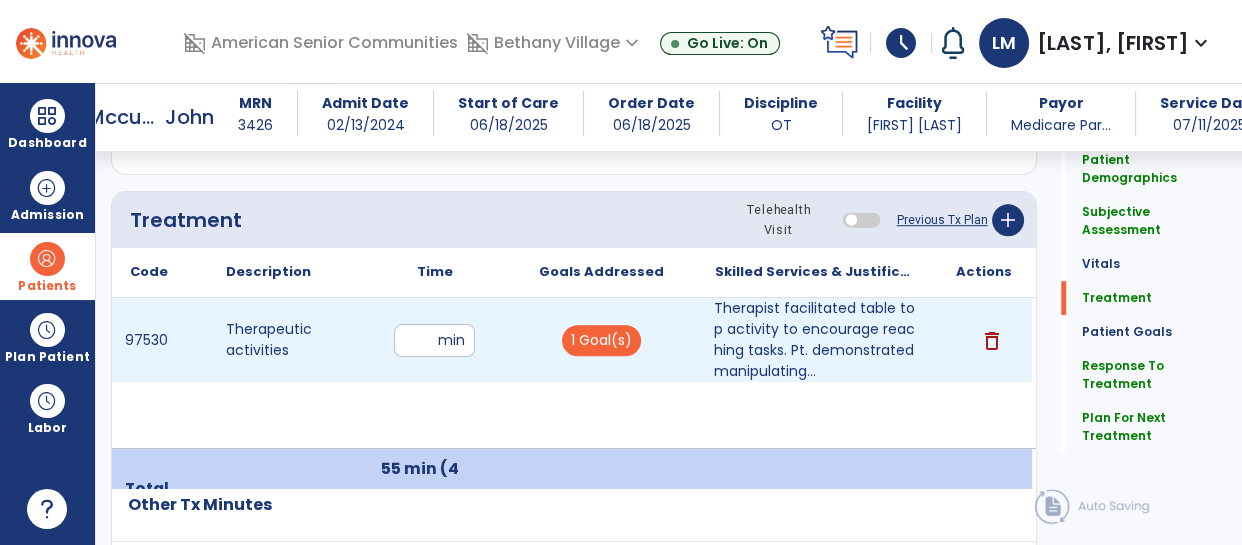 click on "**" at bounding box center (434, 340) 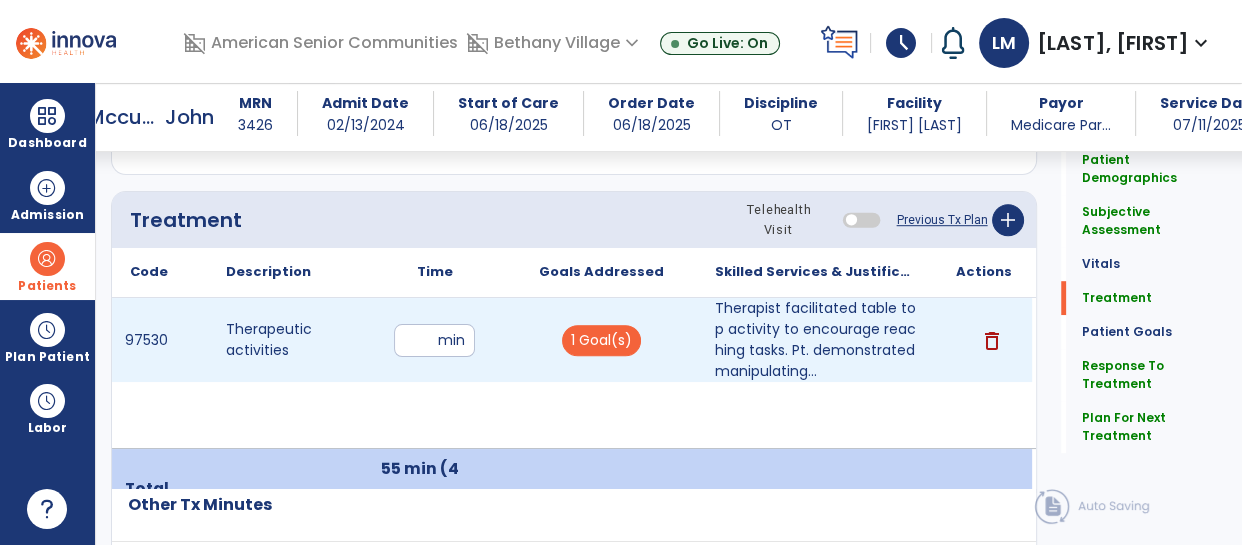 type on "*" 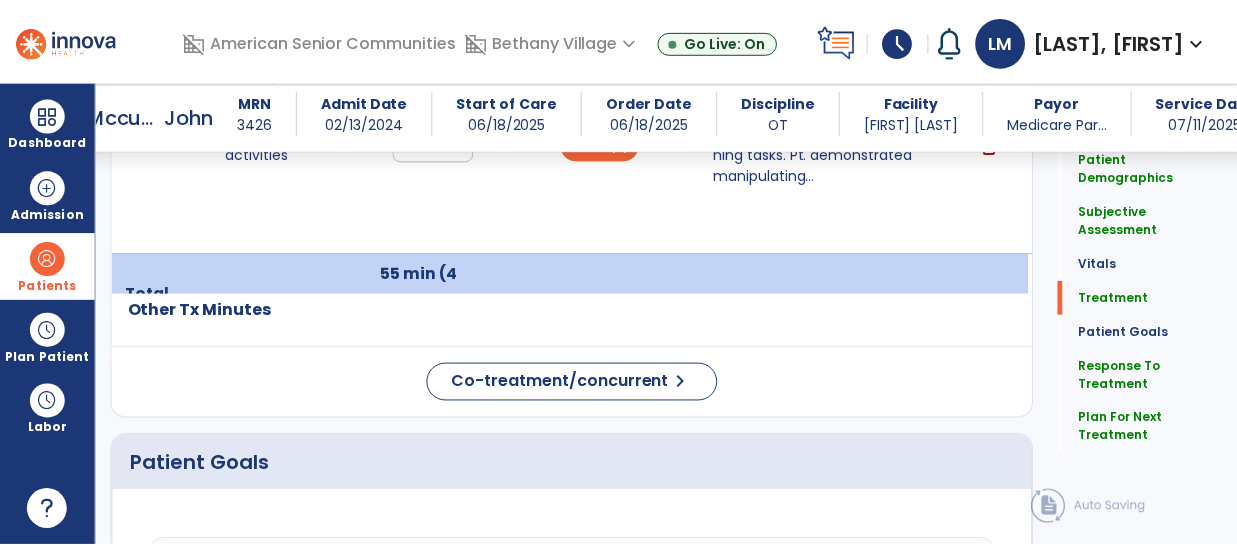 scroll, scrollTop: 1360, scrollLeft: 0, axis: vertical 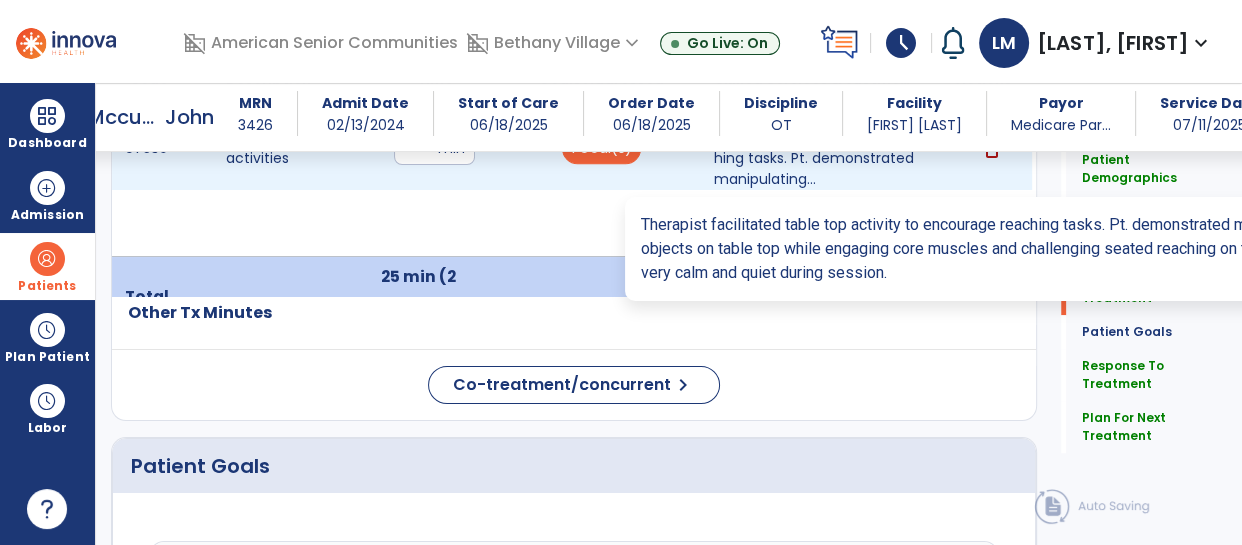 click on "Therapist facilitated table top activity to encourage reaching tasks.  Pt. demonstrated manipulating..." at bounding box center (816, 148) 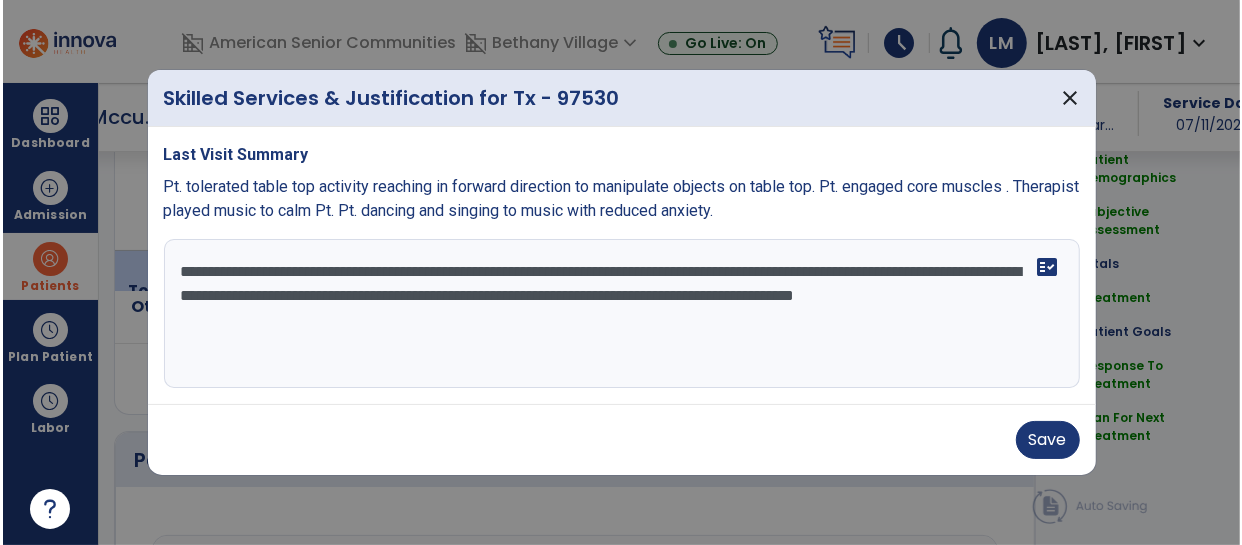 scroll, scrollTop: 1360, scrollLeft: 0, axis: vertical 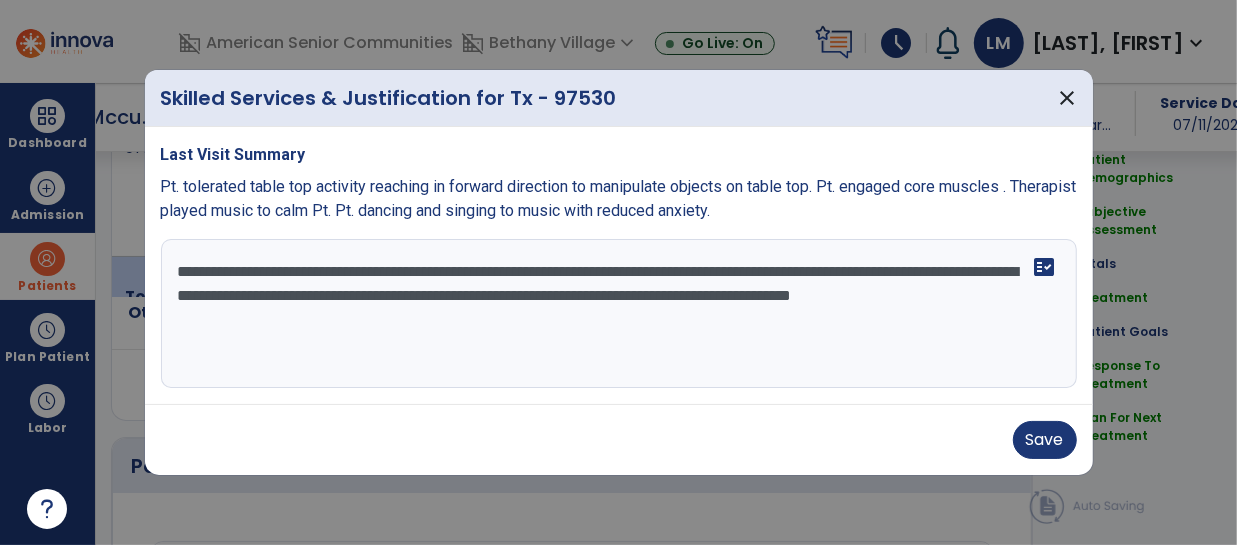 click on "**********" at bounding box center [619, 314] 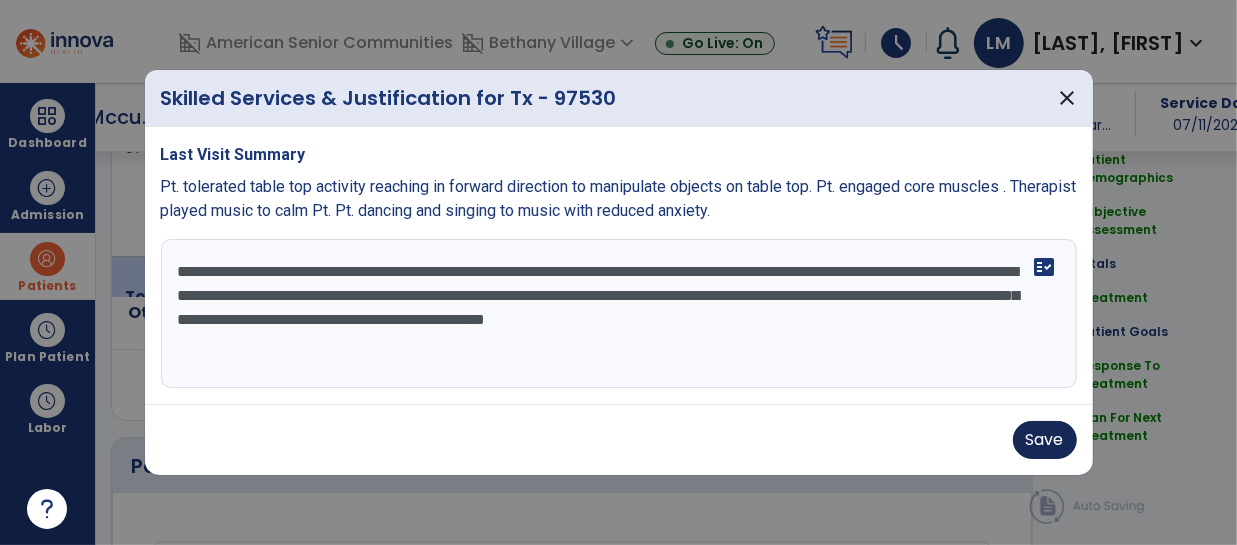 type on "**********" 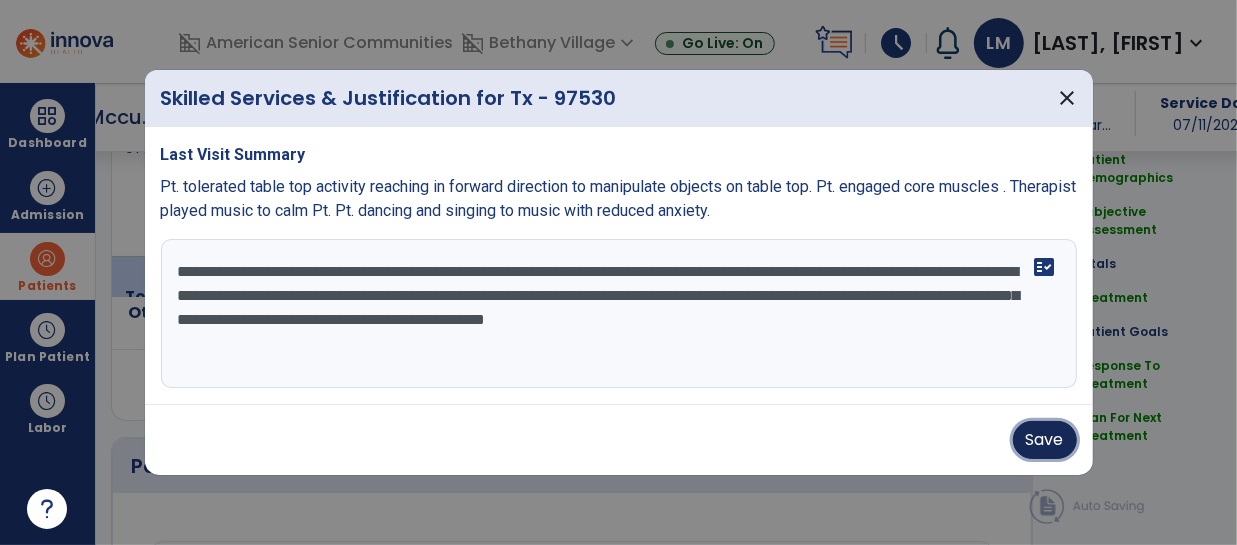 click on "Save" at bounding box center [1045, 440] 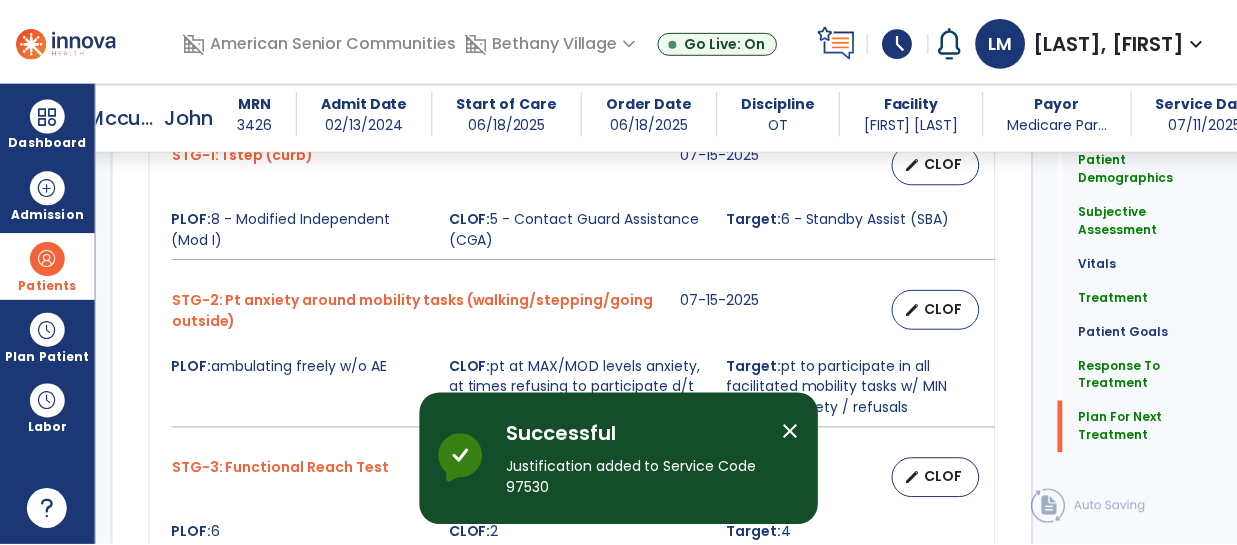 scroll, scrollTop: 2759, scrollLeft: 0, axis: vertical 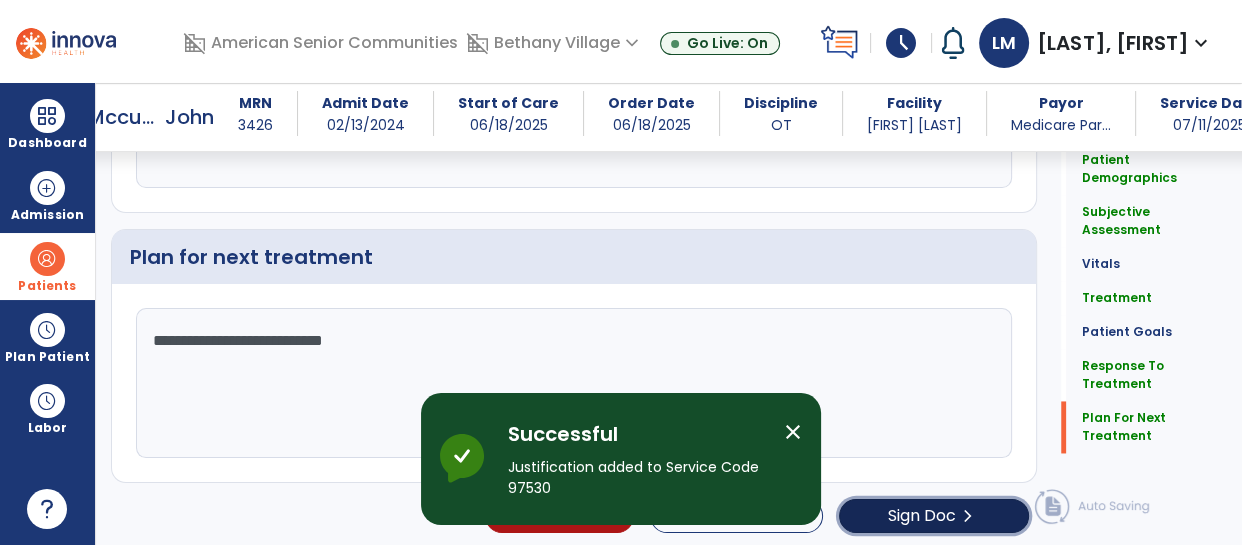 click on "chevron_right" 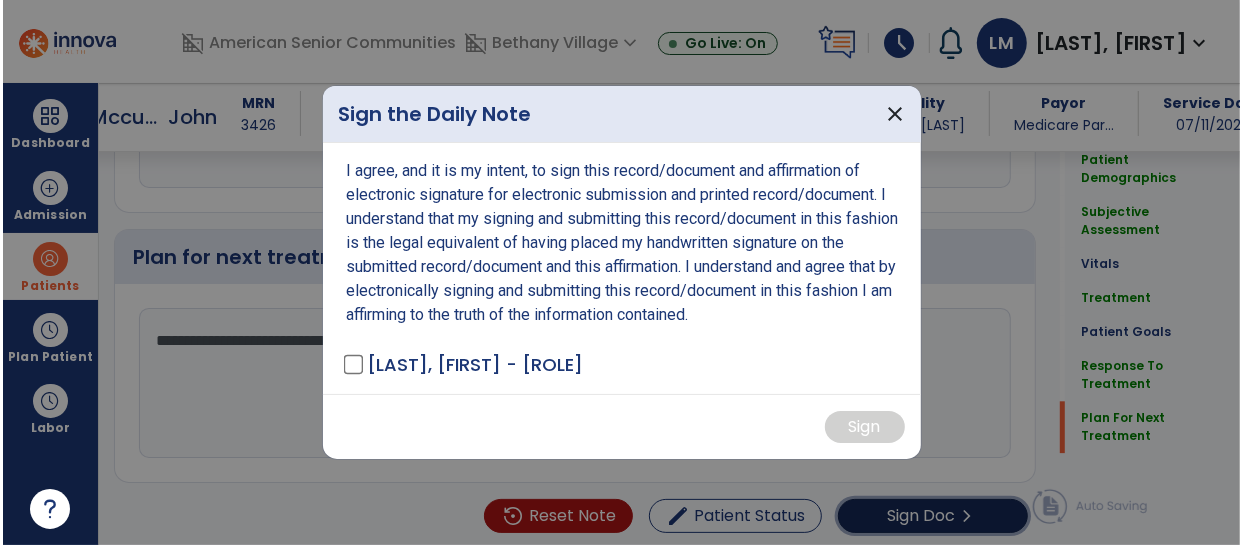 scroll, scrollTop: 2759, scrollLeft: 0, axis: vertical 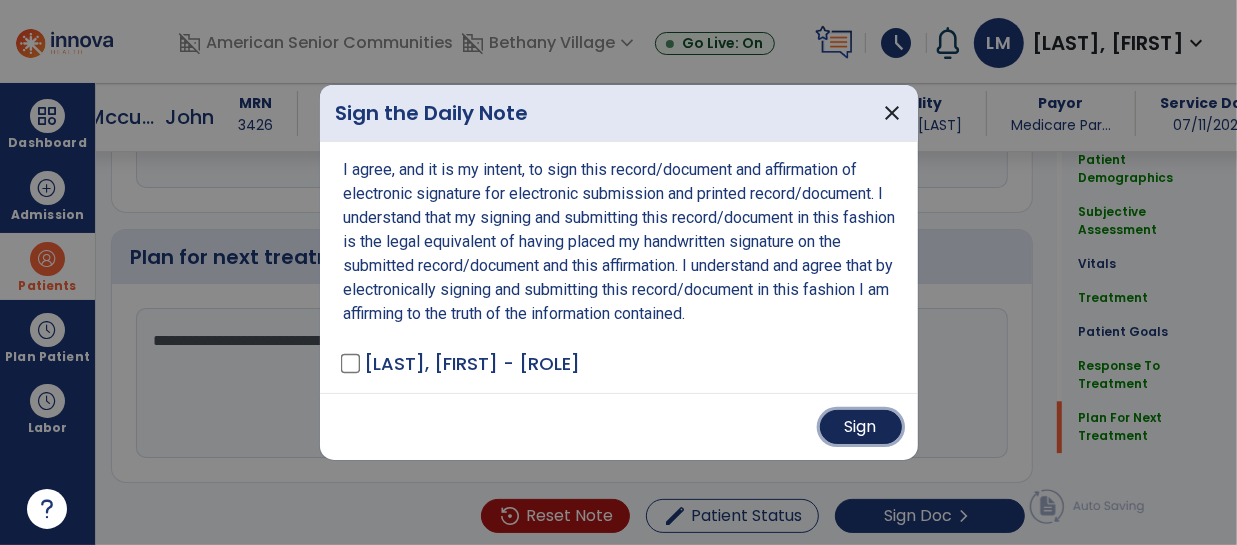 click on "Sign" at bounding box center (861, 427) 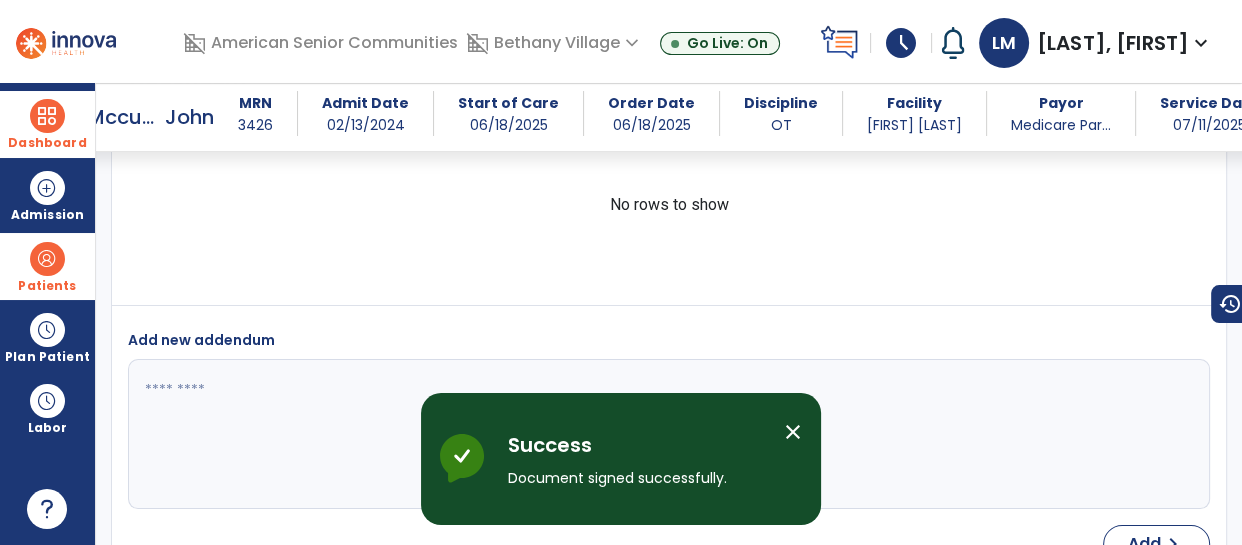 scroll, scrollTop: 3678, scrollLeft: 0, axis: vertical 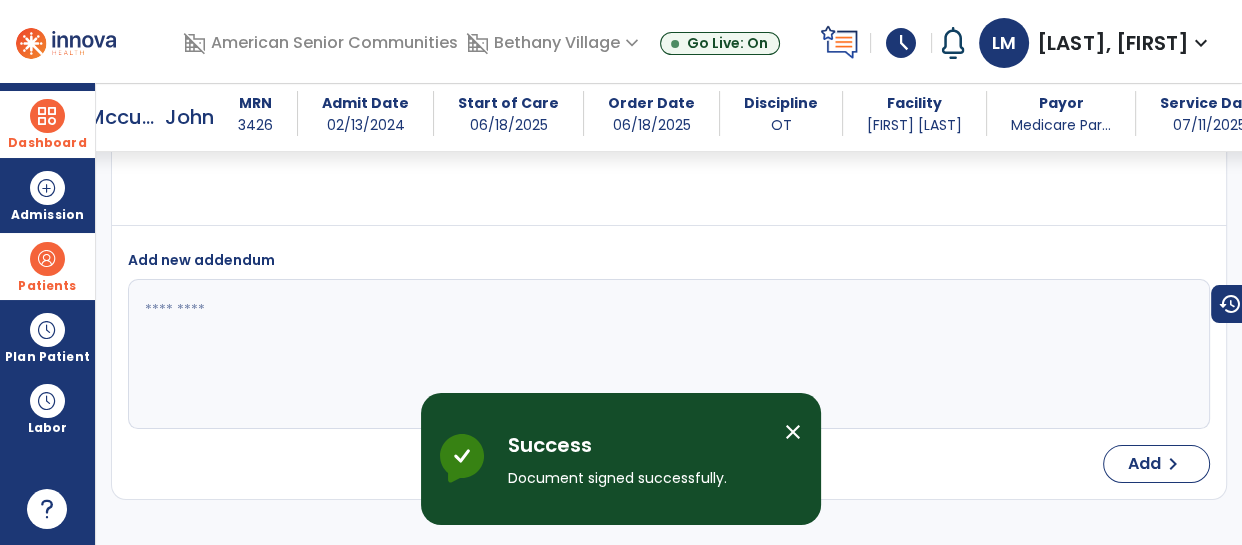 click at bounding box center (47, 116) 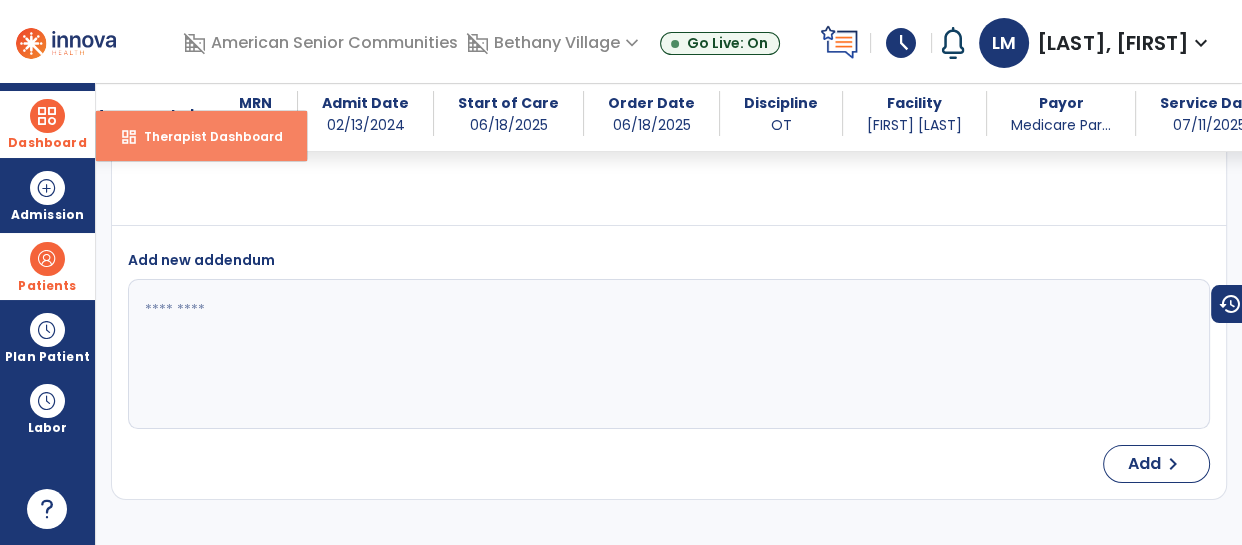 click on "Therapist Dashboard" at bounding box center [205, 136] 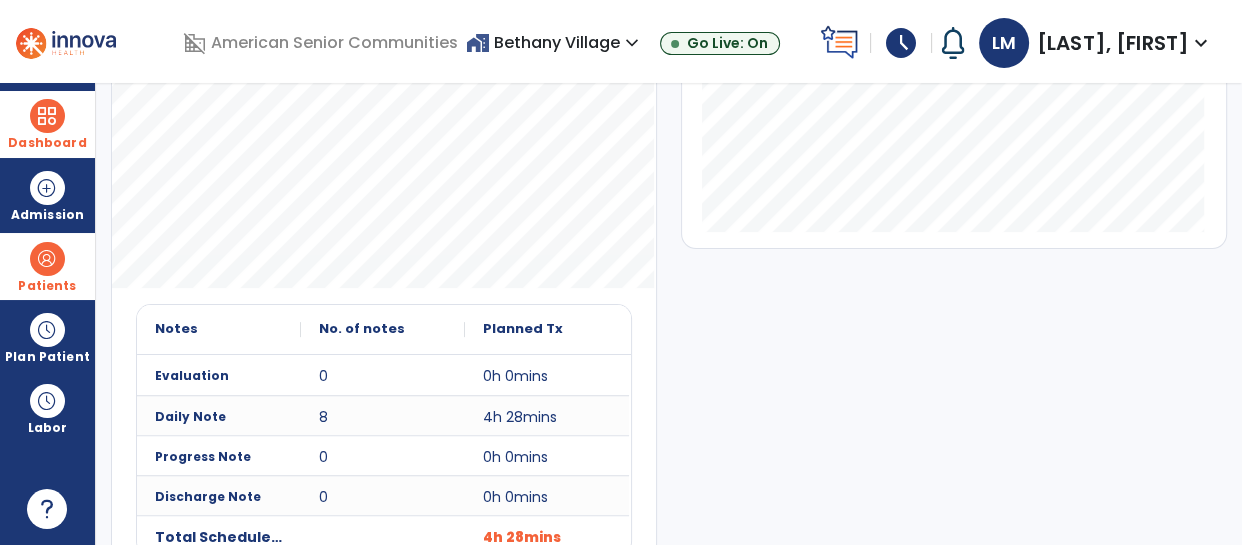 scroll, scrollTop: 550, scrollLeft: 0, axis: vertical 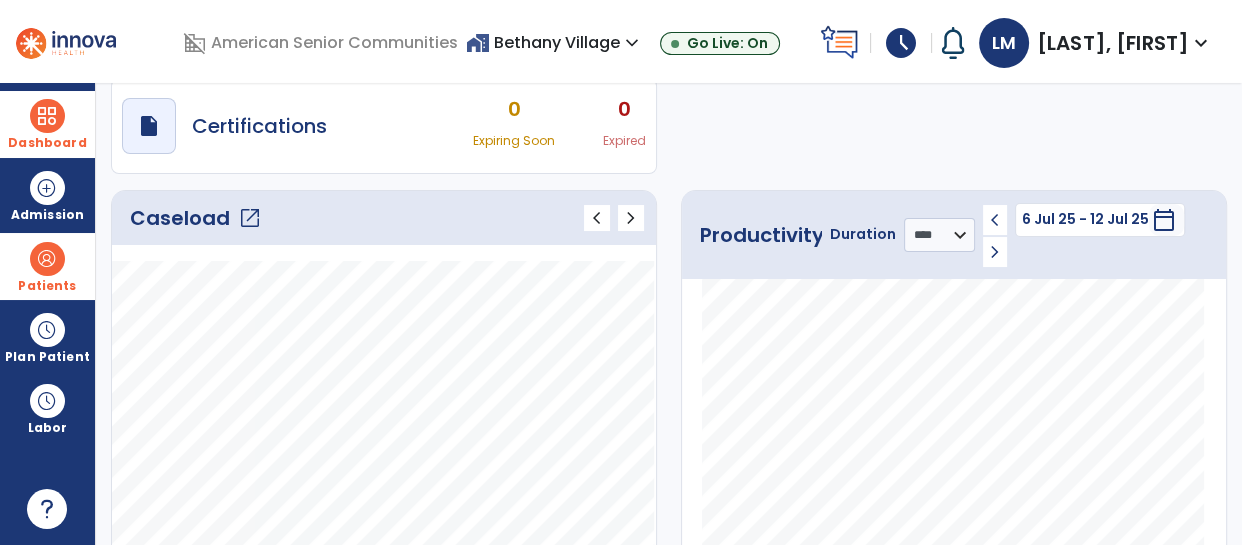 click on "Caseload   open_in_new" 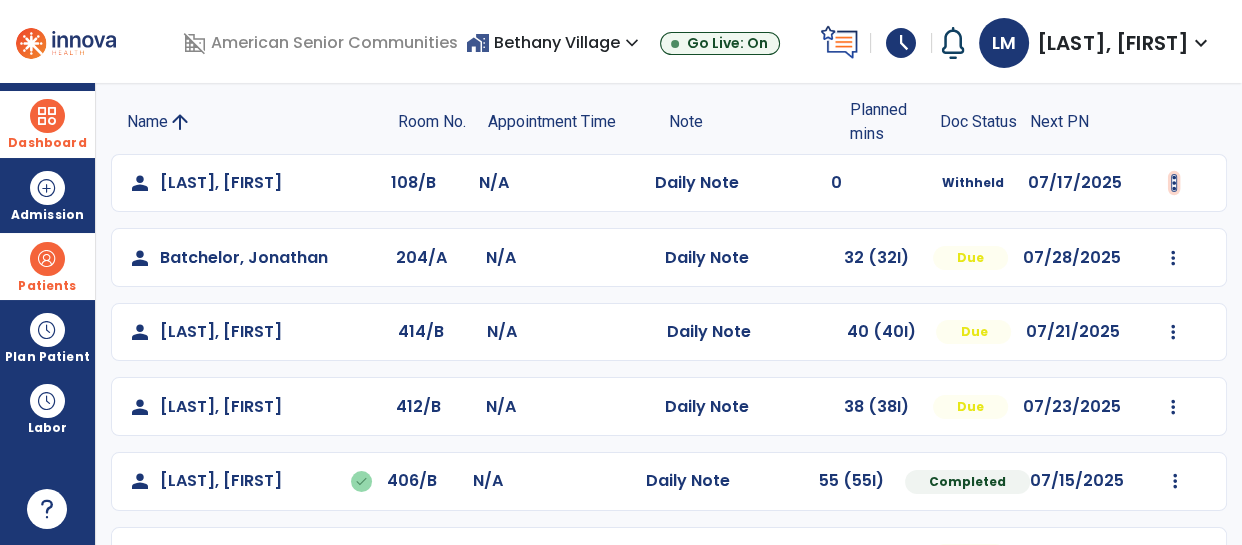click at bounding box center (1174, 183) 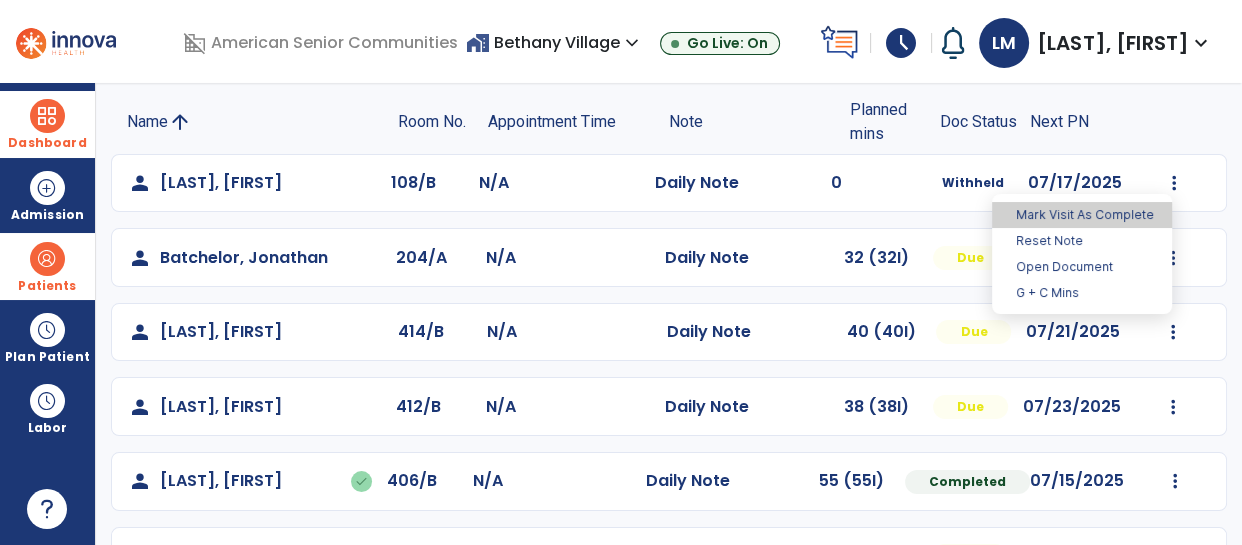 click on "Mark Visit As Complete" at bounding box center (1082, 215) 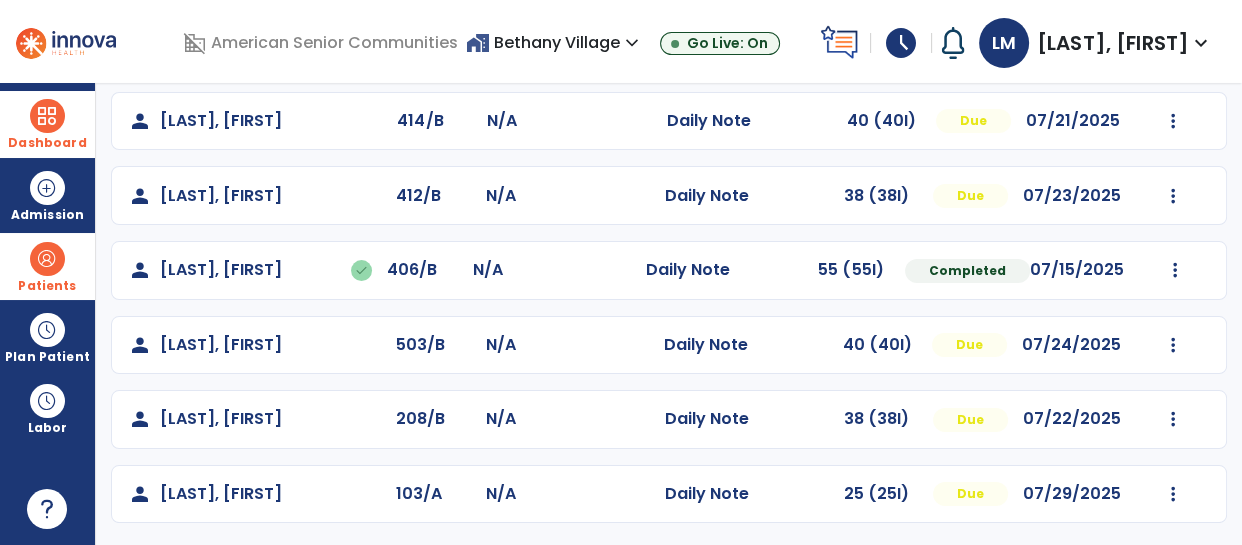 scroll, scrollTop: 343, scrollLeft: 0, axis: vertical 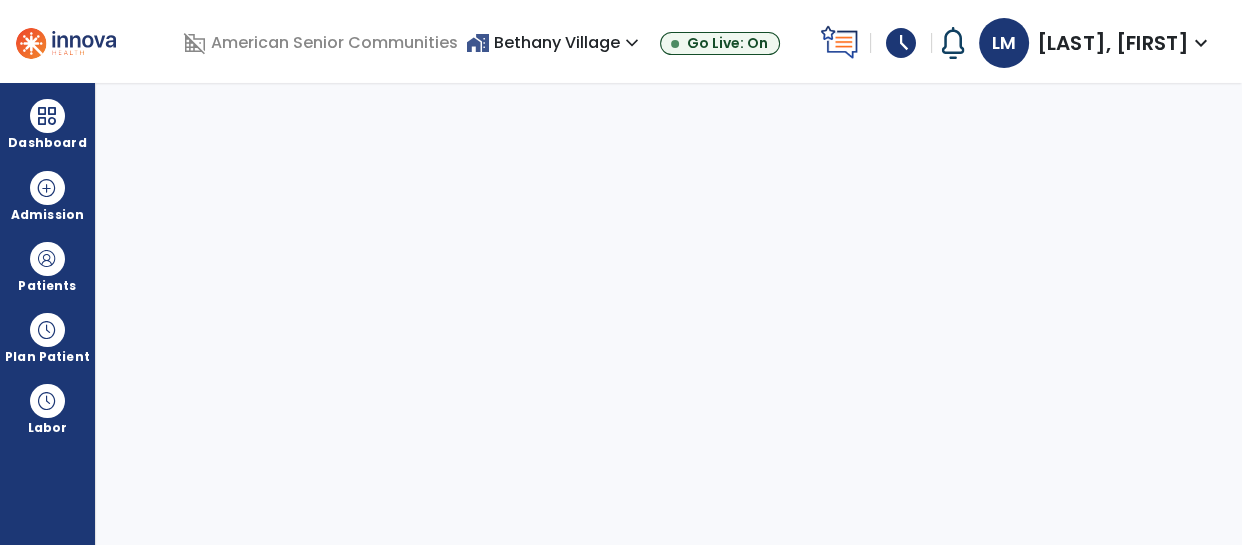 select on "****" 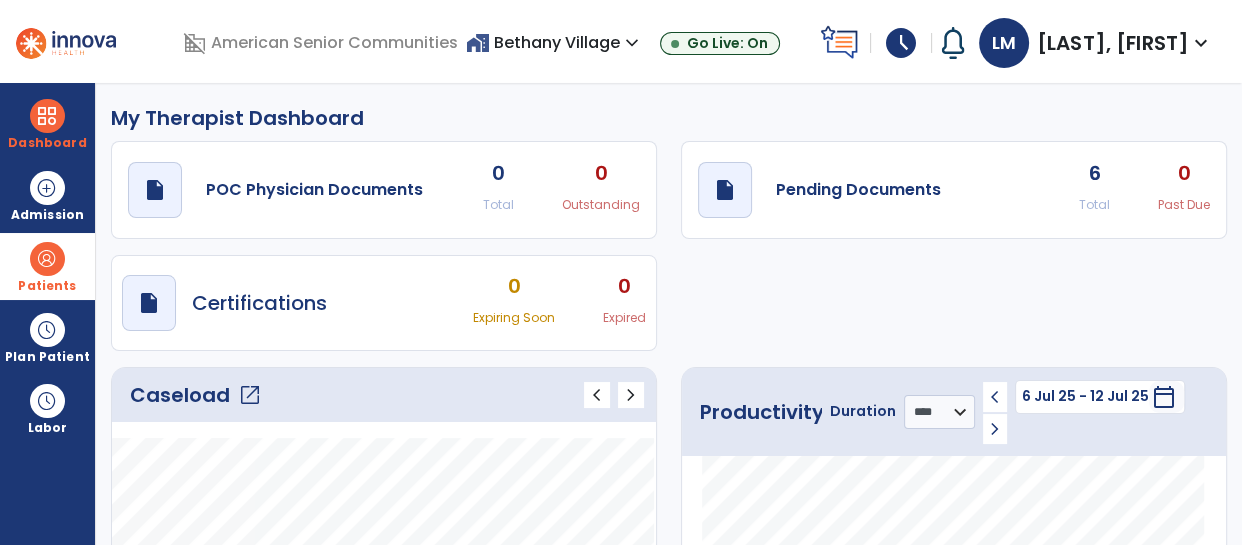 click on "Patients" at bounding box center [47, 266] 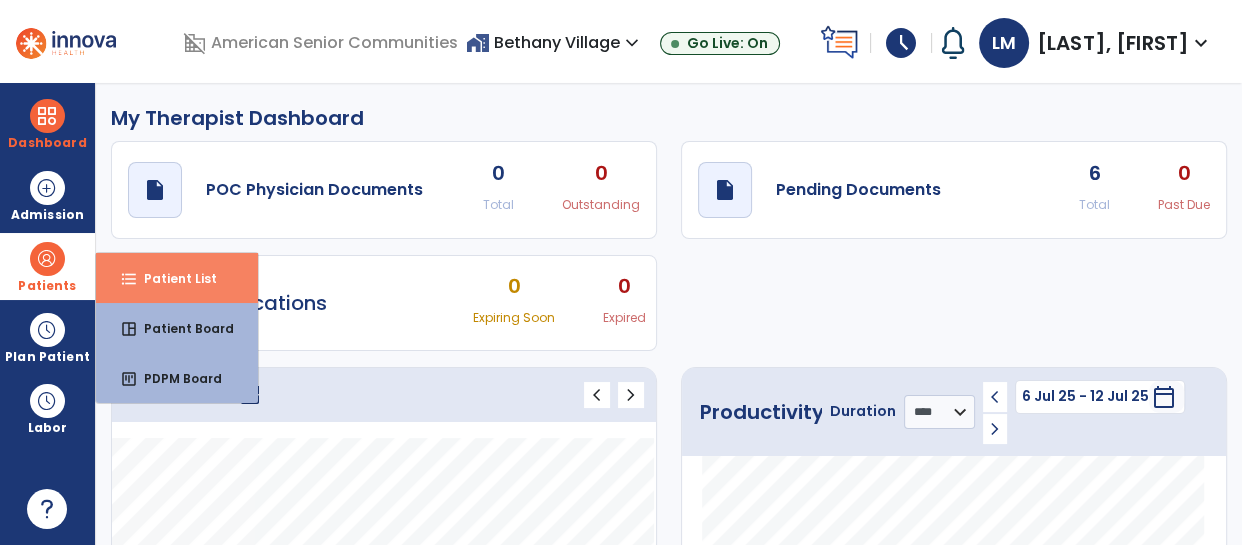 click on "format_list_bulleted  Patient List" at bounding box center (177, 278) 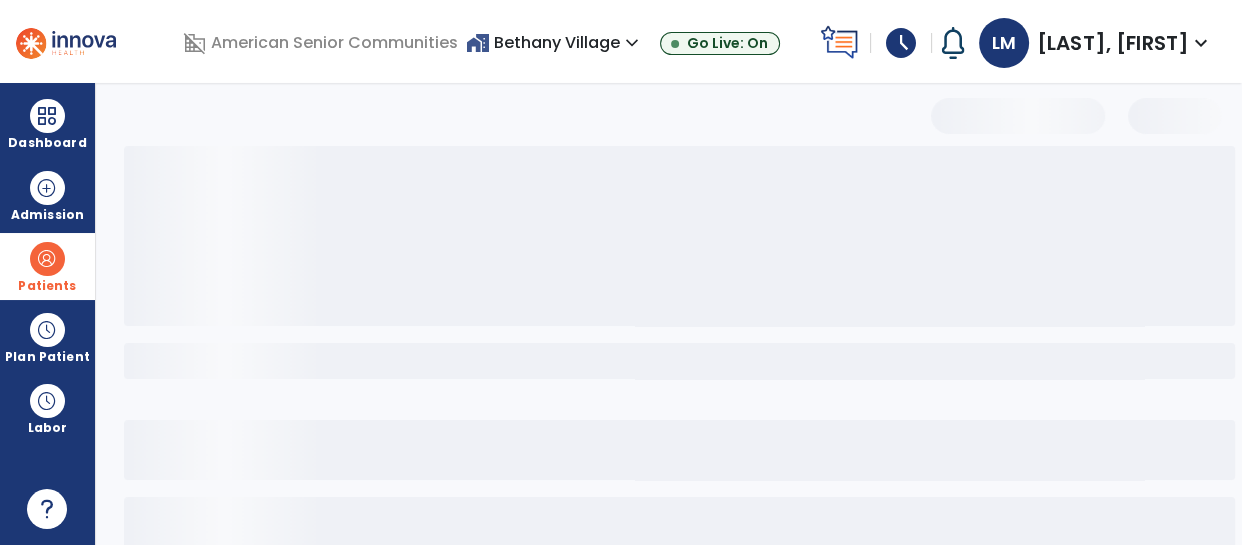 select on "***" 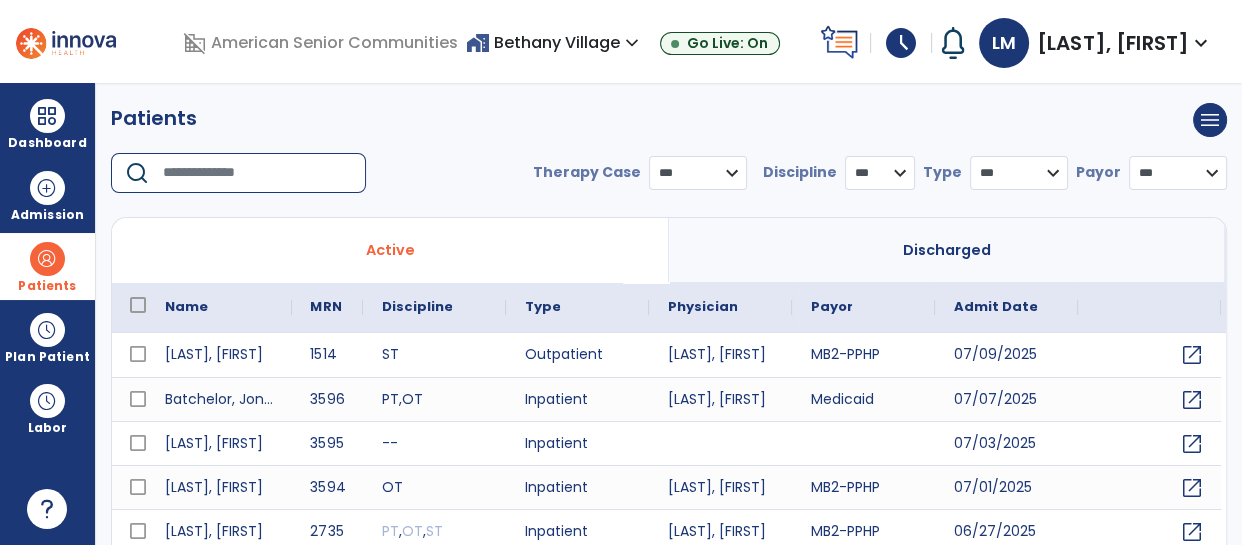 click at bounding box center (257, 173) 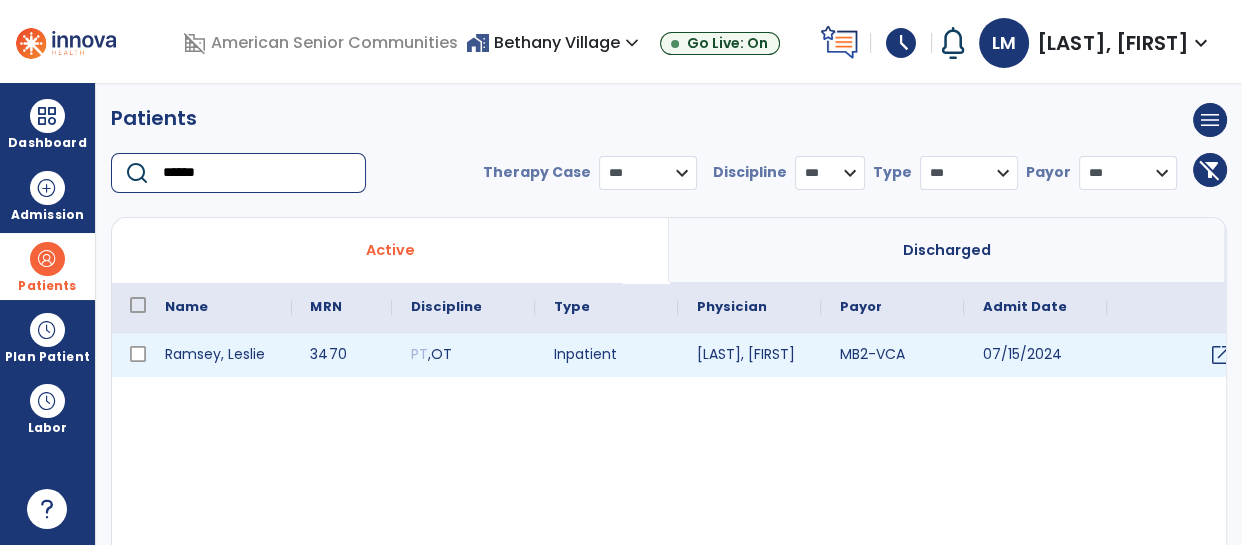type on "******" 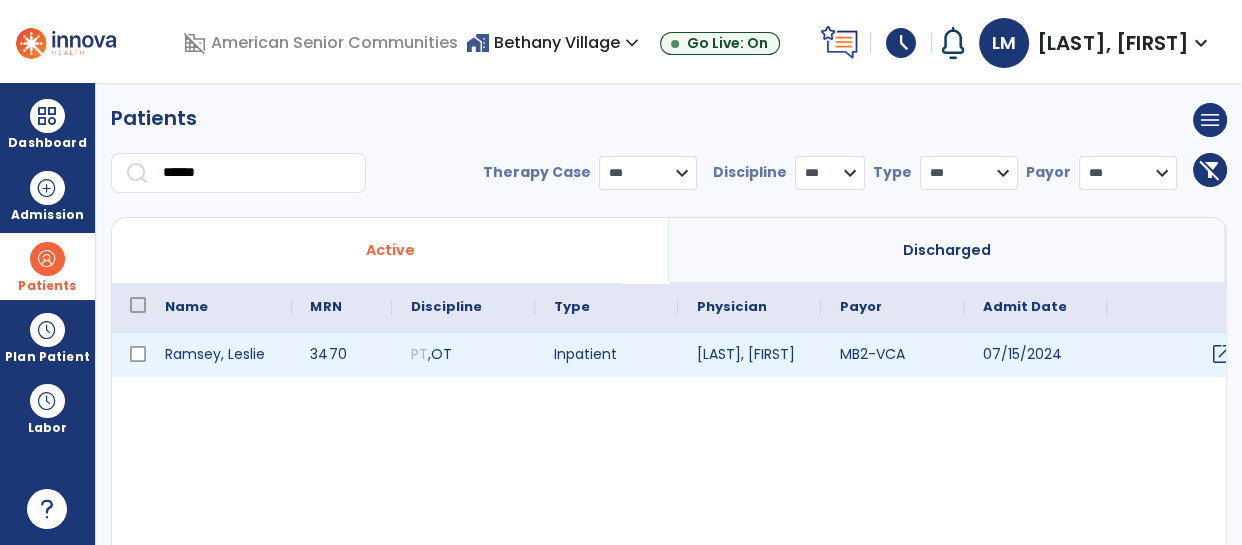 click on "open_in_new" at bounding box center (1221, 354) 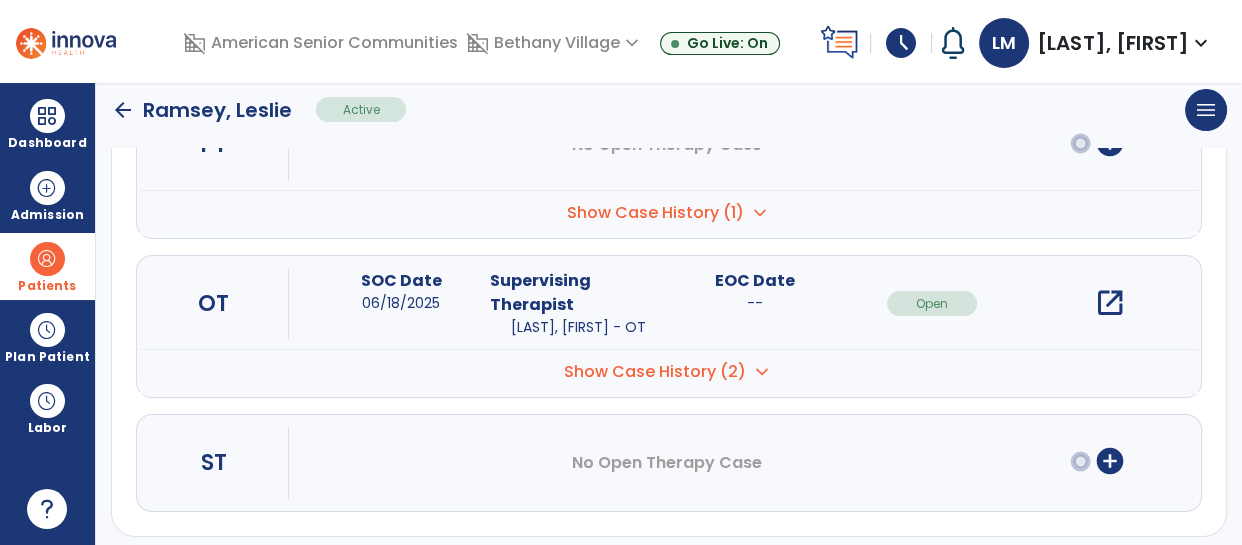 scroll, scrollTop: 304, scrollLeft: 0, axis: vertical 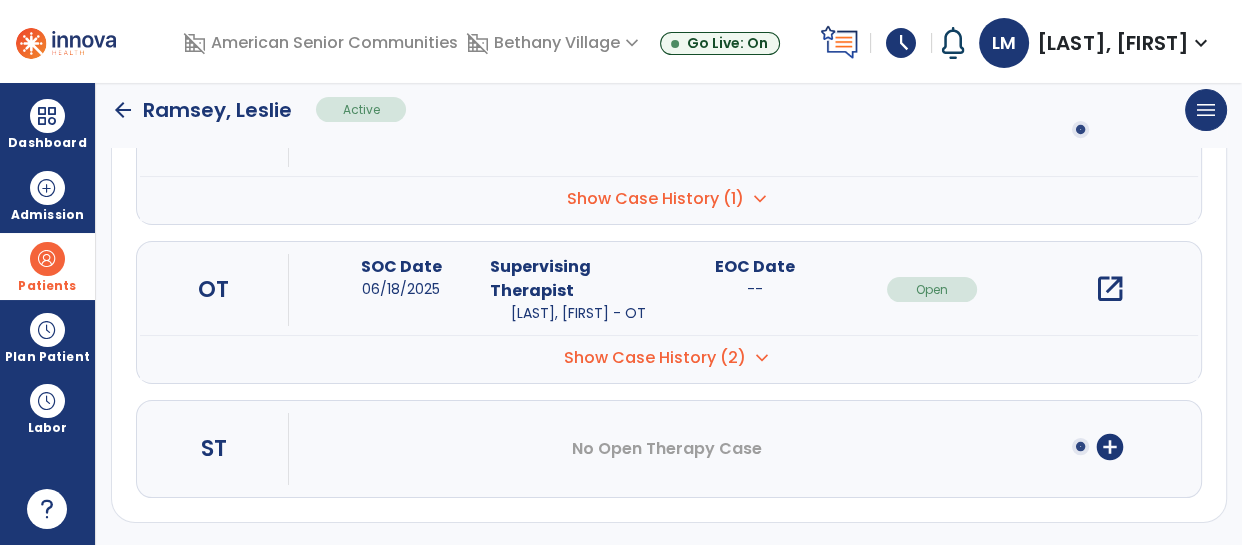 click on "open_in_new" at bounding box center [1109, 289] 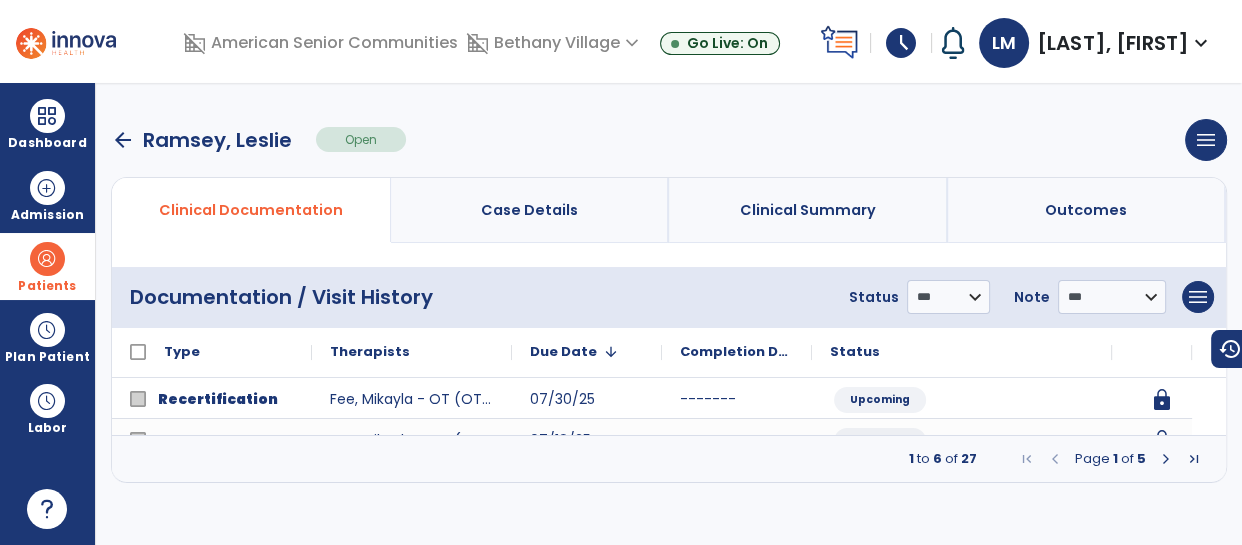scroll, scrollTop: 0, scrollLeft: 0, axis: both 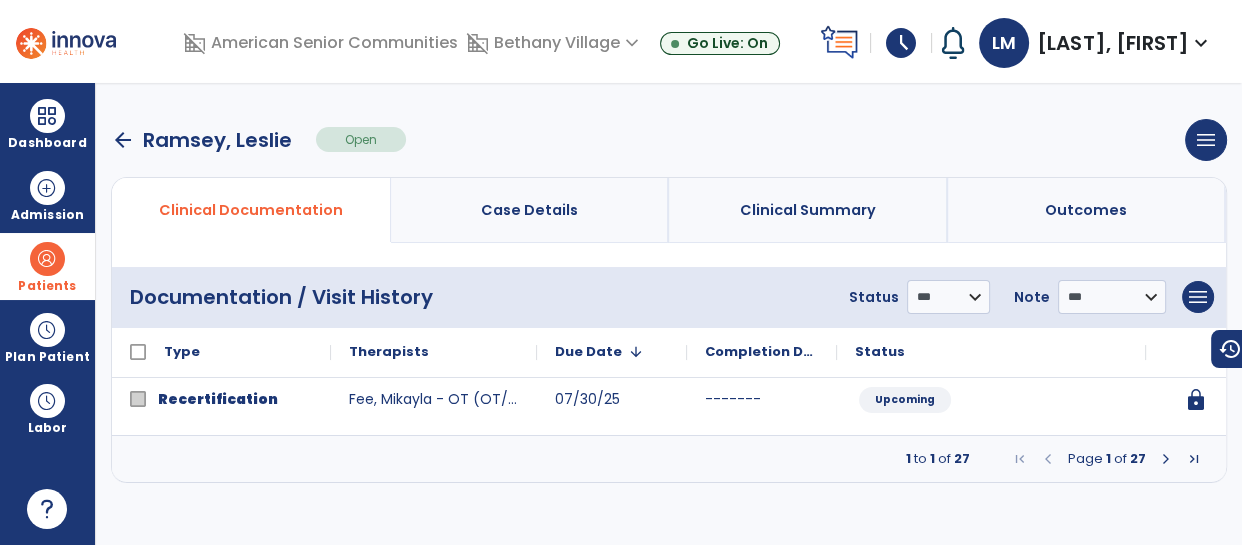 click at bounding box center [1166, 459] 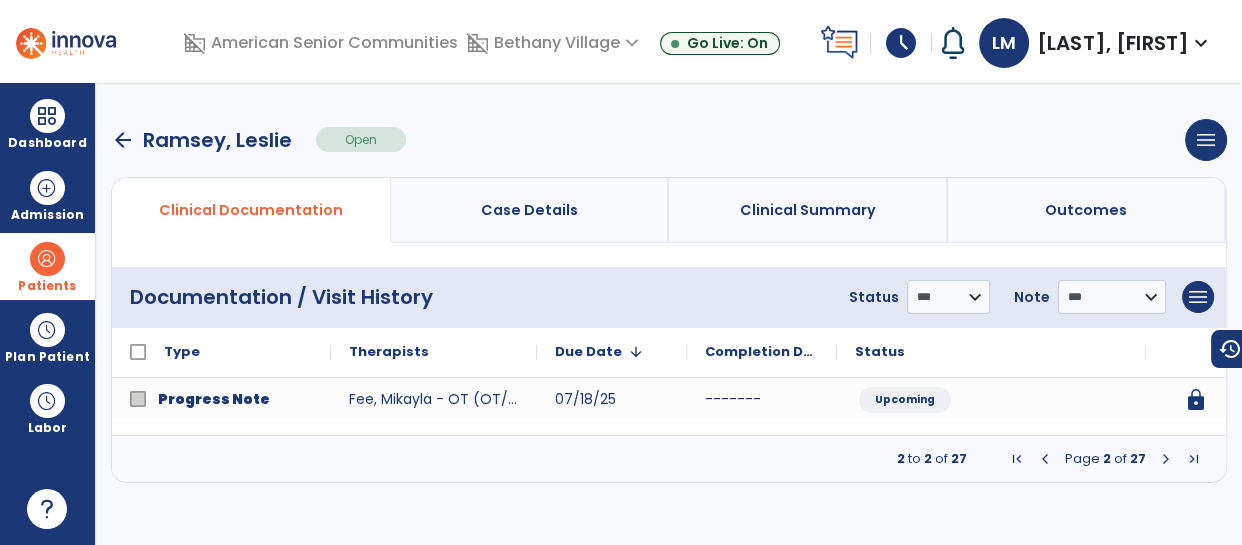 click at bounding box center (1166, 459) 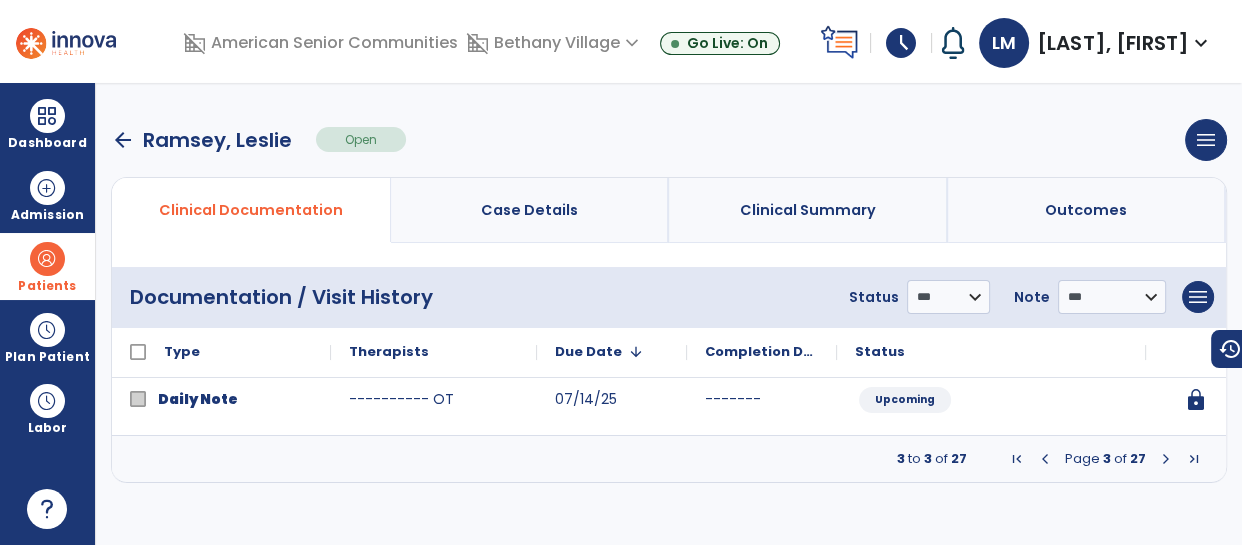 click at bounding box center [1166, 459] 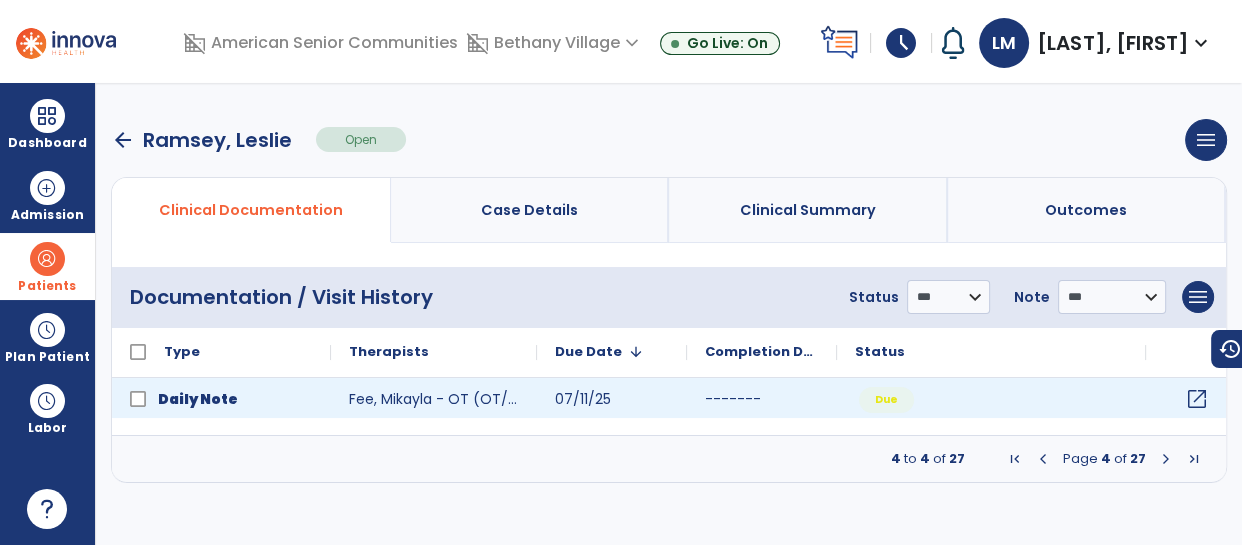 click on "open_in_new" 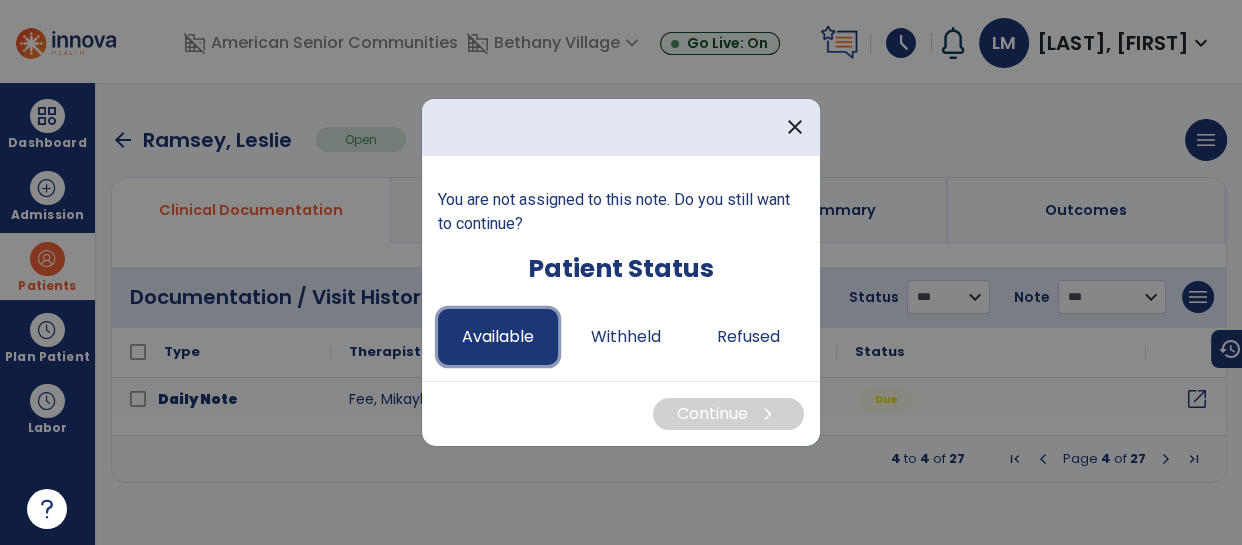 click on "Available" at bounding box center [498, 337] 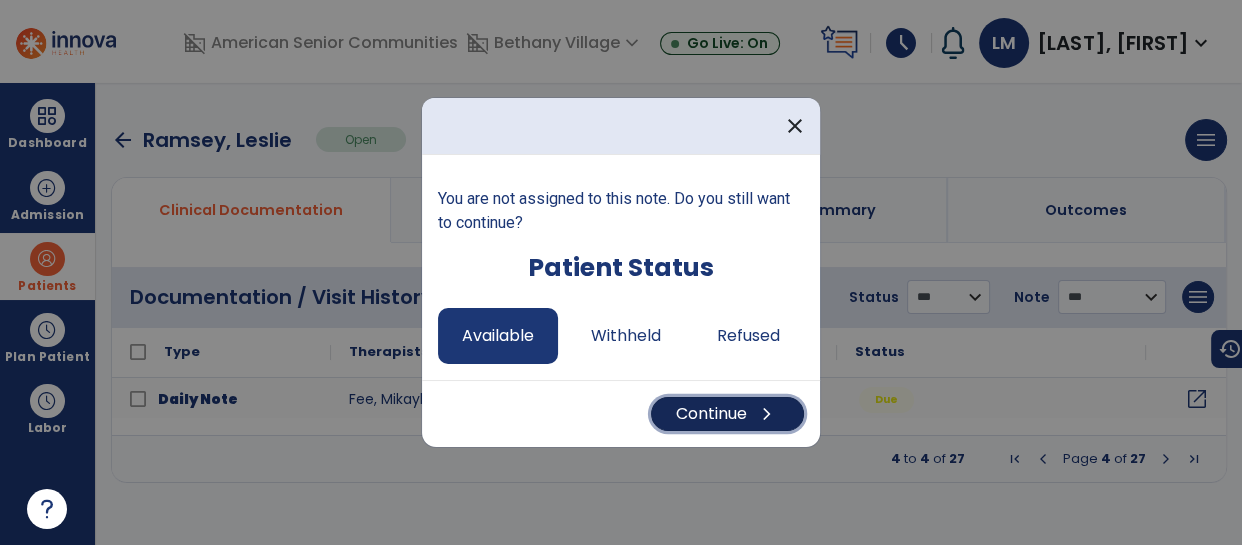 click on "Continue   chevron_right" at bounding box center (727, 414) 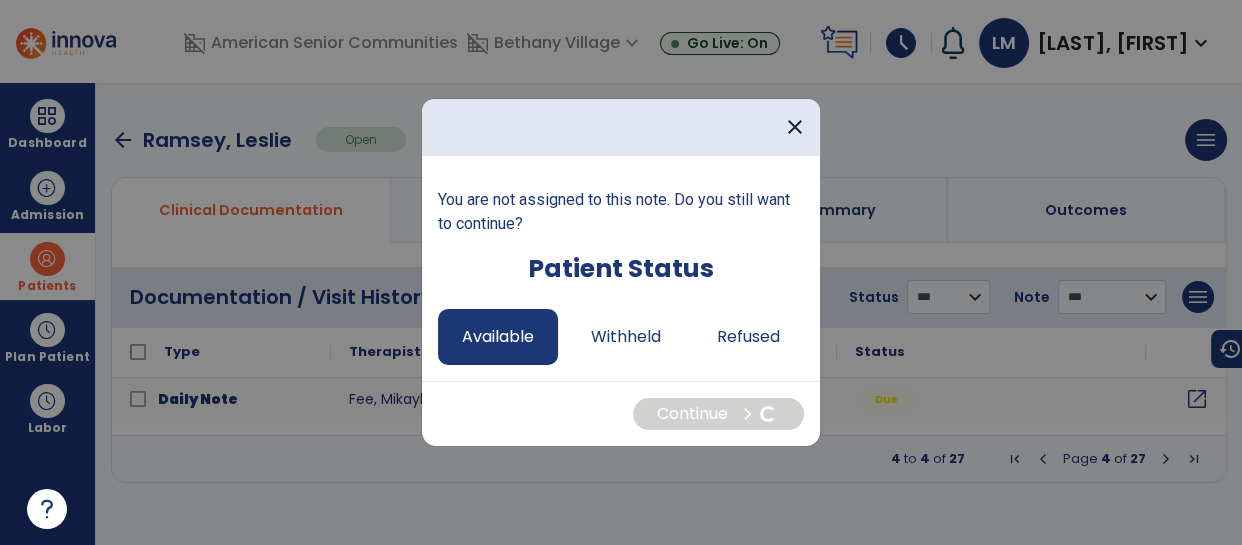 select on "*" 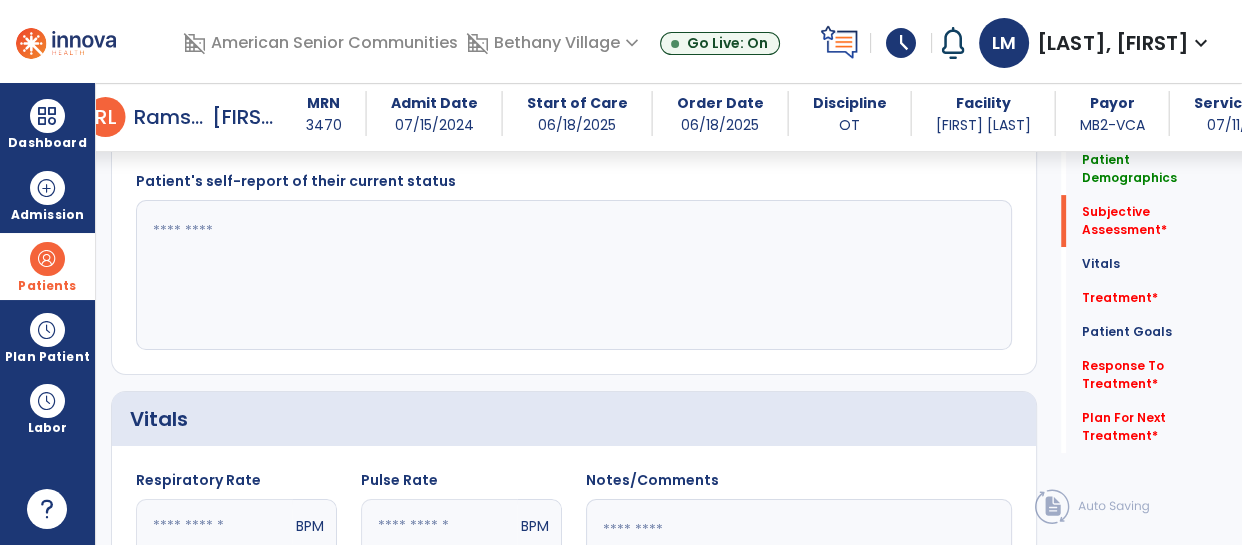 scroll, scrollTop: 544, scrollLeft: 0, axis: vertical 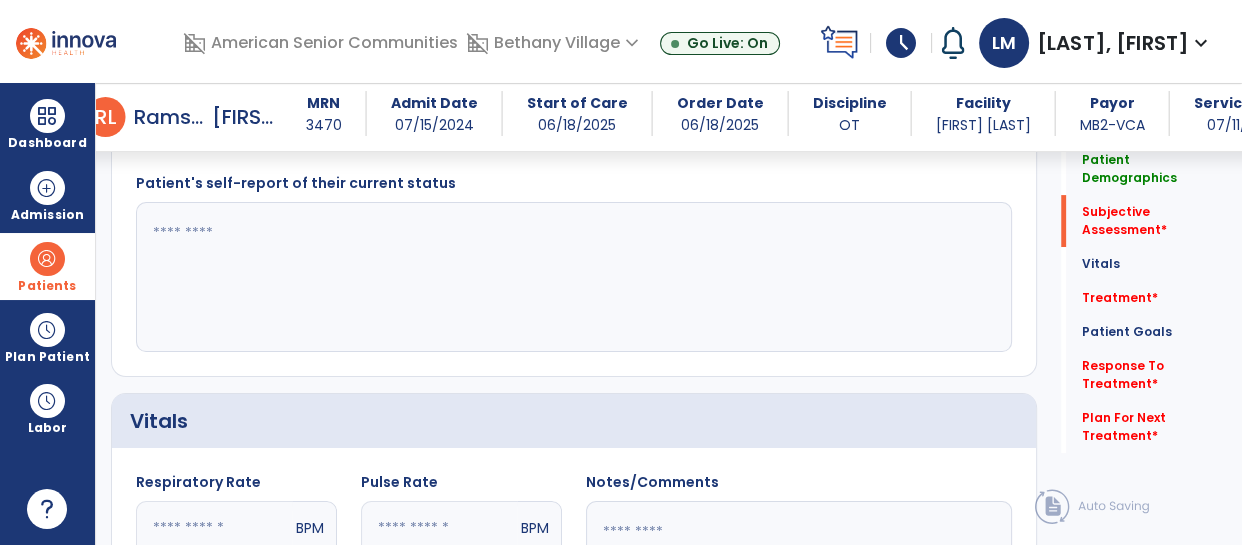 click 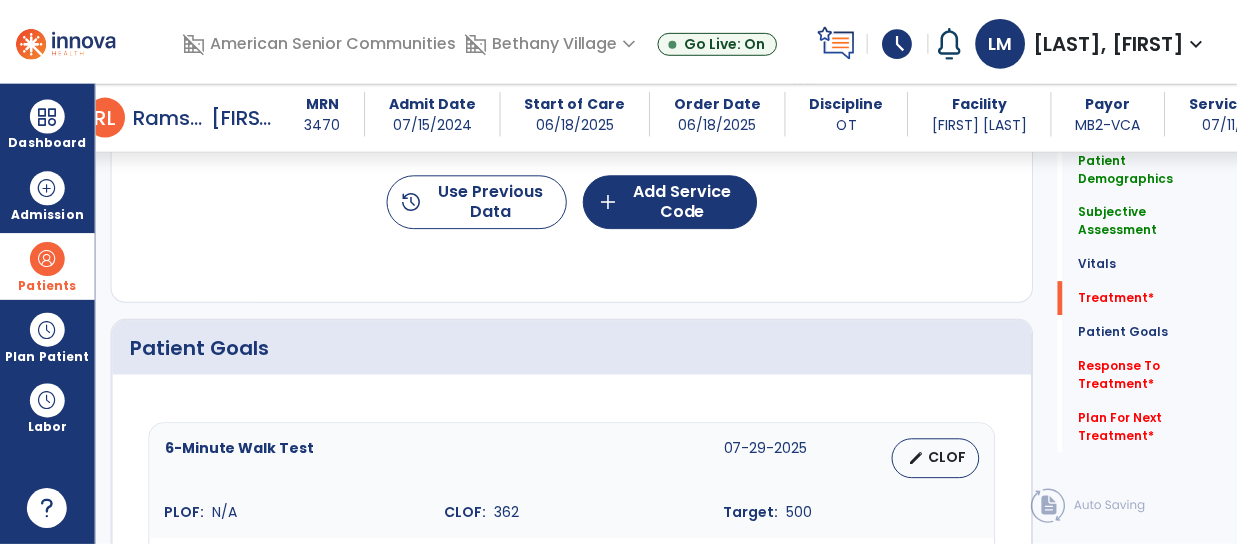 scroll, scrollTop: 1311, scrollLeft: 0, axis: vertical 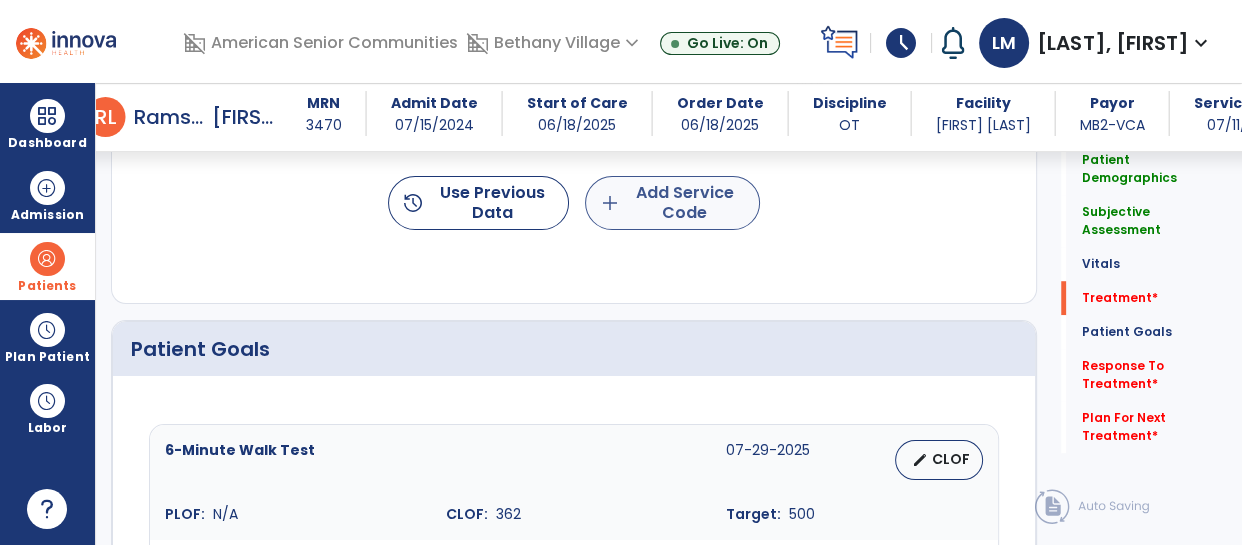 type on "**********" 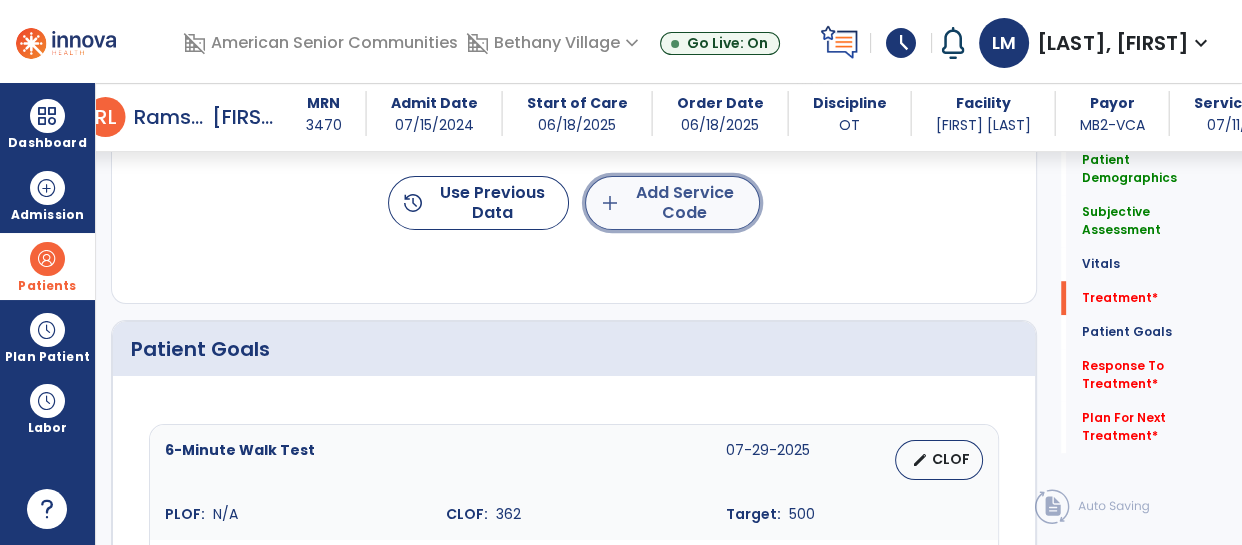 click on "add  Add Service Code" 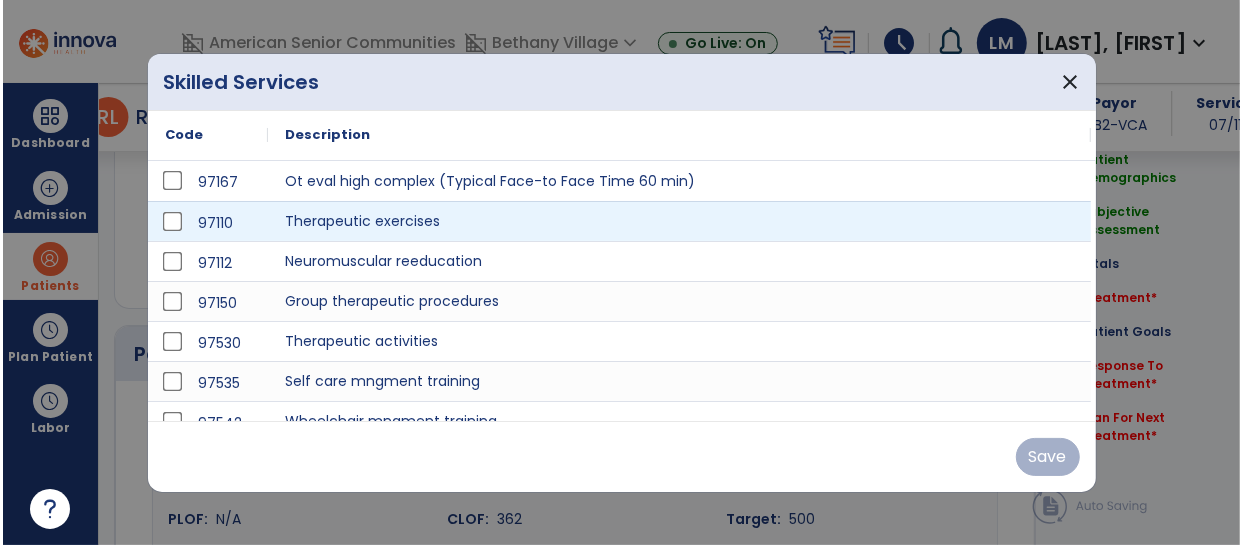 scroll, scrollTop: 1311, scrollLeft: 0, axis: vertical 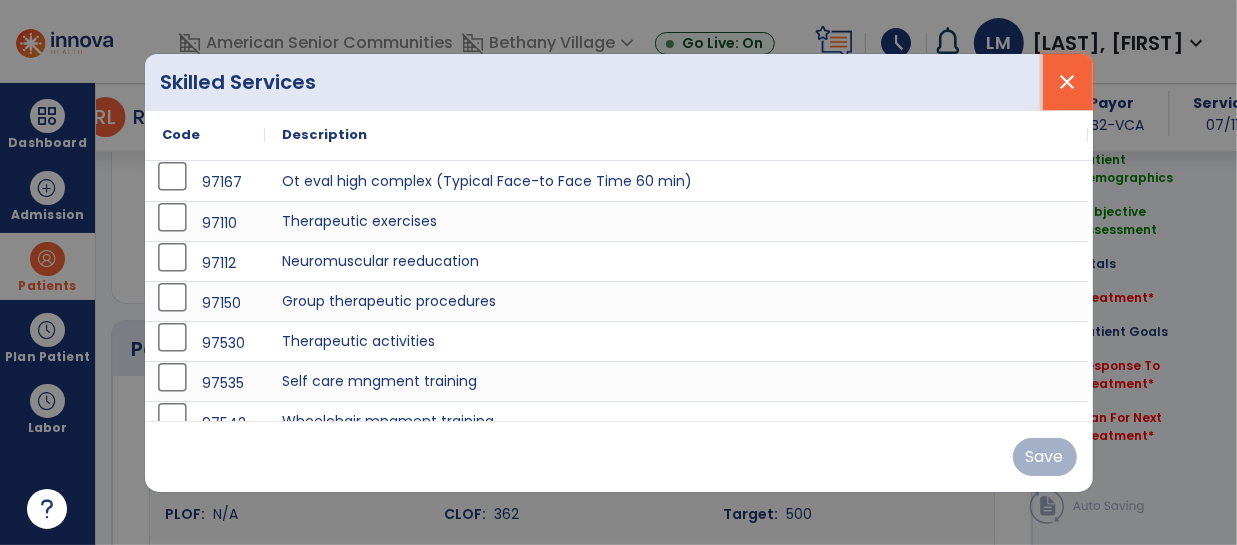 click on "close" at bounding box center (1068, 82) 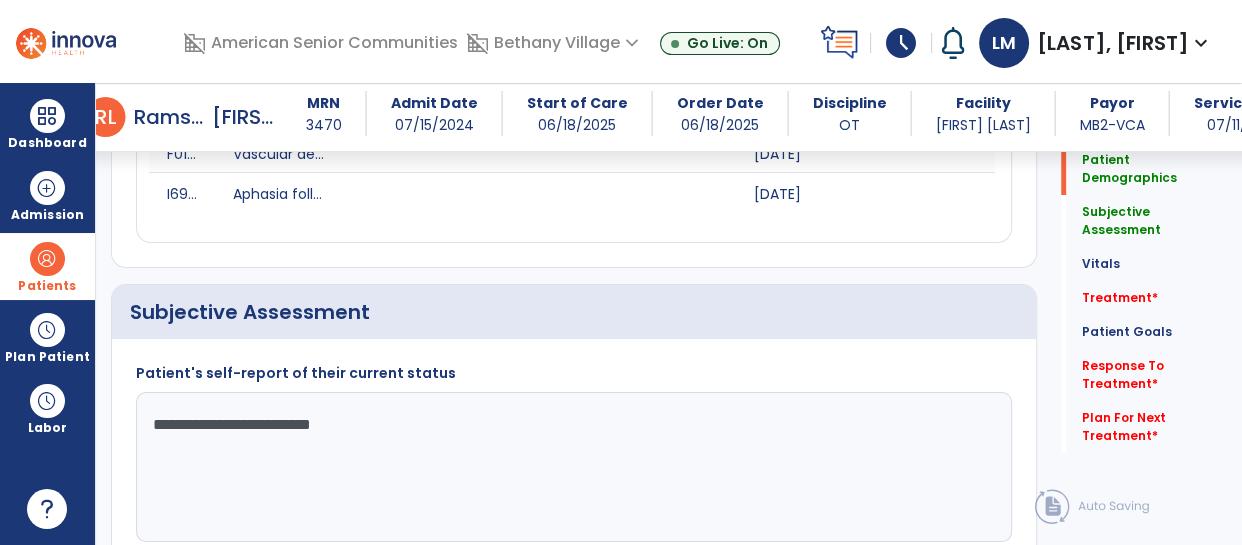 scroll, scrollTop: 348, scrollLeft: 0, axis: vertical 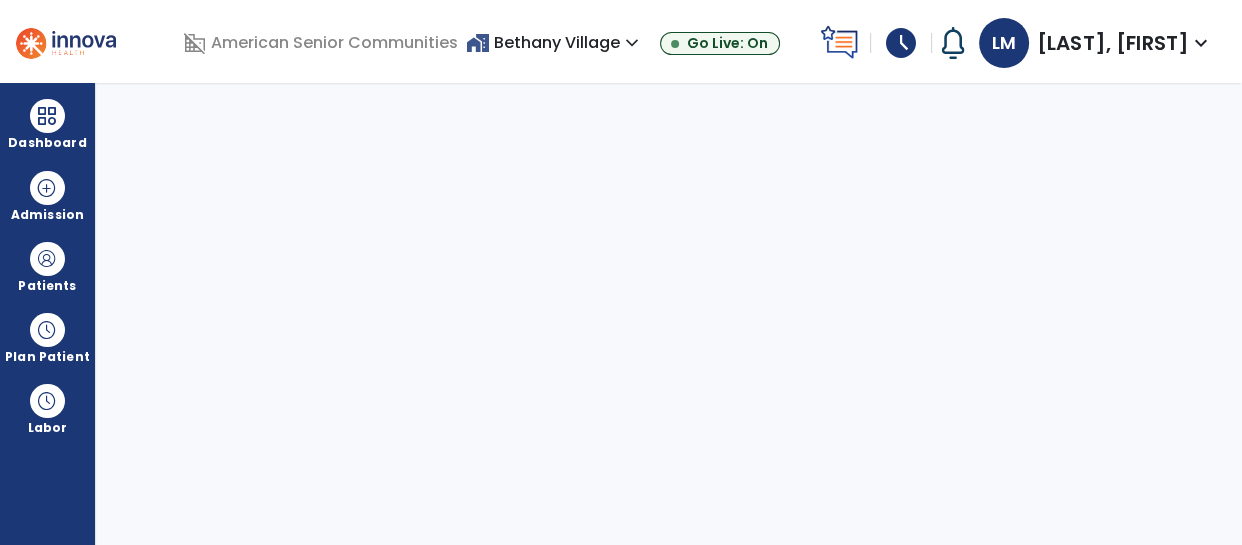 select on "****" 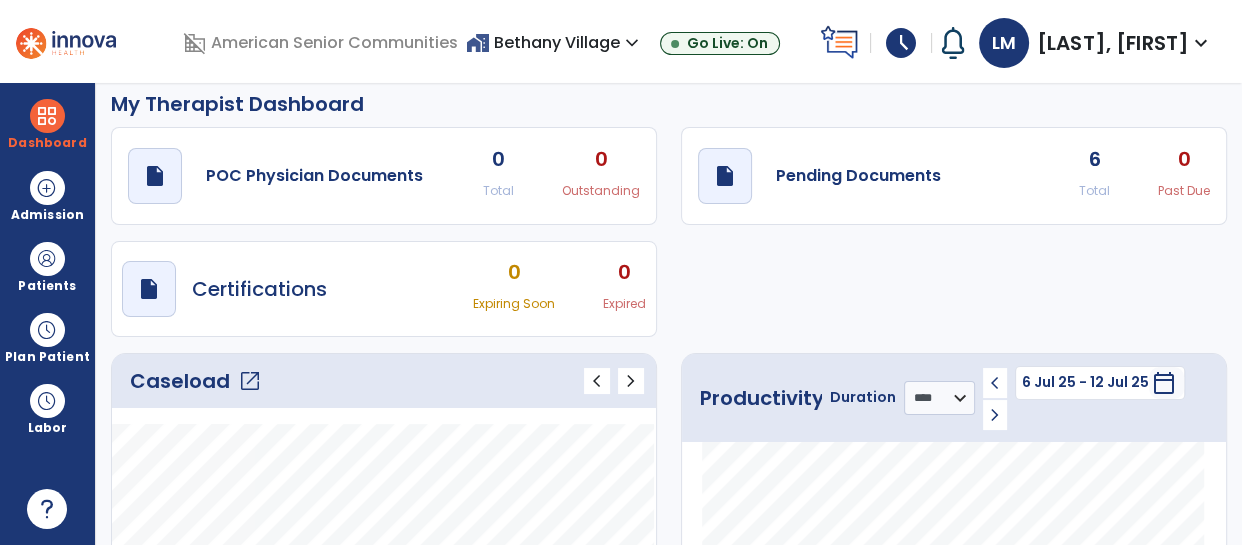 scroll, scrollTop: 16, scrollLeft: 0, axis: vertical 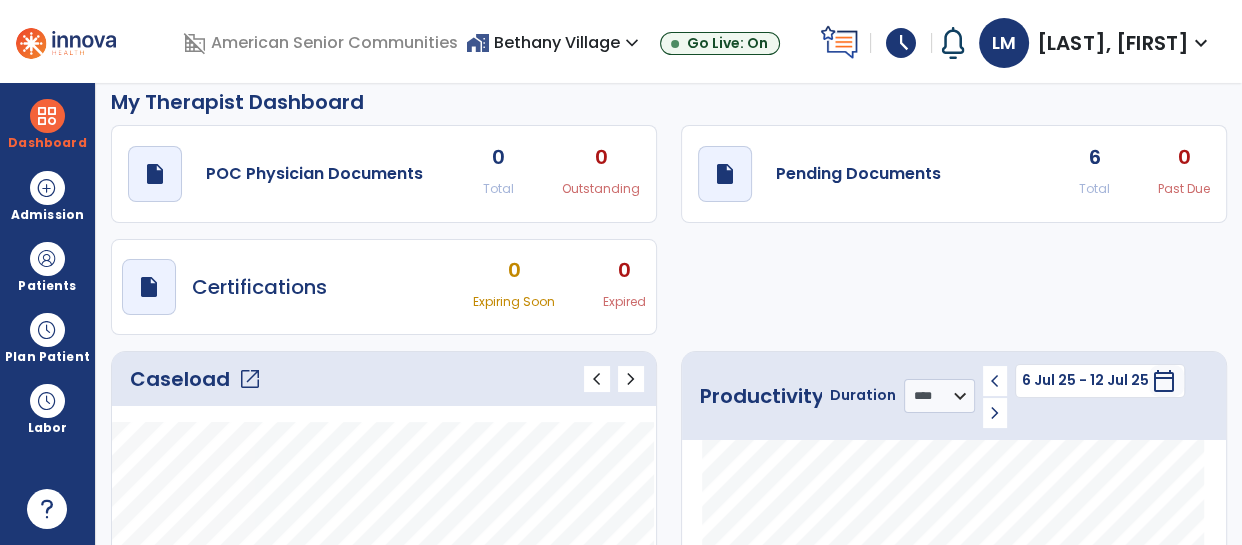 click on "Caseload   open_in_new" 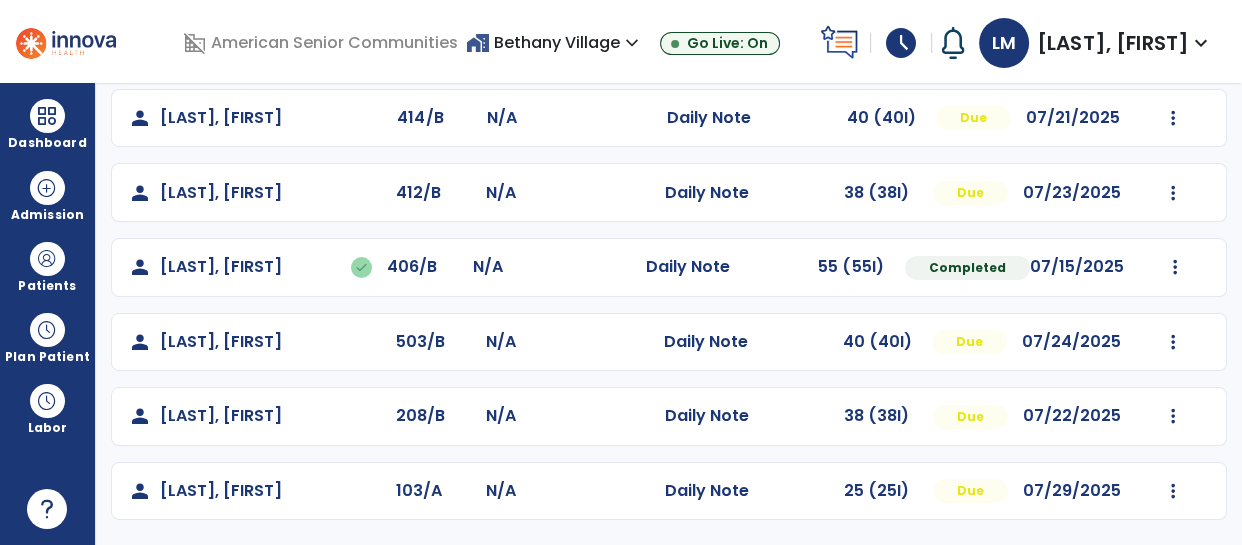 scroll, scrollTop: 0, scrollLeft: 0, axis: both 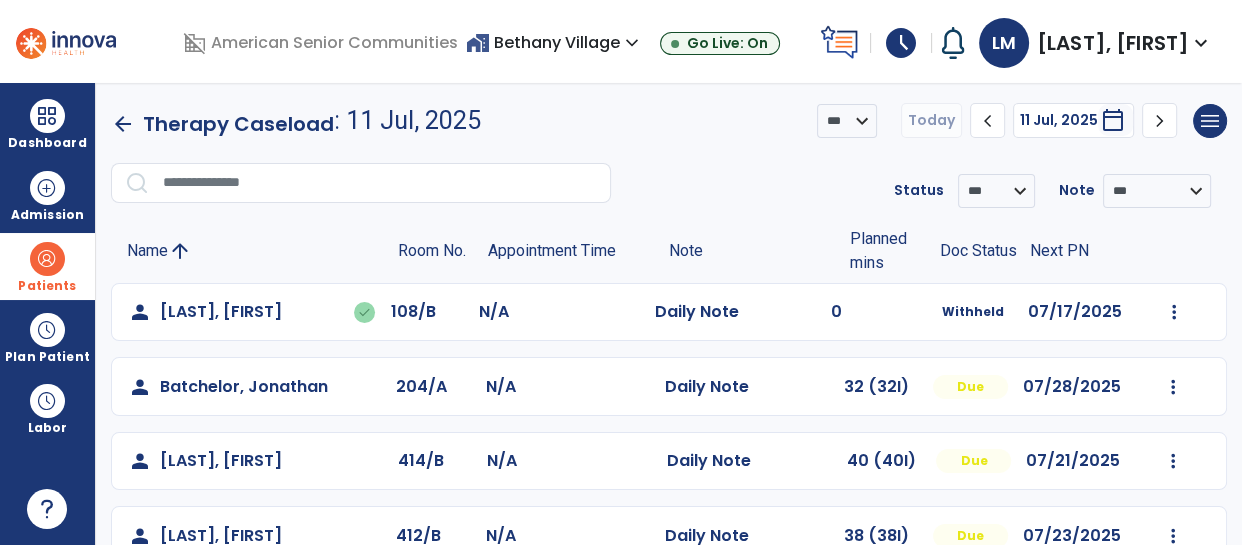 click on "Patients" at bounding box center [47, 266] 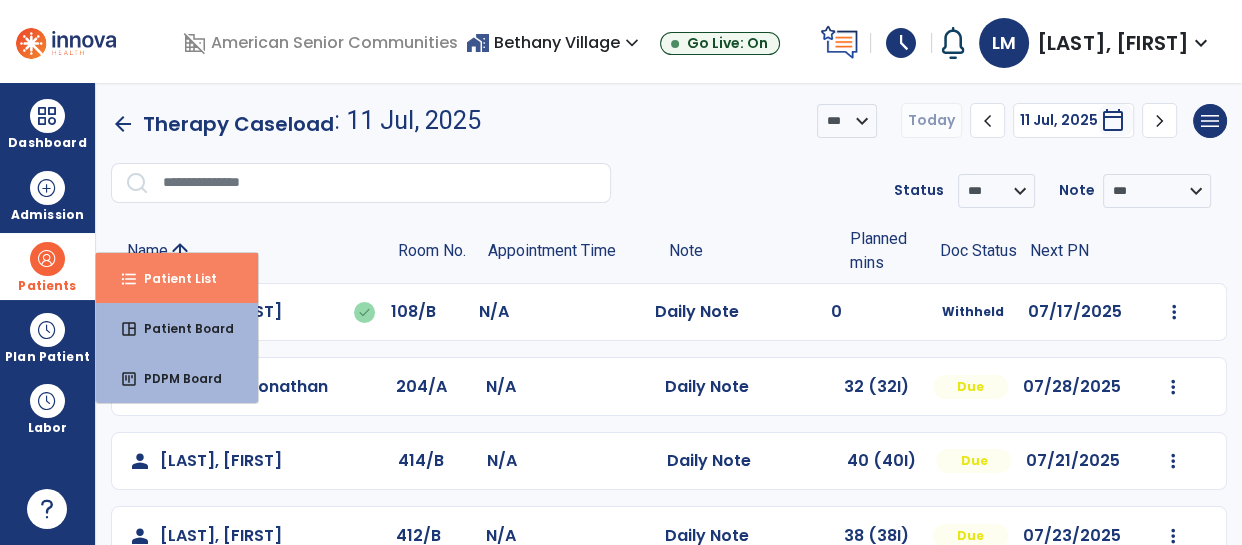 click on "Patient List" at bounding box center [172, 278] 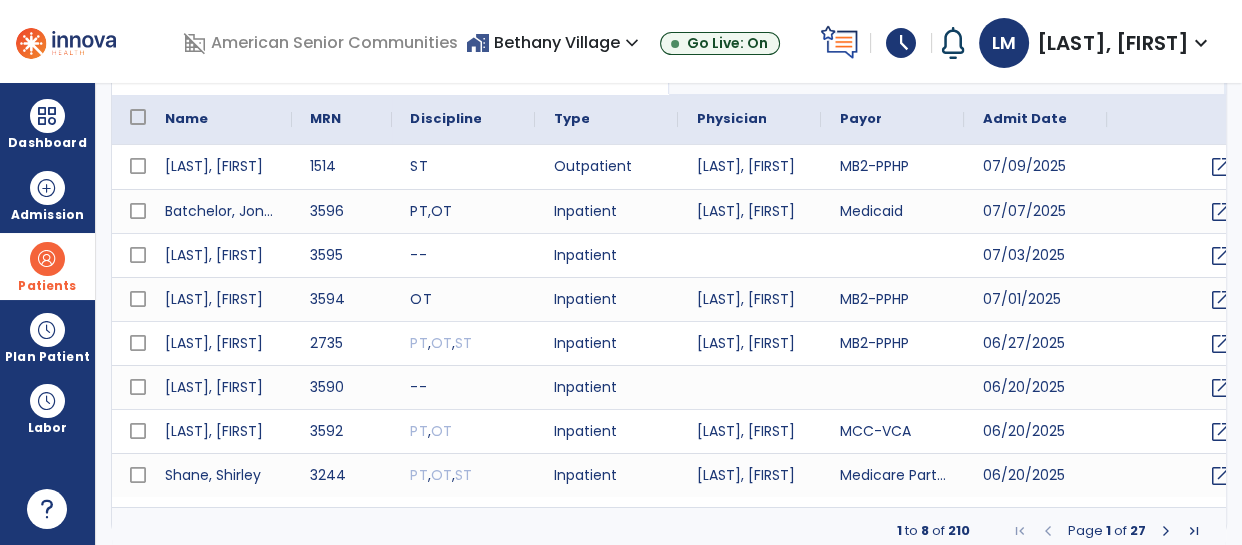 scroll, scrollTop: 198, scrollLeft: 0, axis: vertical 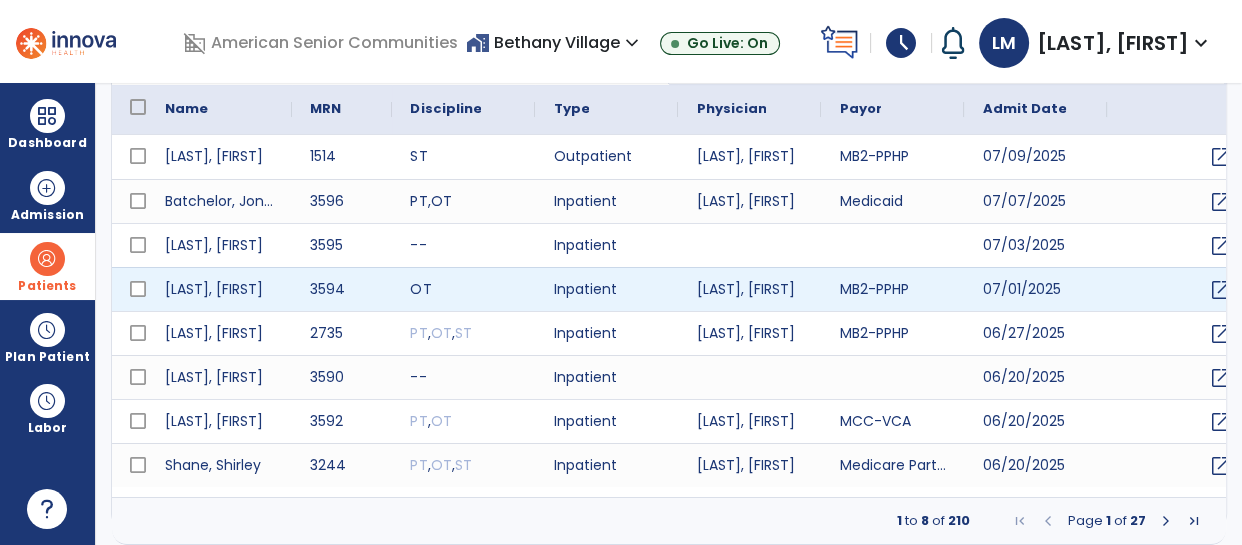 select on "***" 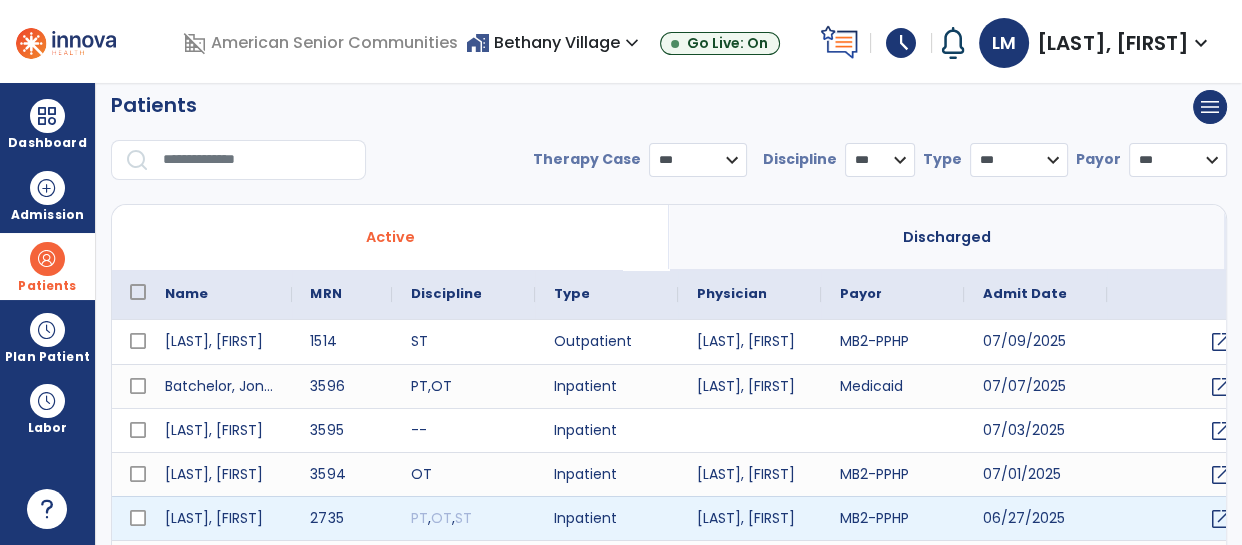 scroll, scrollTop: 0, scrollLeft: 0, axis: both 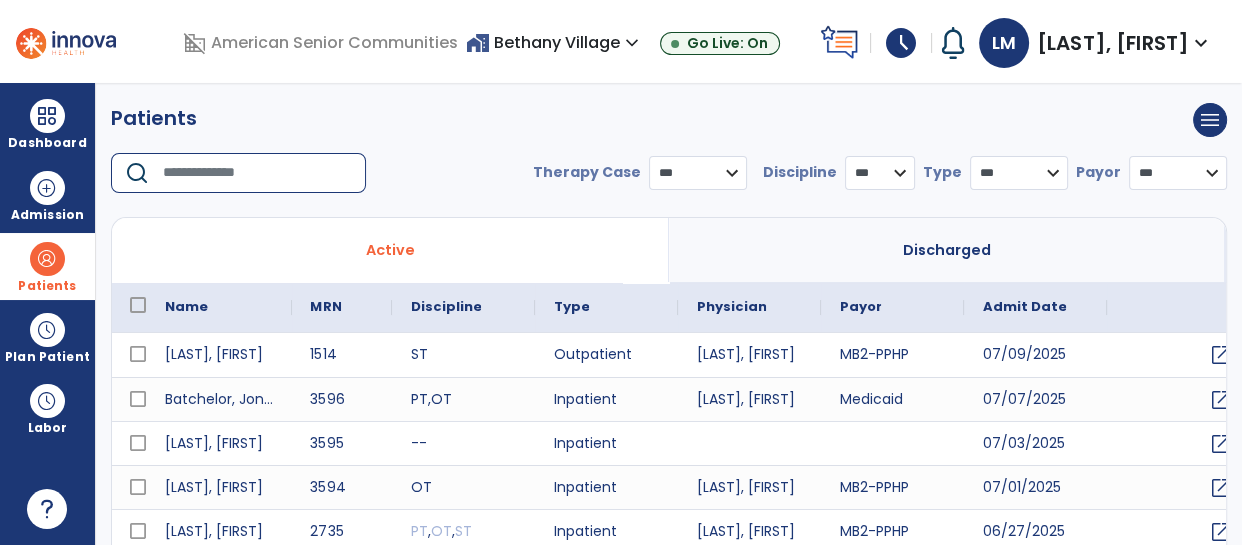 click at bounding box center (257, 173) 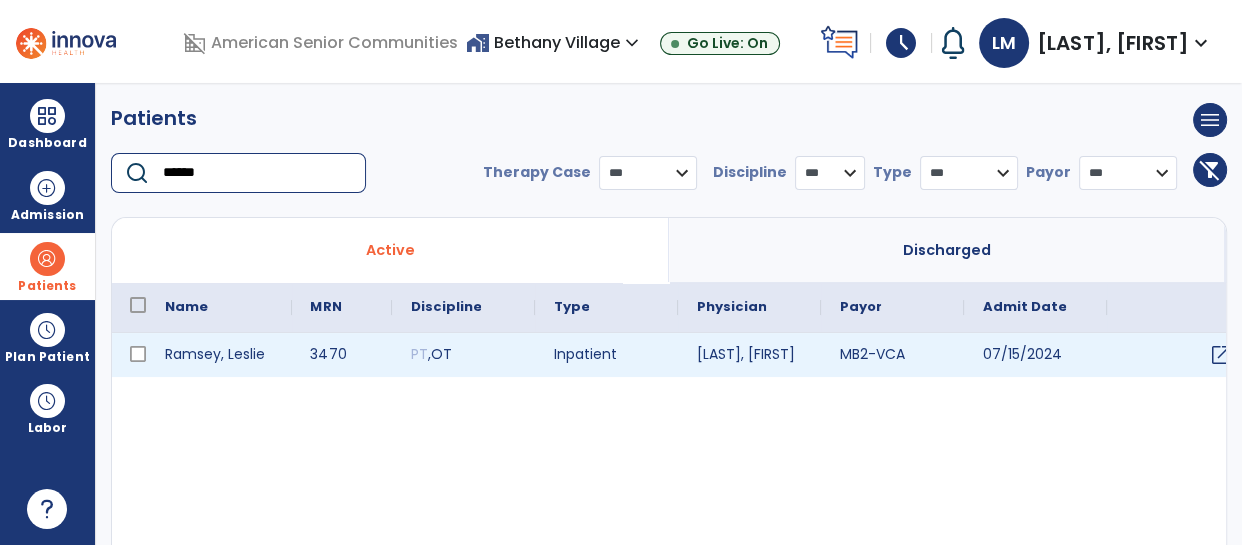 type on "******" 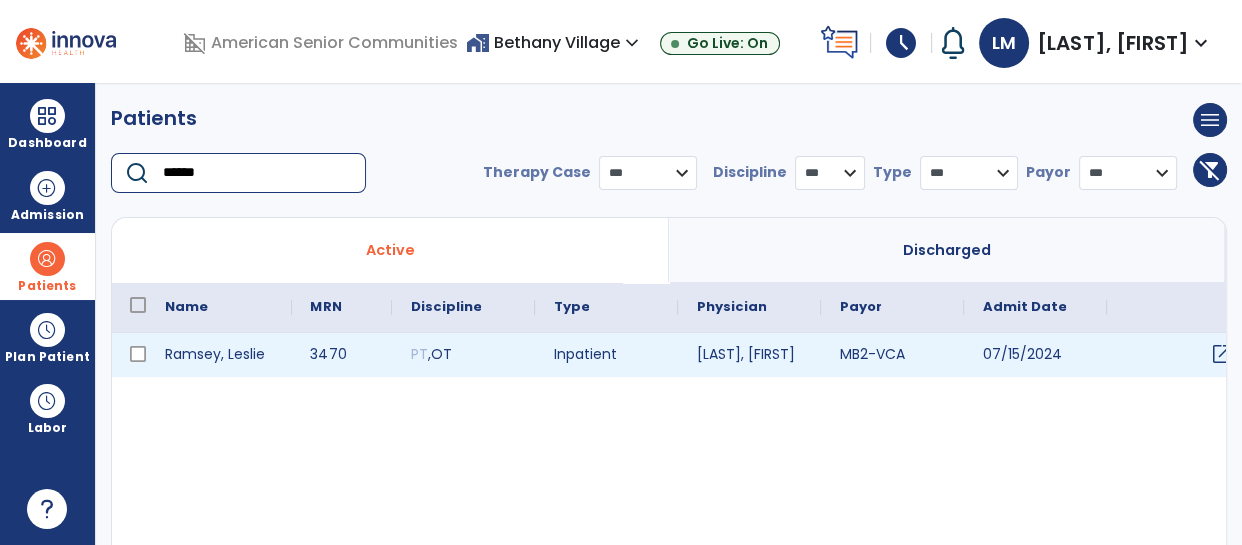 click on "open_in_new" at bounding box center (1221, 354) 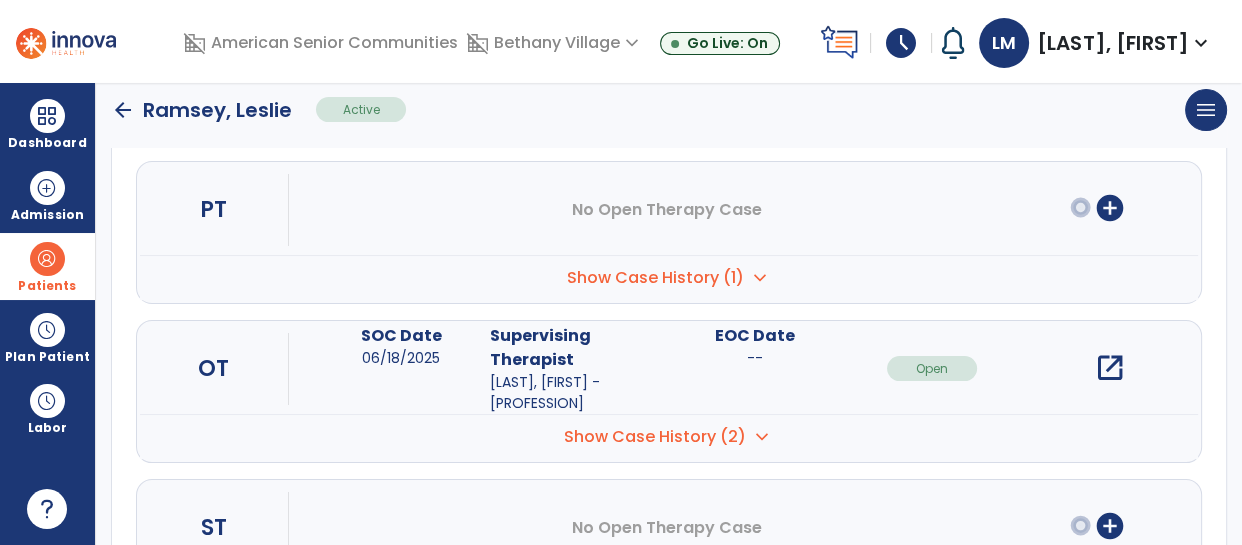 scroll, scrollTop: 226, scrollLeft: 0, axis: vertical 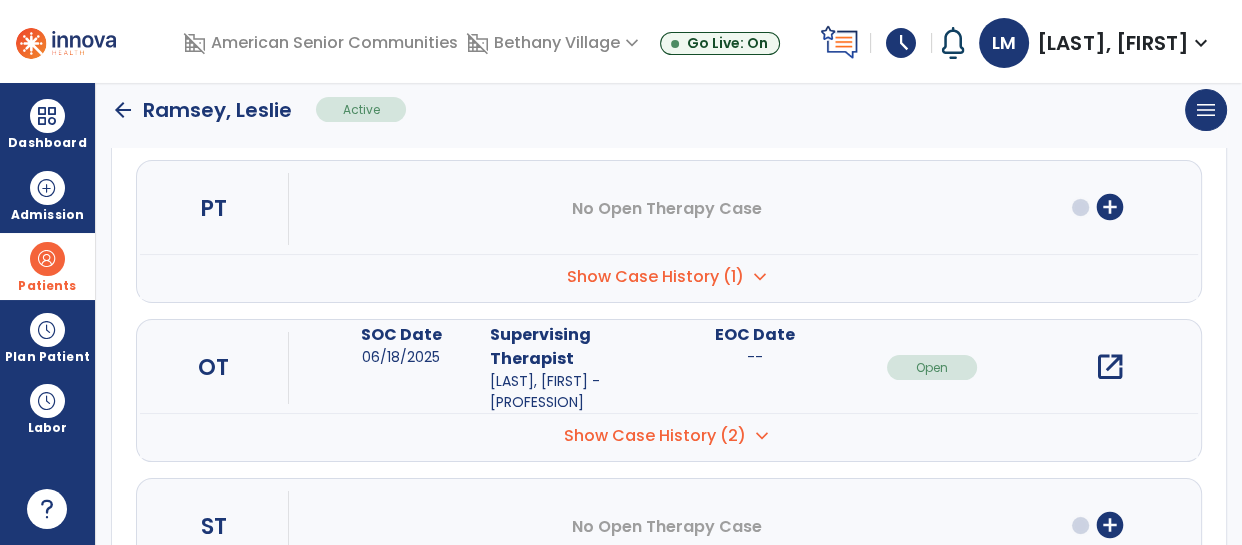 click on "open_in_new" at bounding box center (1109, 367) 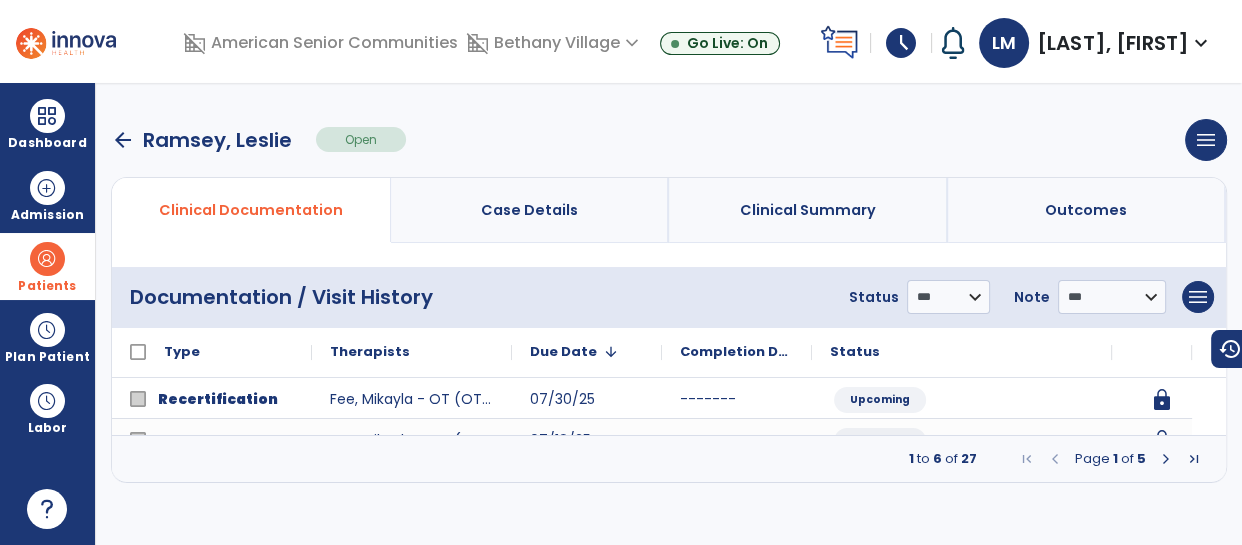 scroll, scrollTop: 0, scrollLeft: 0, axis: both 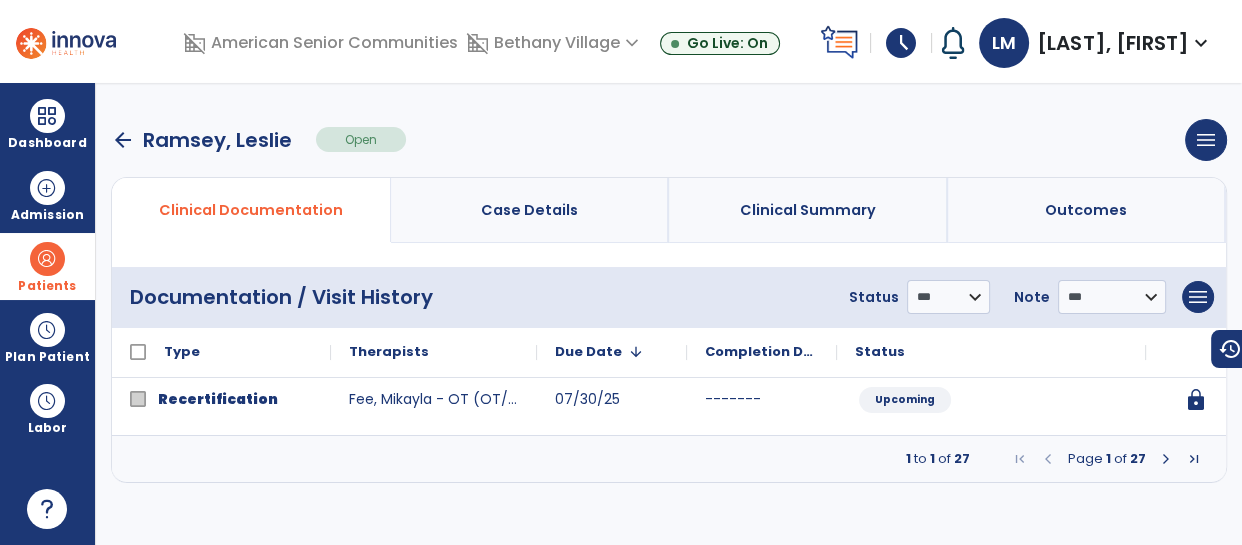 click at bounding box center [1166, 459] 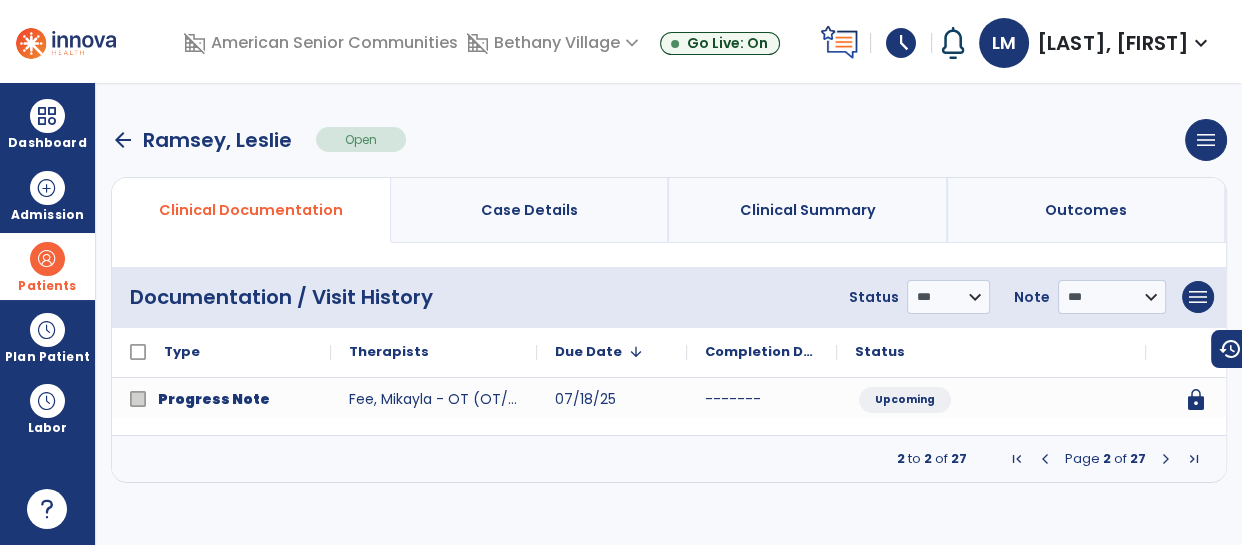 click at bounding box center (1166, 459) 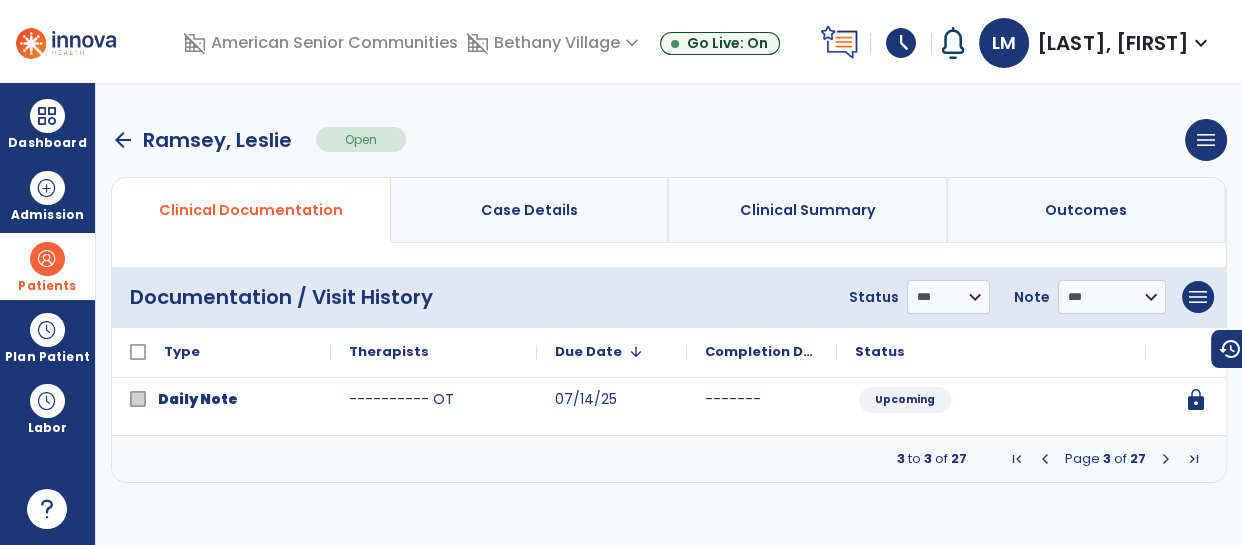 click at bounding box center (1166, 459) 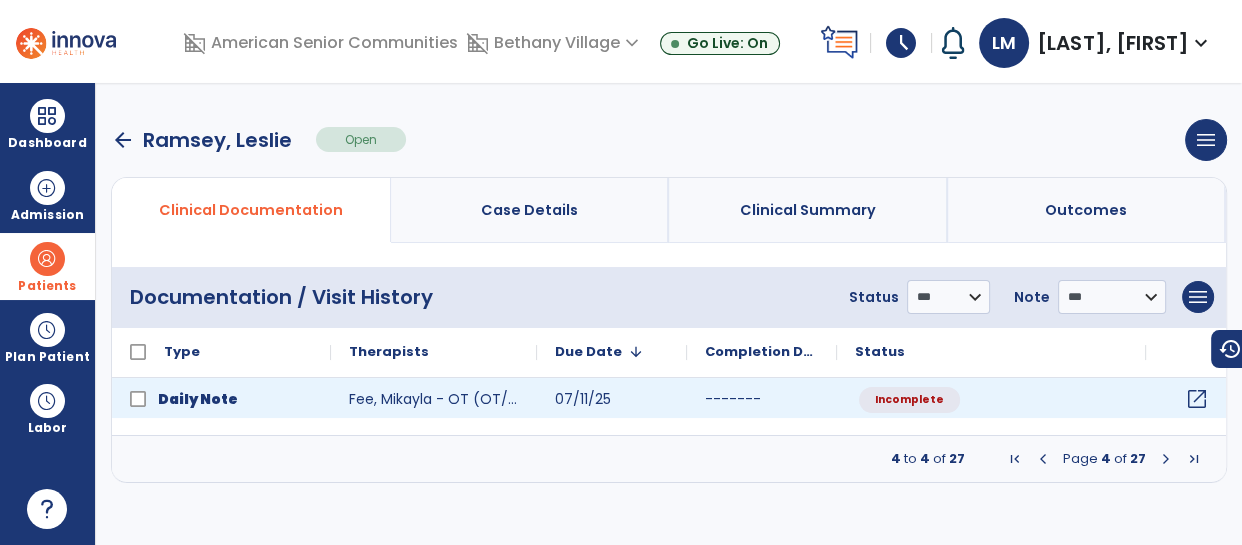 click on "open_in_new" 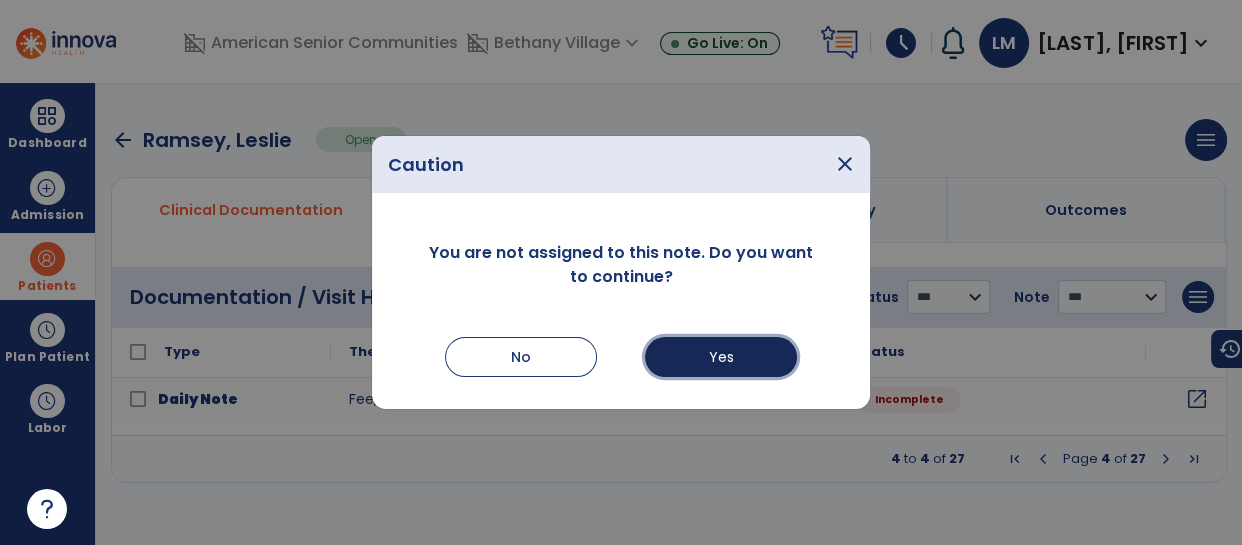 click on "Yes" at bounding box center (721, 357) 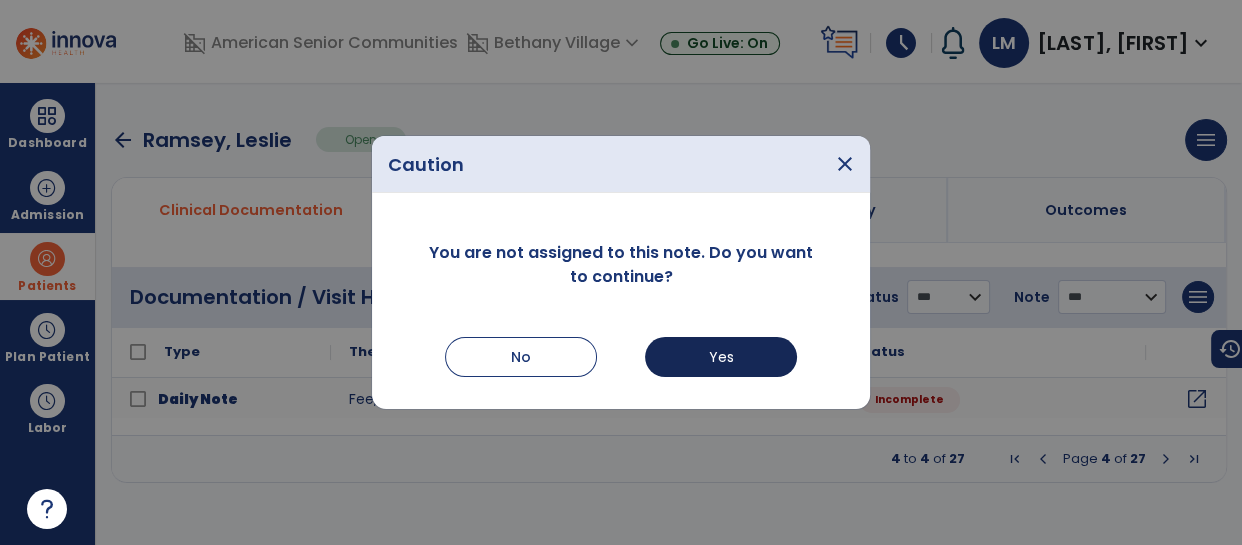 select on "*" 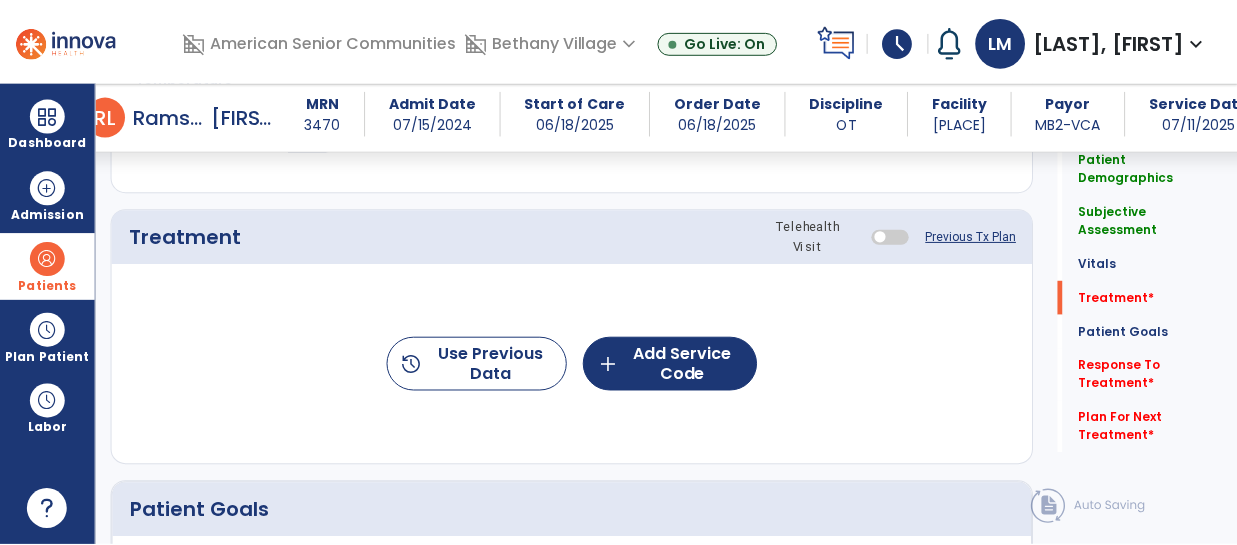 scroll, scrollTop: 1152, scrollLeft: 0, axis: vertical 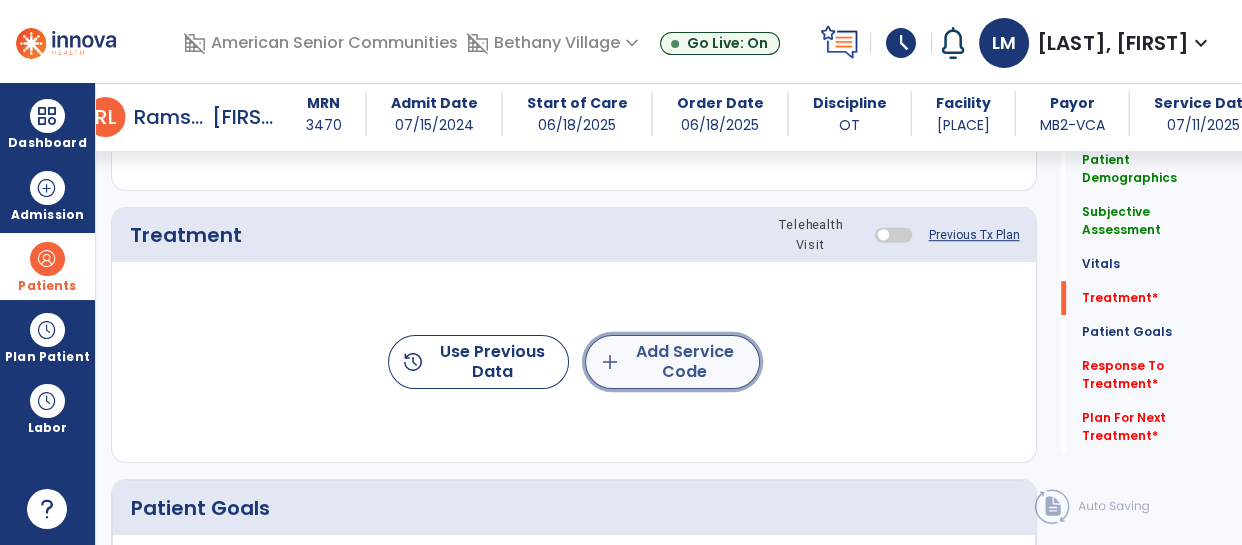 click on "add  Add Service Code" 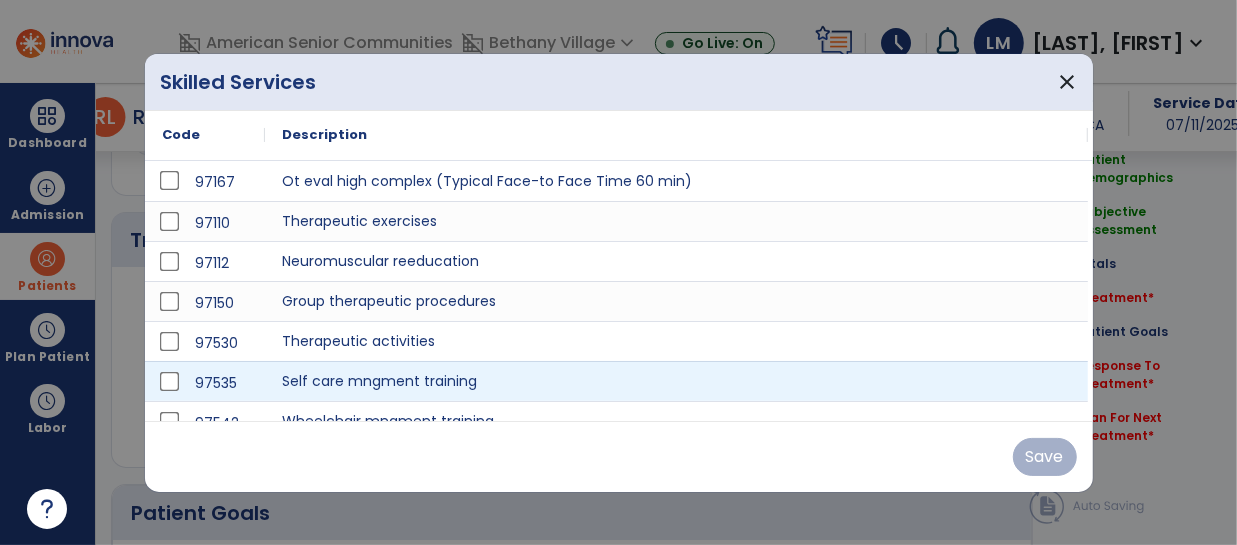 scroll, scrollTop: 1152, scrollLeft: 0, axis: vertical 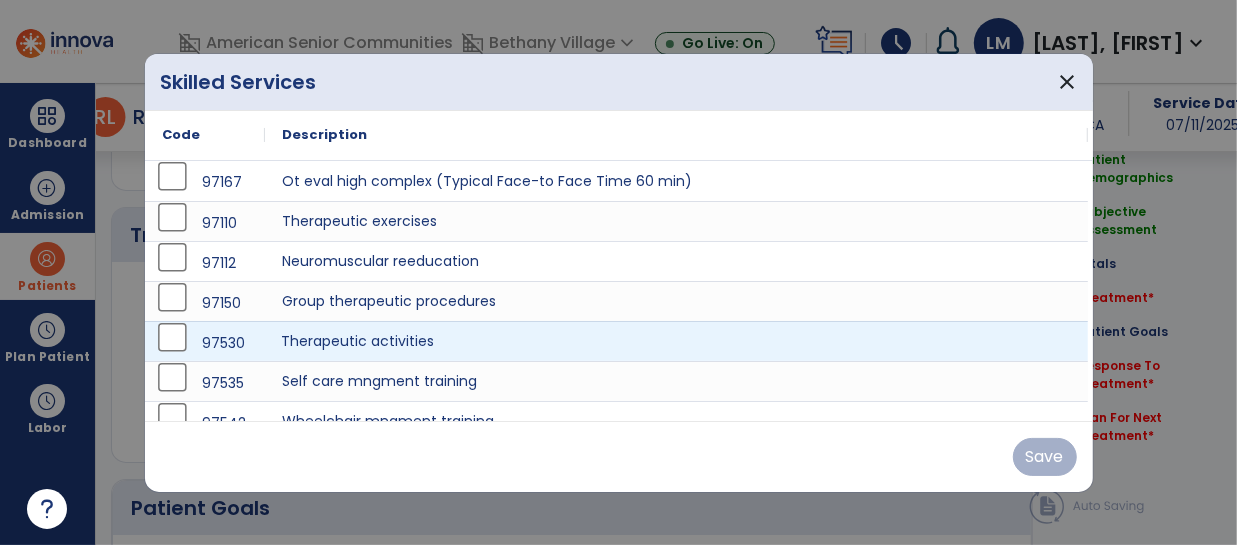 click on "Therapeutic activities" at bounding box center [676, 341] 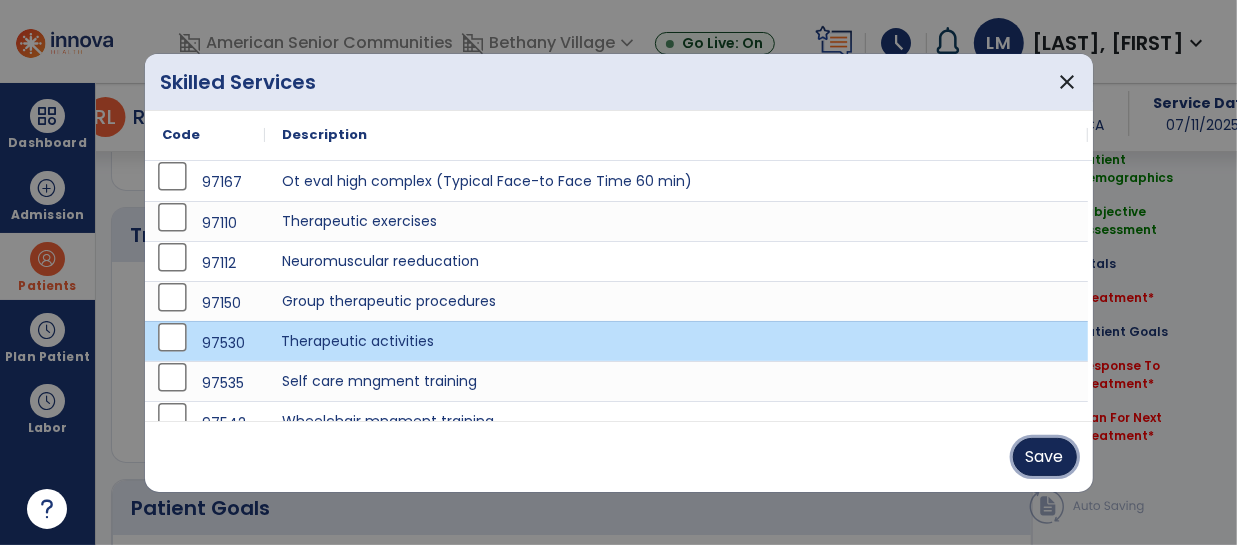 click on "Save" at bounding box center [1045, 457] 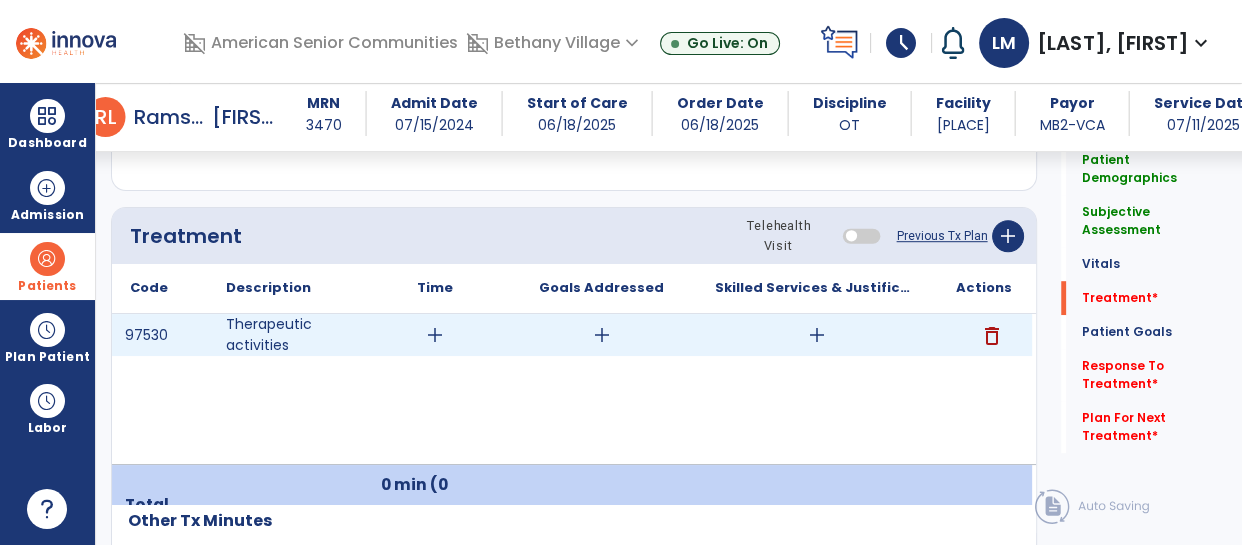 click on "add" at bounding box center [435, 335] 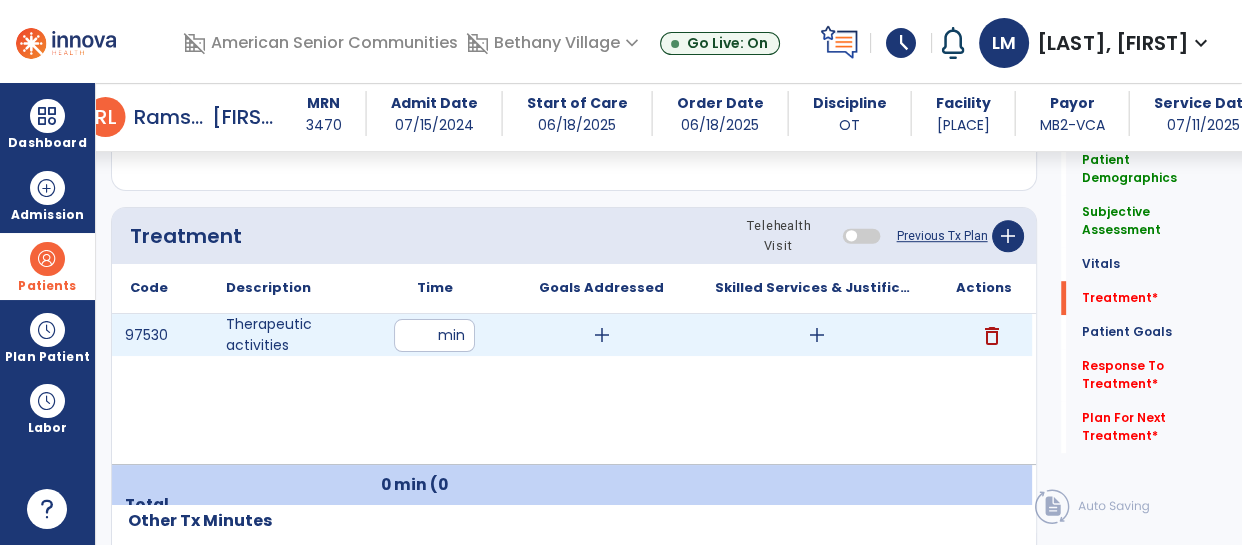 type on "**" 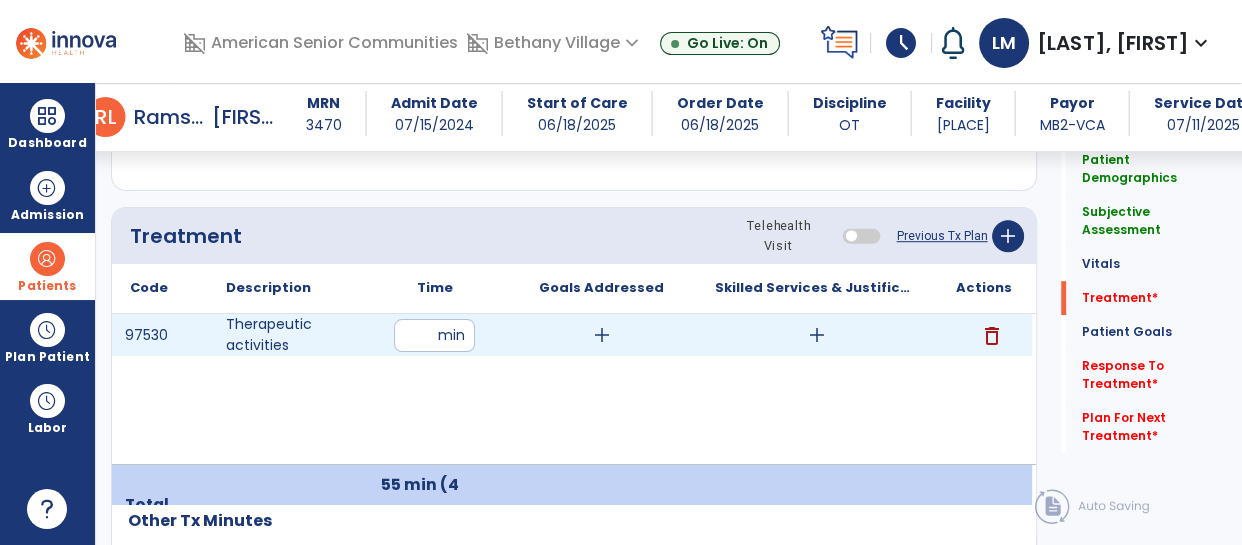 click on "add" at bounding box center [602, 335] 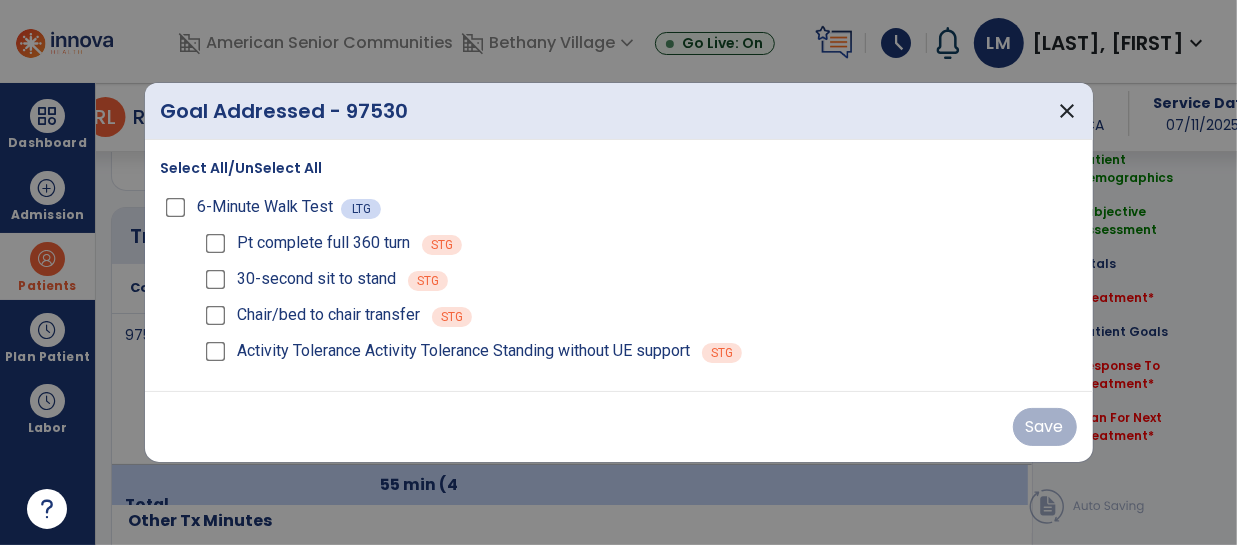 scroll, scrollTop: 1152, scrollLeft: 0, axis: vertical 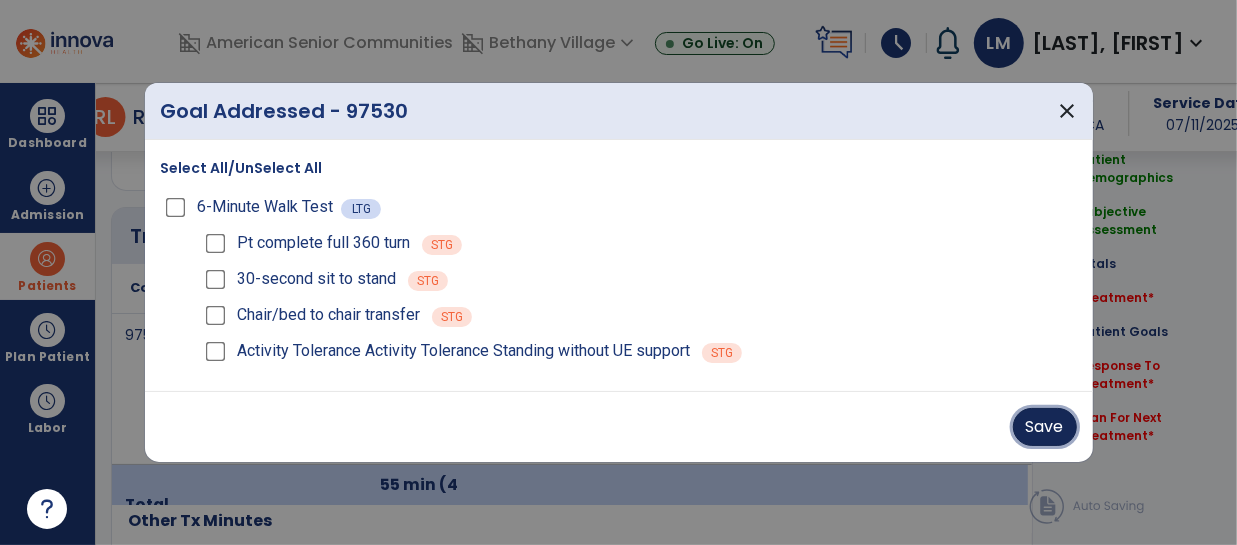 click on "Save" at bounding box center (1045, 427) 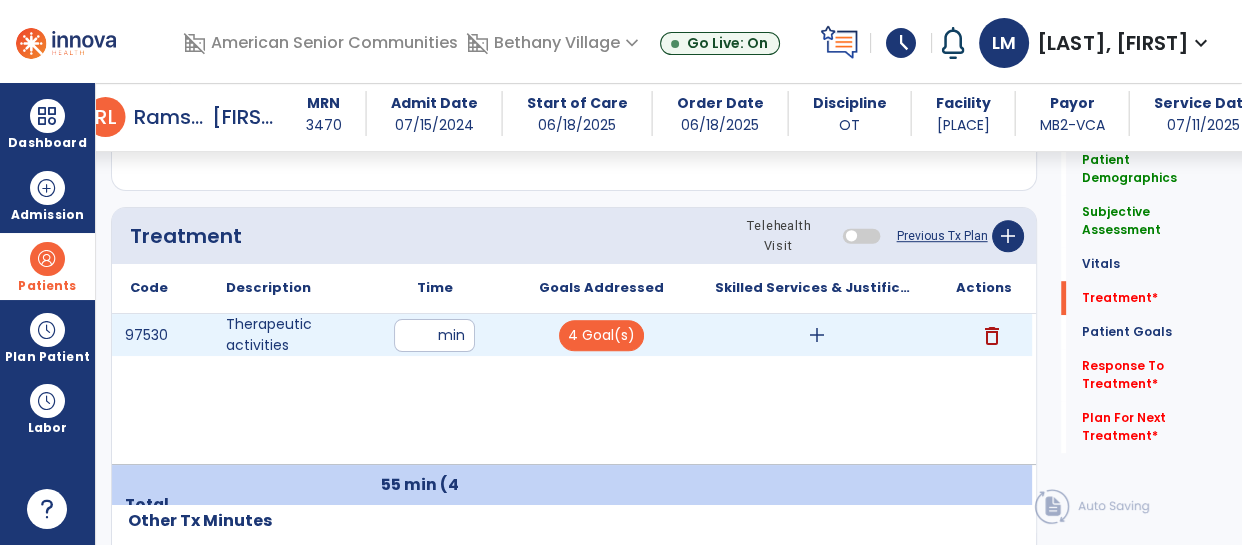 click on "add" at bounding box center (817, 335) 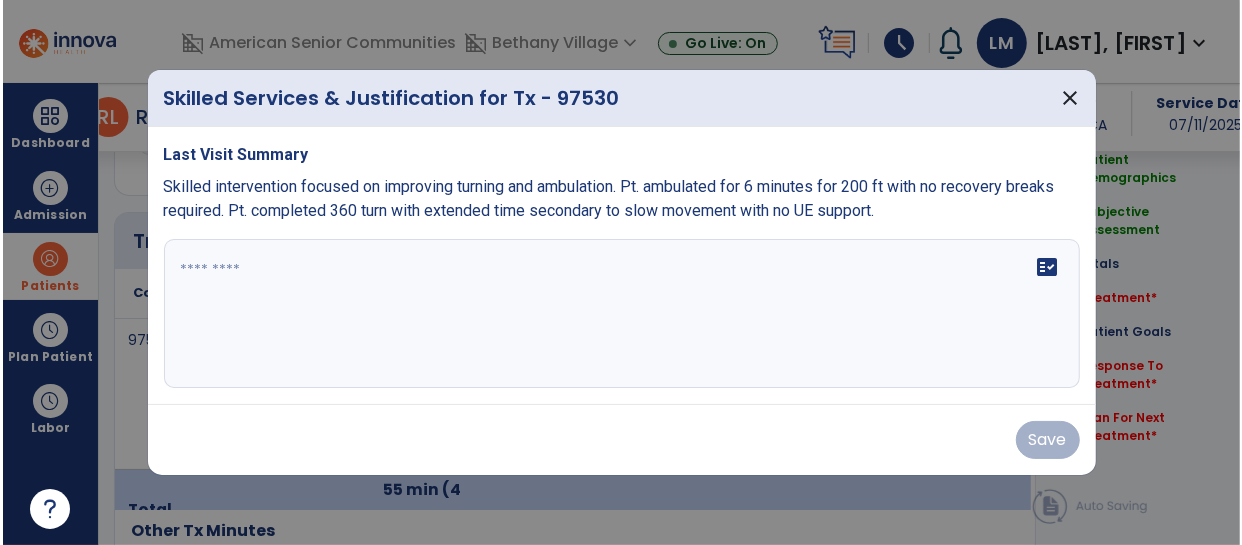 scroll, scrollTop: 1152, scrollLeft: 0, axis: vertical 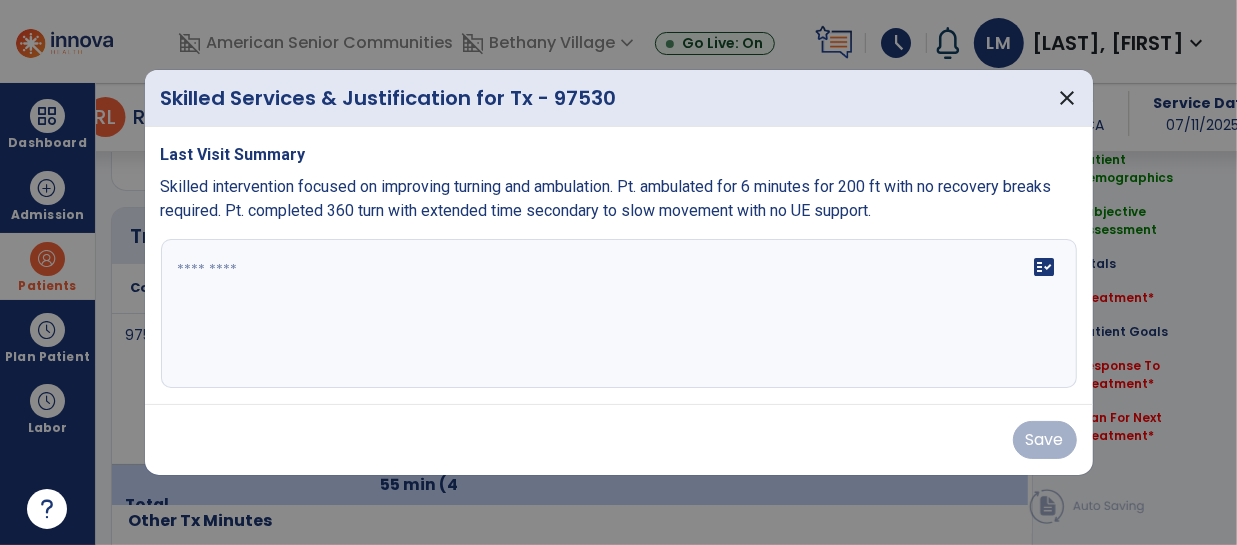 click on "fact_check" at bounding box center (619, 314) 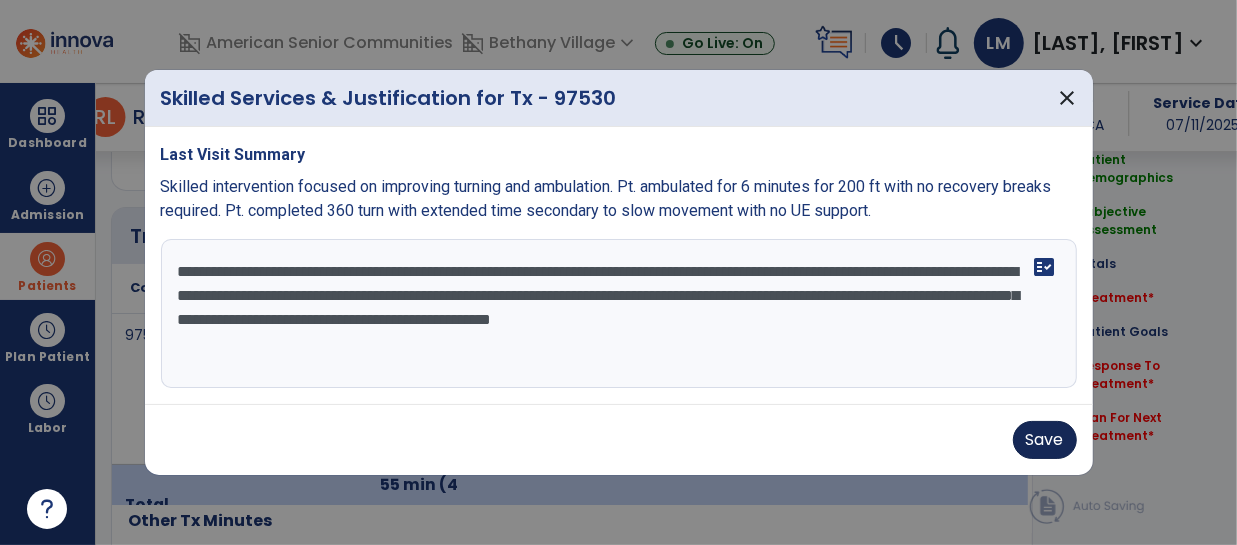 type on "**********" 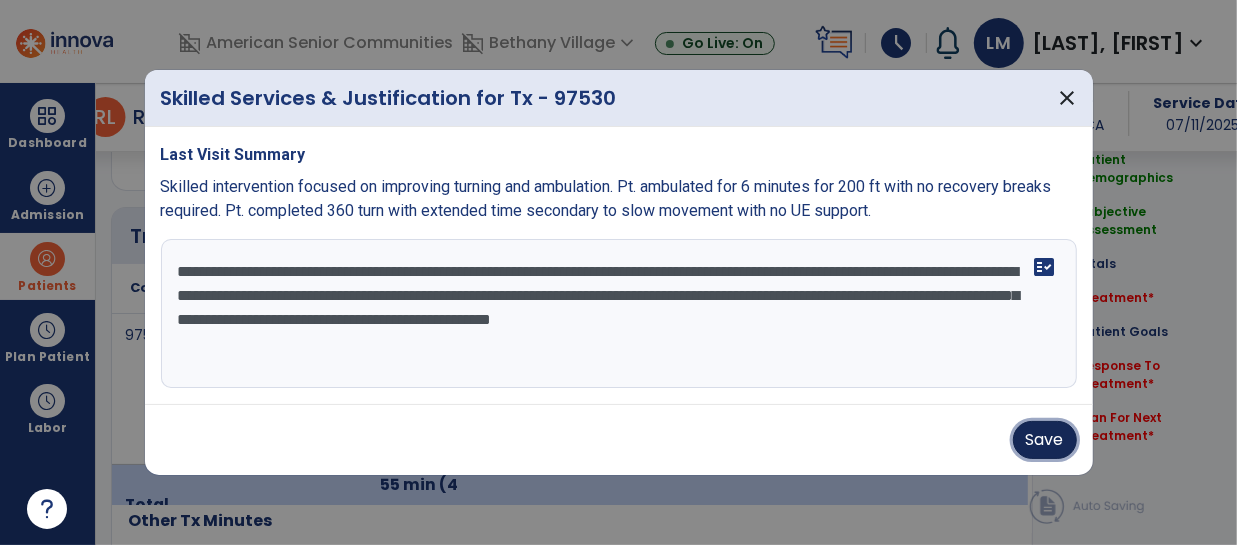 click on "Save" at bounding box center (1045, 440) 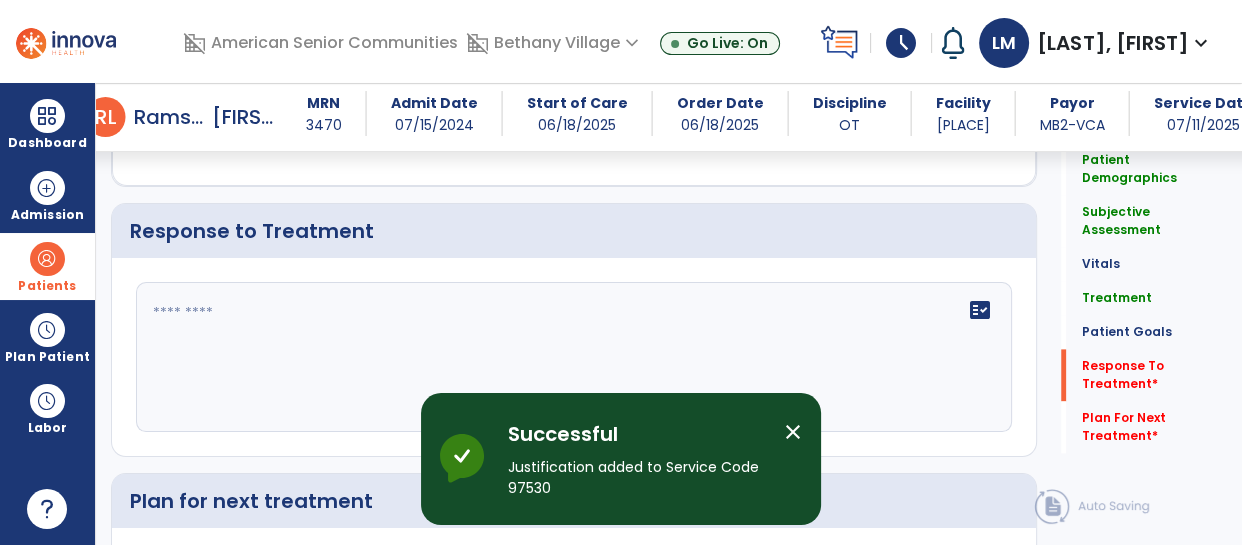 scroll, scrollTop: 2401, scrollLeft: 0, axis: vertical 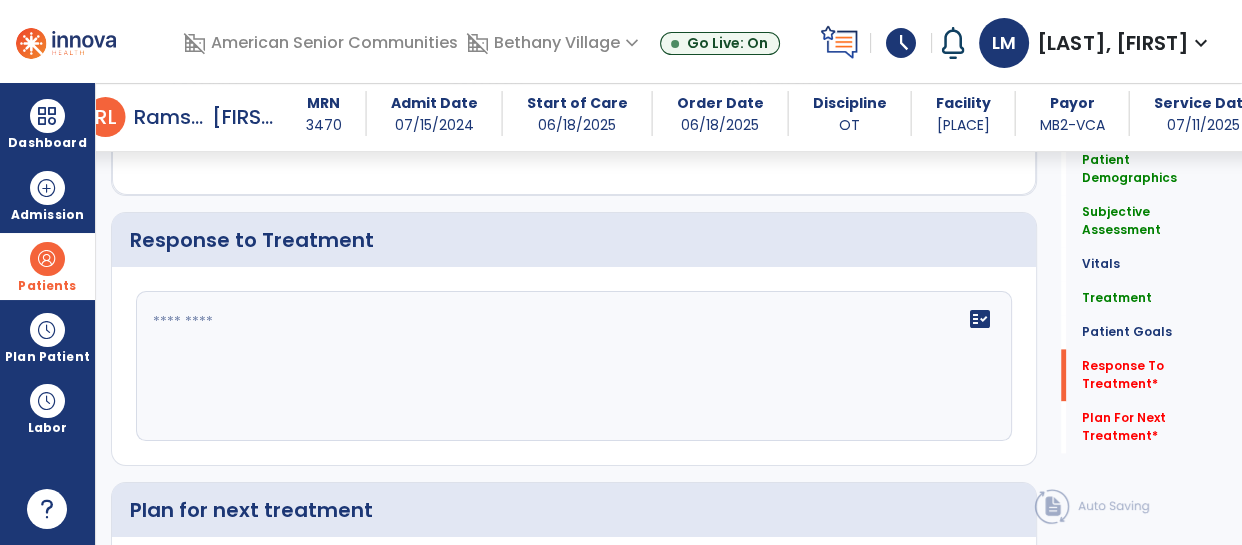 click 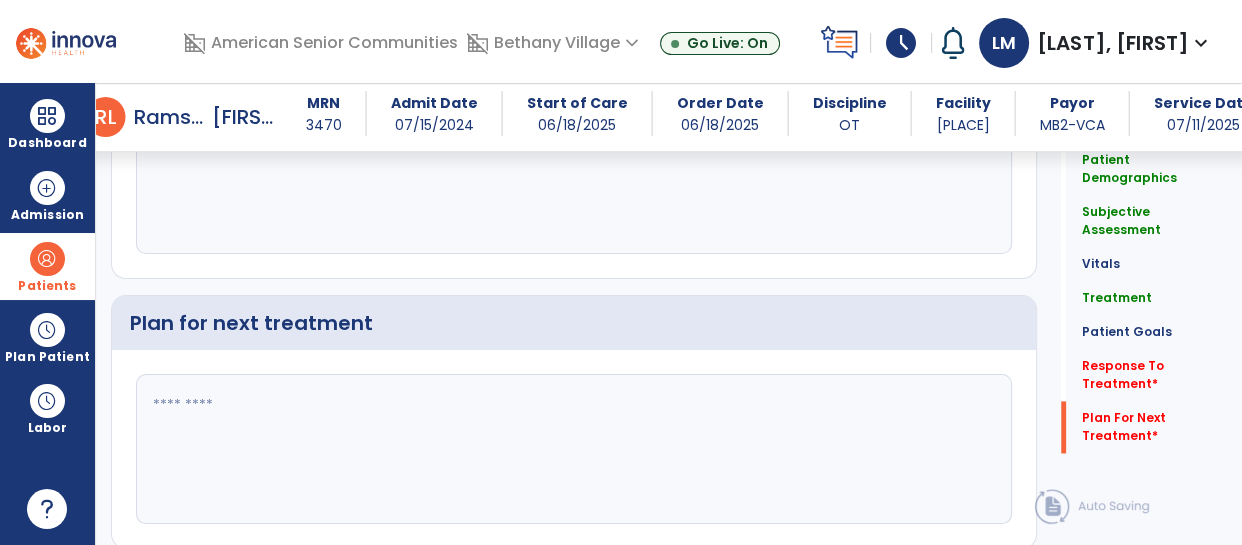 scroll, scrollTop: 2654, scrollLeft: 0, axis: vertical 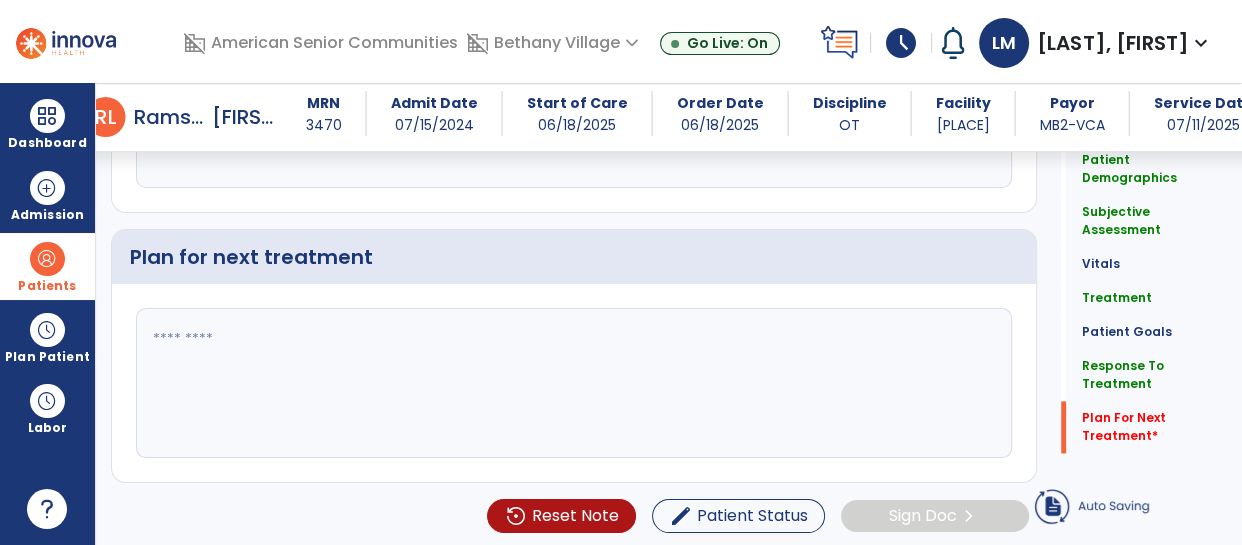 type on "**********" 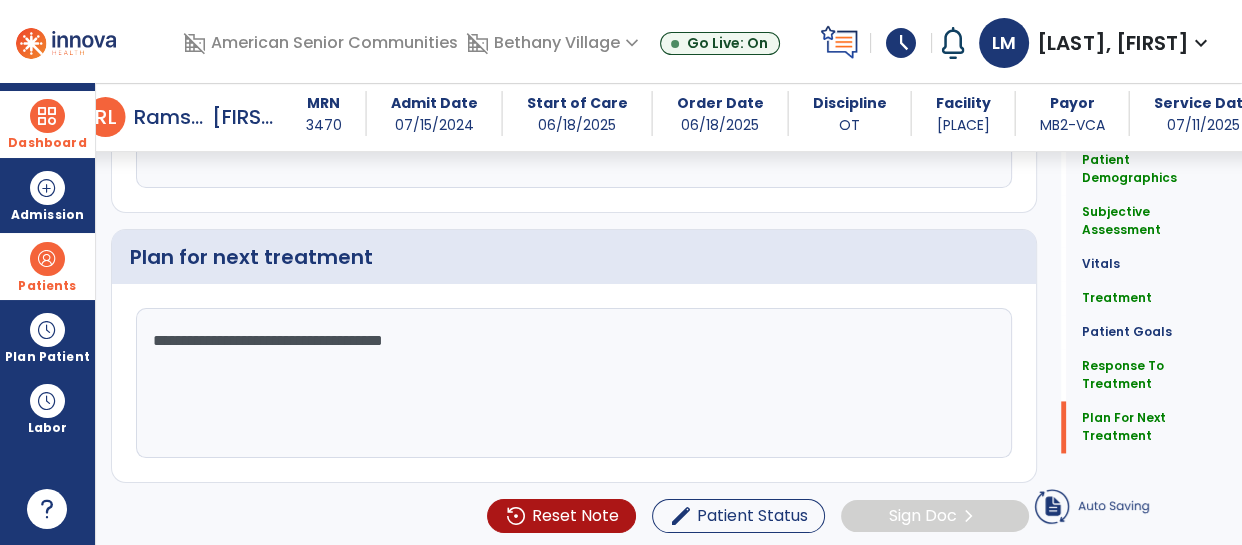 type on "**********" 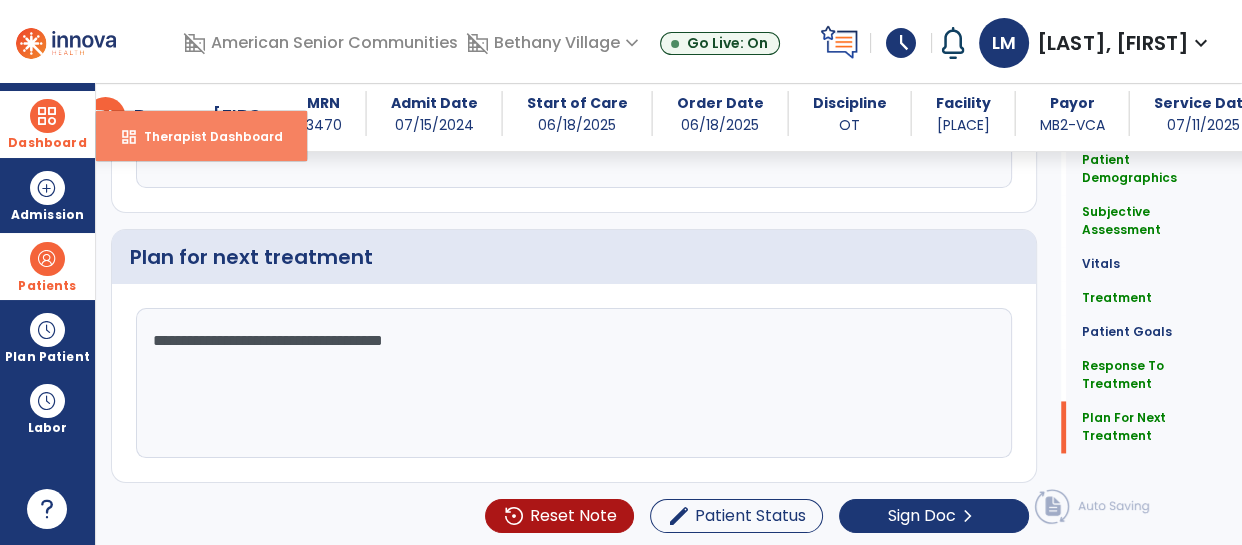 click on "dashboard  Therapist Dashboard" at bounding box center [201, 136] 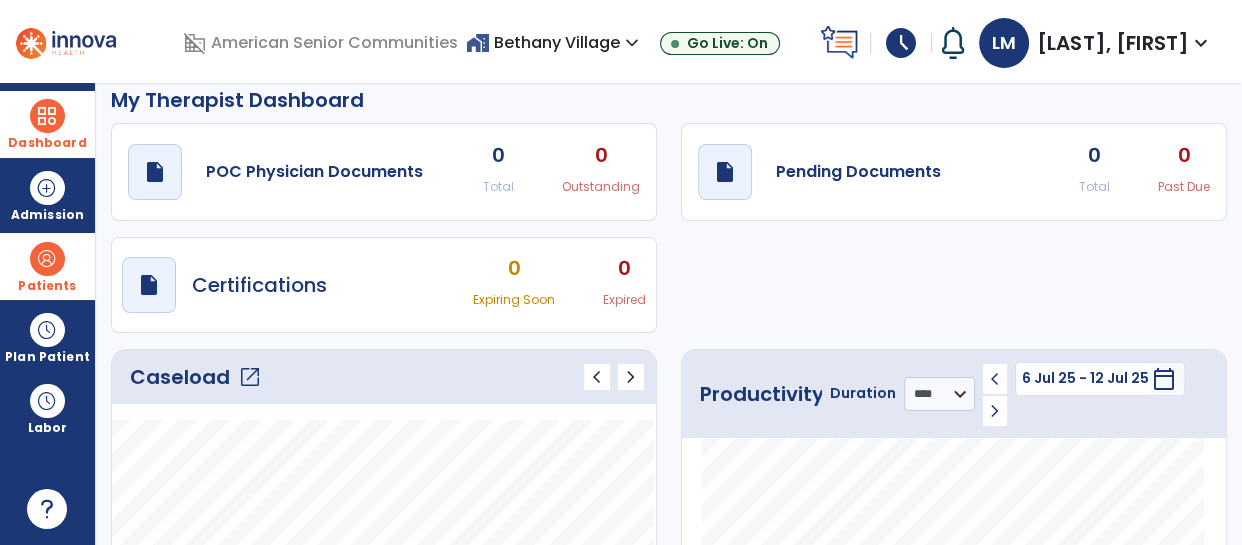 scroll, scrollTop: 0, scrollLeft: 0, axis: both 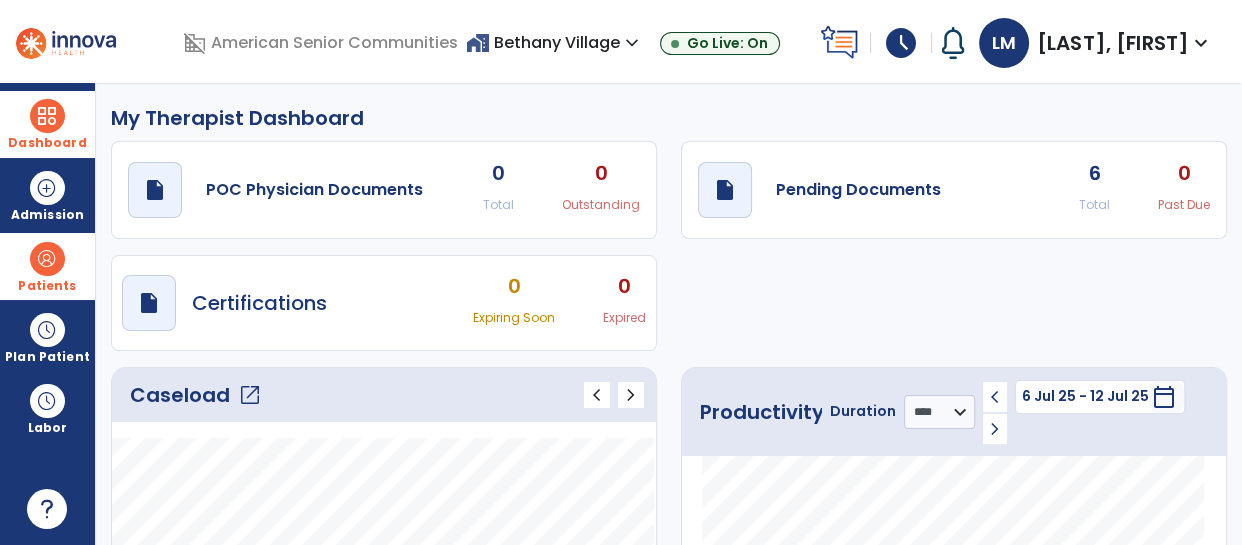 click on "Caseload   open_in_new" 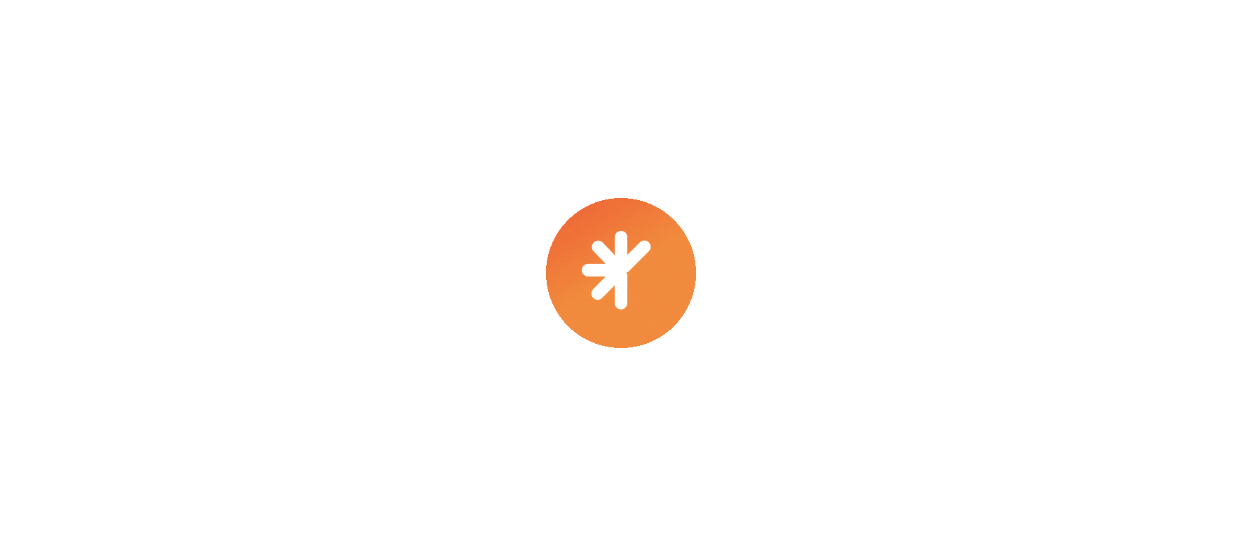 scroll, scrollTop: 0, scrollLeft: 0, axis: both 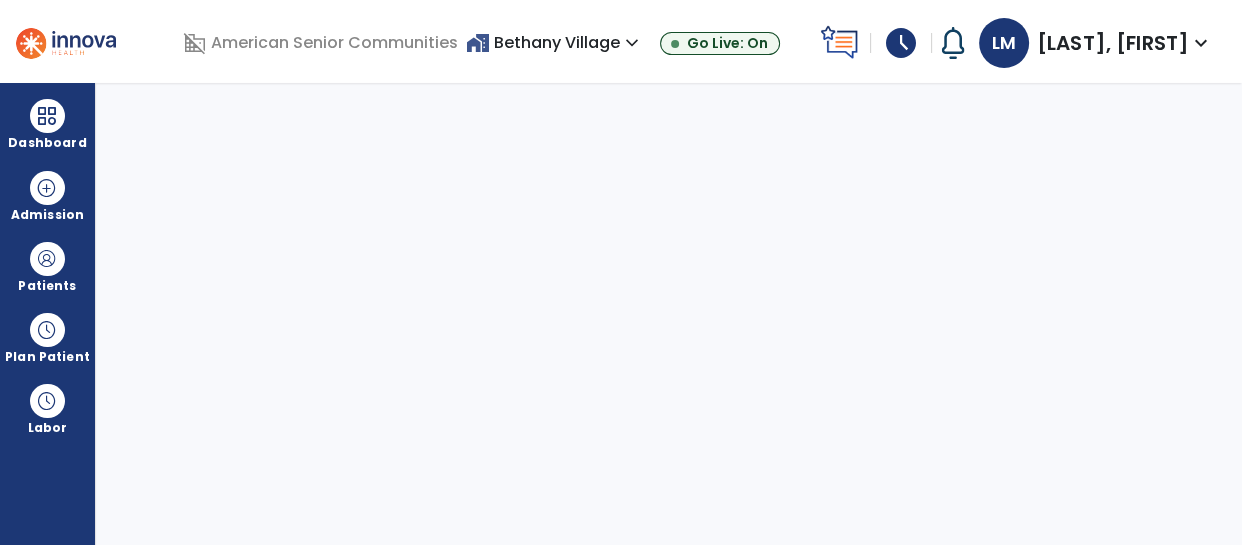 select on "****" 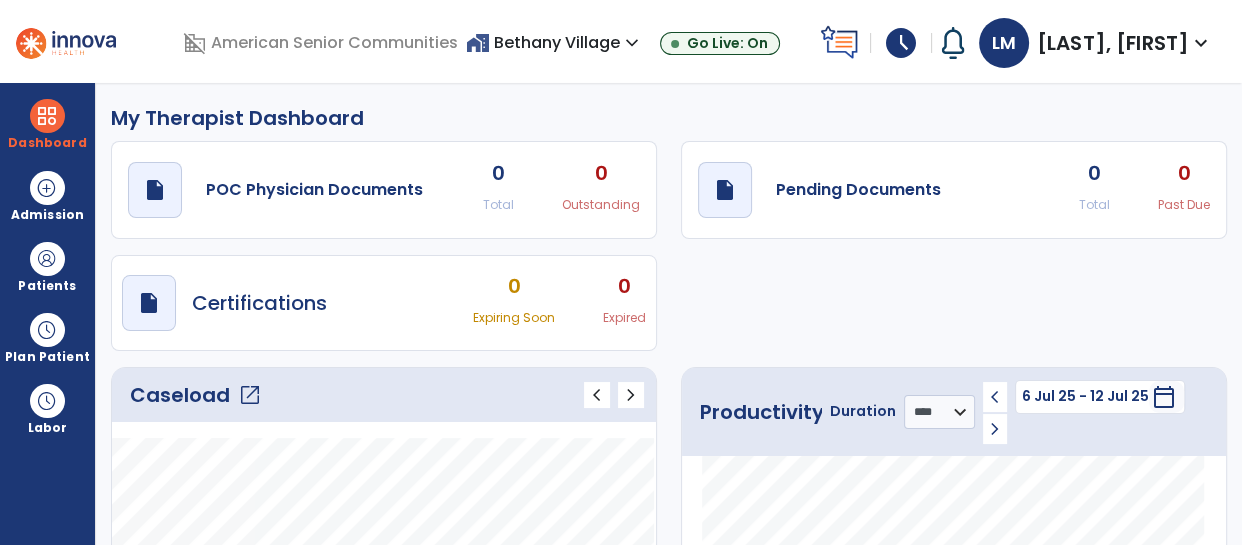 click on "Caseload   open_in_new" 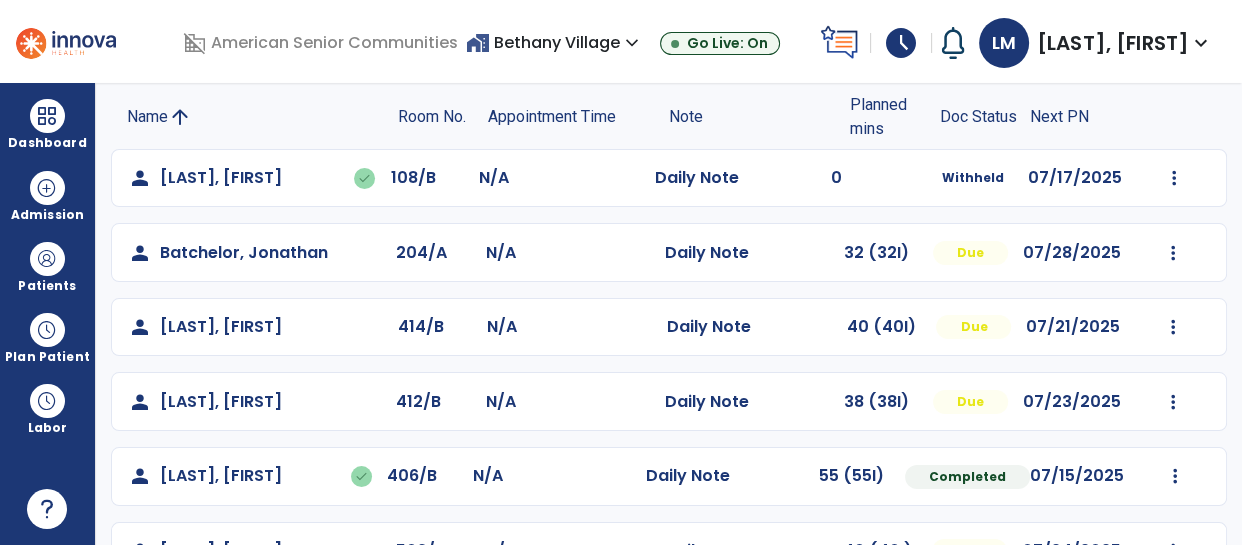 scroll, scrollTop: 0, scrollLeft: 0, axis: both 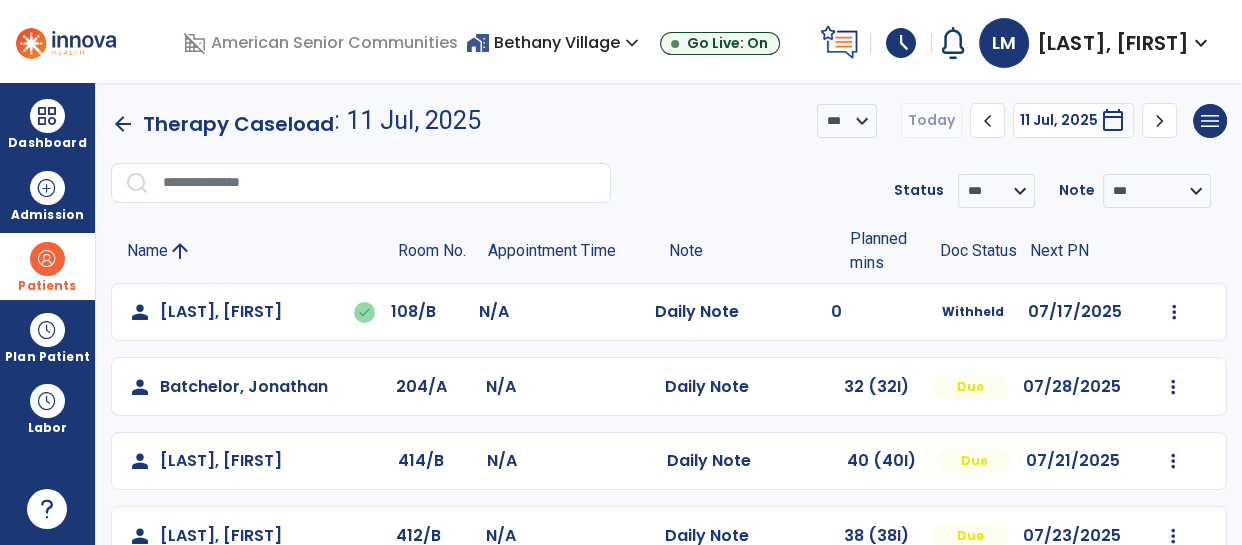 click at bounding box center (47, 259) 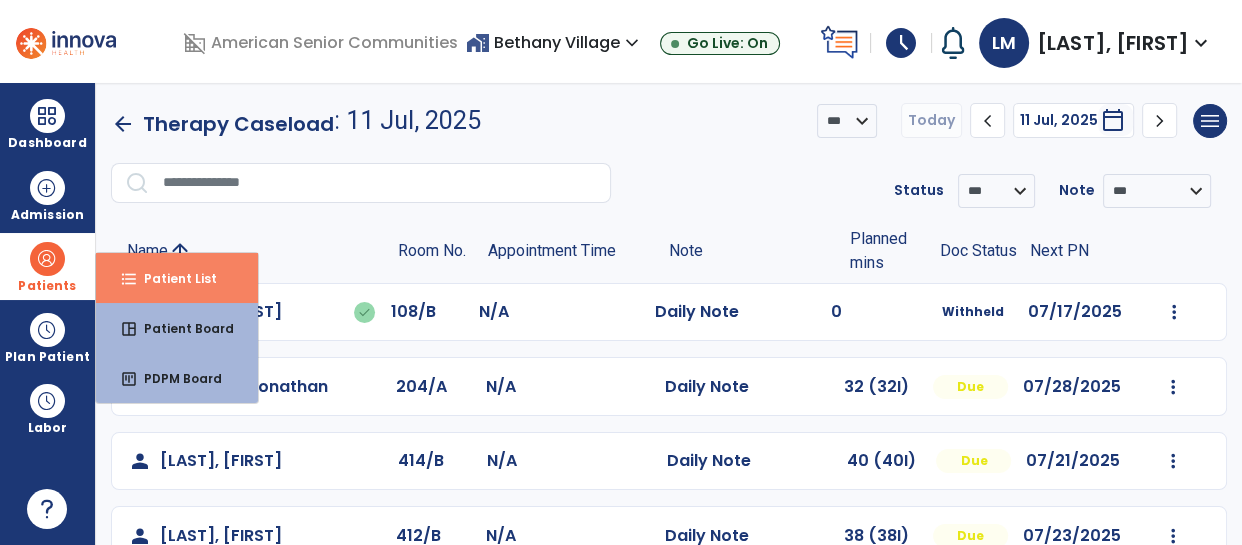 click on "Patient List" at bounding box center (172, 278) 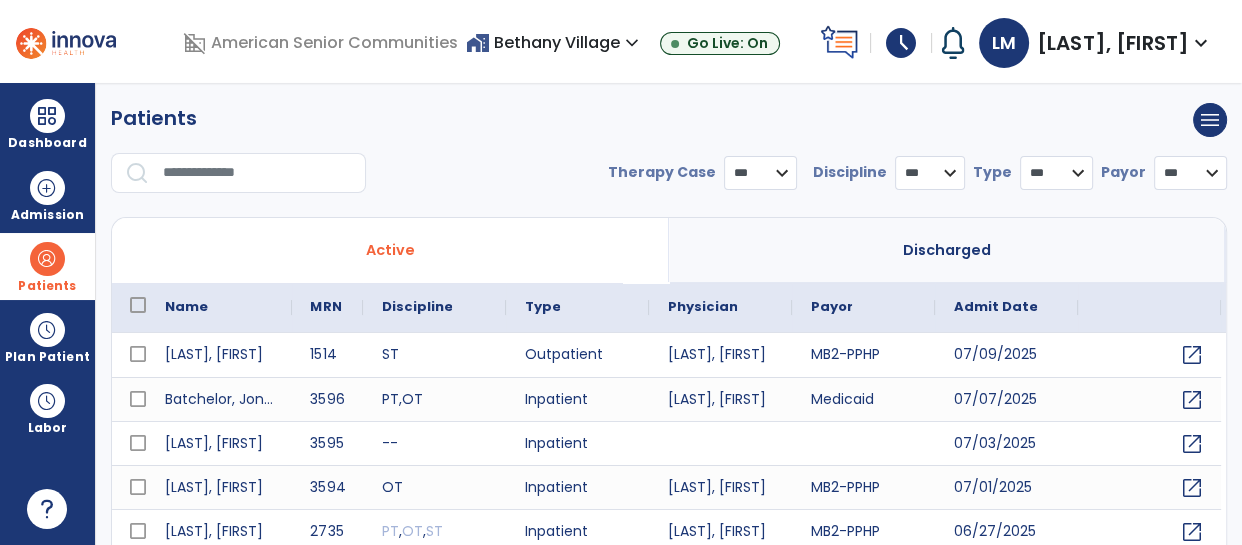 select on "***" 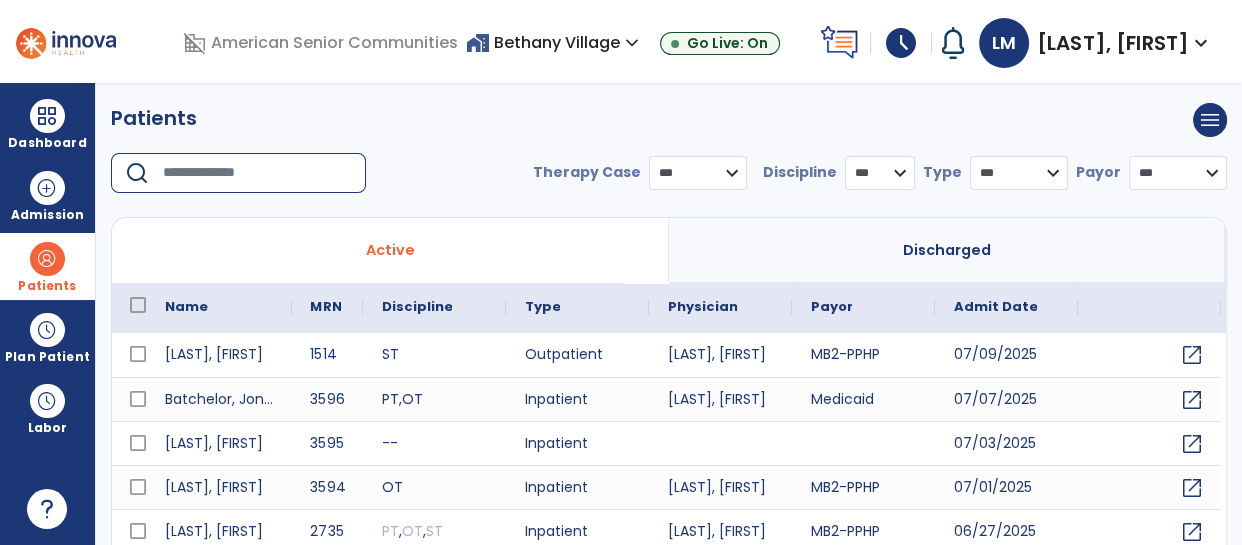 click at bounding box center (257, 173) 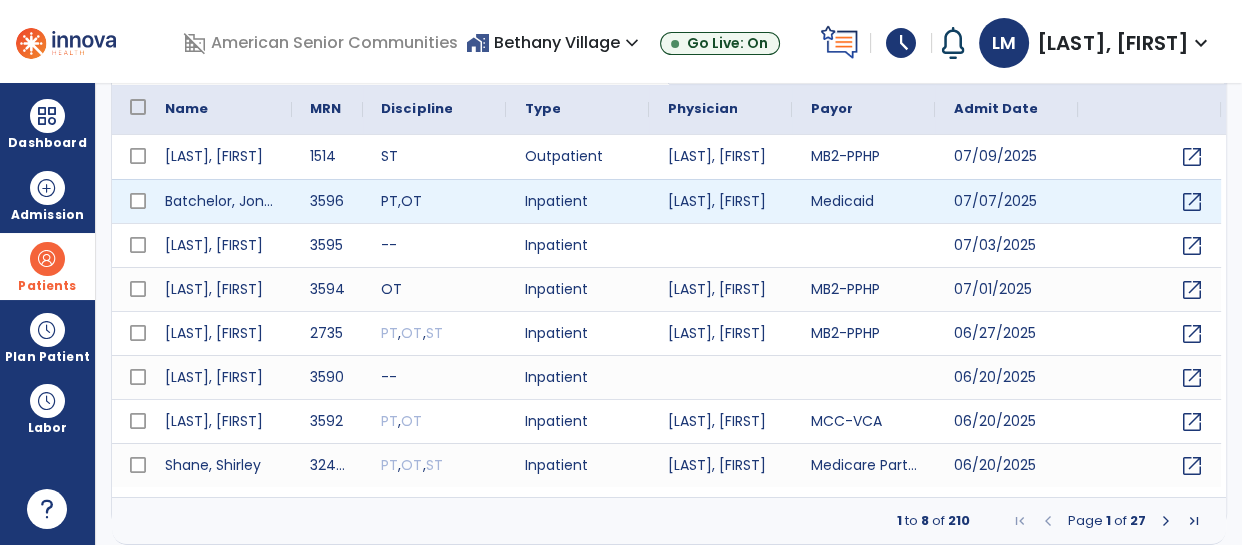 scroll, scrollTop: 0, scrollLeft: 0, axis: both 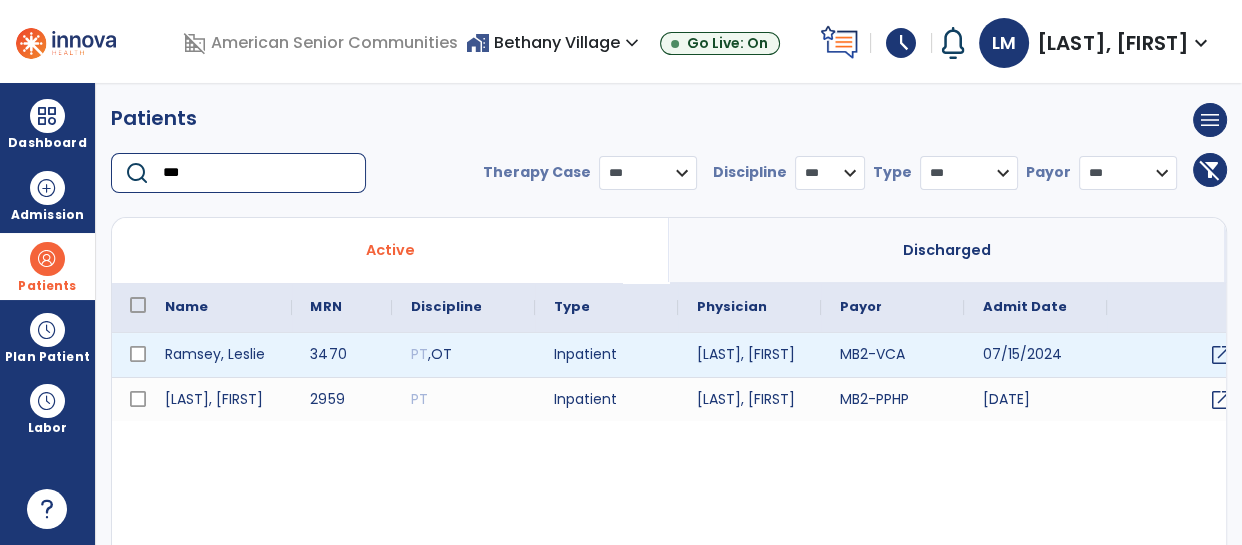 type on "***" 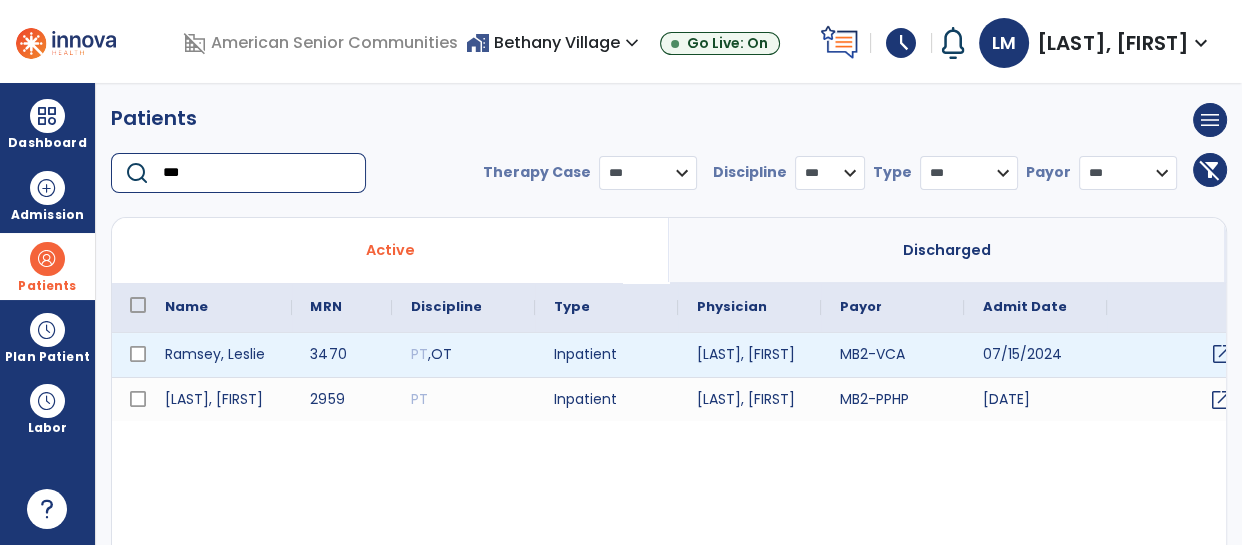 click on "open_in_new" at bounding box center [1221, 354] 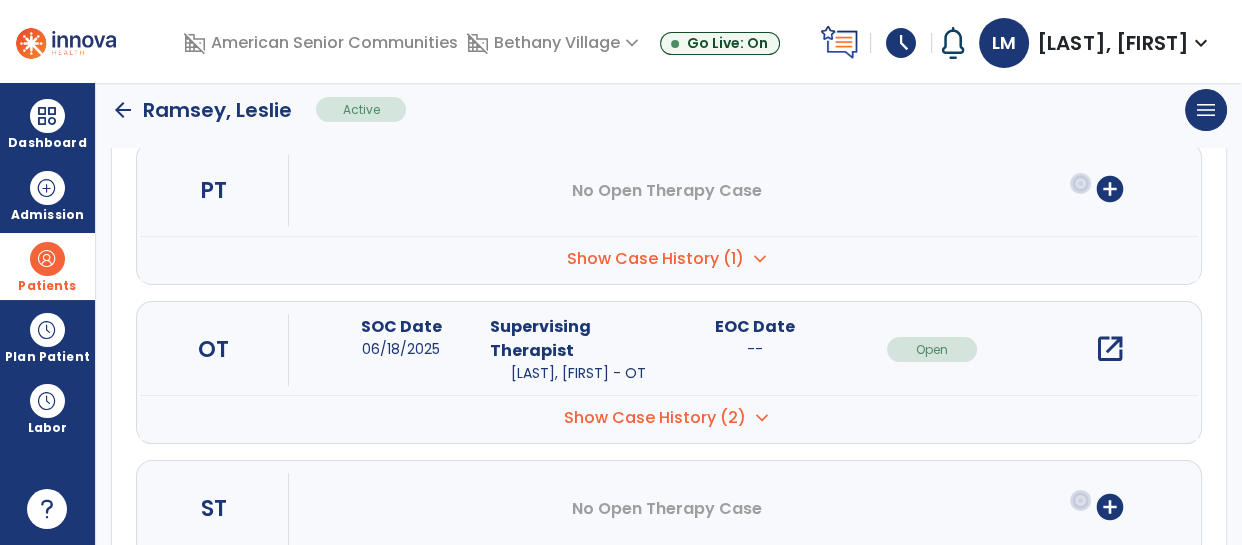 scroll, scrollTop: 250, scrollLeft: 0, axis: vertical 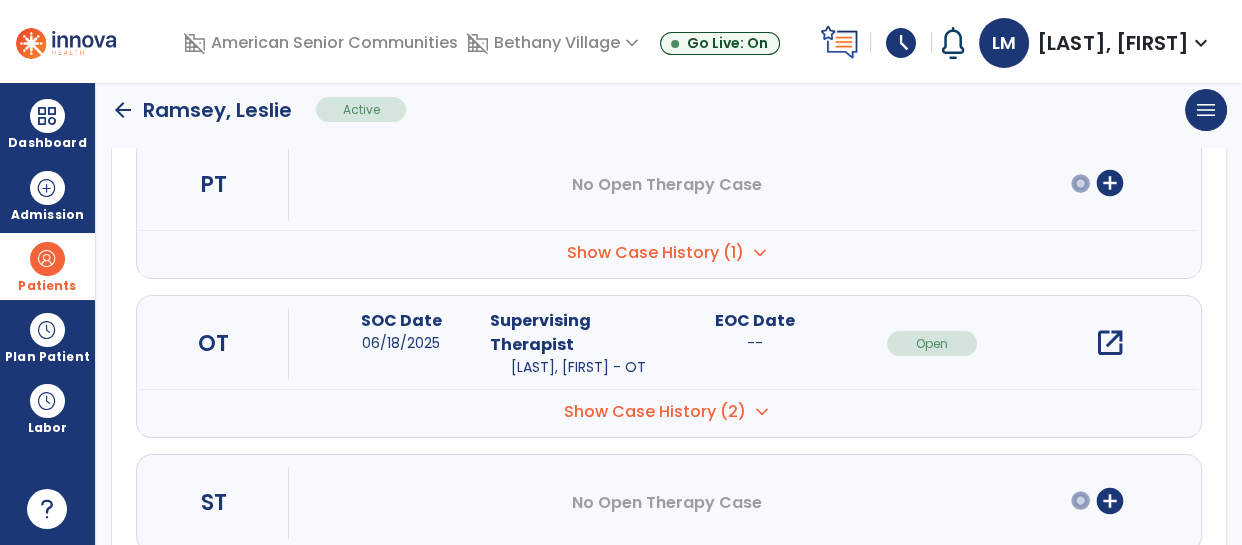 click on "open_in_new" at bounding box center [1109, 343] 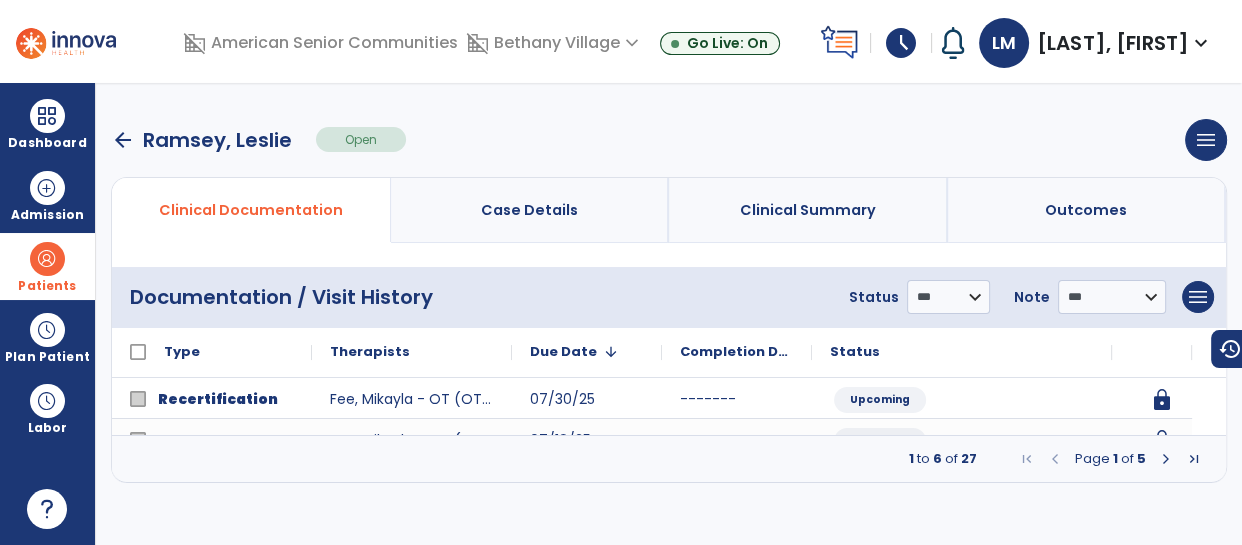 scroll, scrollTop: 0, scrollLeft: 0, axis: both 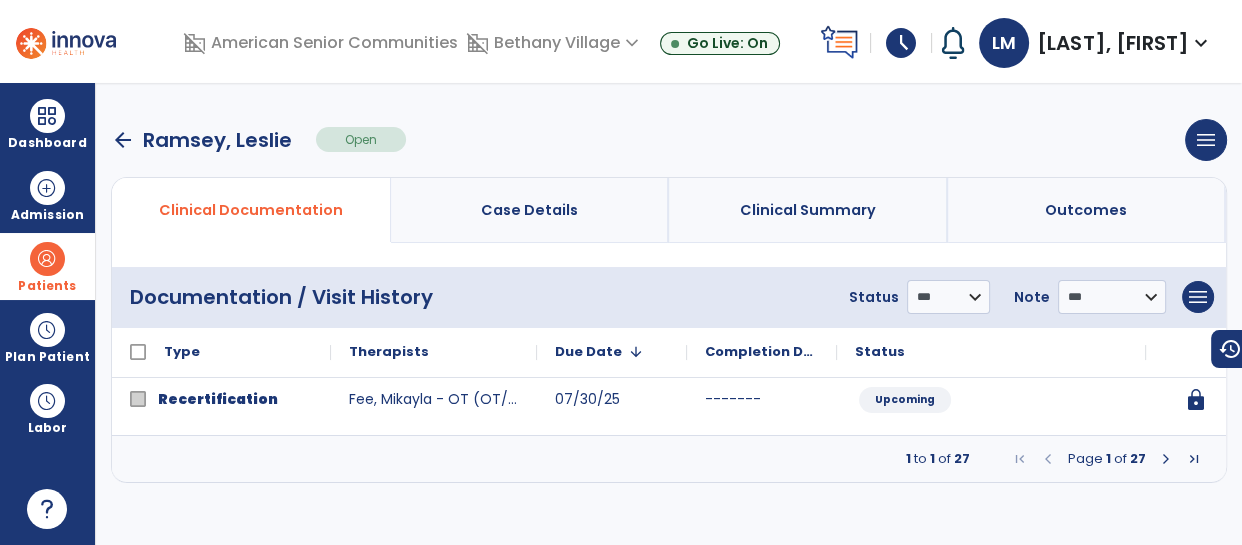 click at bounding box center (1166, 459) 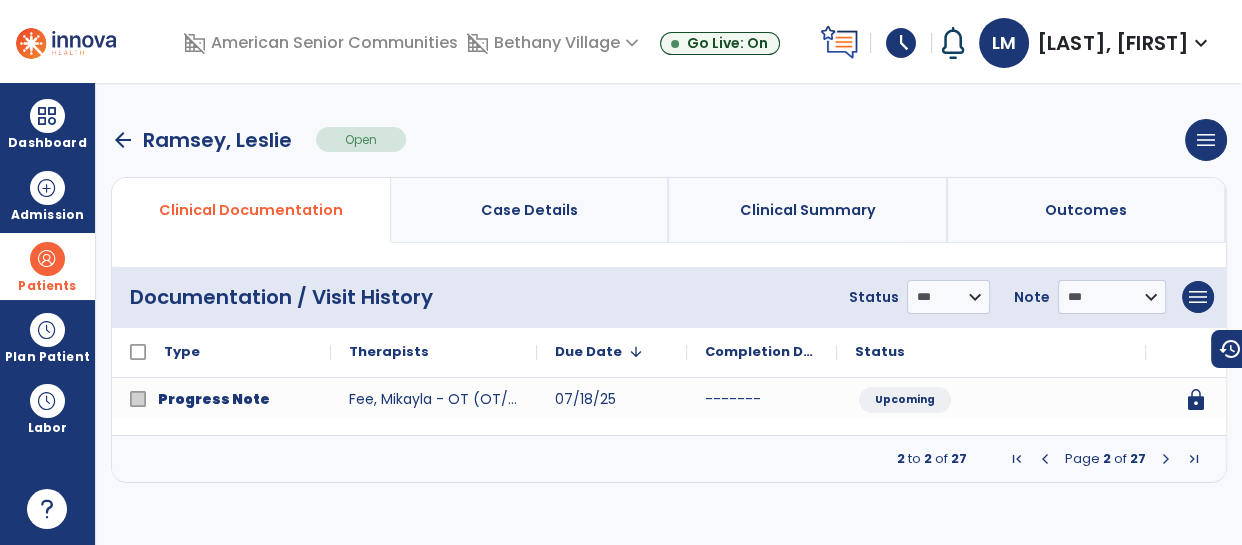 click at bounding box center (1166, 459) 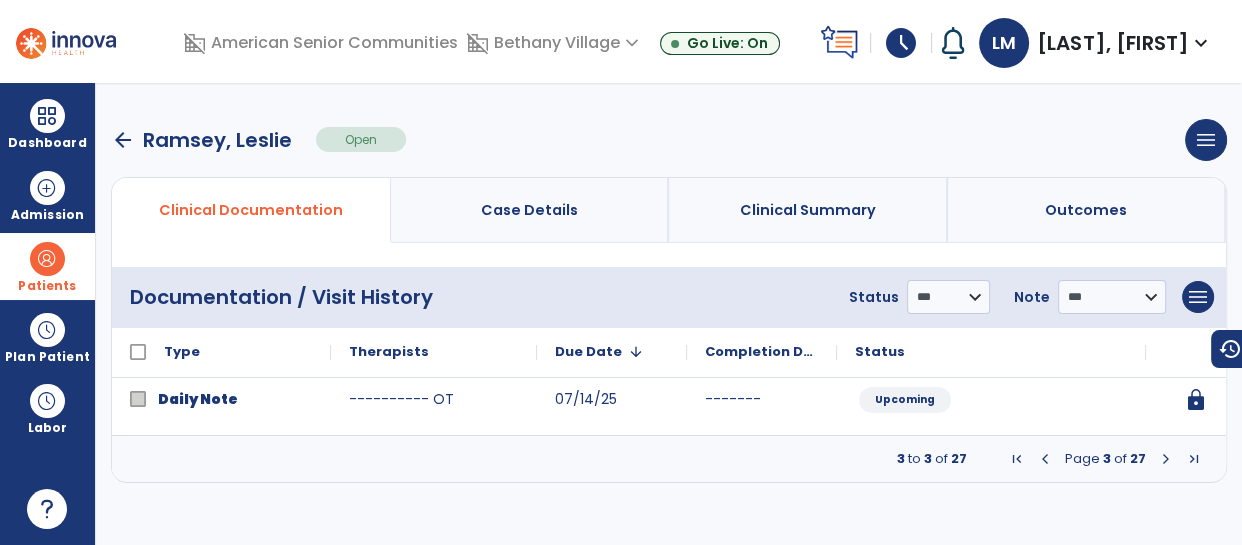 click at bounding box center (1166, 459) 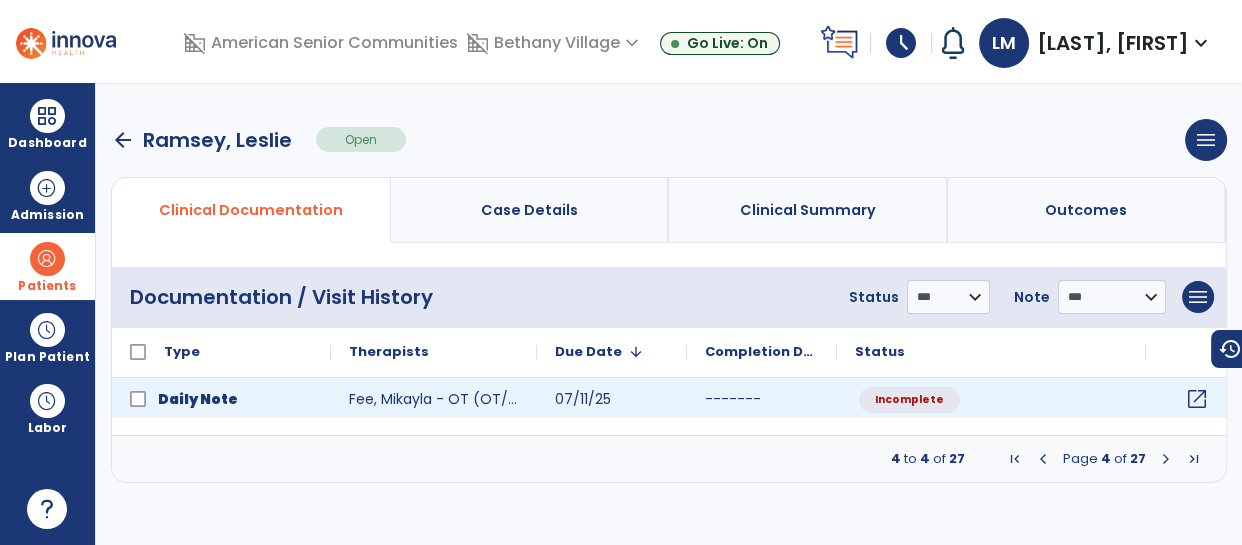 click on "open_in_new" 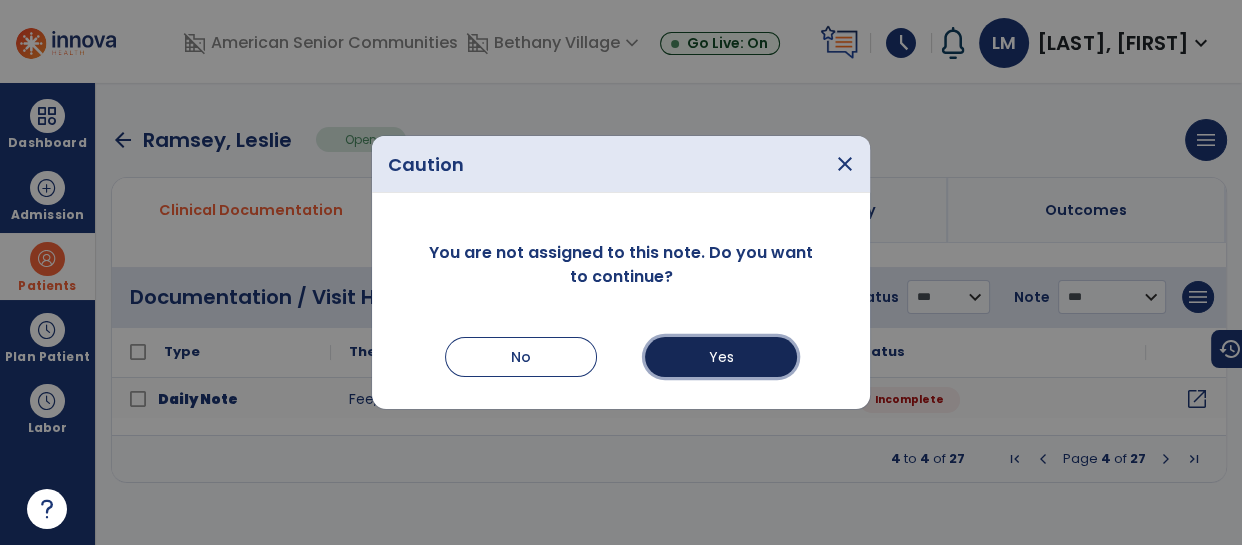 click on "Yes" at bounding box center (721, 357) 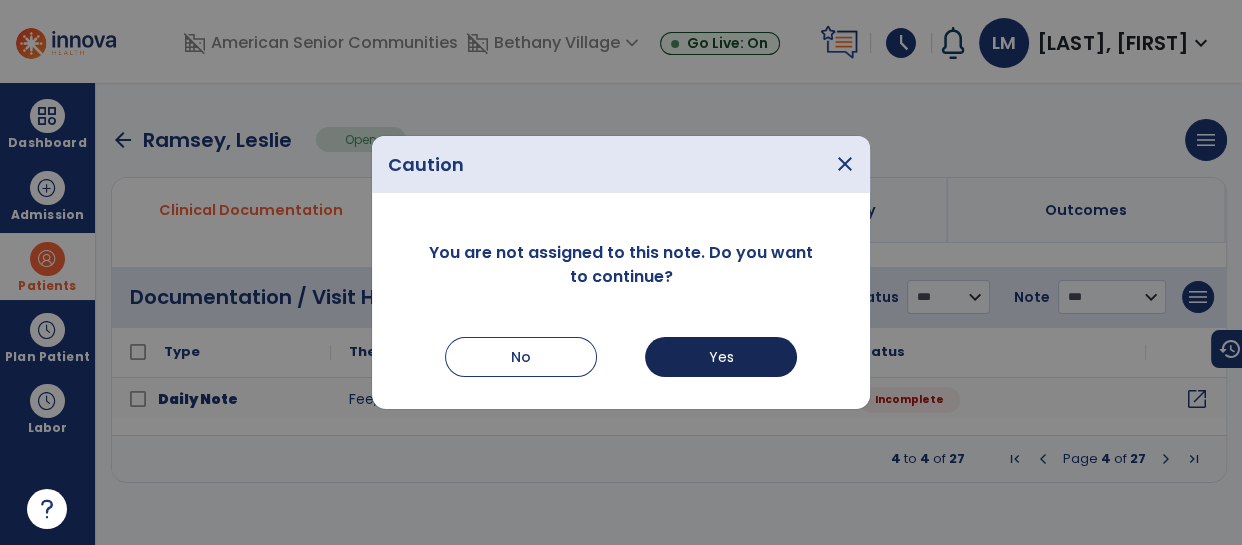 select on "*" 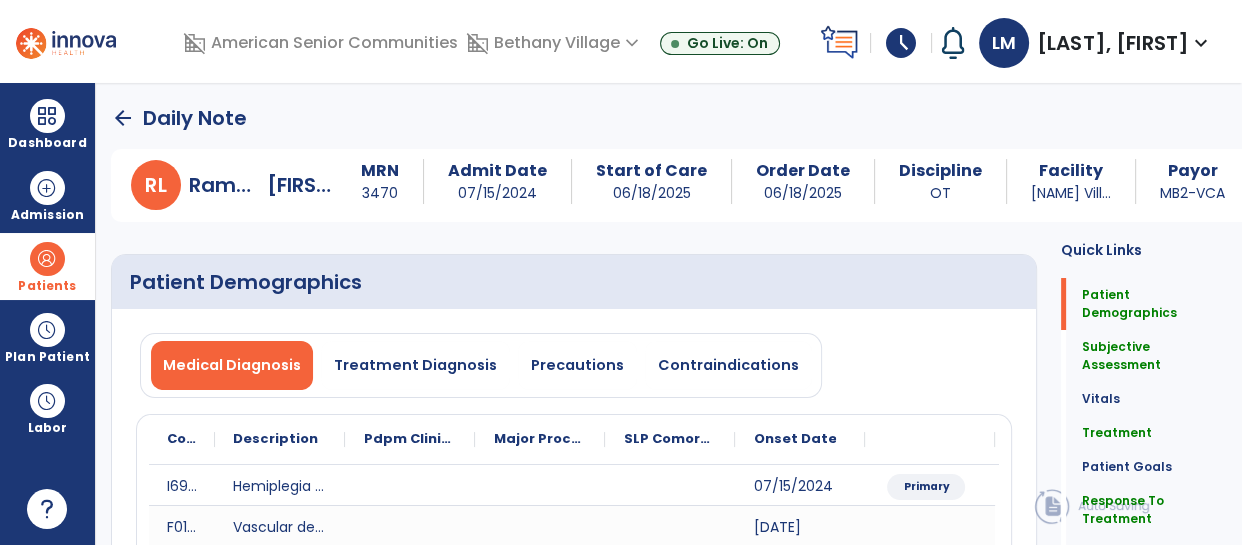 click on "Contraindications" at bounding box center [728, 365] 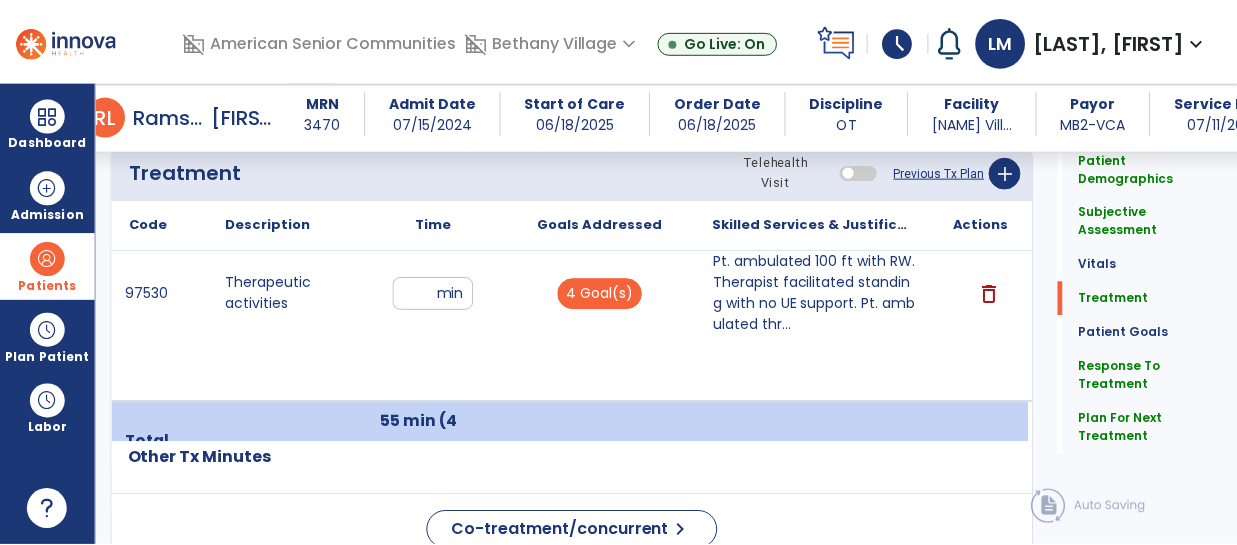 scroll, scrollTop: 1285, scrollLeft: 0, axis: vertical 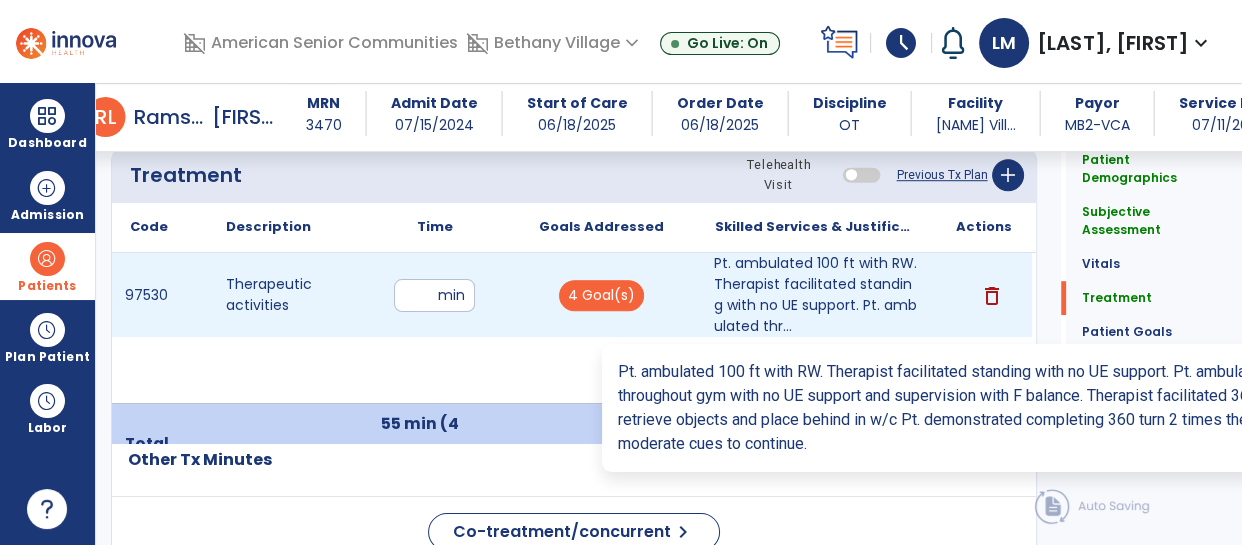 click on "Pt. ambulated 100 ft with RW.  Therapist facilitated standing with no UE support.  Pt. ambulated thr..." at bounding box center (816, 295) 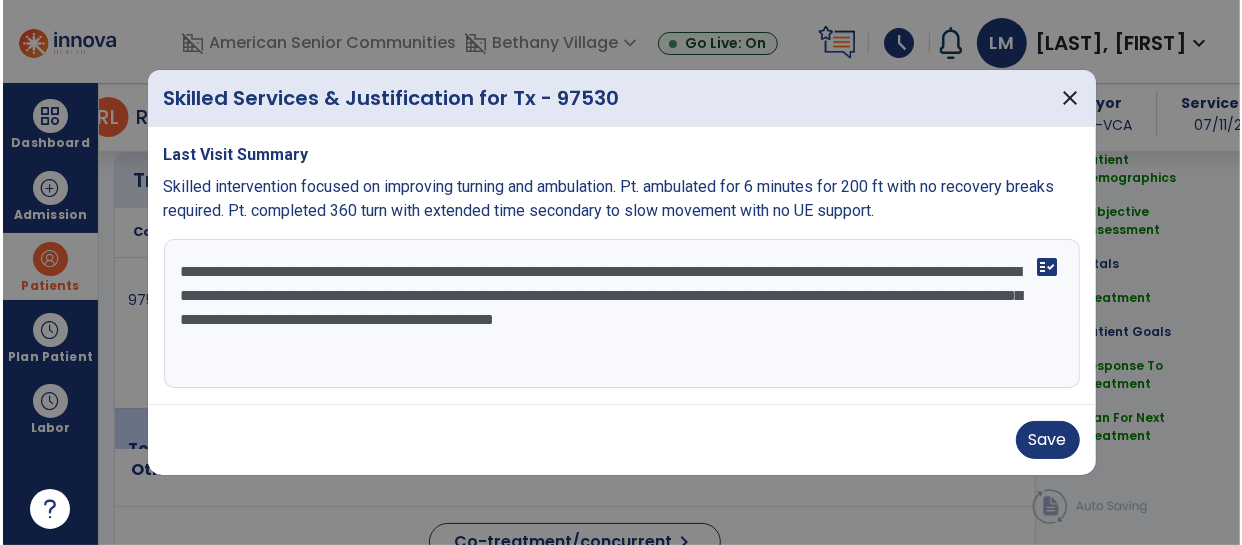 scroll, scrollTop: 1285, scrollLeft: 0, axis: vertical 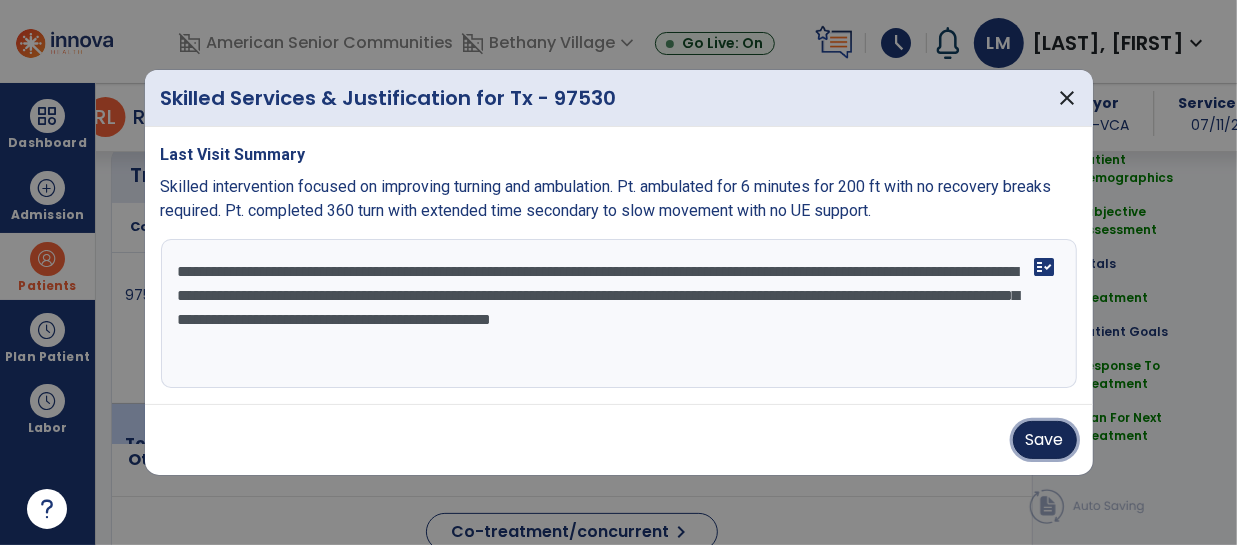 click on "Save" at bounding box center [1045, 440] 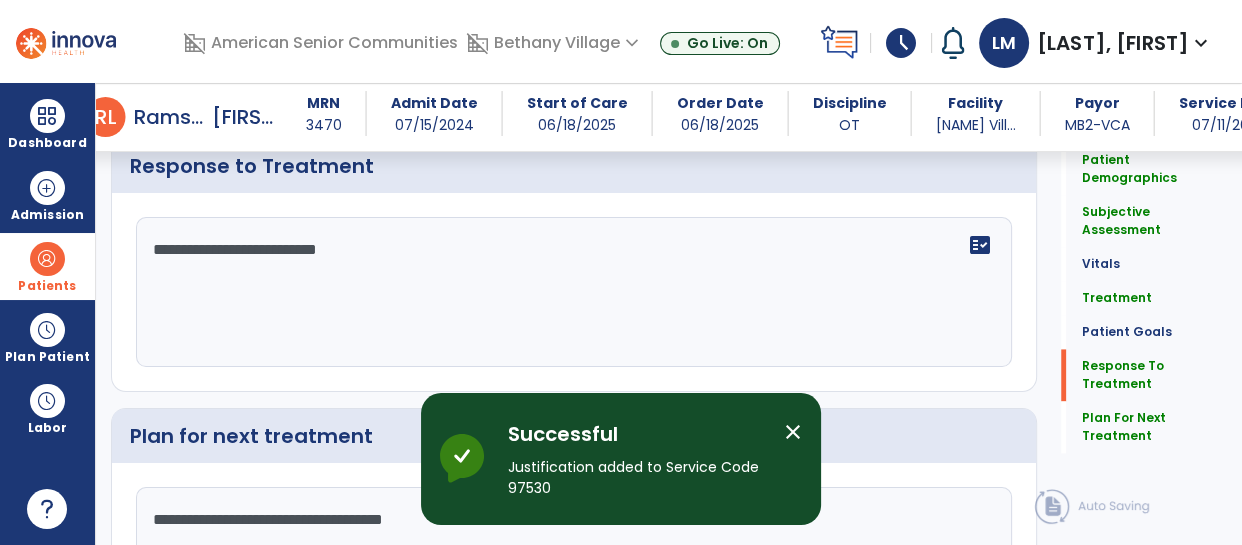 scroll, scrollTop: 2544, scrollLeft: 0, axis: vertical 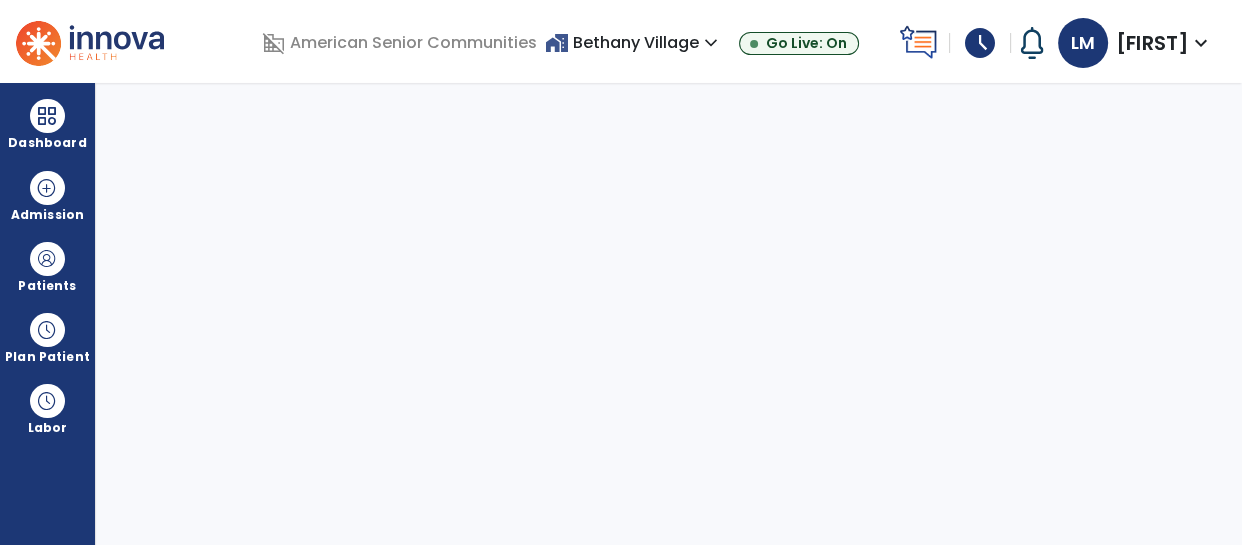 select on "****" 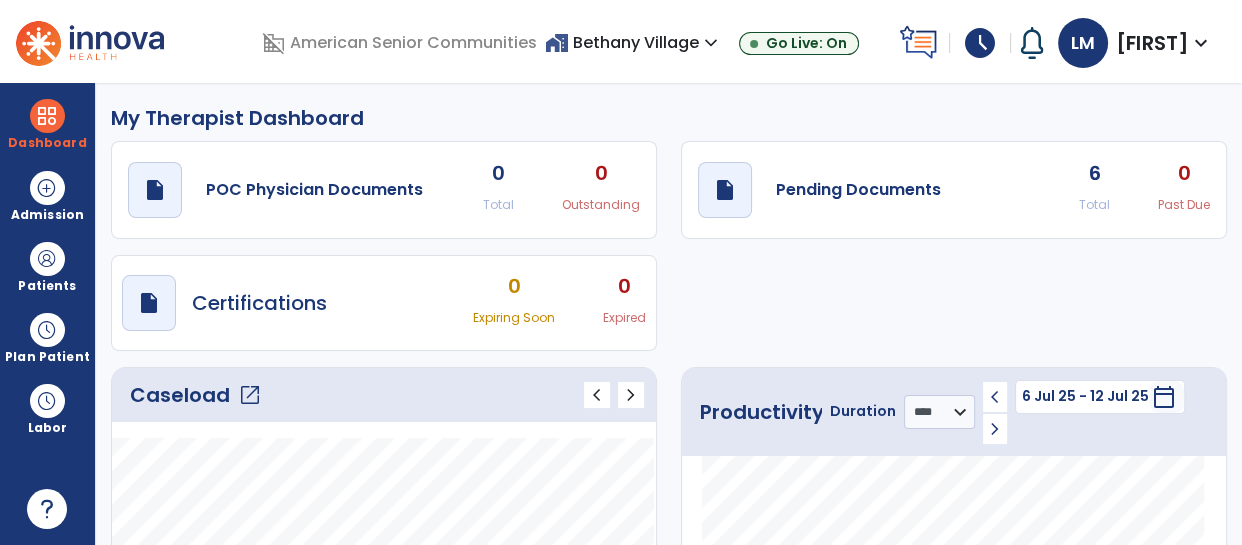 click on "Caseload   open_in_new" 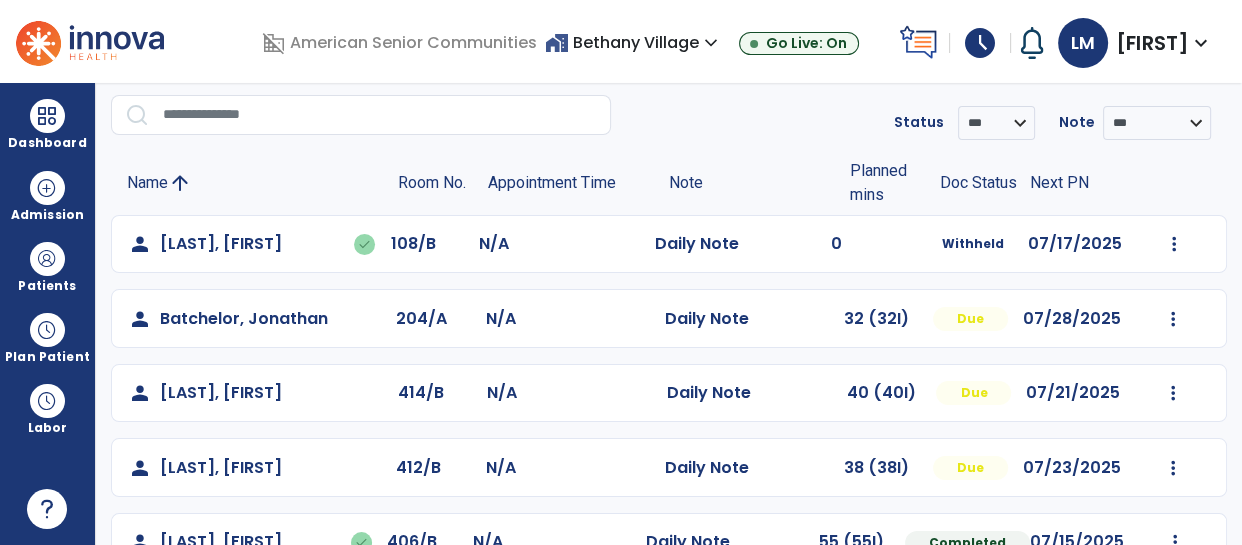 scroll, scrollTop: 0, scrollLeft: 0, axis: both 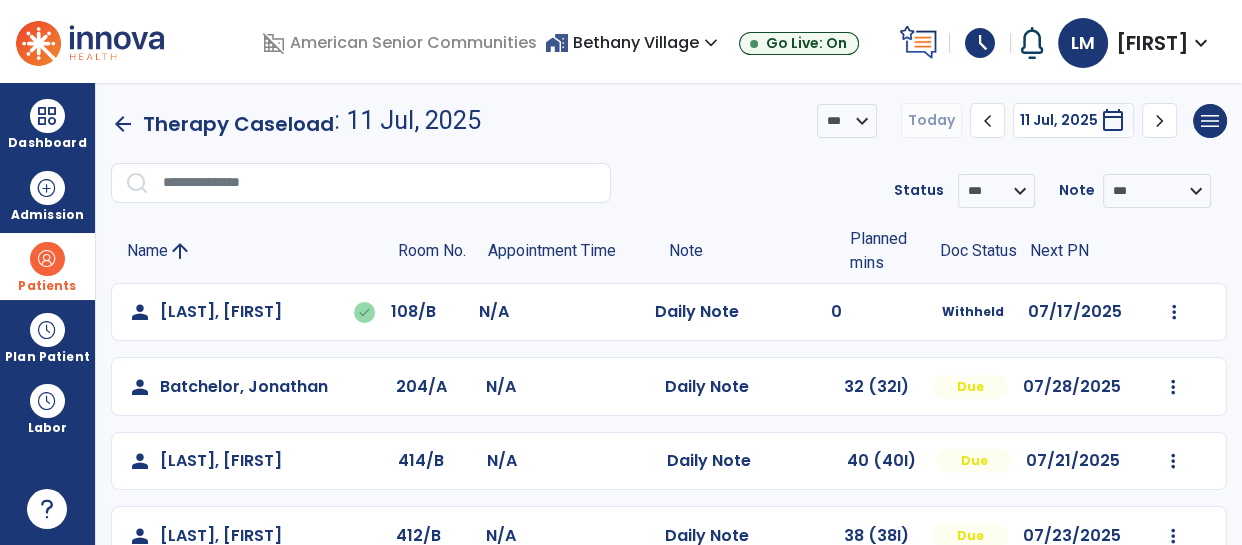 click on "Patients" at bounding box center (47, 266) 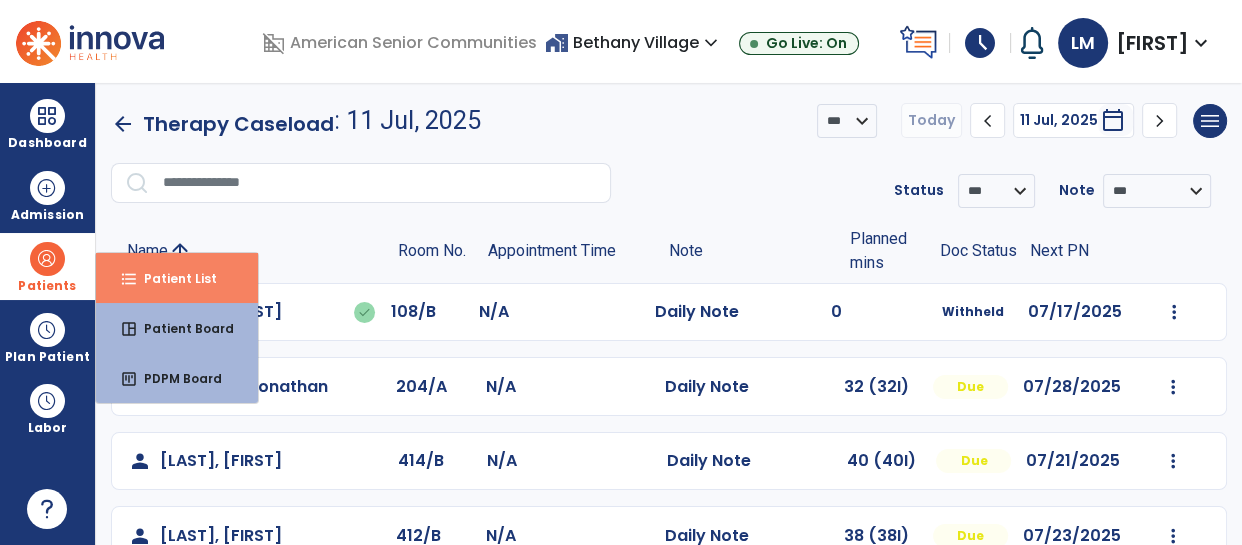 click on "Patient List" at bounding box center (172, 278) 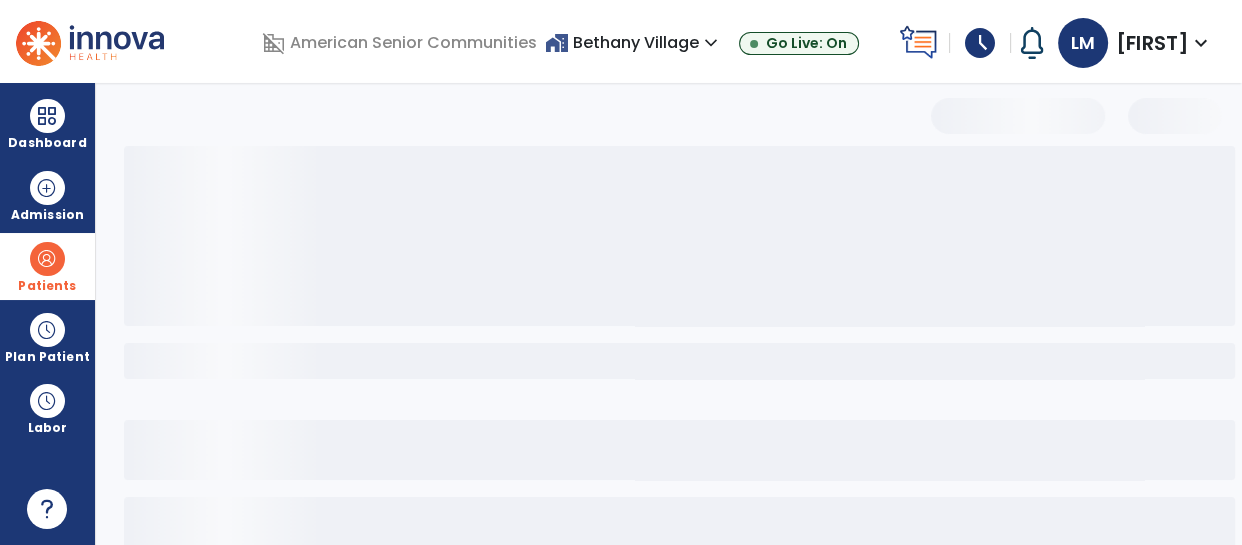 select on "***" 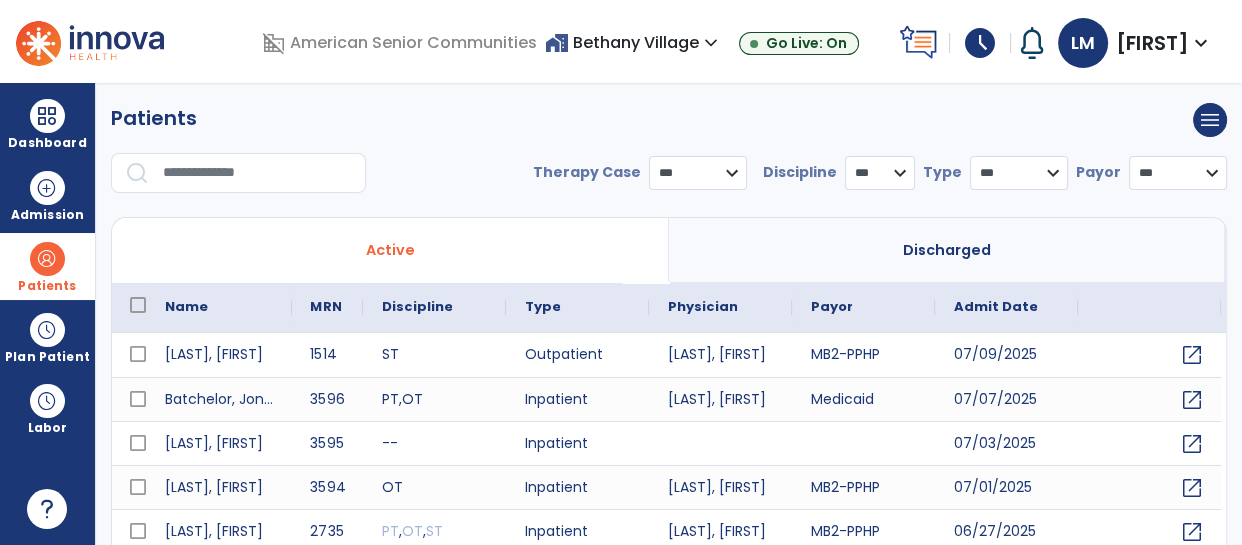 click at bounding box center (257, 173) 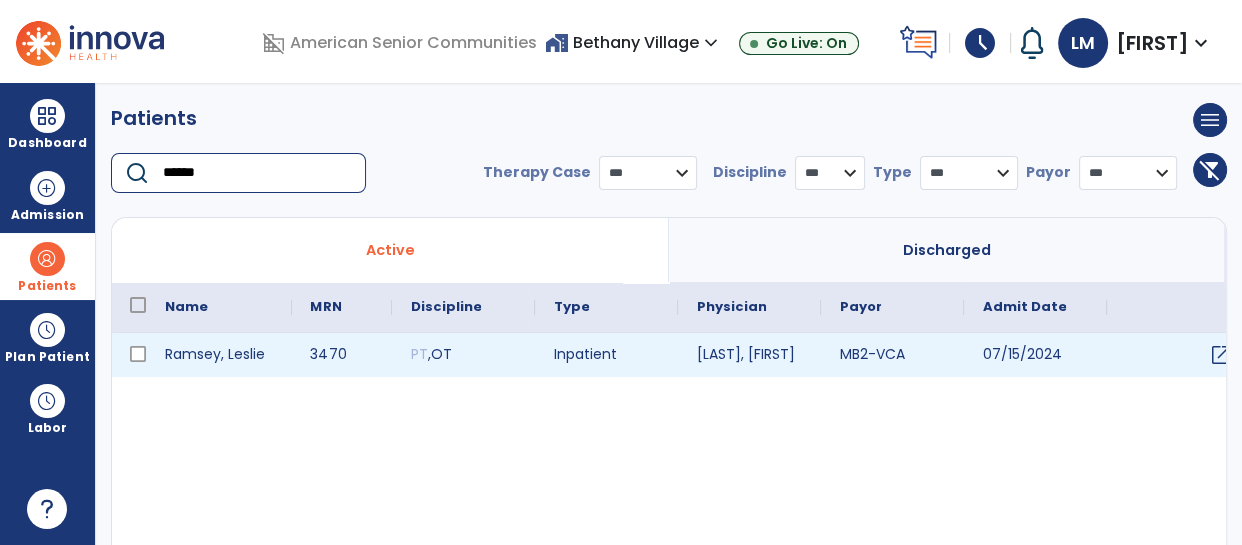 type on "******" 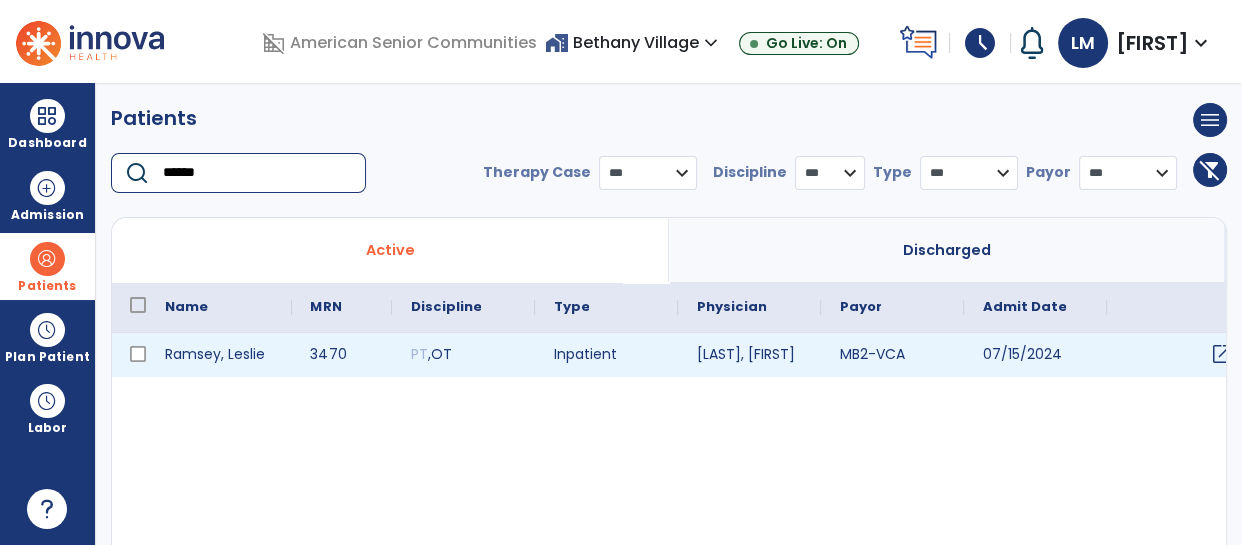 click on "open_in_new" at bounding box center [1221, 354] 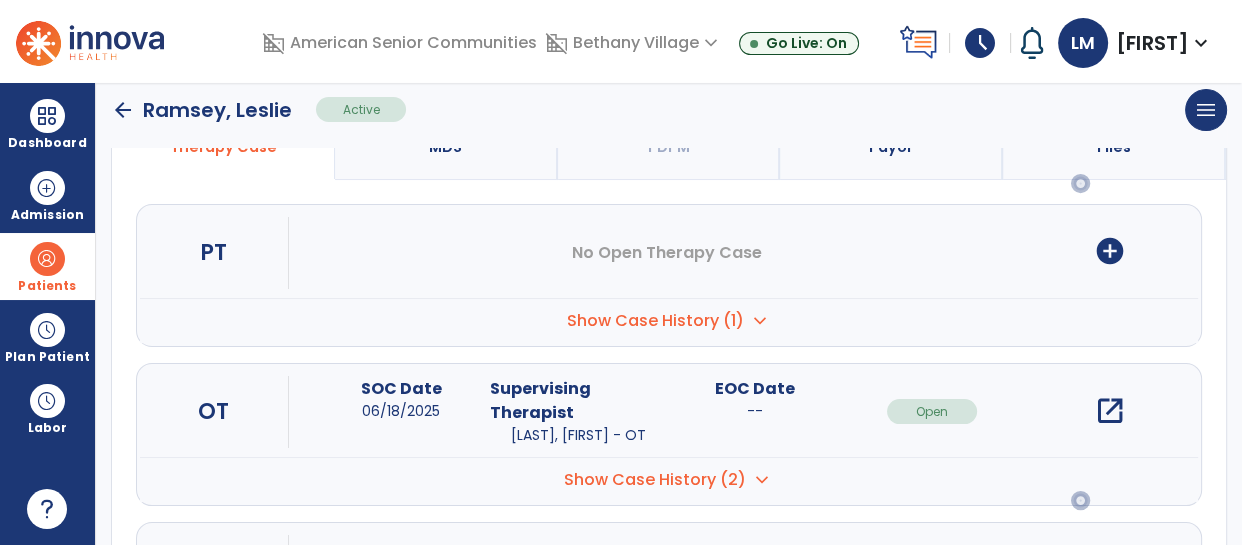 scroll, scrollTop: 304, scrollLeft: 0, axis: vertical 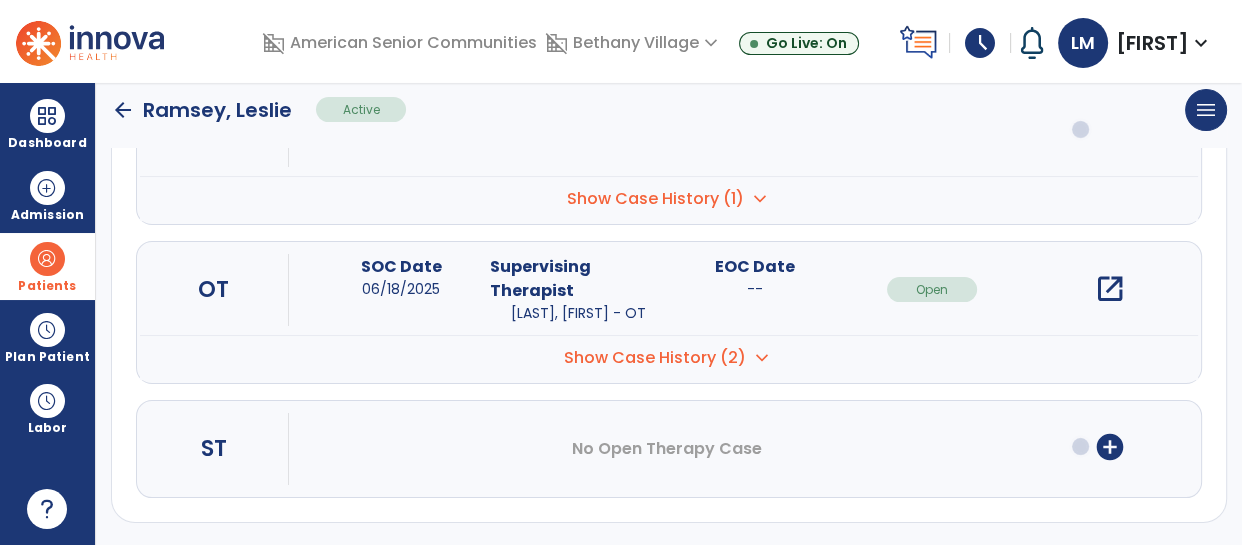 click on "open_in_new" at bounding box center [1109, 289] 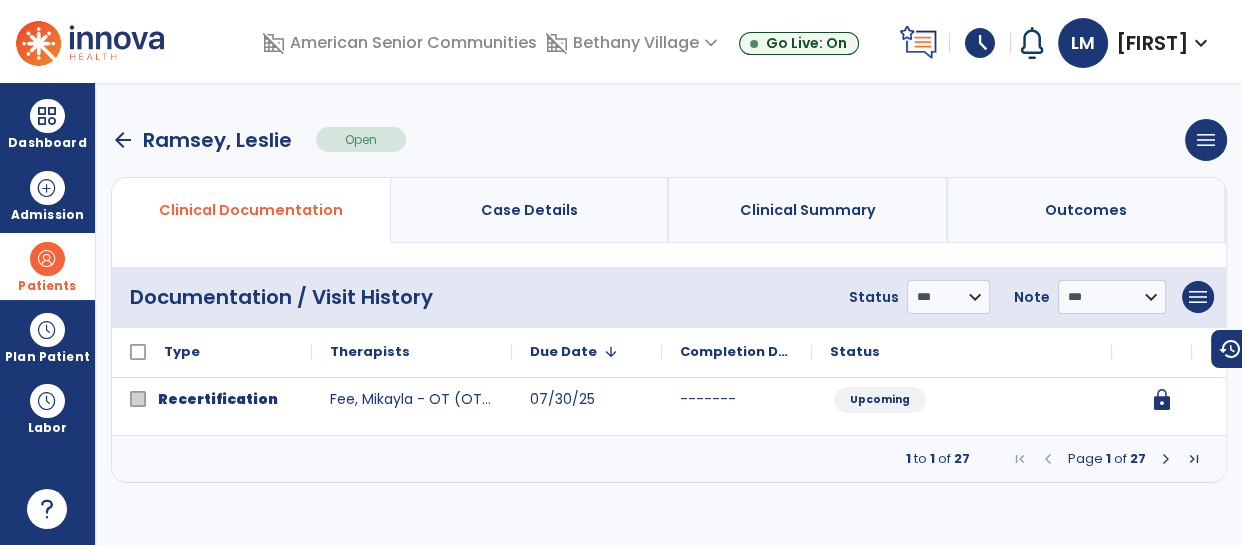 scroll, scrollTop: 0, scrollLeft: 0, axis: both 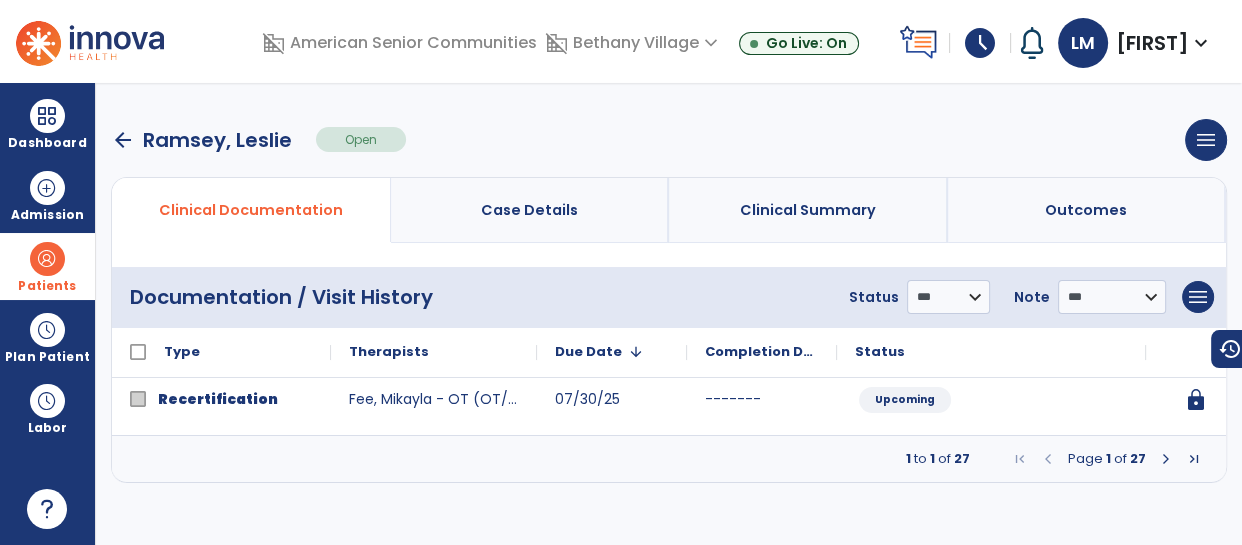 click at bounding box center [1166, 459] 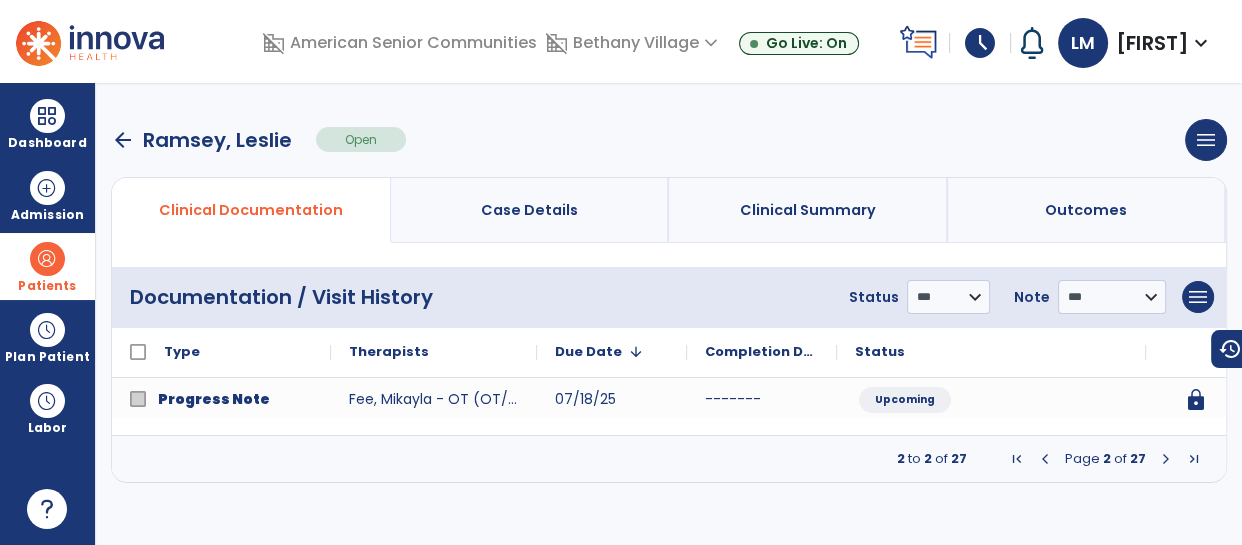 click at bounding box center [1166, 459] 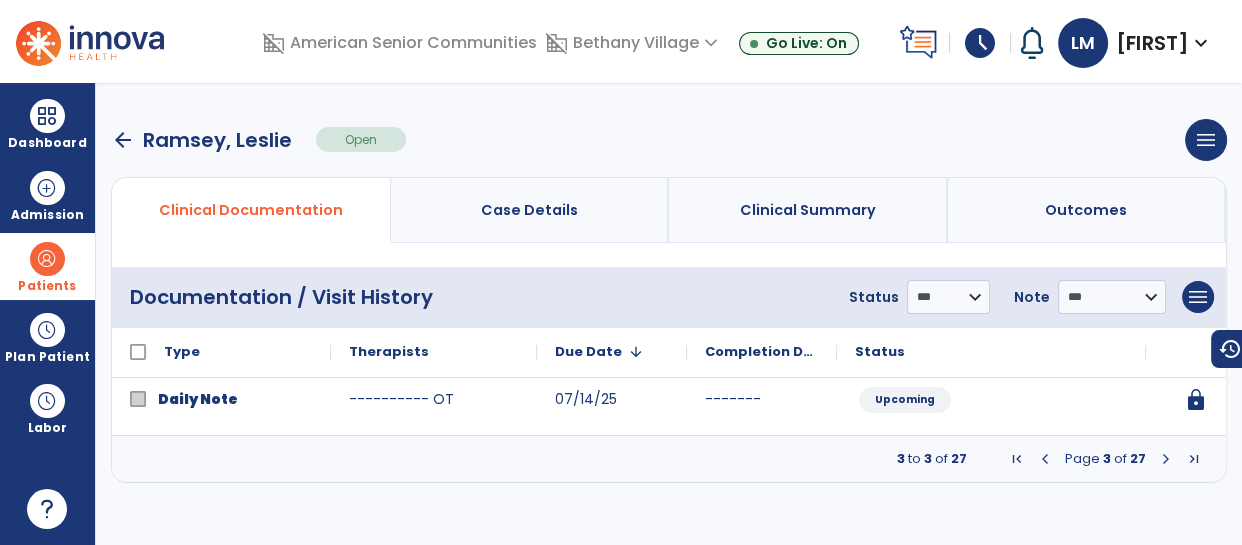 click at bounding box center (1166, 459) 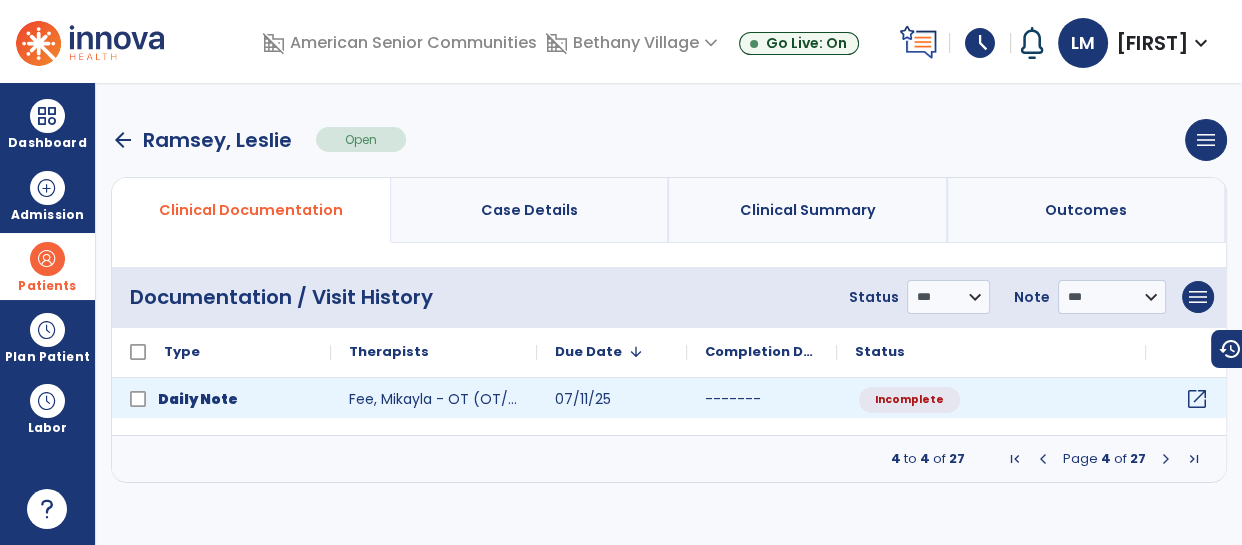 click on "open_in_new" 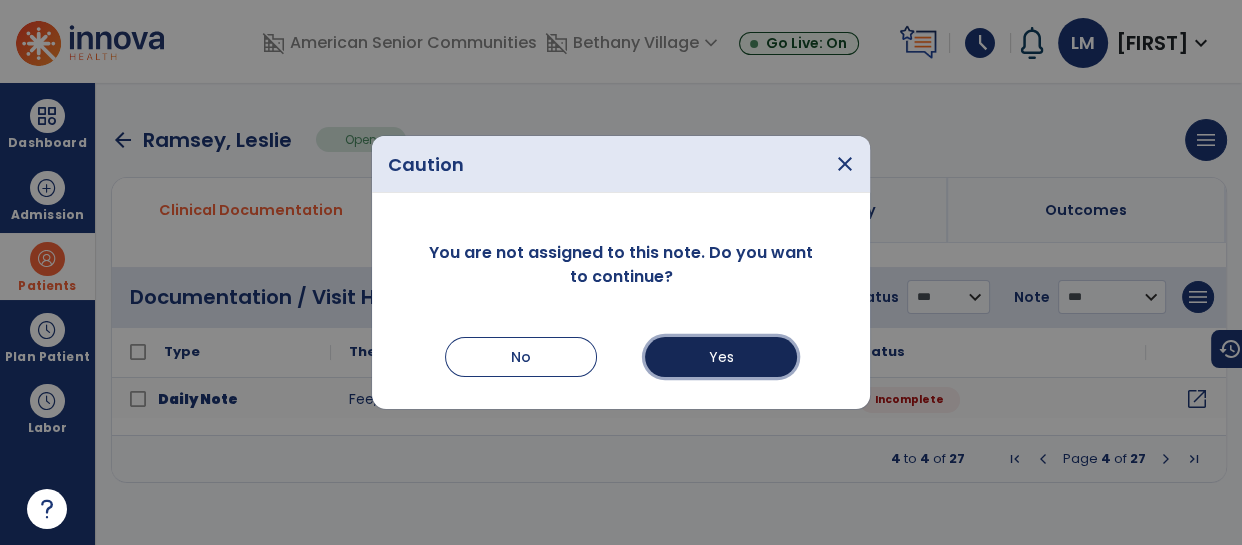 click on "Yes" at bounding box center (721, 357) 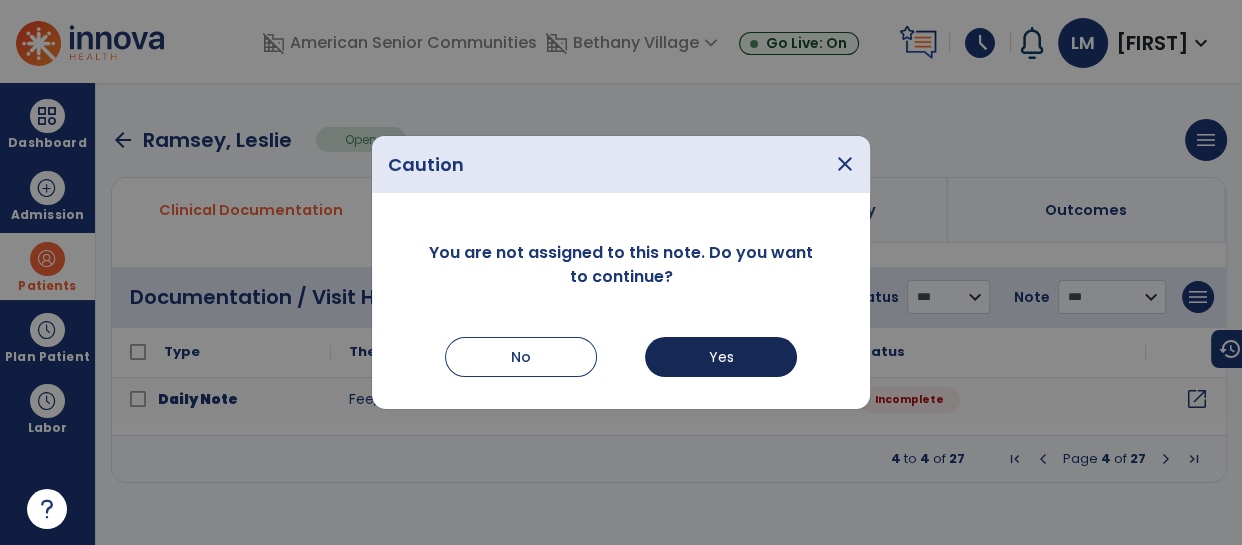 select on "*" 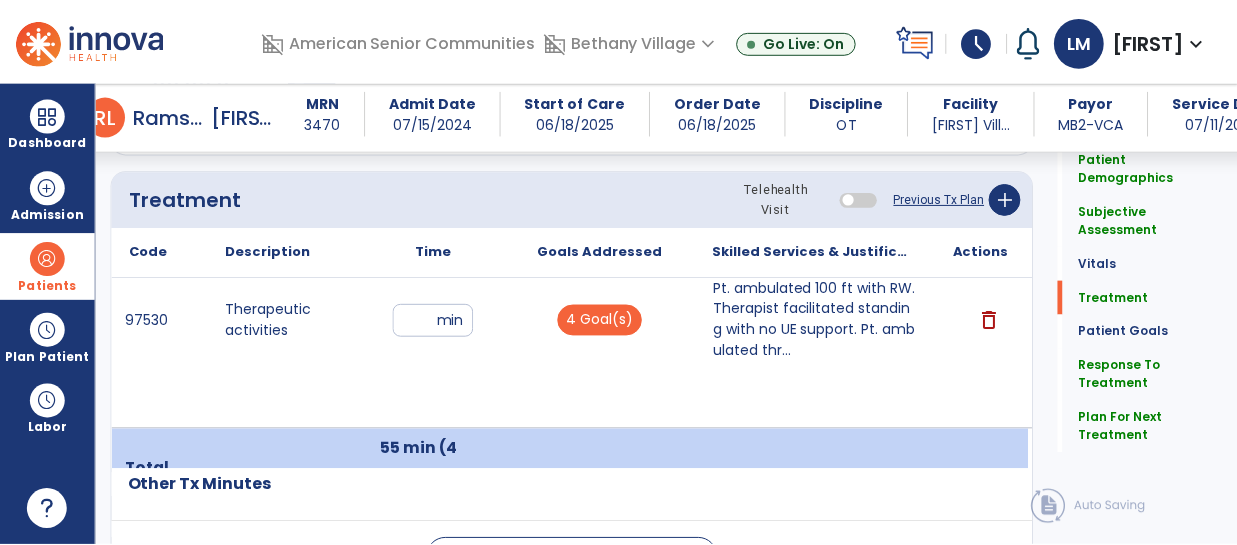 scroll, scrollTop: 1200, scrollLeft: 0, axis: vertical 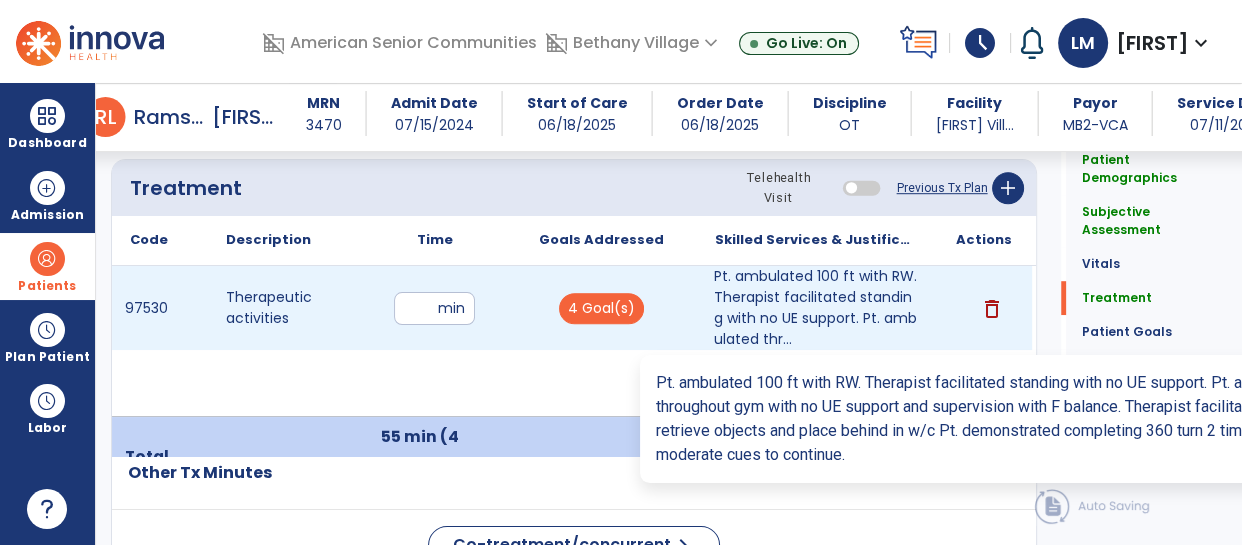 click on "Pt. ambulated 100 ft with RW.  Therapist facilitated standing with no UE support.  Pt. ambulated thr..." at bounding box center [816, 308] 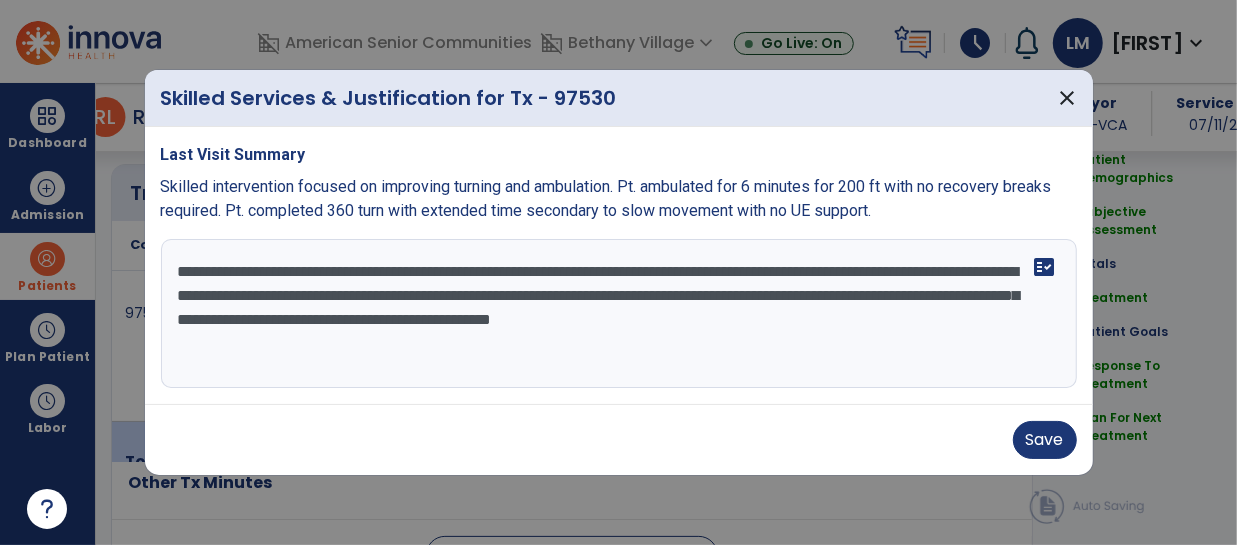 scroll, scrollTop: 1200, scrollLeft: 0, axis: vertical 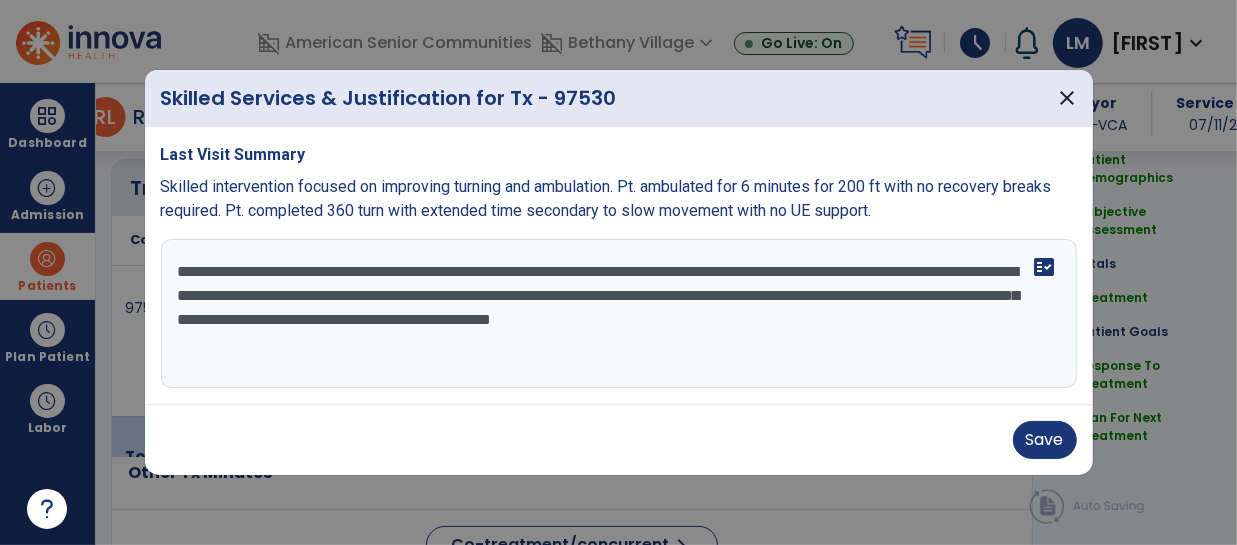click on "**********" at bounding box center [619, 314] 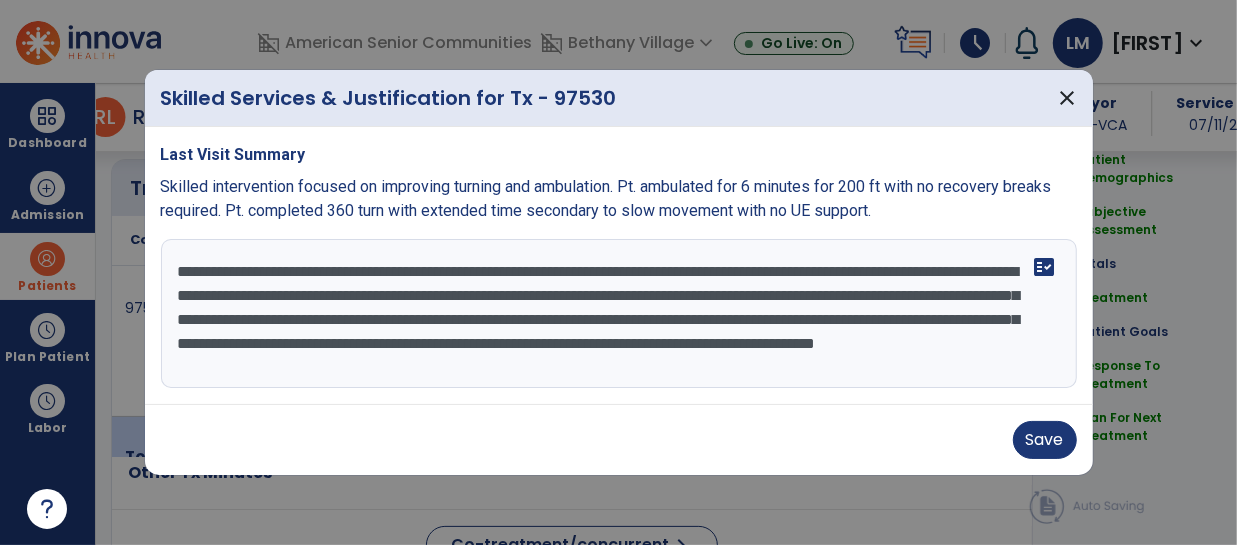 scroll, scrollTop: 15, scrollLeft: 0, axis: vertical 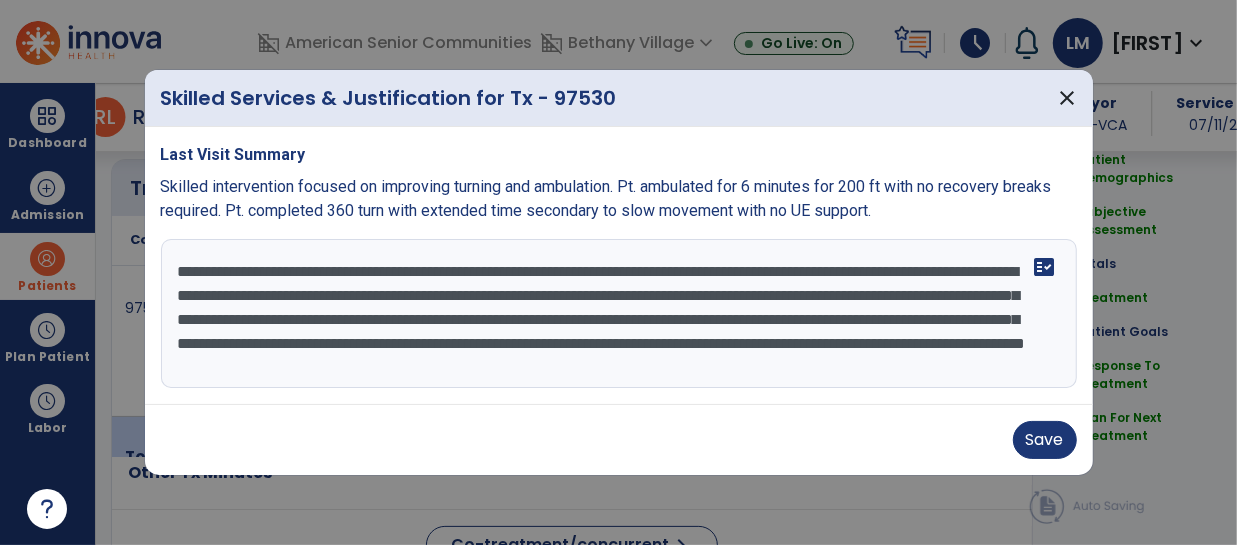 click on "**********" at bounding box center [619, 314] 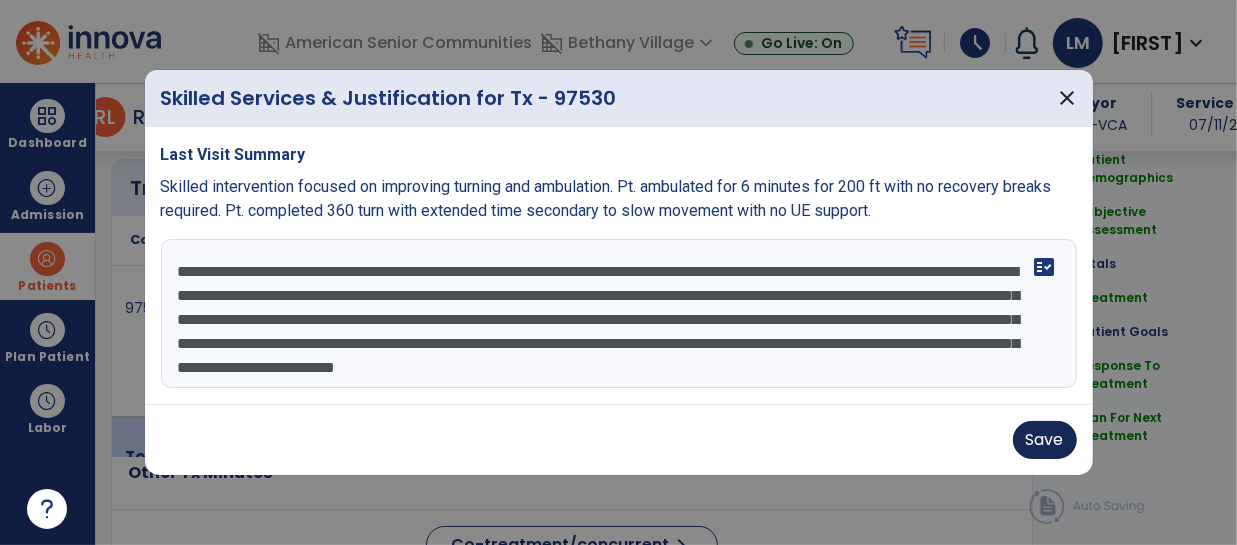 type on "**********" 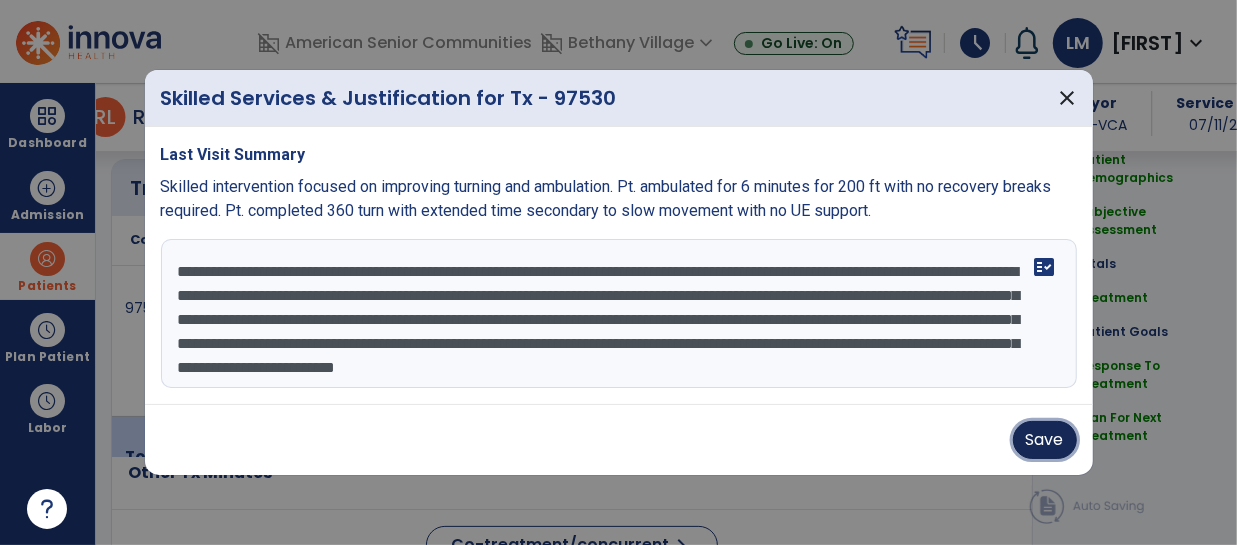 click on "Save" at bounding box center [1045, 440] 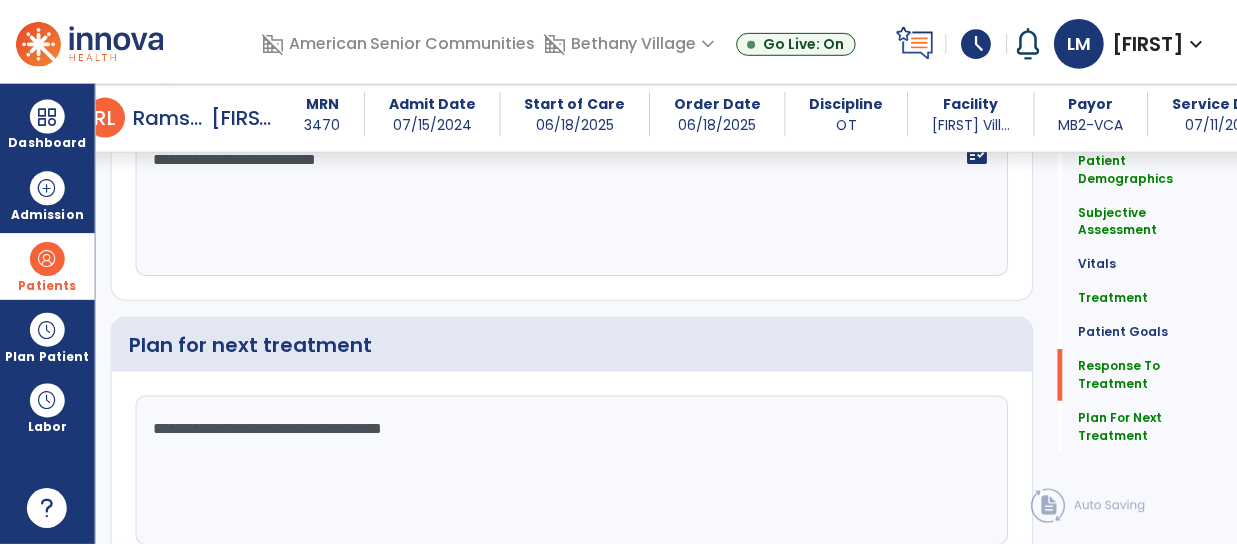 scroll, scrollTop: 2654, scrollLeft: 0, axis: vertical 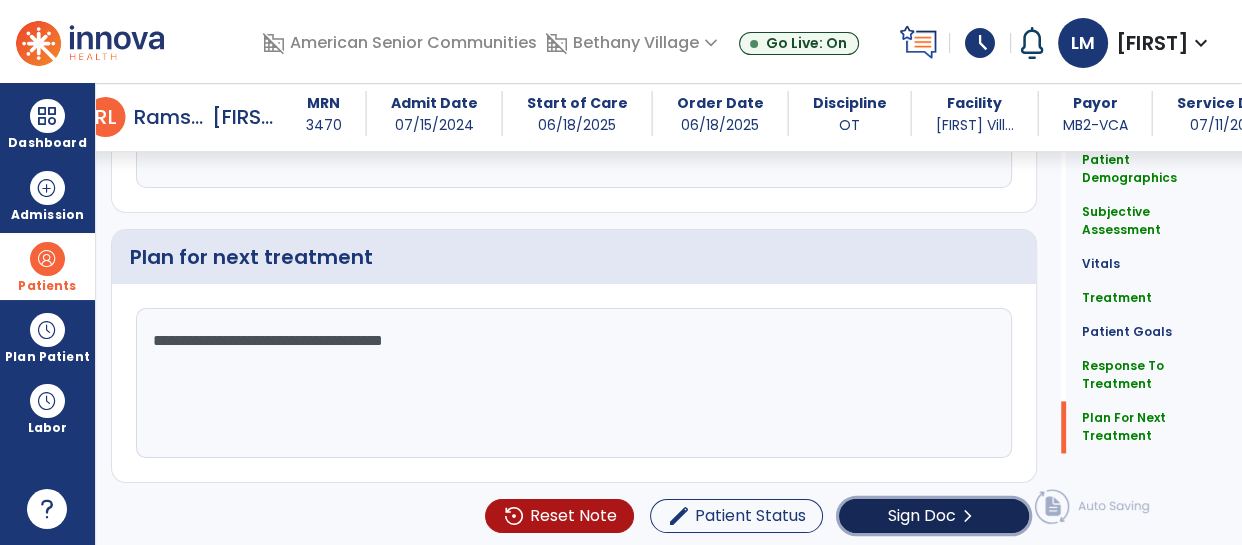 click on "Sign Doc" 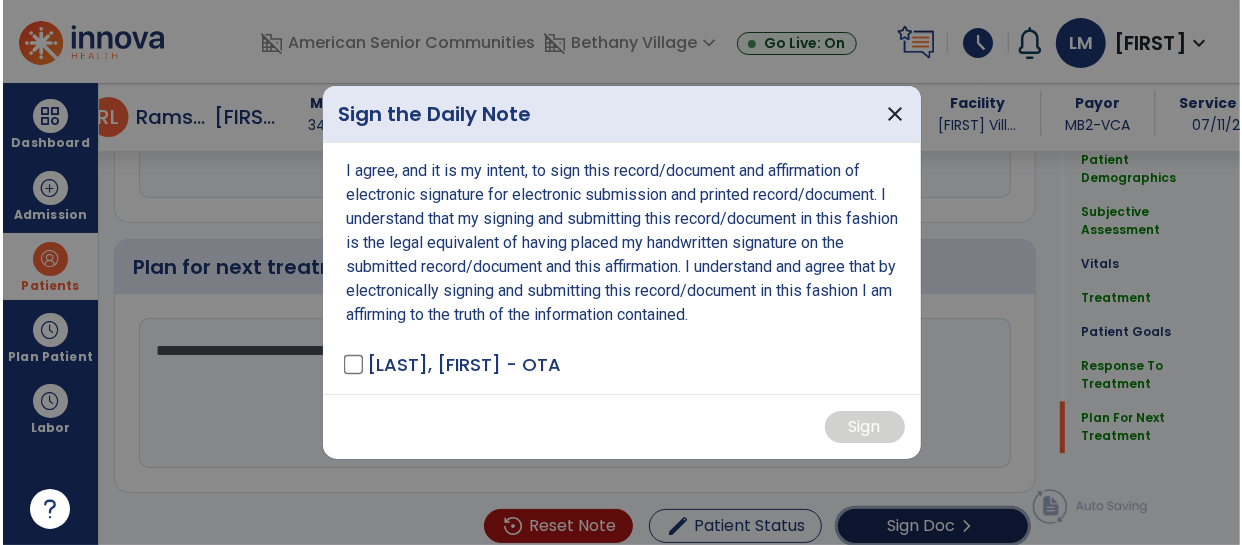 scroll, scrollTop: 2654, scrollLeft: 0, axis: vertical 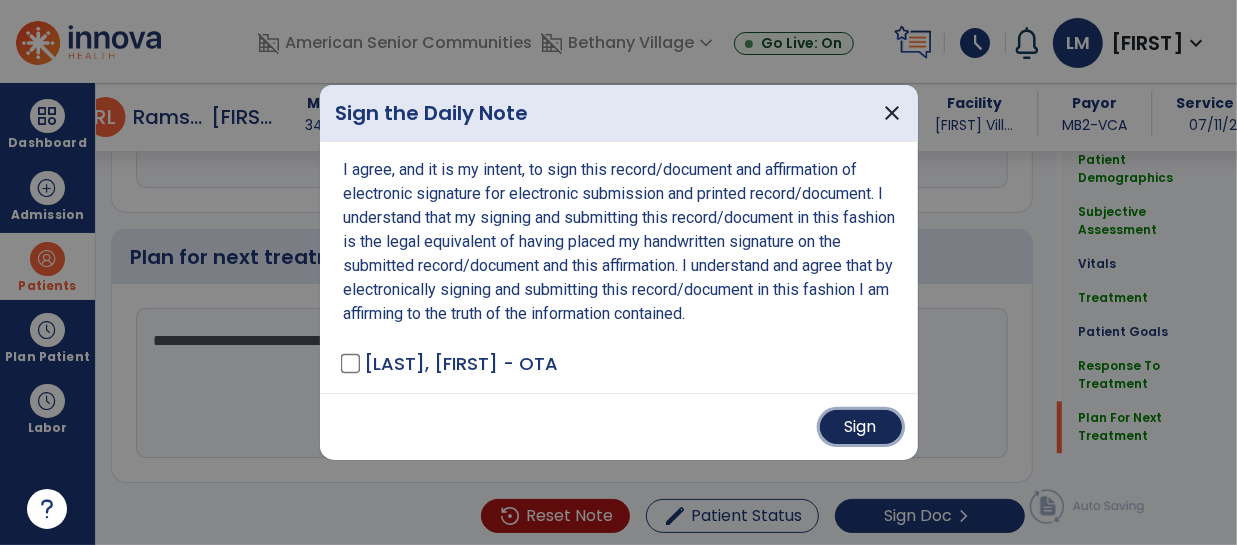 click on "Sign" at bounding box center (861, 427) 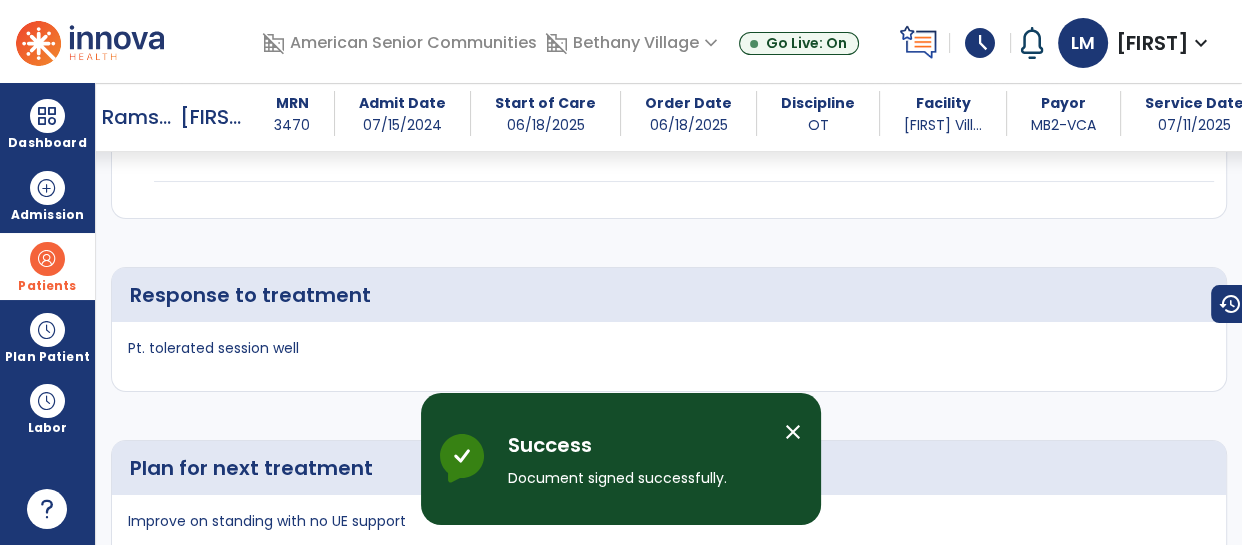 scroll, scrollTop: 3297, scrollLeft: 0, axis: vertical 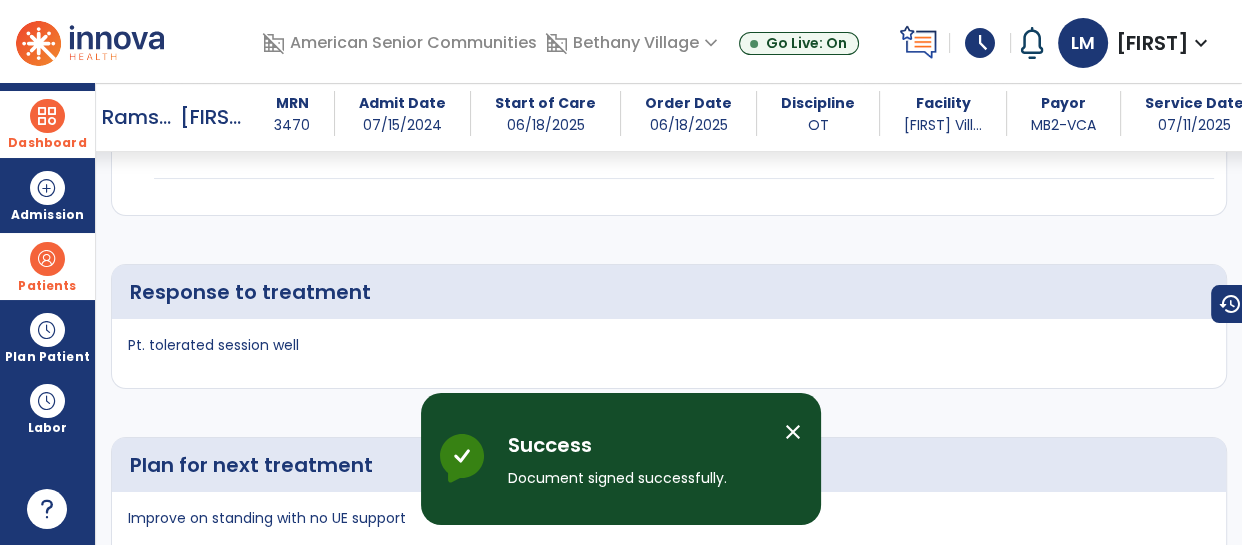 click on "Dashboard" at bounding box center [47, 124] 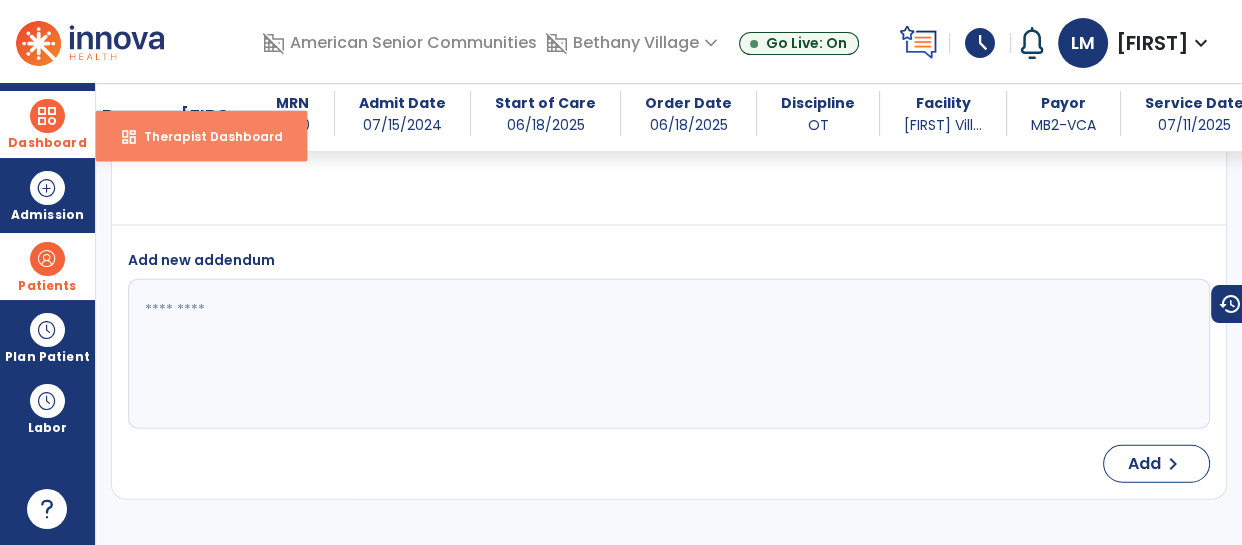 click on "dashboard  Therapist Dashboard" at bounding box center [201, 136] 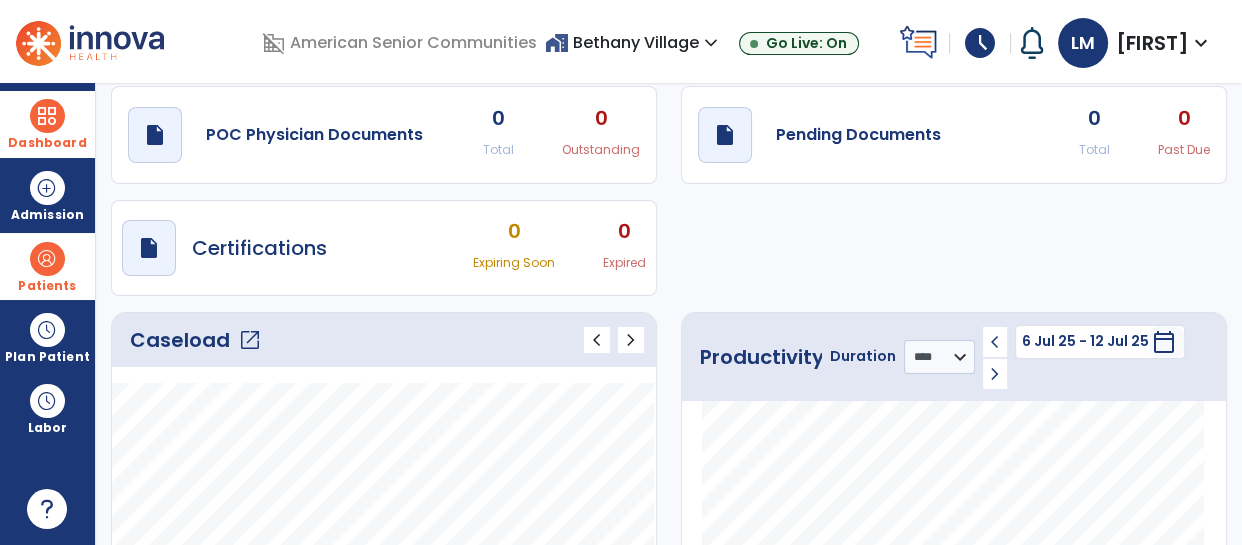 scroll, scrollTop: 46, scrollLeft: 0, axis: vertical 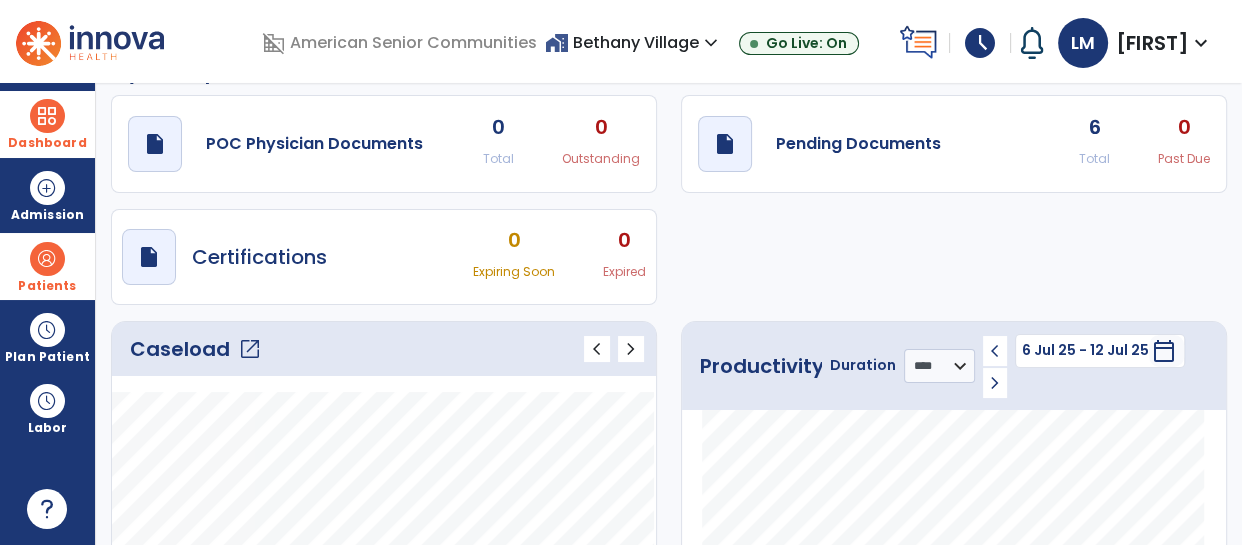 click on "Caseload   open_in_new" 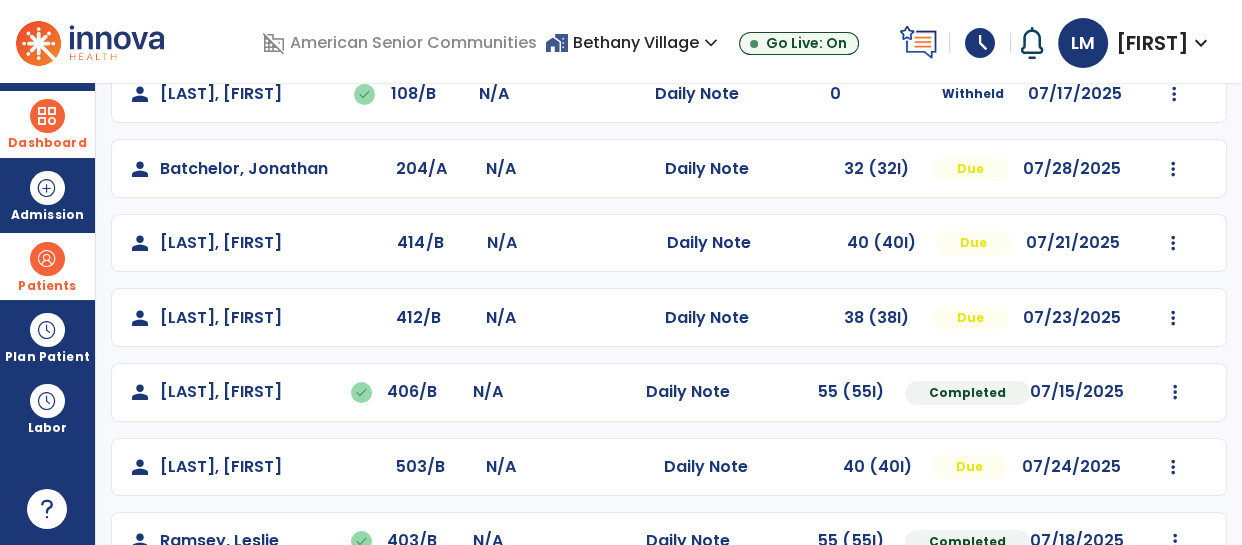 scroll, scrollTop: 235, scrollLeft: 0, axis: vertical 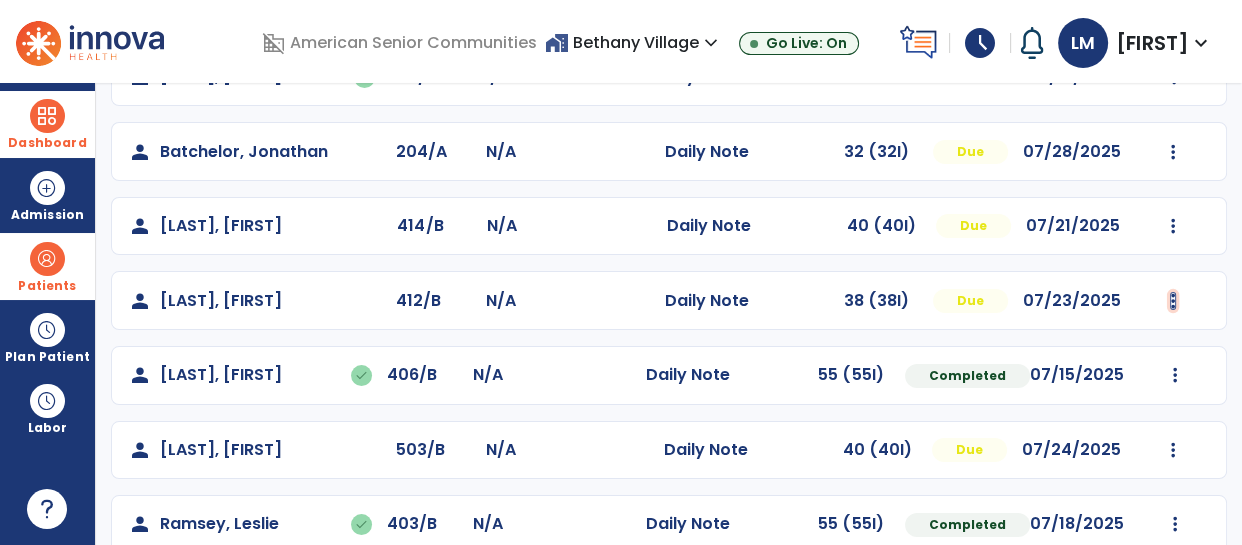 click at bounding box center [1174, 77] 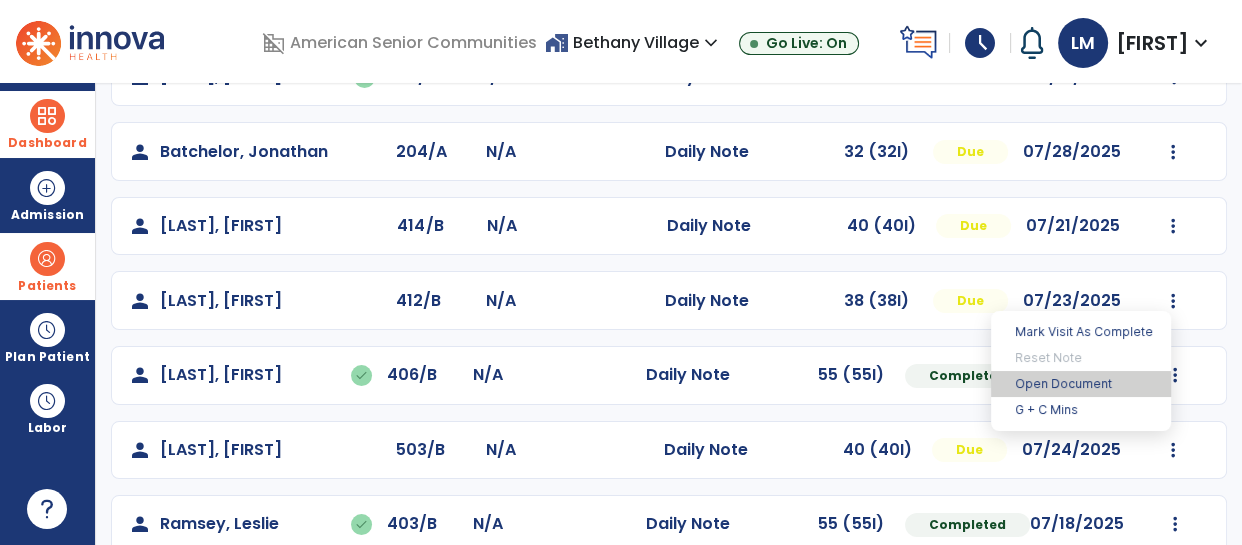 click on "Open Document" at bounding box center [1081, 384] 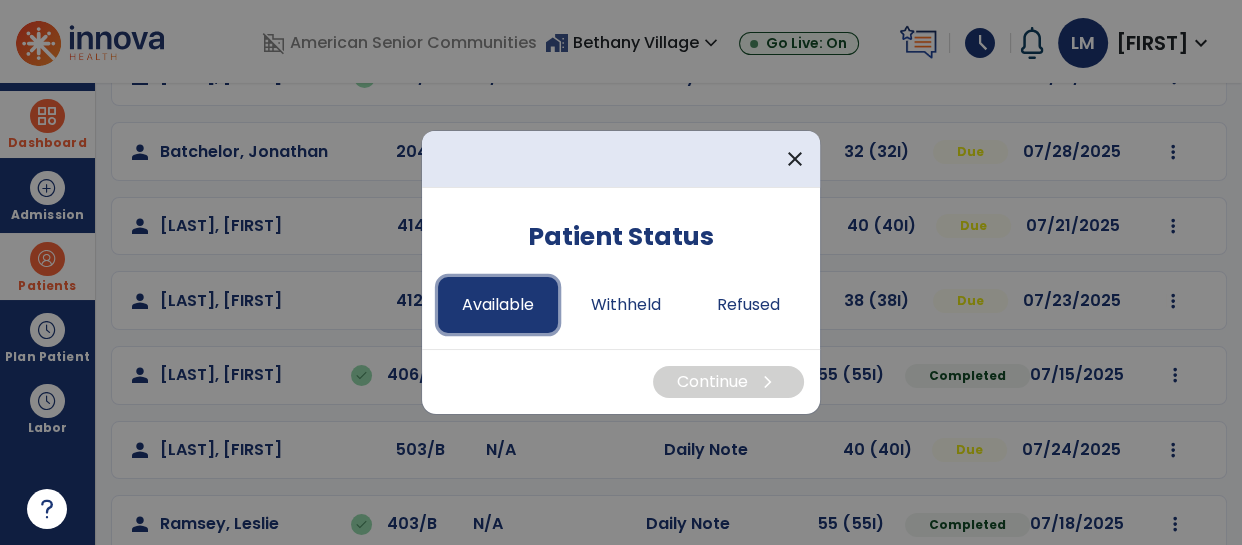 click on "Available" at bounding box center (498, 305) 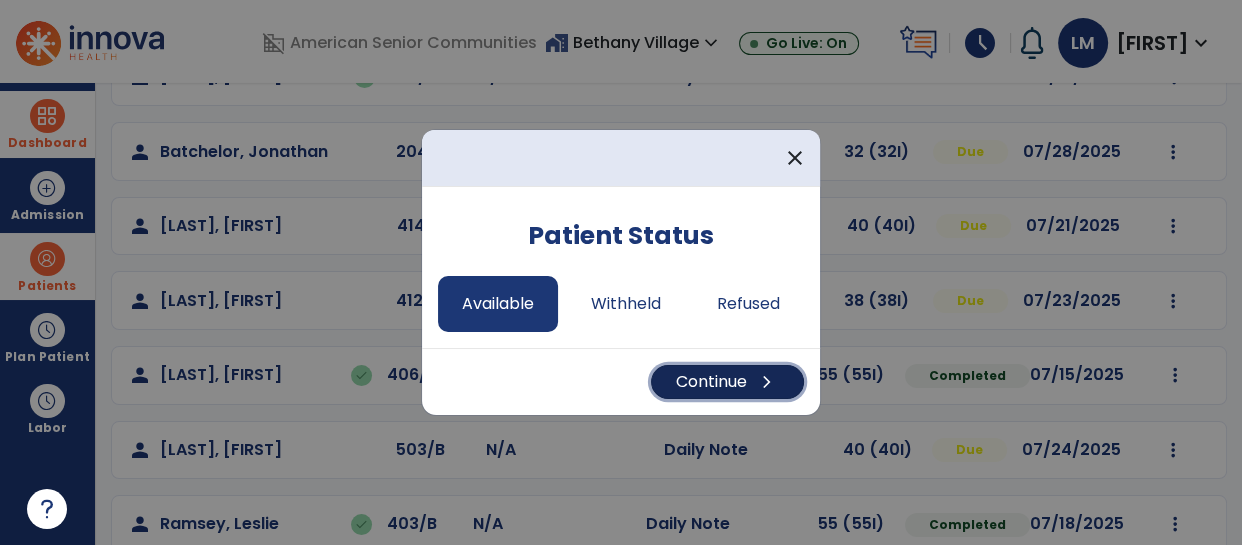 click on "Continue   chevron_right" at bounding box center (727, 382) 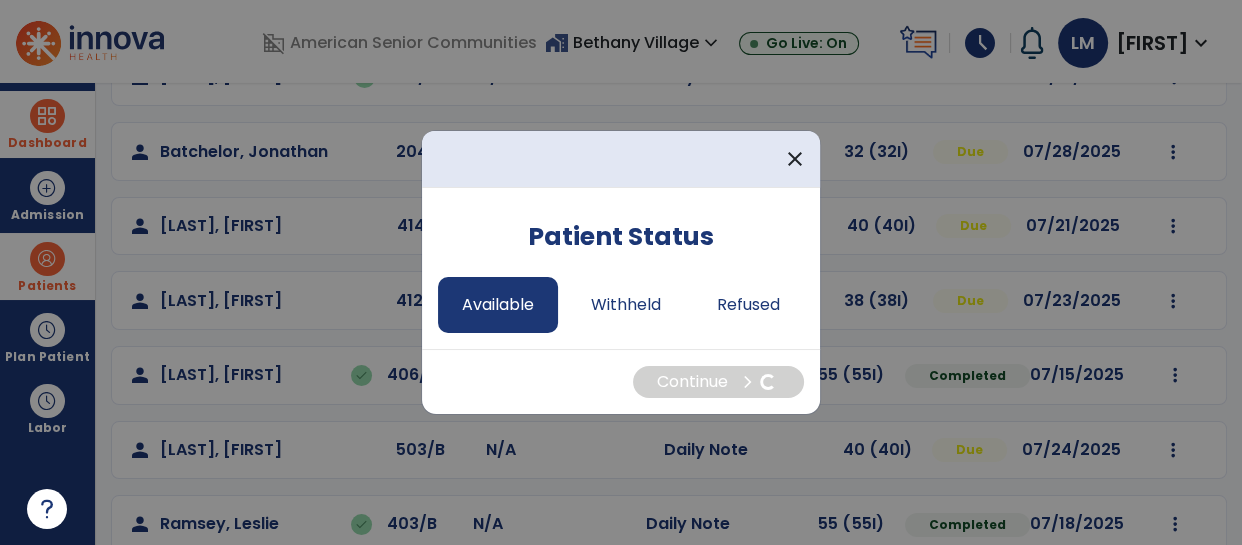 select on "*" 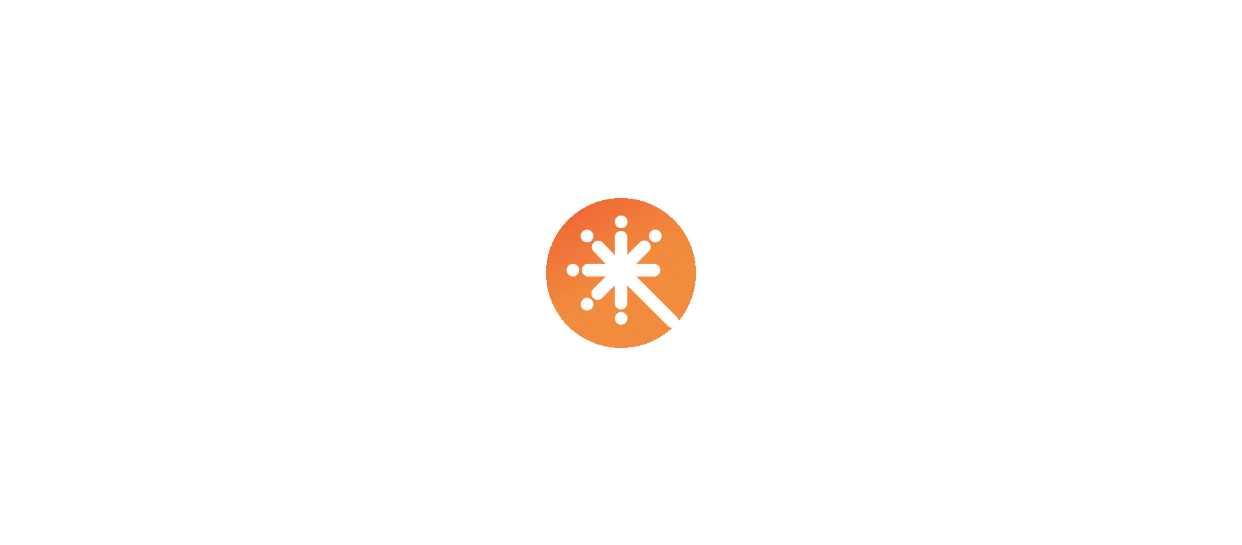 scroll, scrollTop: 0, scrollLeft: 0, axis: both 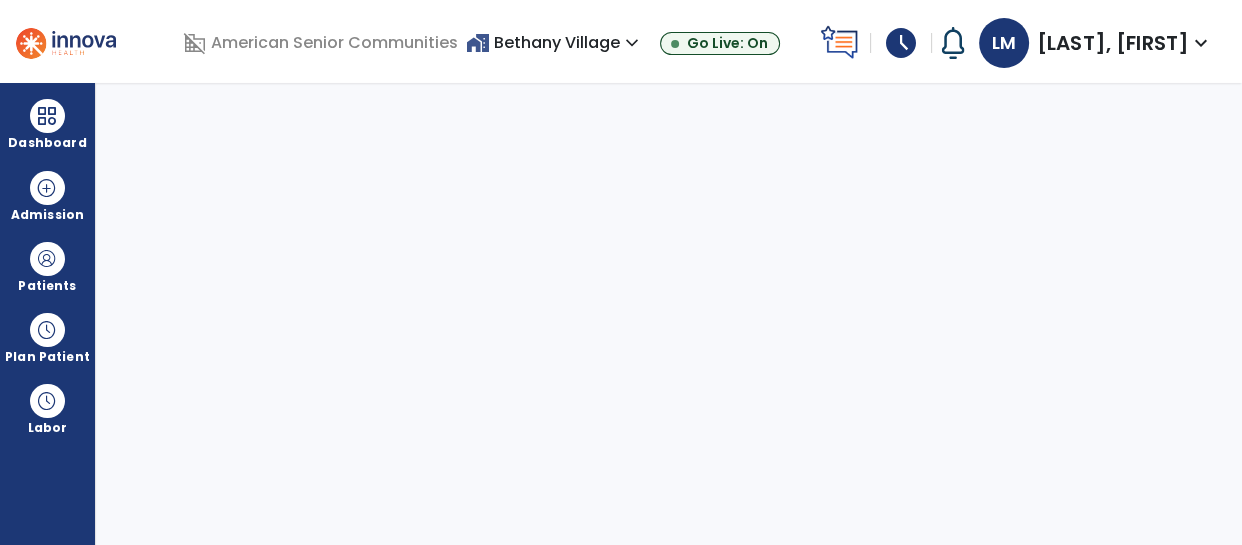 select on "****" 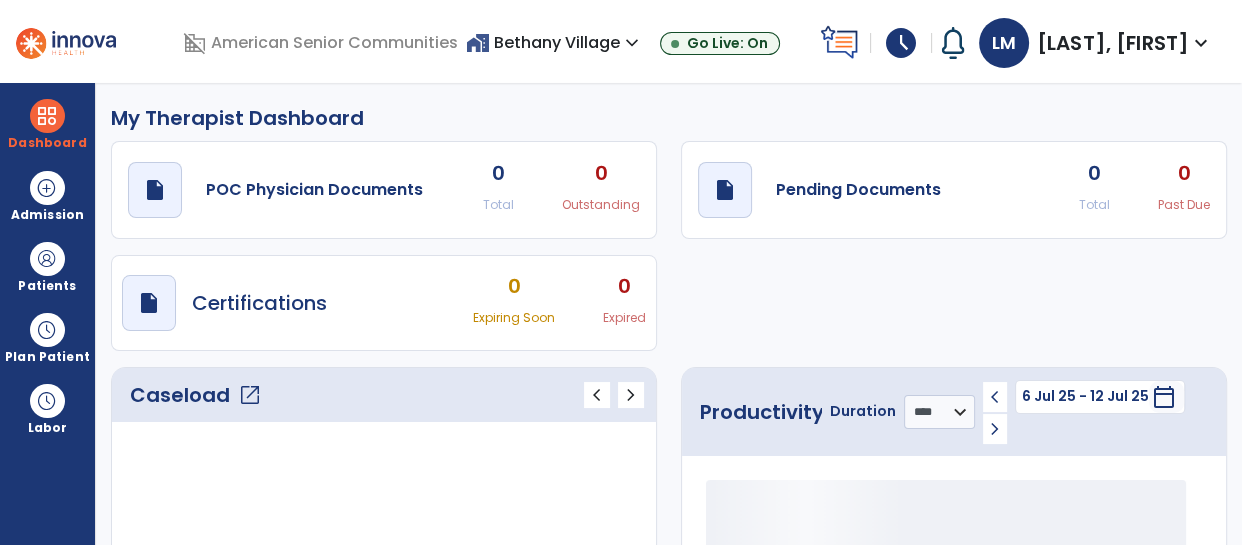 click on "Caseload   open_in_new" 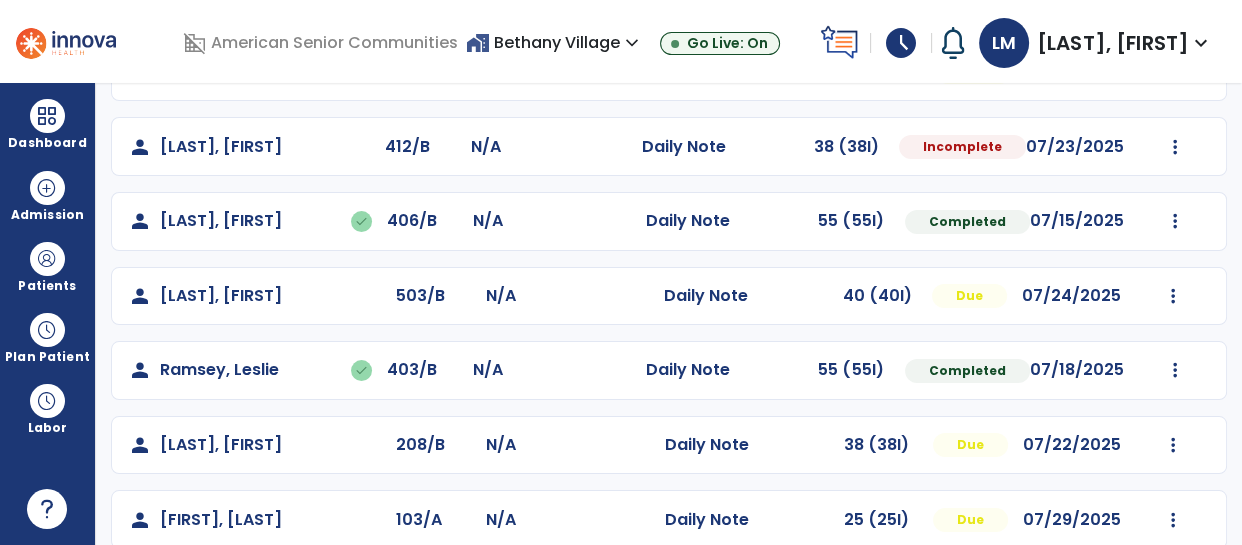 scroll, scrollTop: 418, scrollLeft: 0, axis: vertical 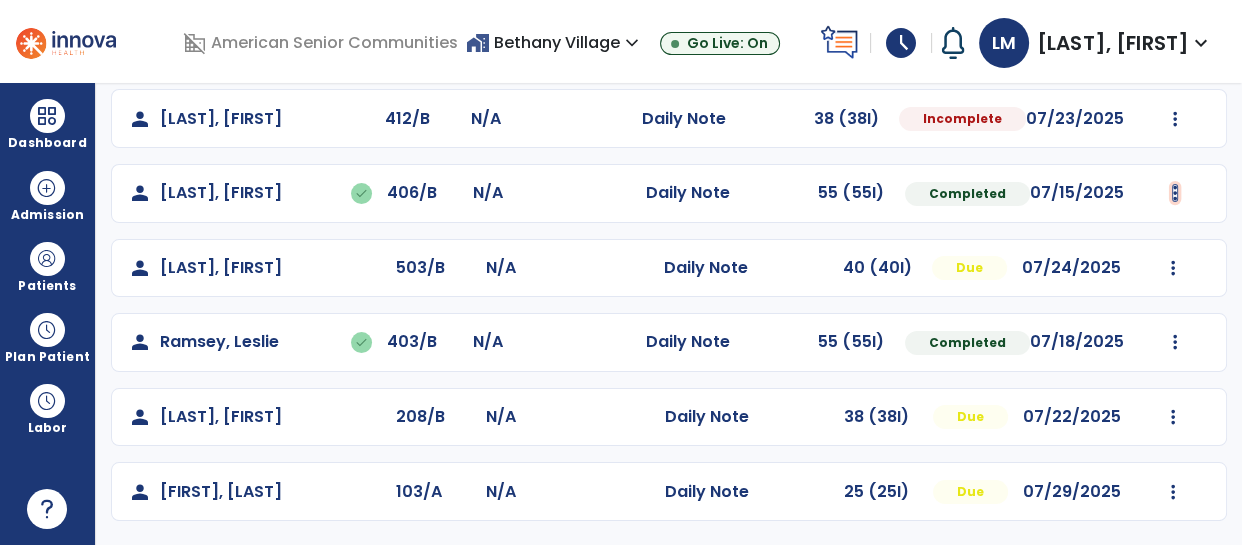 click at bounding box center [1174, -105] 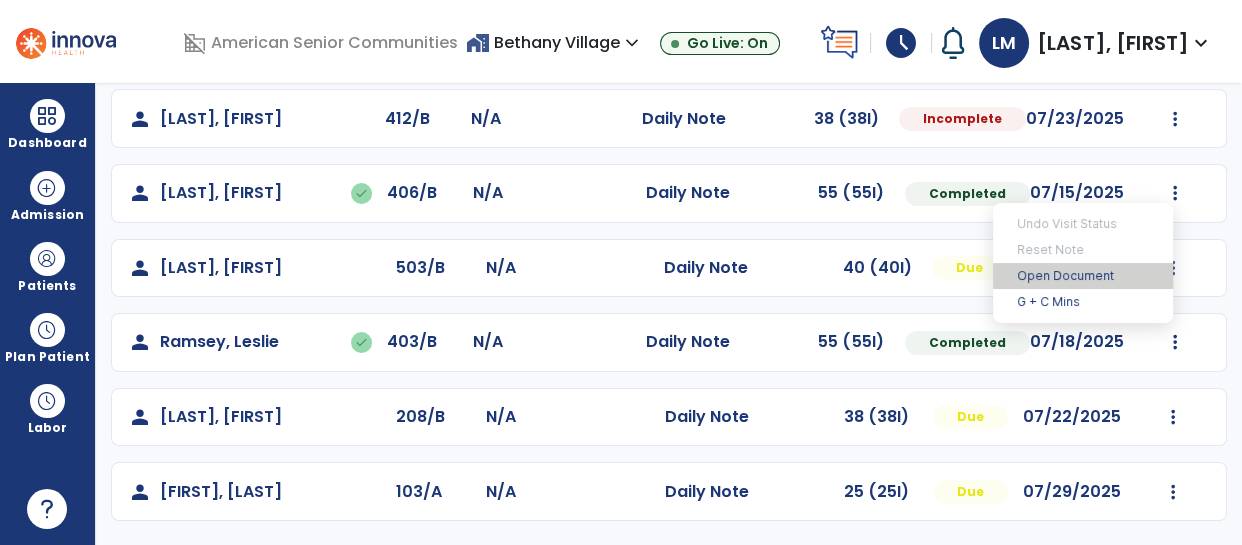click on "Open Document" at bounding box center (1083, 276) 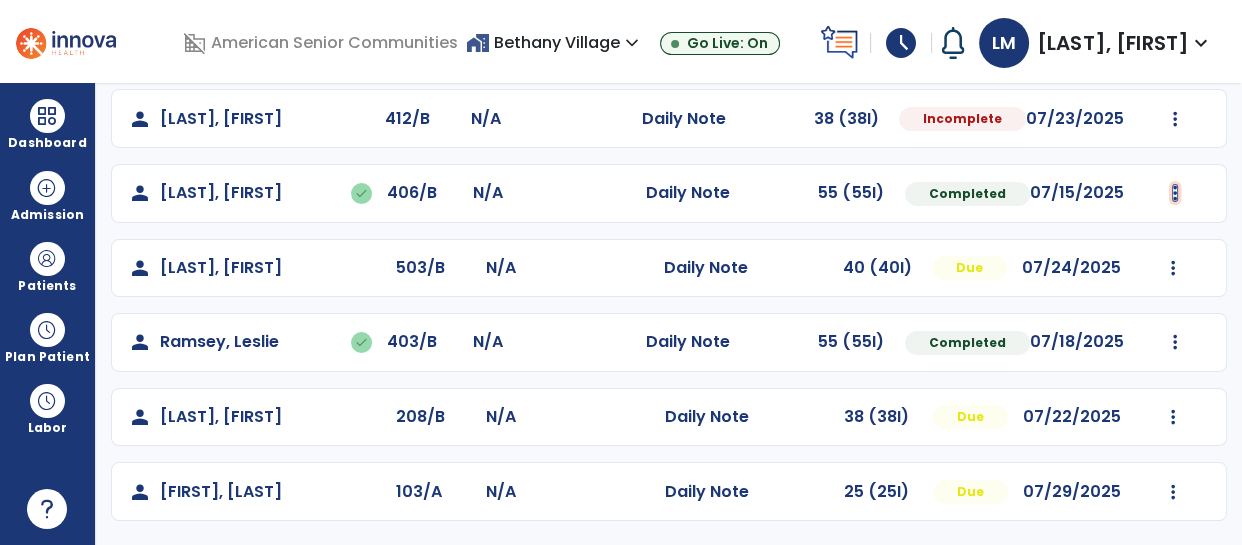 click at bounding box center (1174, -105) 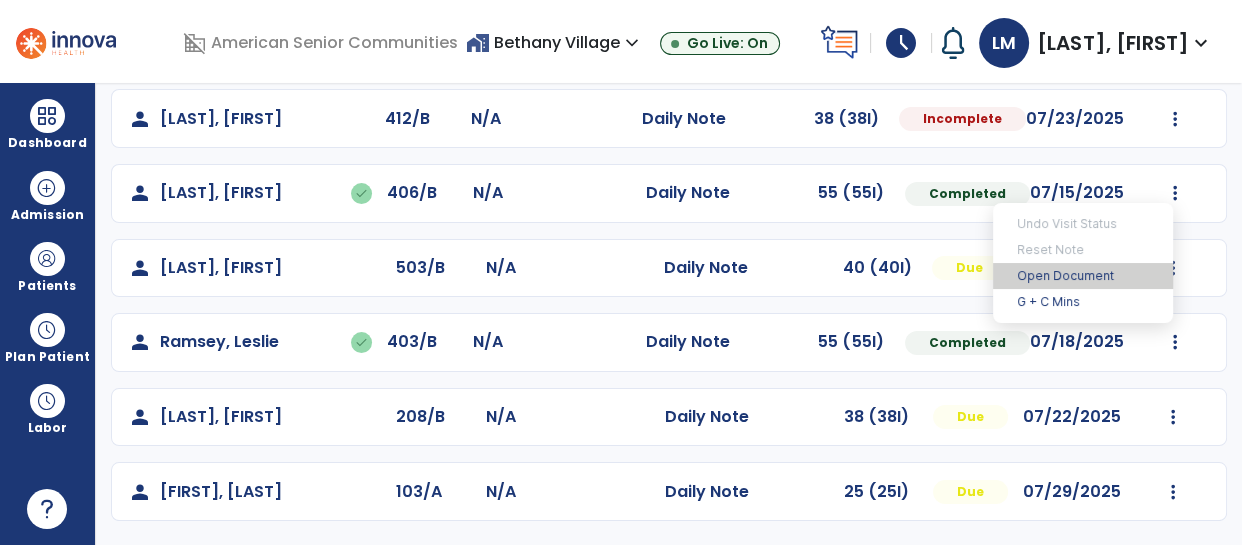 click on "Open Document" at bounding box center (1083, 276) 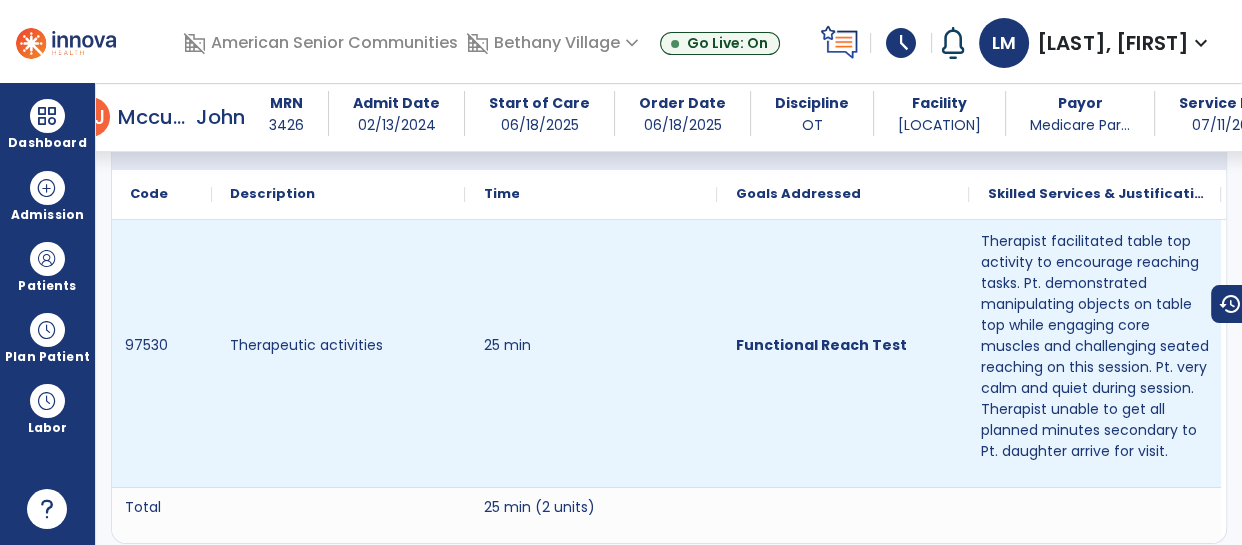 scroll, scrollTop: 0, scrollLeft: 0, axis: both 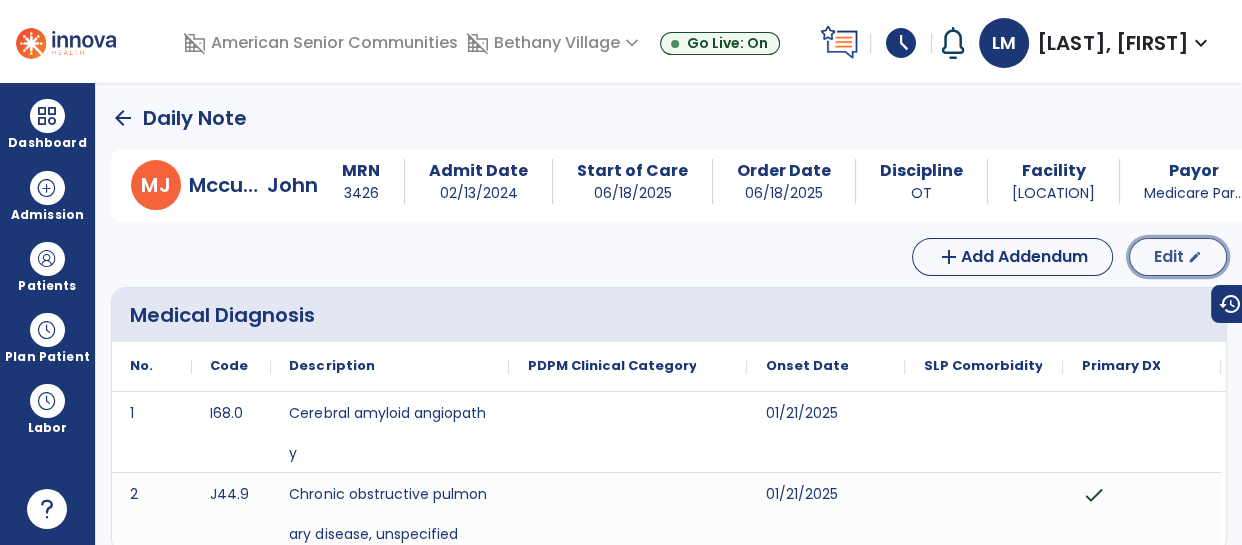 click on "Edit" 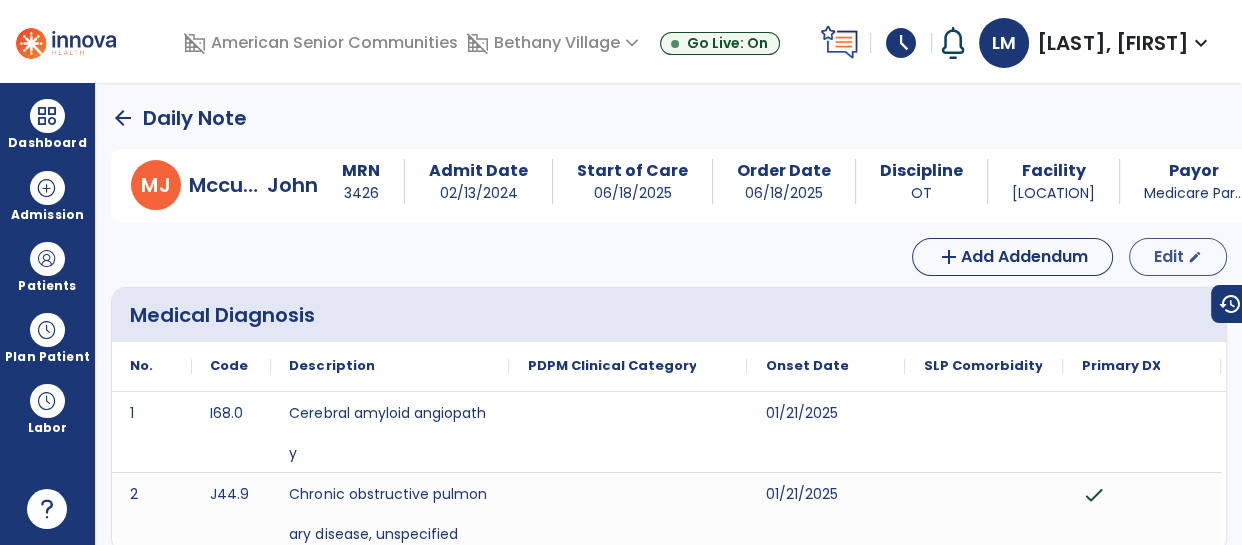 select on "*" 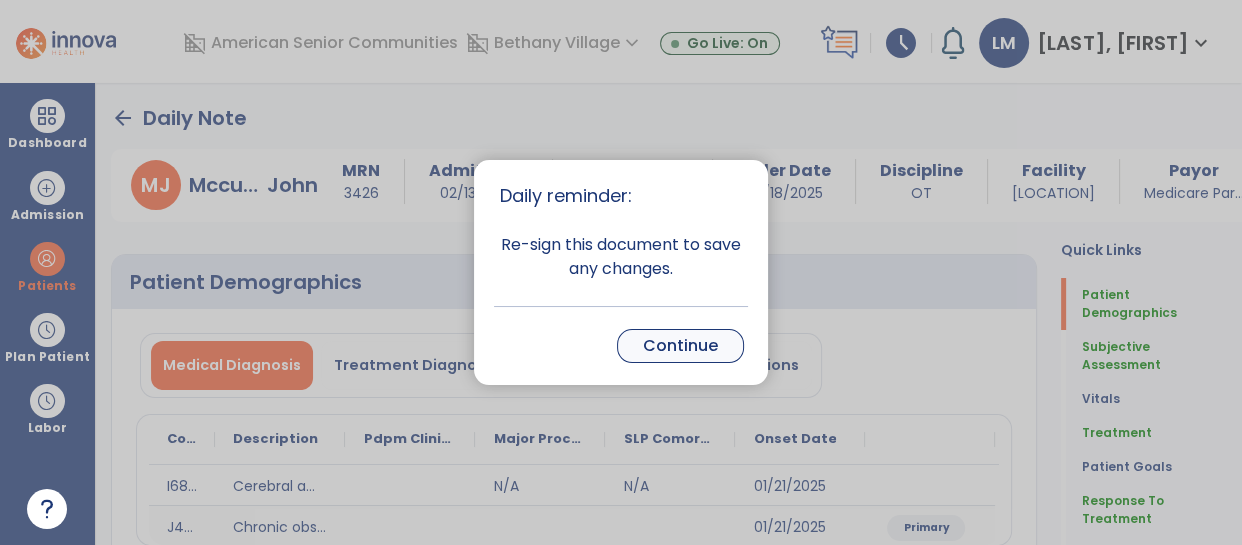 click on "Continue" at bounding box center [680, 346] 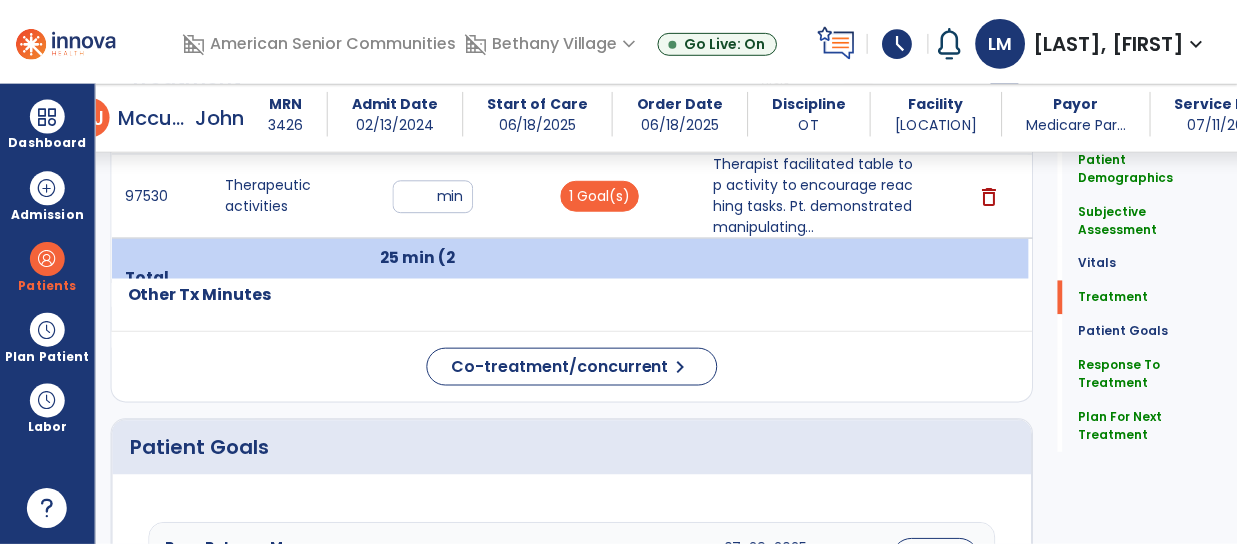 scroll, scrollTop: 1236, scrollLeft: 0, axis: vertical 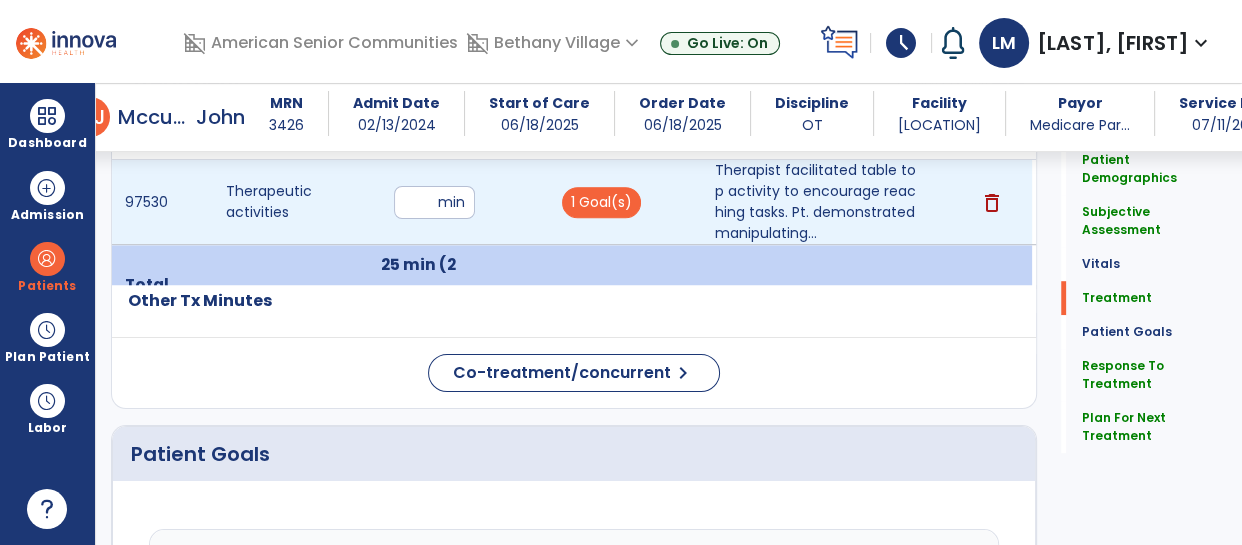 click on "**" at bounding box center (434, 202) 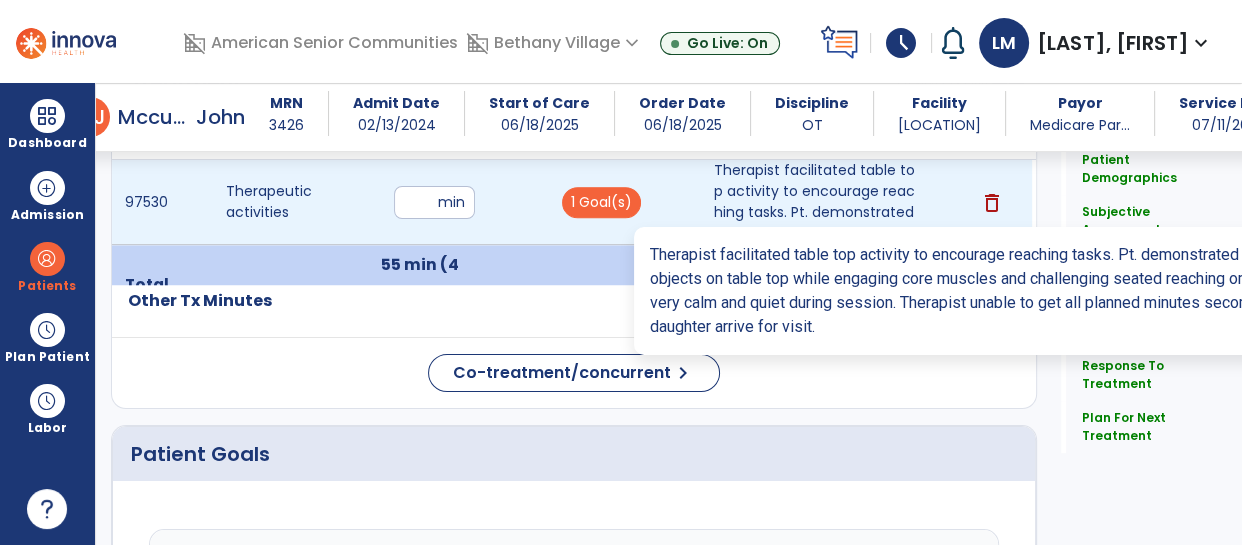 click on "Therapist facilitated table top activity to encourage reaching tasks.  Pt. demonstrated manipulating..." at bounding box center [816, 202] 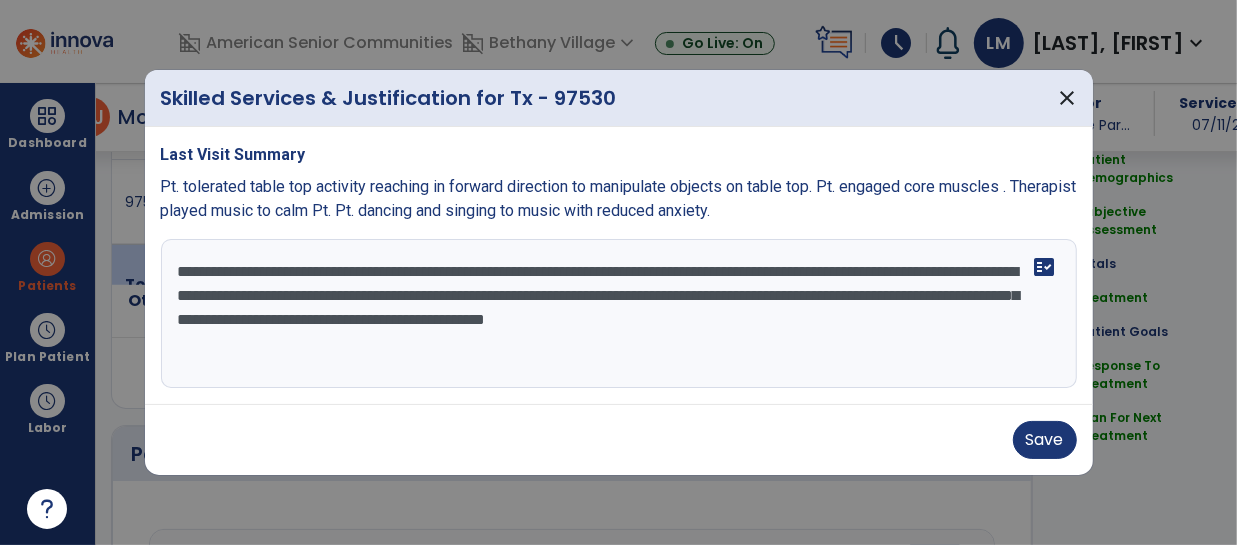 scroll, scrollTop: 1236, scrollLeft: 0, axis: vertical 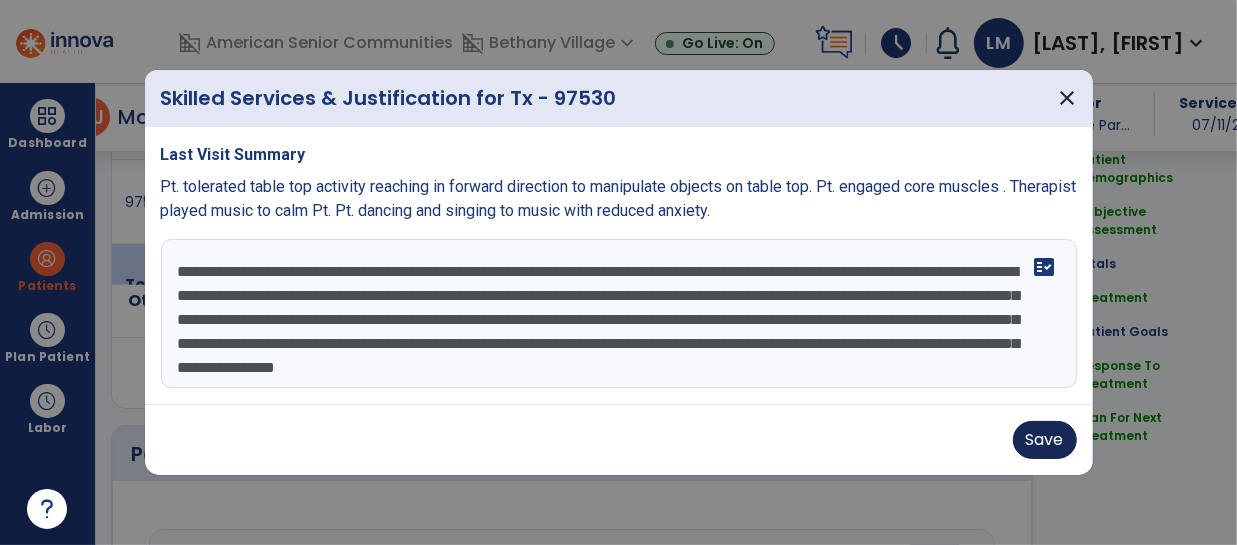 type on "**********" 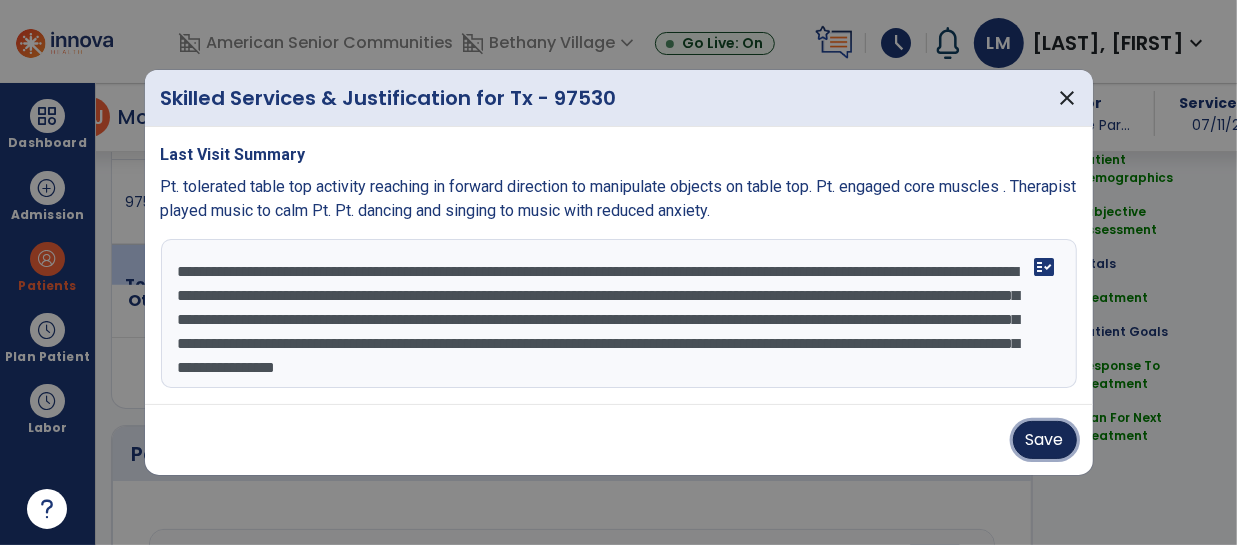 click on "Save" at bounding box center (1045, 440) 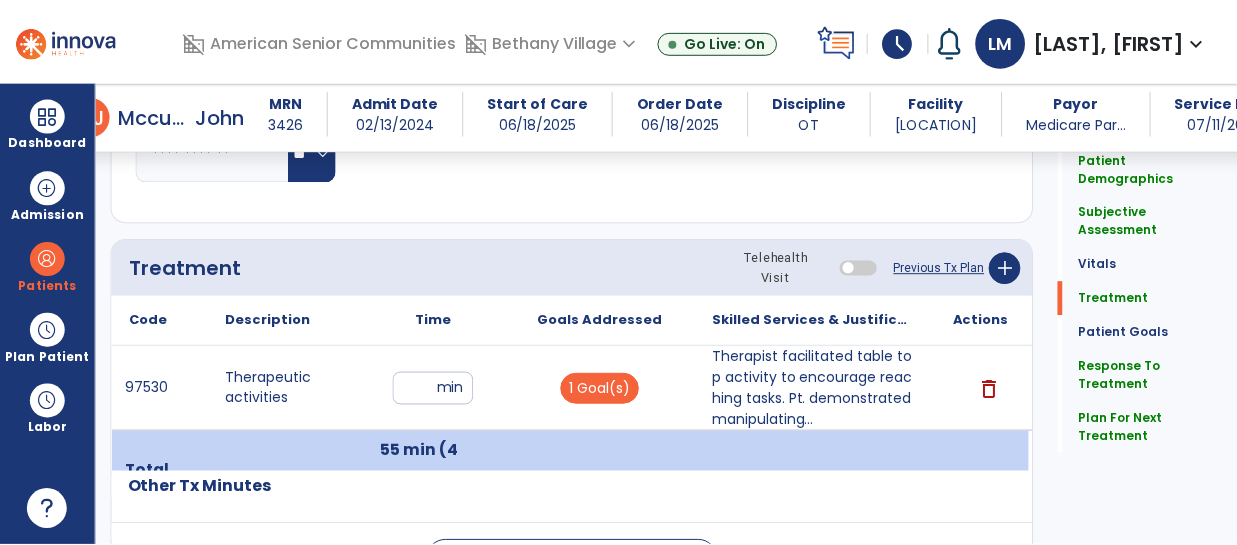 scroll, scrollTop: 1046, scrollLeft: 0, axis: vertical 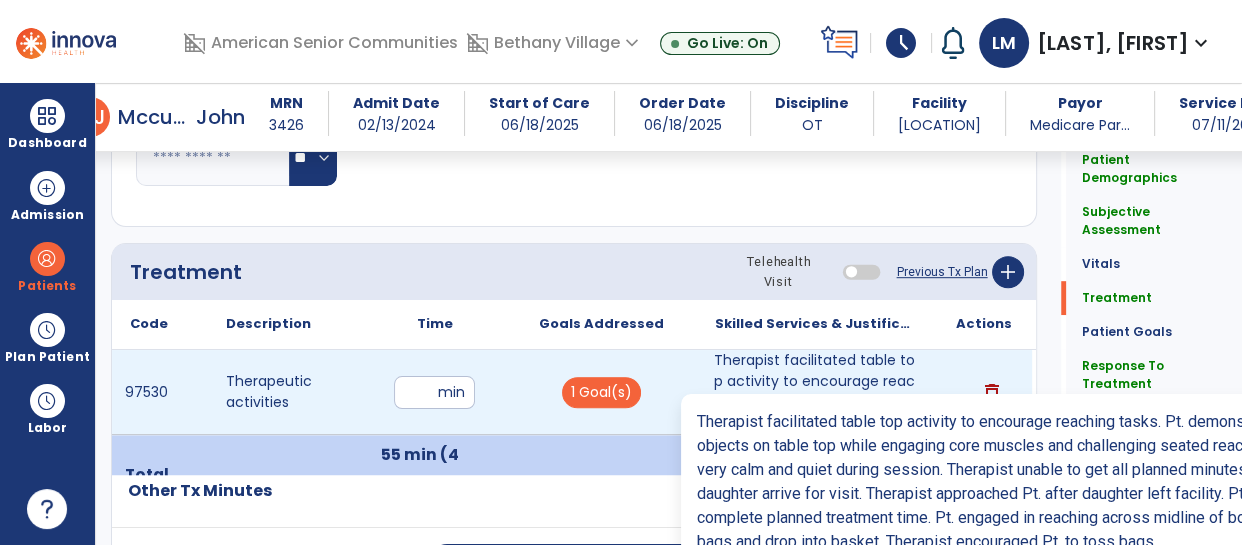 click on "Therapist facilitated table top activity to encourage reaching tasks.  Pt. demonstrated manipulating..." at bounding box center (816, 392) 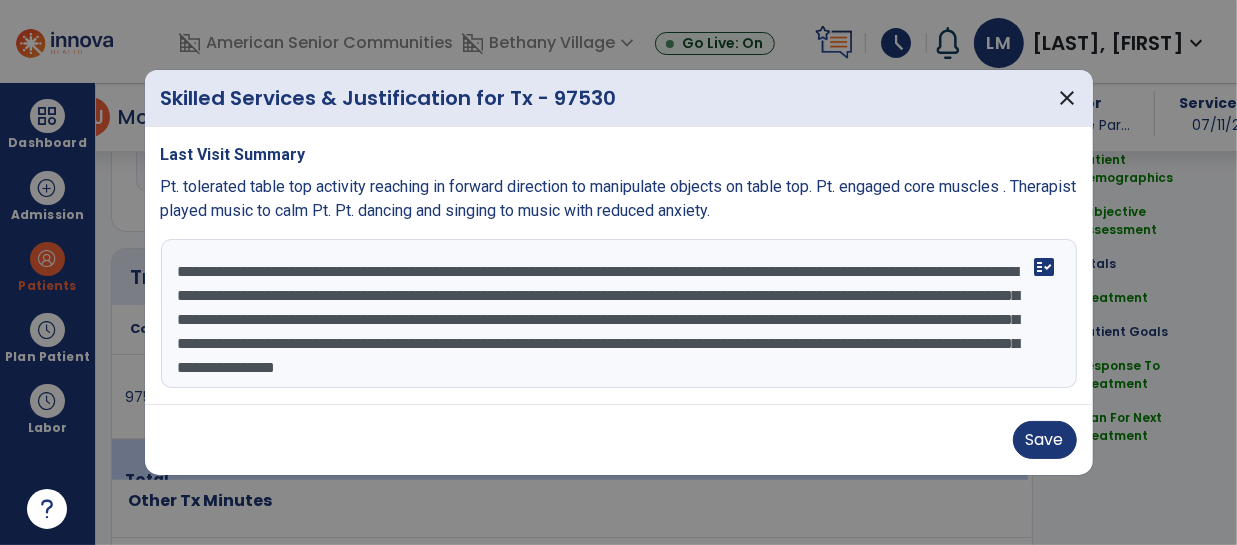 scroll, scrollTop: 1046, scrollLeft: 0, axis: vertical 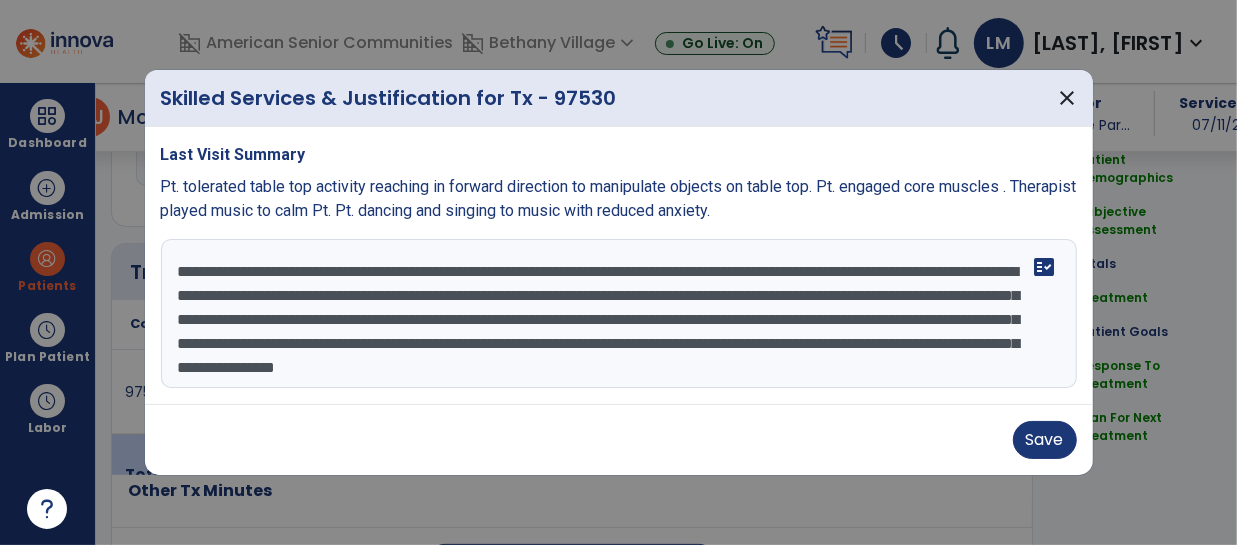 click on "**********" at bounding box center [619, 314] 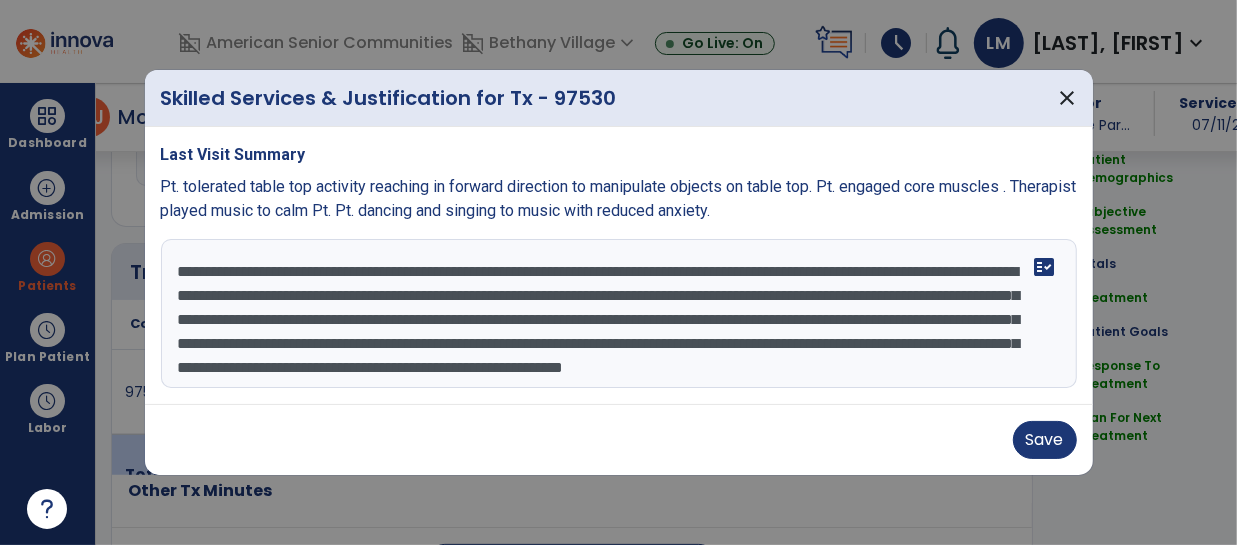 scroll, scrollTop: 39, scrollLeft: 0, axis: vertical 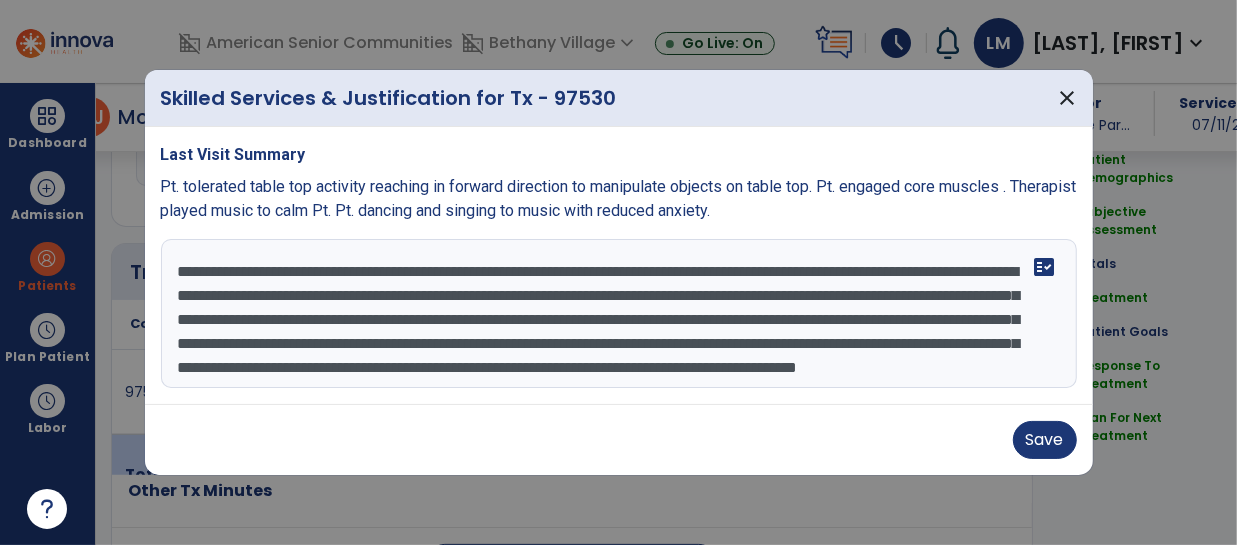 type on "**********" 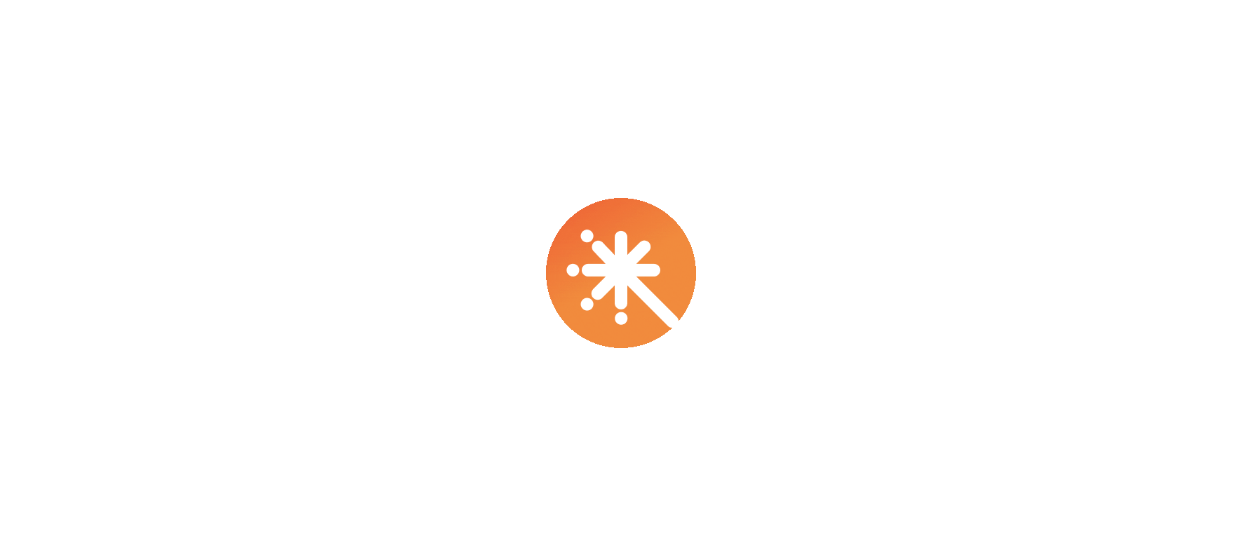 scroll, scrollTop: 0, scrollLeft: 0, axis: both 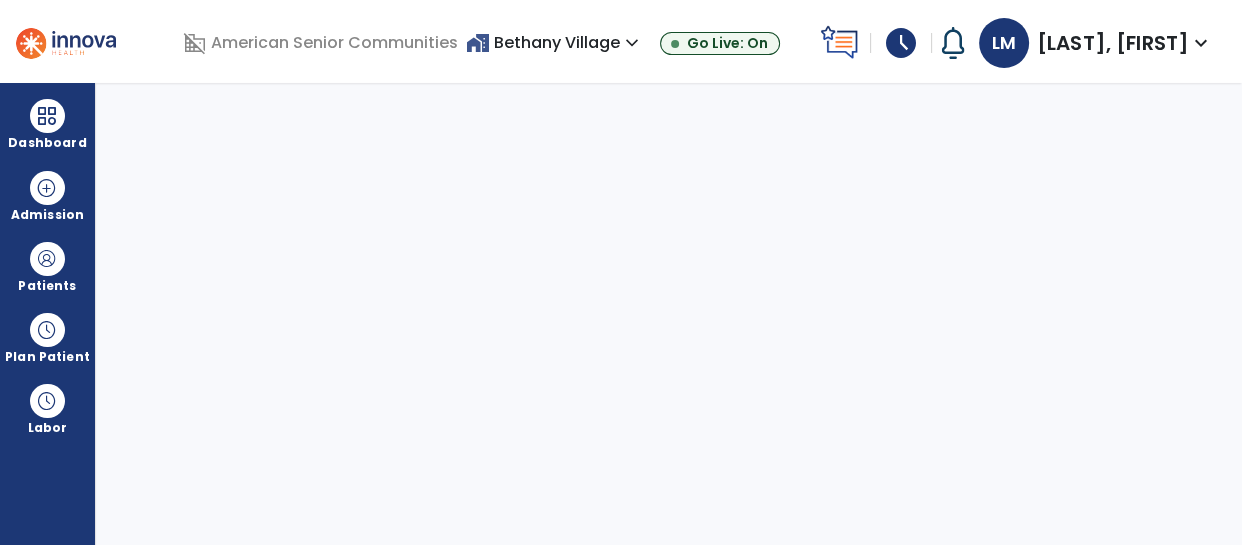 select on "****" 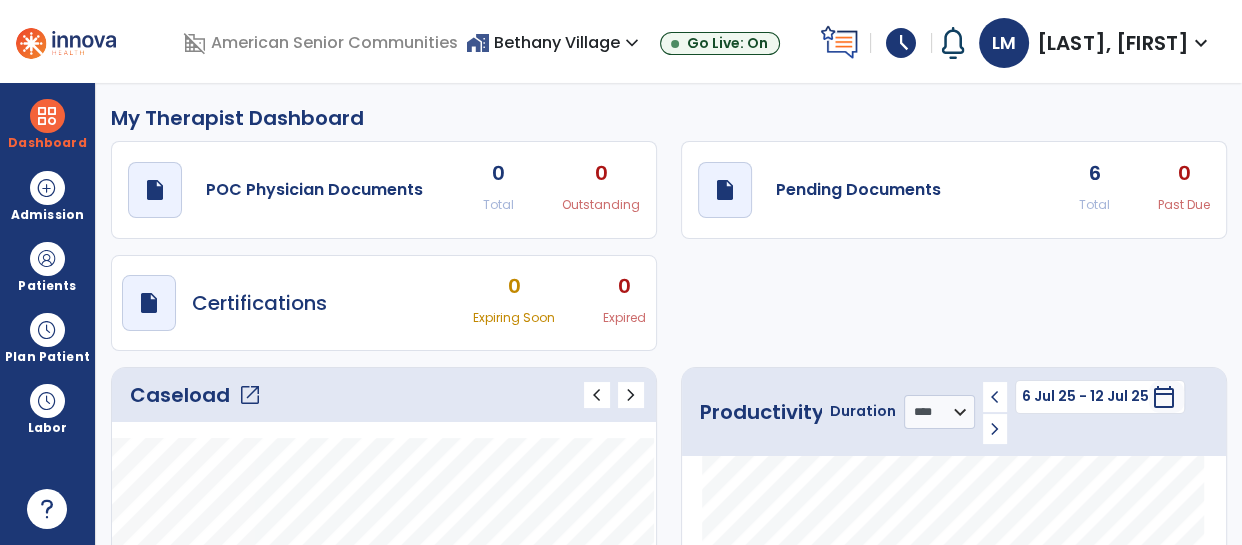 click on "Caseload   open_in_new" 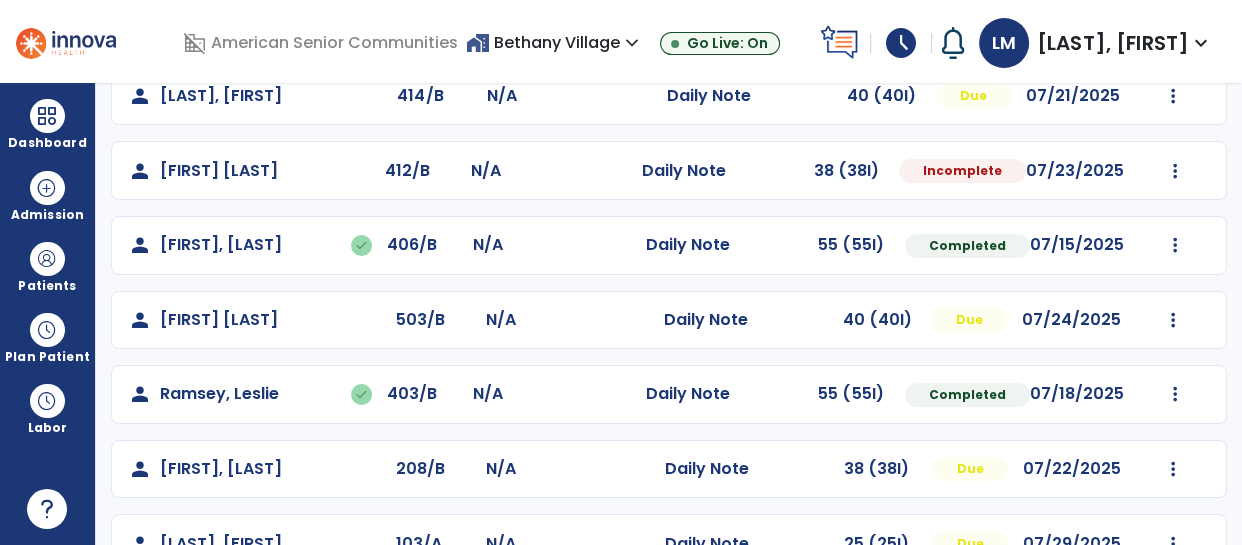 scroll, scrollTop: 418, scrollLeft: 0, axis: vertical 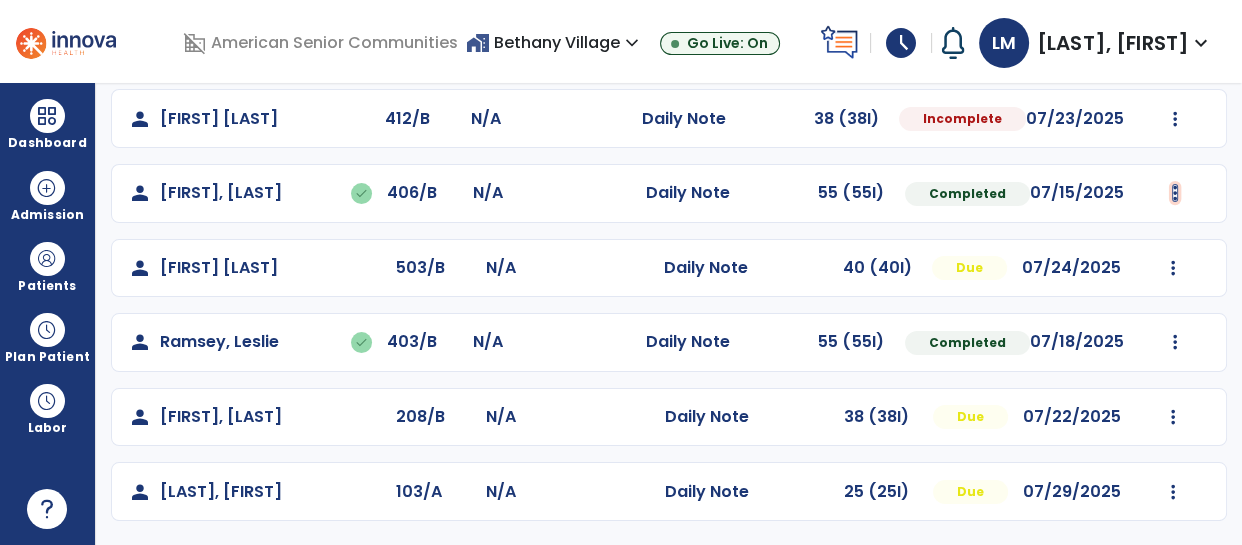 click at bounding box center [1174, -105] 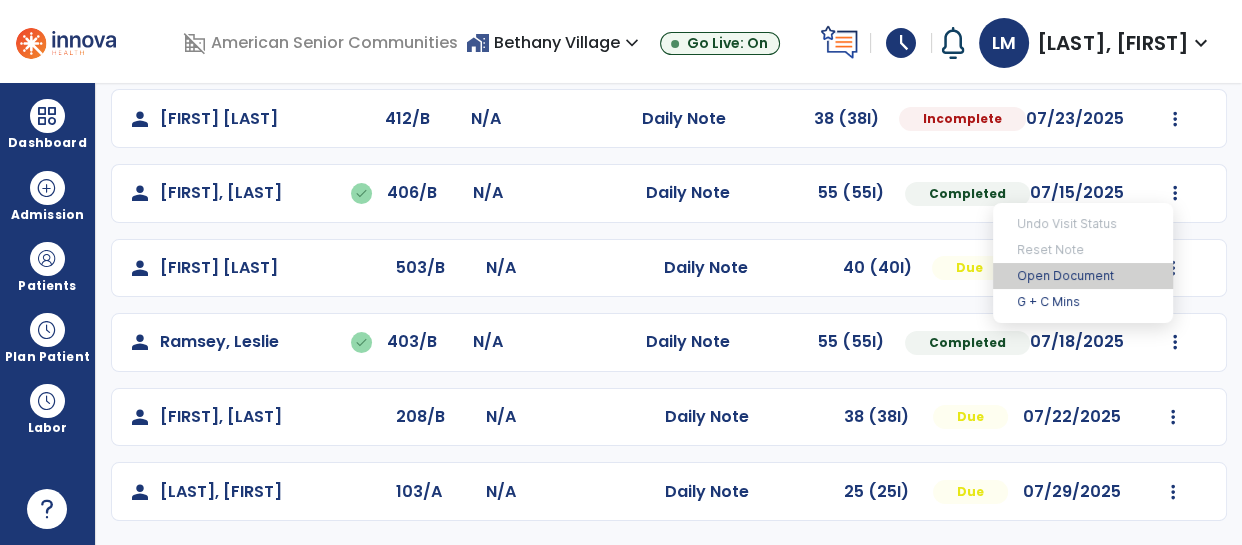 click on "Open Document" at bounding box center (1083, 276) 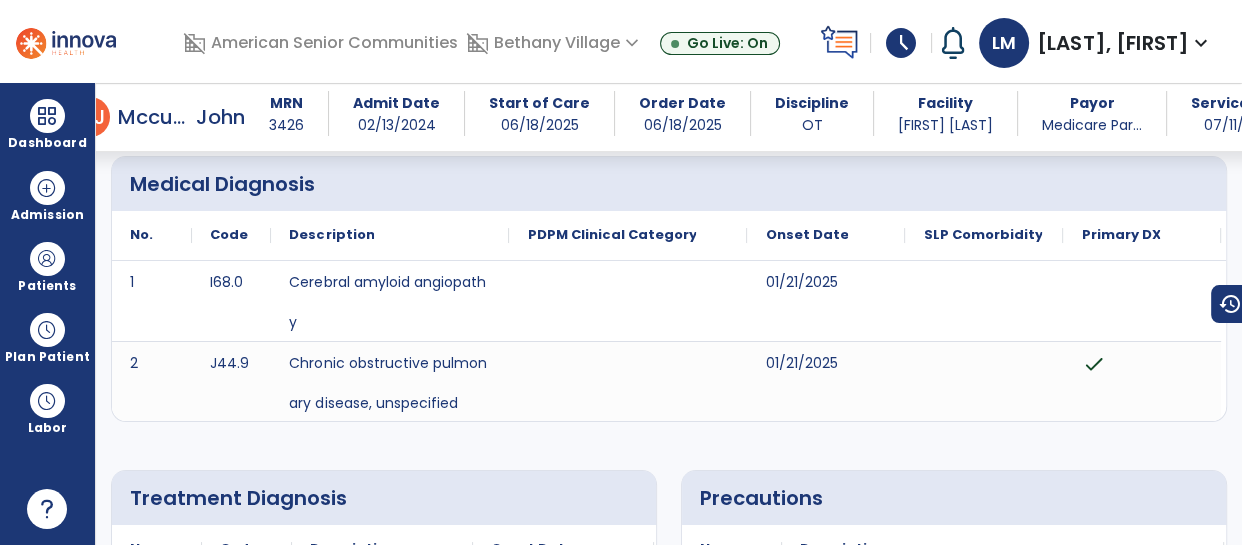 scroll, scrollTop: 0, scrollLeft: 0, axis: both 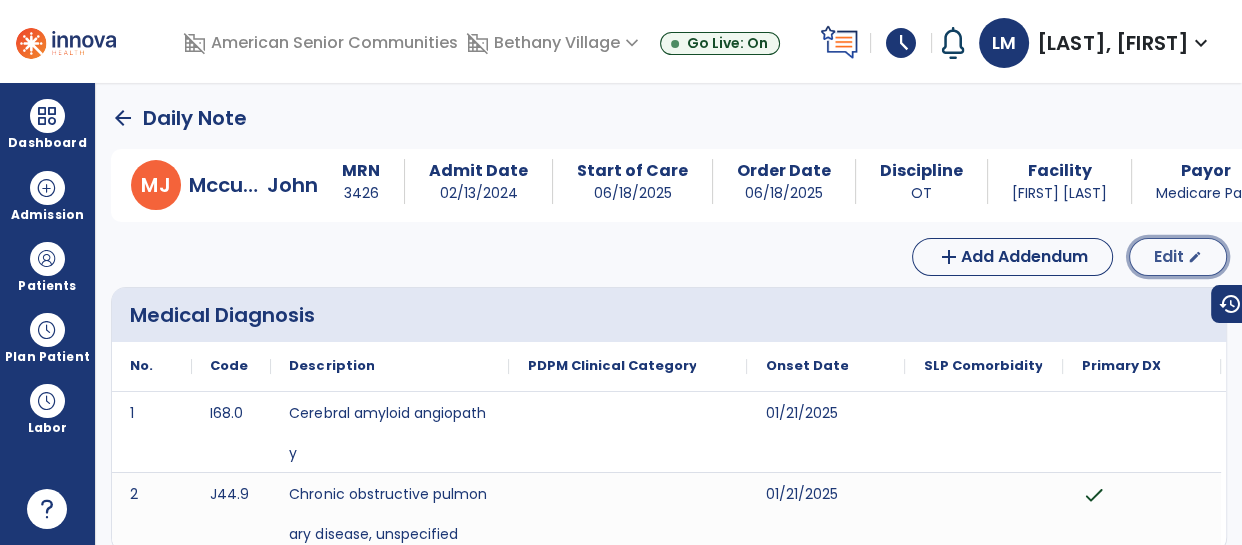 click on "Edit" 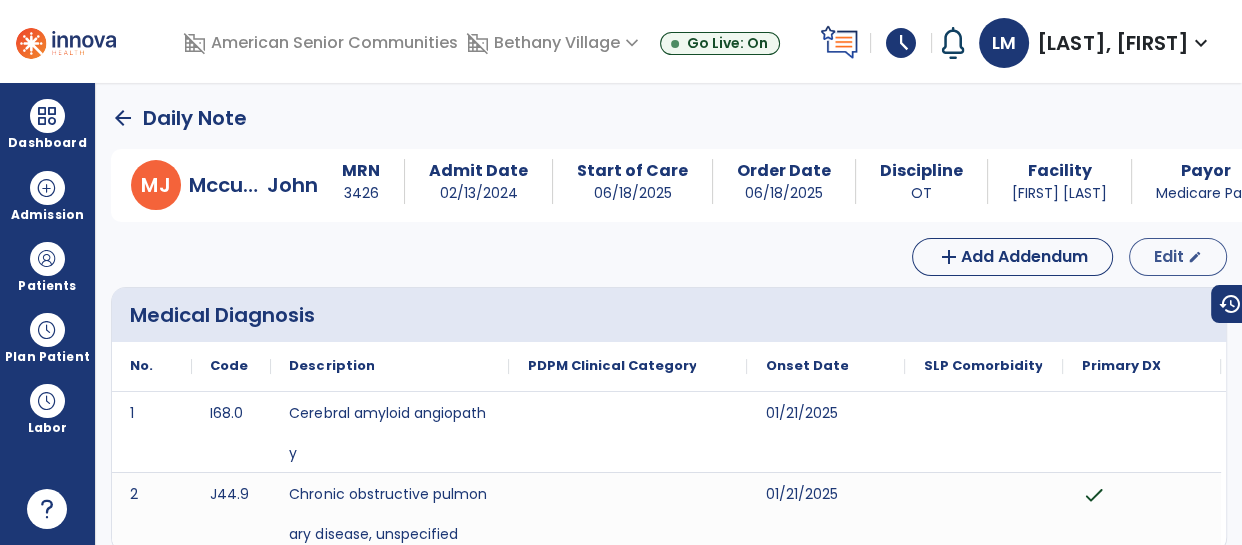 select on "*" 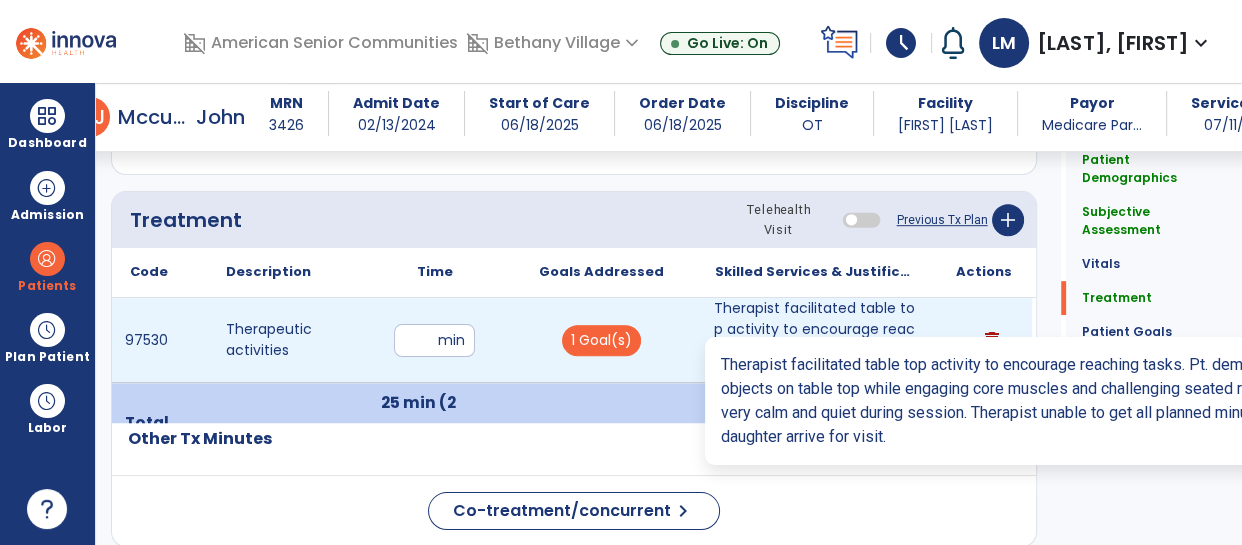 click on "Therapist facilitated table top activity to encourage reaching tasks.  Pt. demonstrated manipulating..." at bounding box center (816, 340) 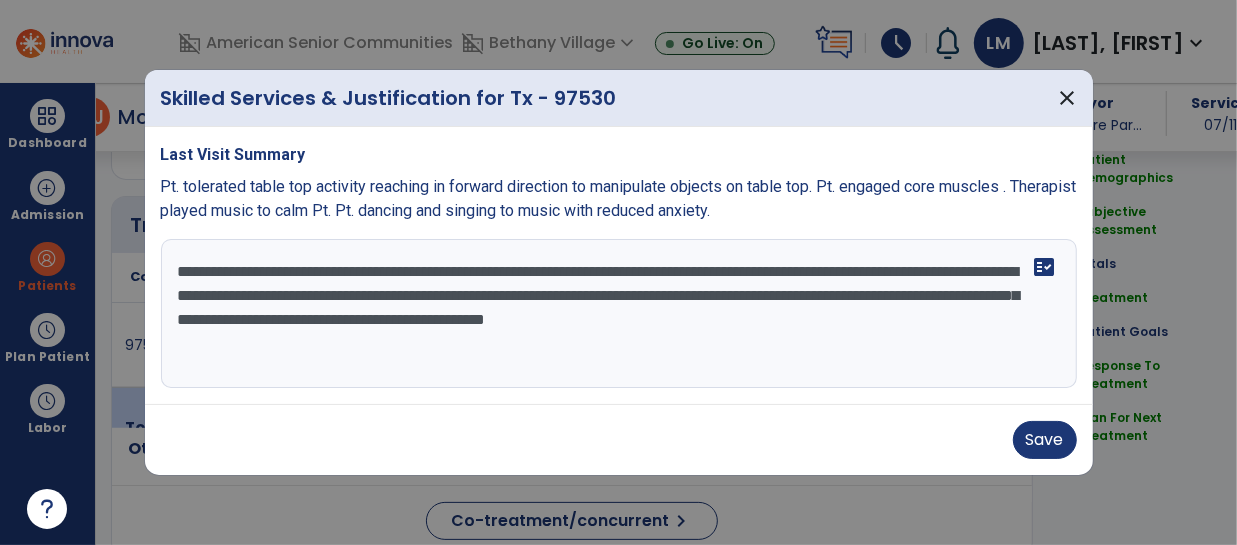 scroll, scrollTop: 1098, scrollLeft: 0, axis: vertical 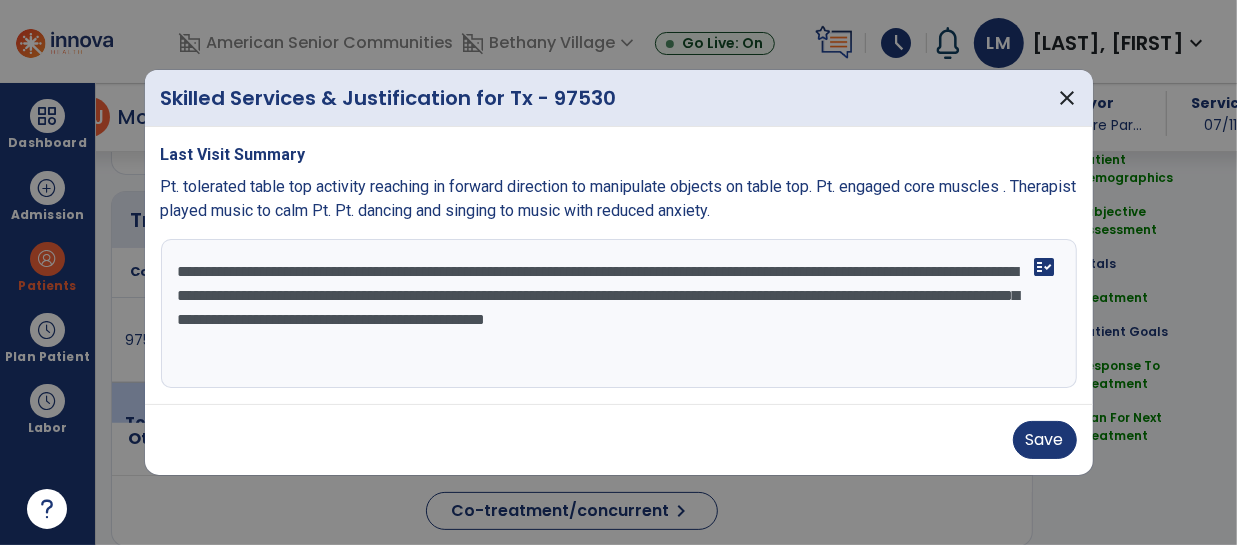 click on "**********" at bounding box center (619, 314) 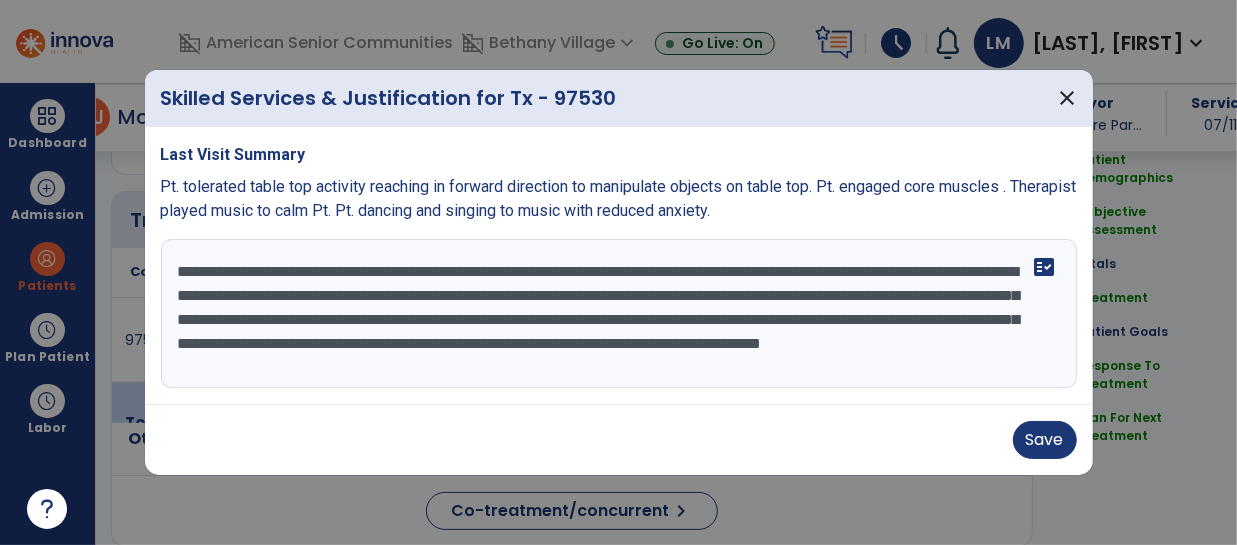 scroll, scrollTop: 15, scrollLeft: 0, axis: vertical 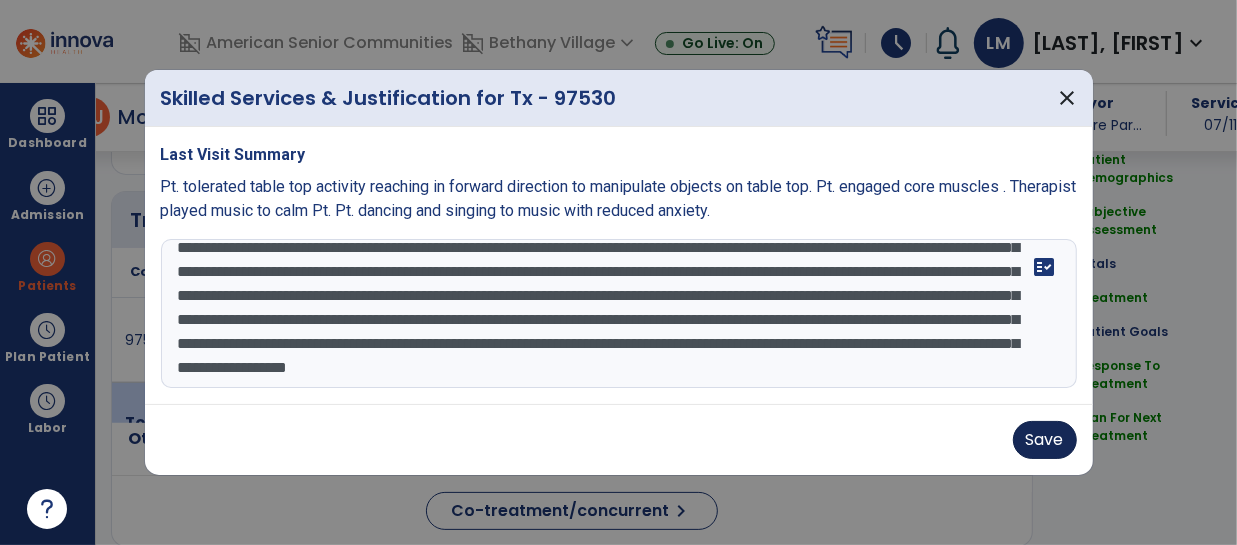 type on "**********" 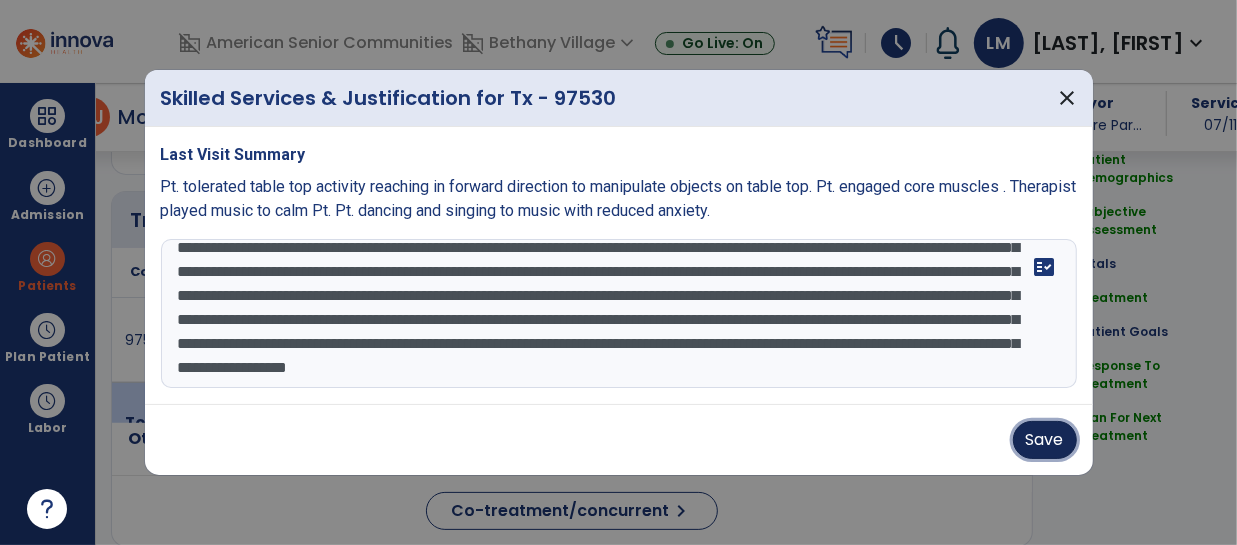 click on "Save" at bounding box center [1045, 440] 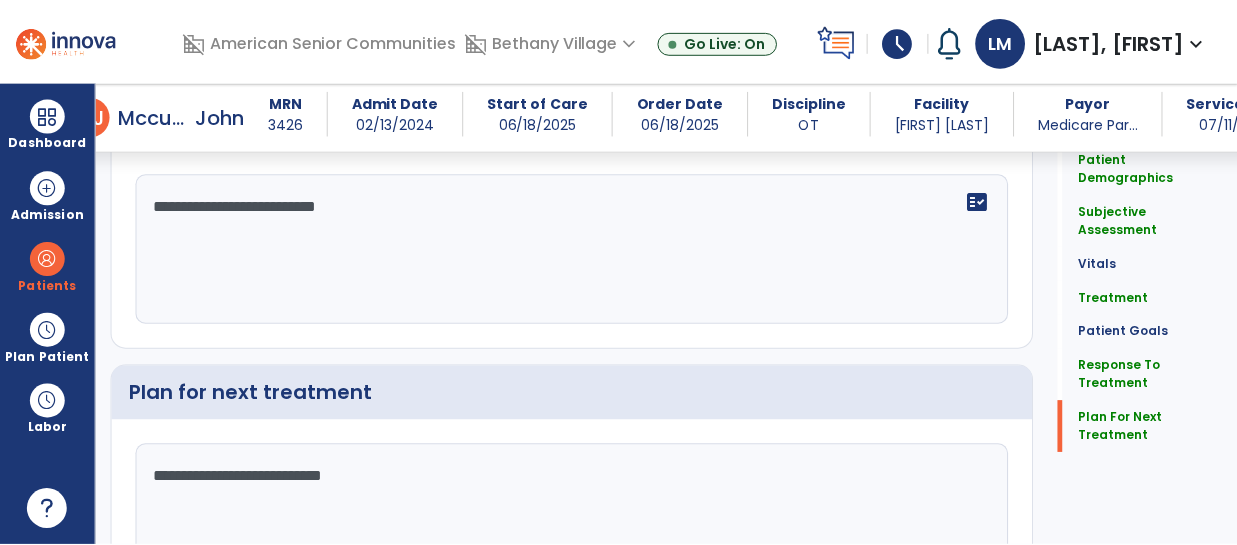 scroll, scrollTop: 2622, scrollLeft: 0, axis: vertical 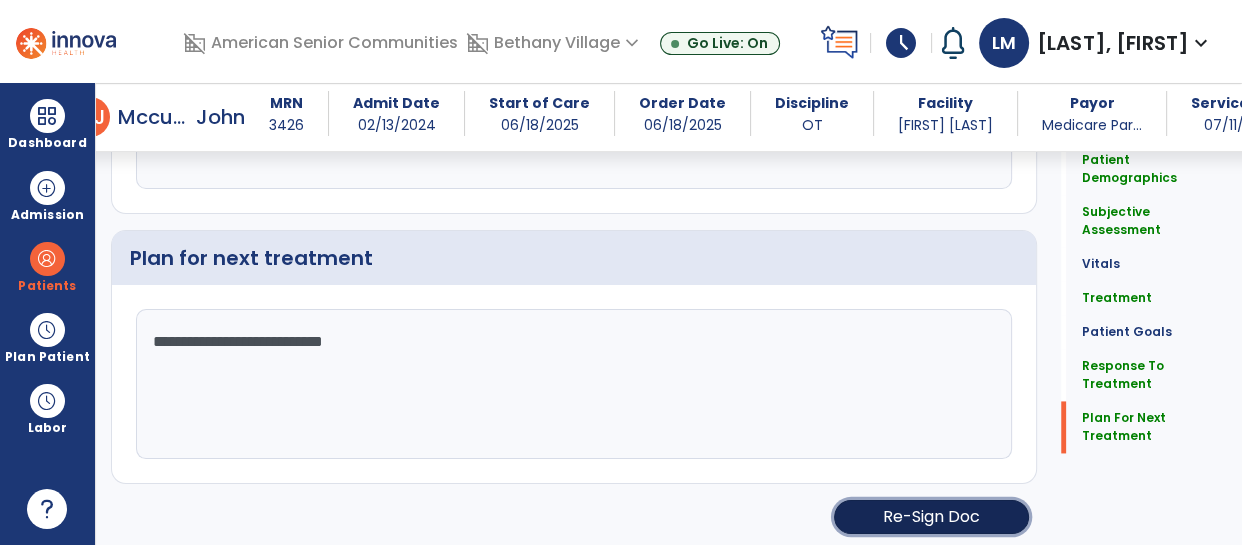 click on "Re-Sign Doc" 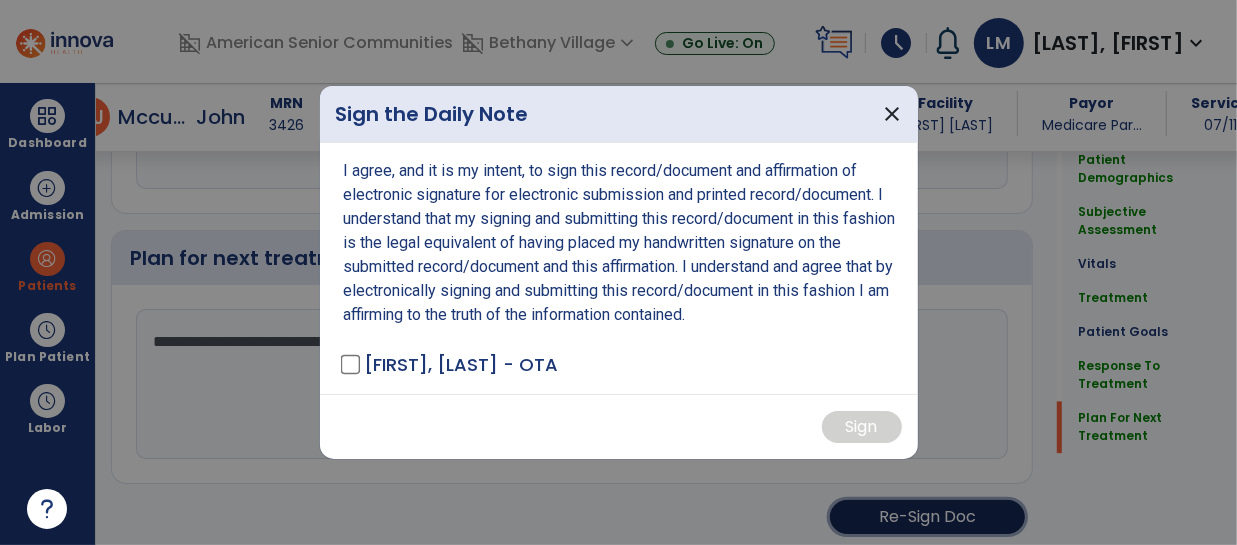 scroll, scrollTop: 2622, scrollLeft: 0, axis: vertical 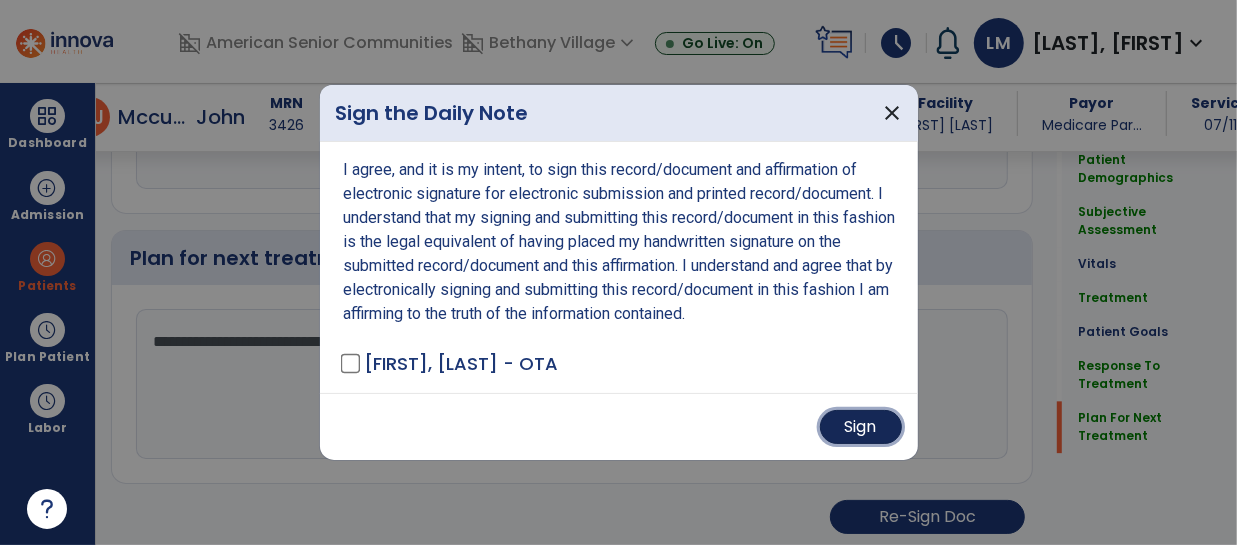 click on "Sign" at bounding box center [861, 427] 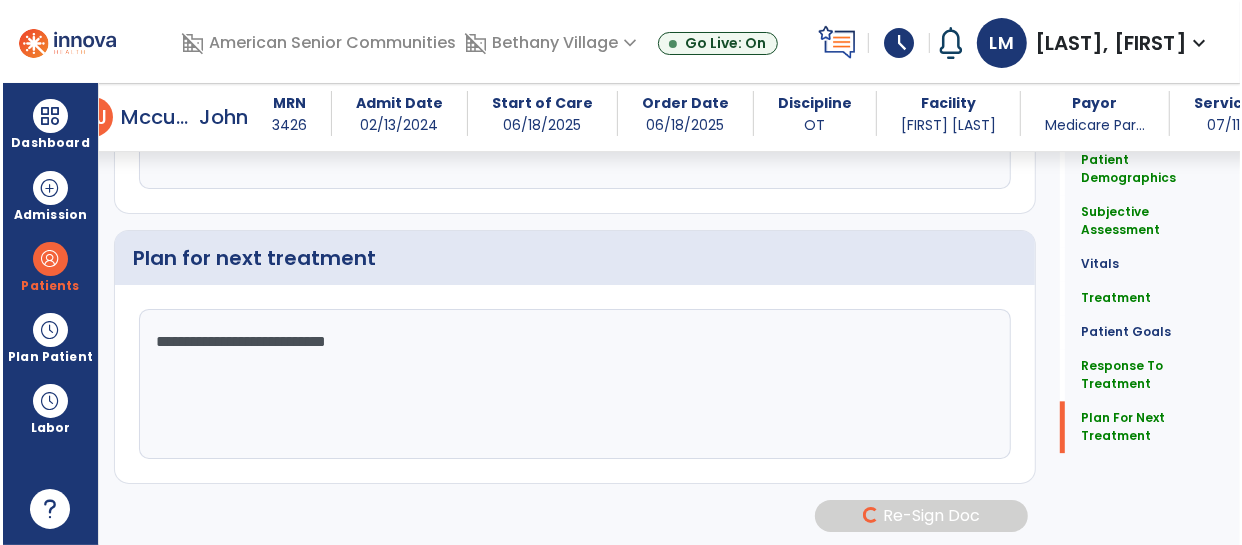 scroll, scrollTop: 2620, scrollLeft: 0, axis: vertical 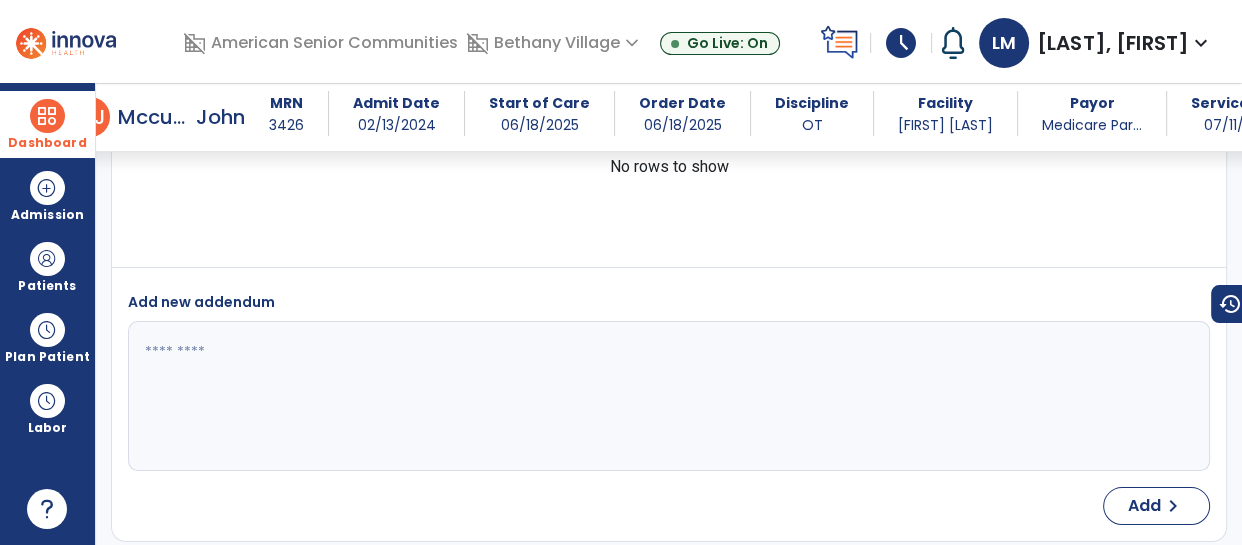 click at bounding box center [47, 116] 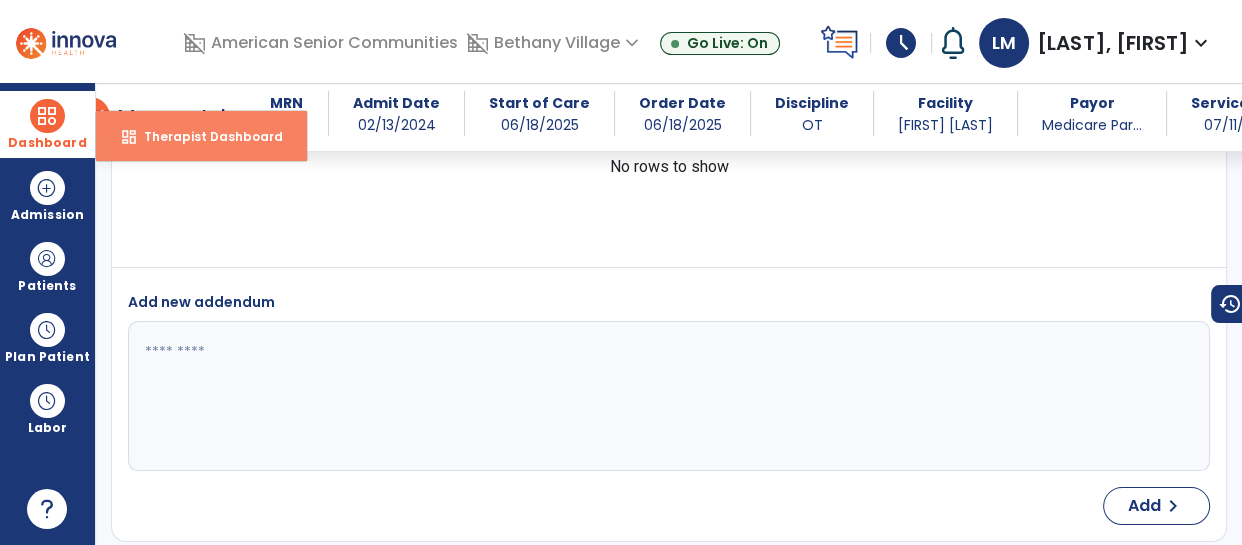 click on "dashboard  Therapist Dashboard" at bounding box center (201, 136) 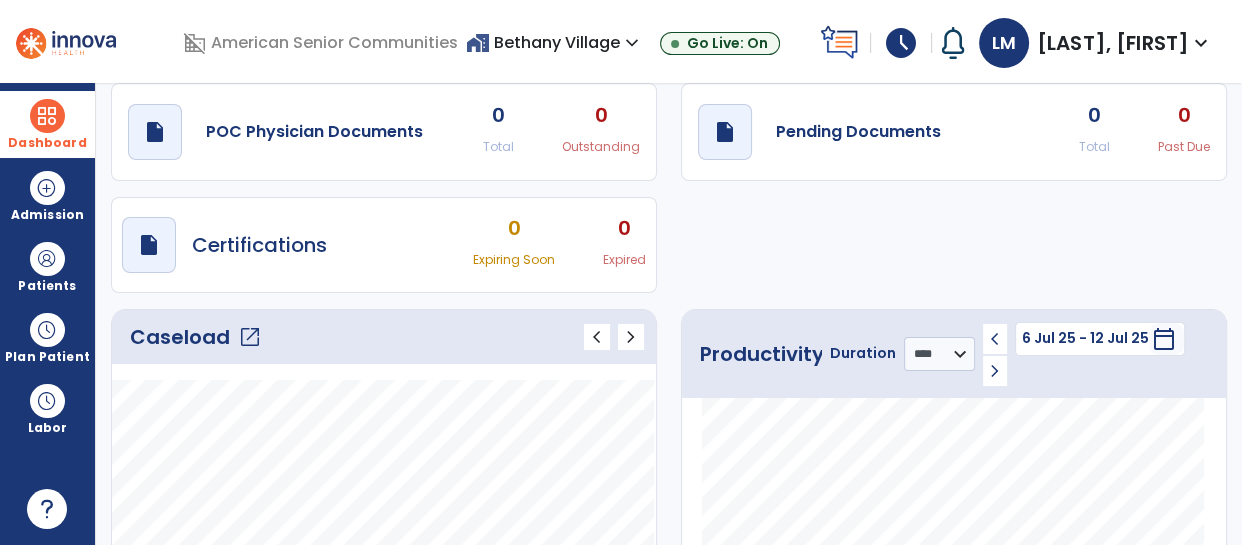 scroll, scrollTop: 35, scrollLeft: 0, axis: vertical 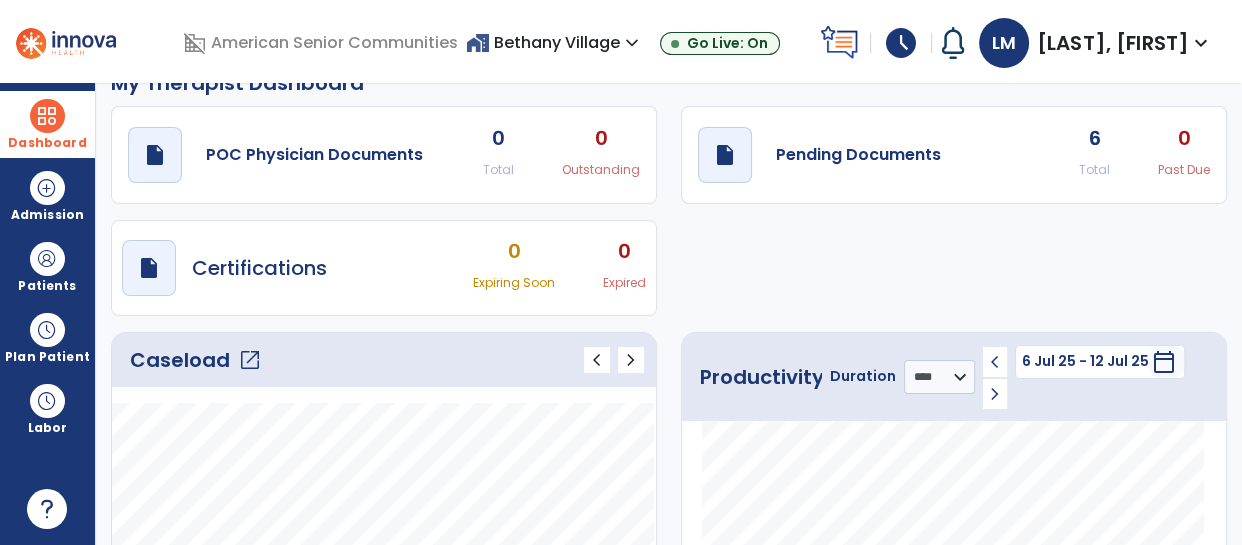 click on "Caseload   open_in_new" 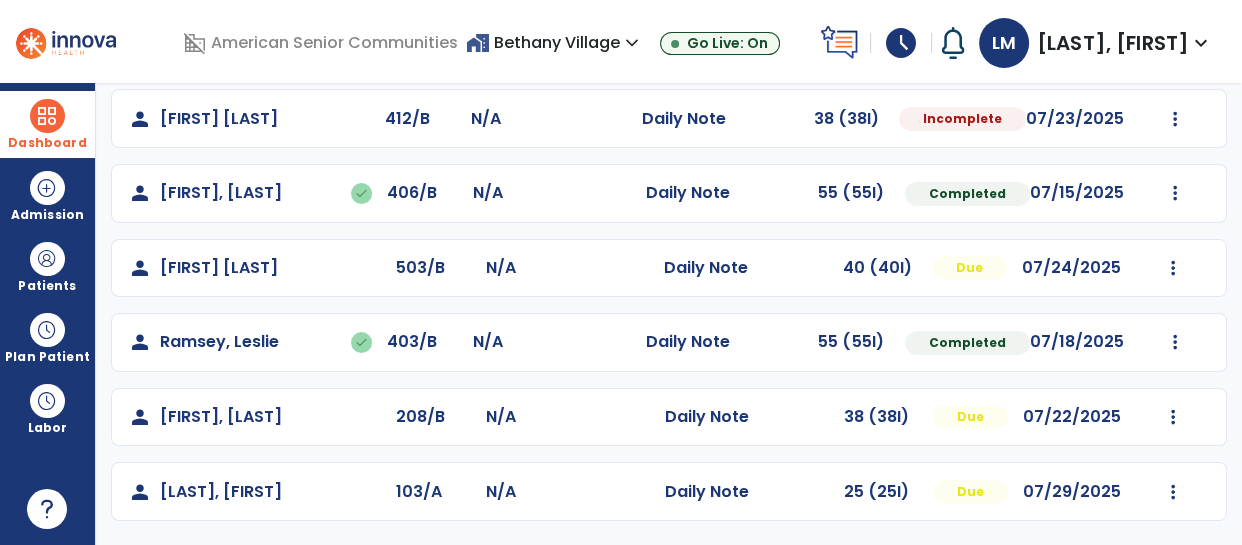scroll, scrollTop: 0, scrollLeft: 0, axis: both 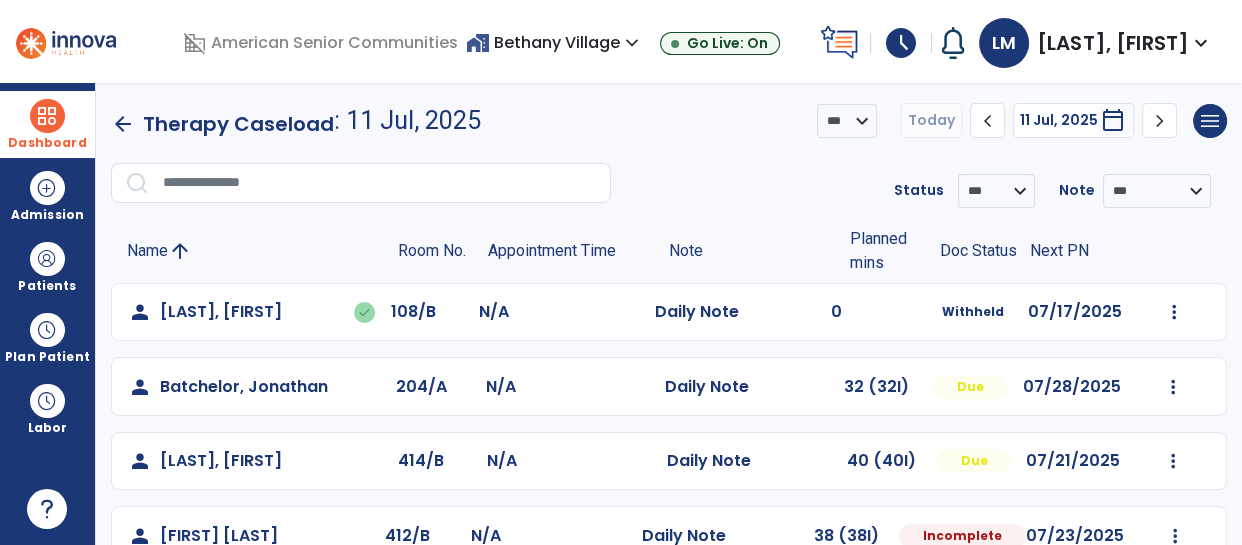 click on "Dashboard" at bounding box center (47, 143) 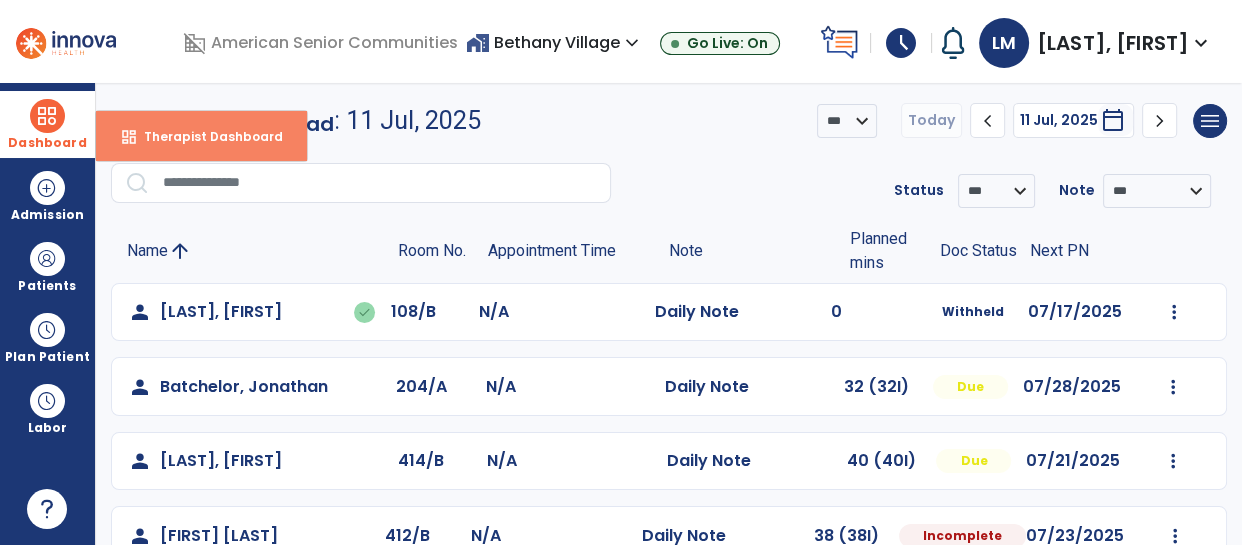 click on "Therapist Dashboard" at bounding box center [205, 136] 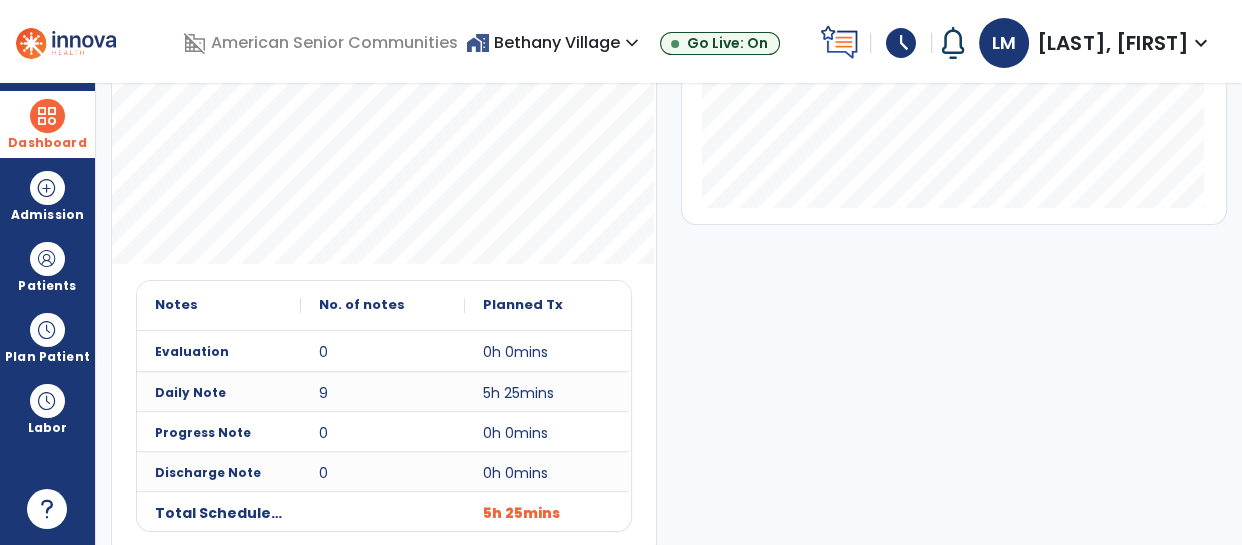 scroll, scrollTop: 0, scrollLeft: 0, axis: both 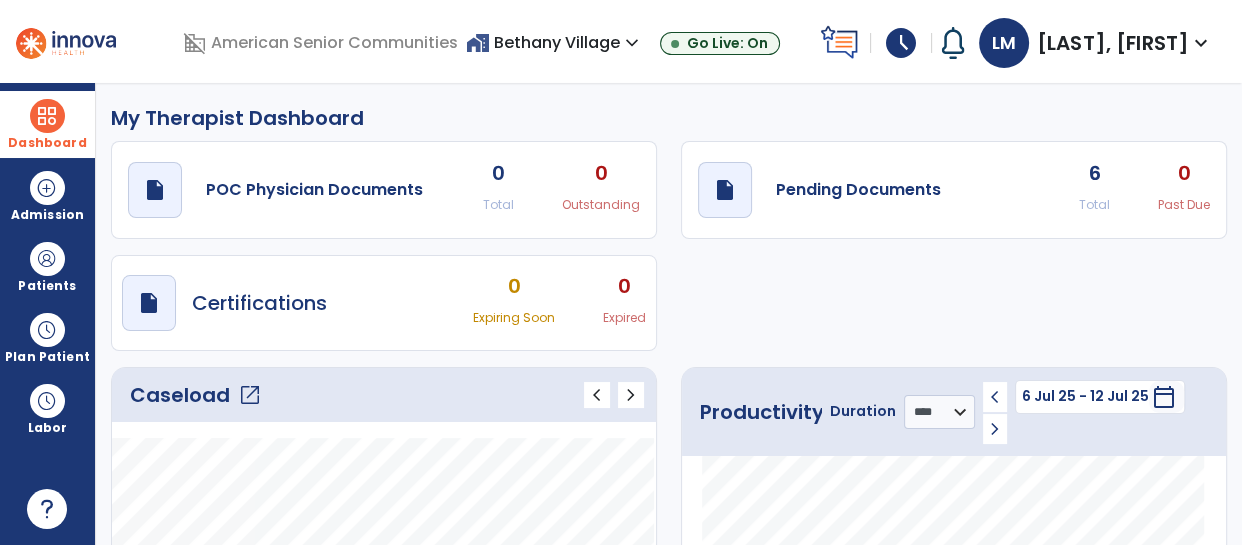click on "Dashboard" at bounding box center (47, 124) 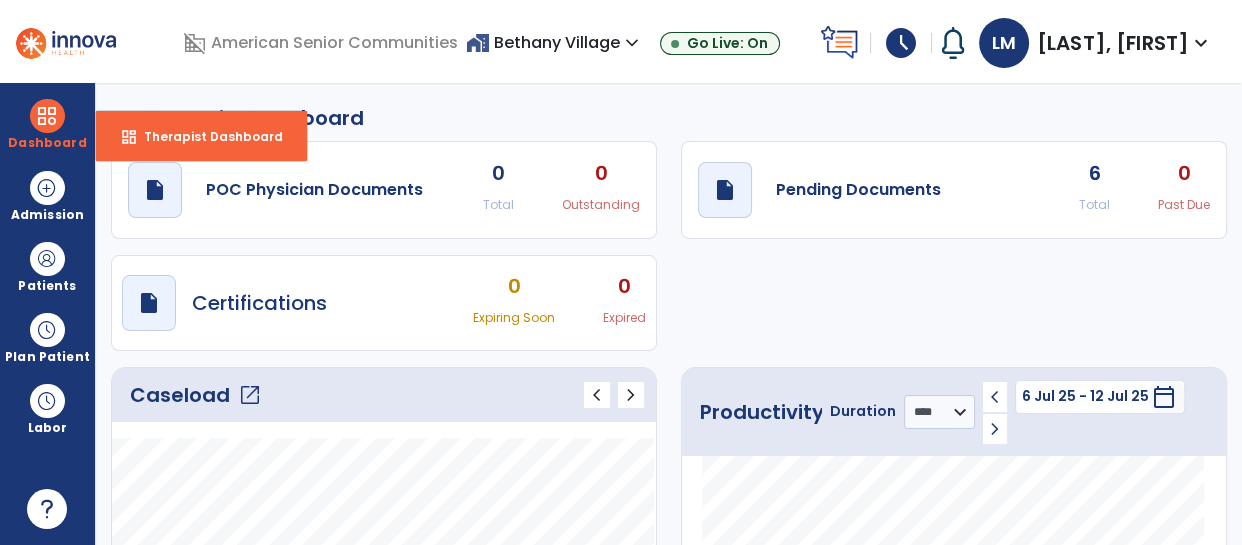 click on "Caseload   open_in_new" 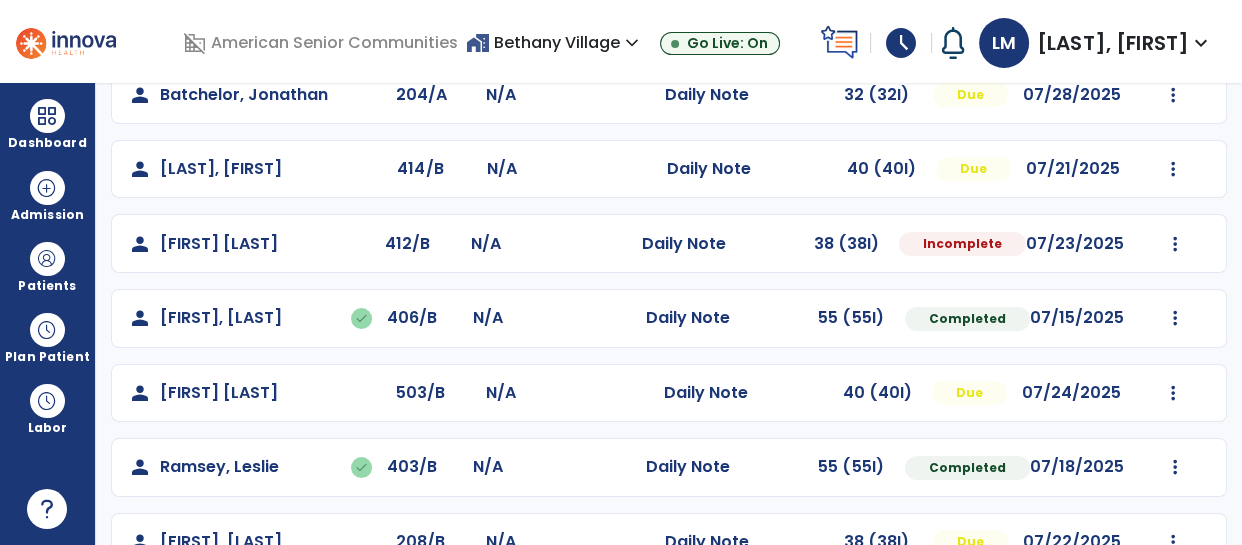 scroll, scrollTop: 296, scrollLeft: 0, axis: vertical 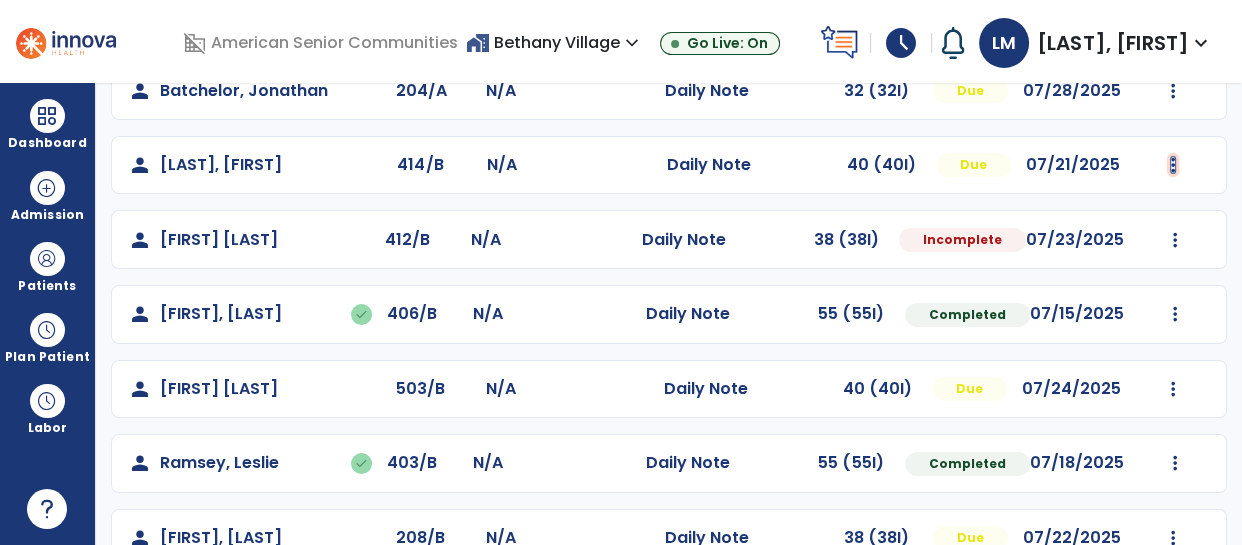 click at bounding box center (1174, 16) 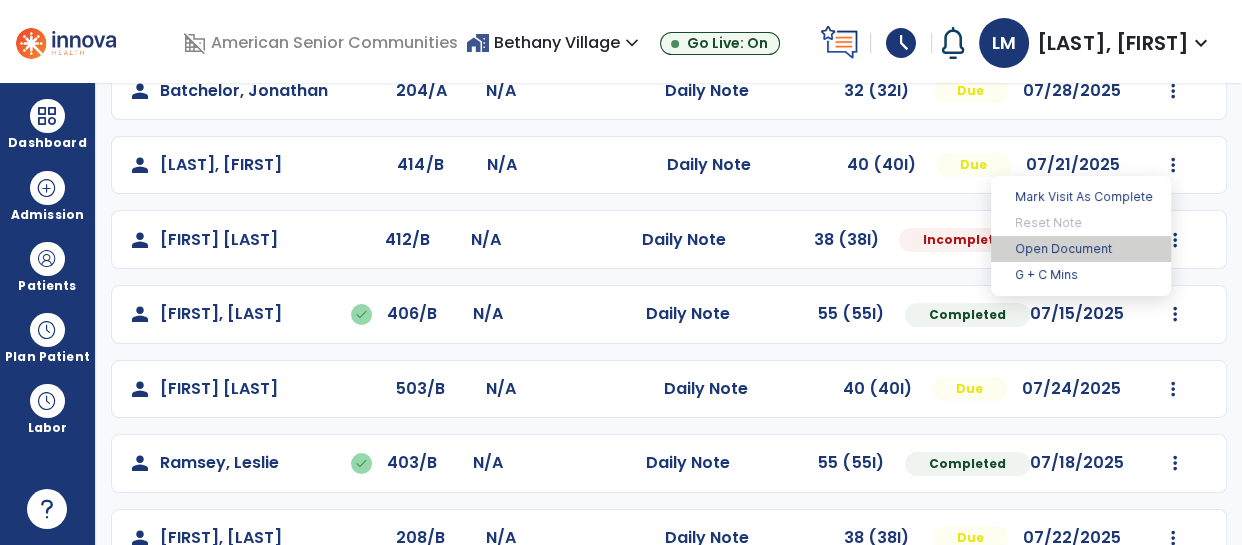 click on "Open Document" at bounding box center (1081, 249) 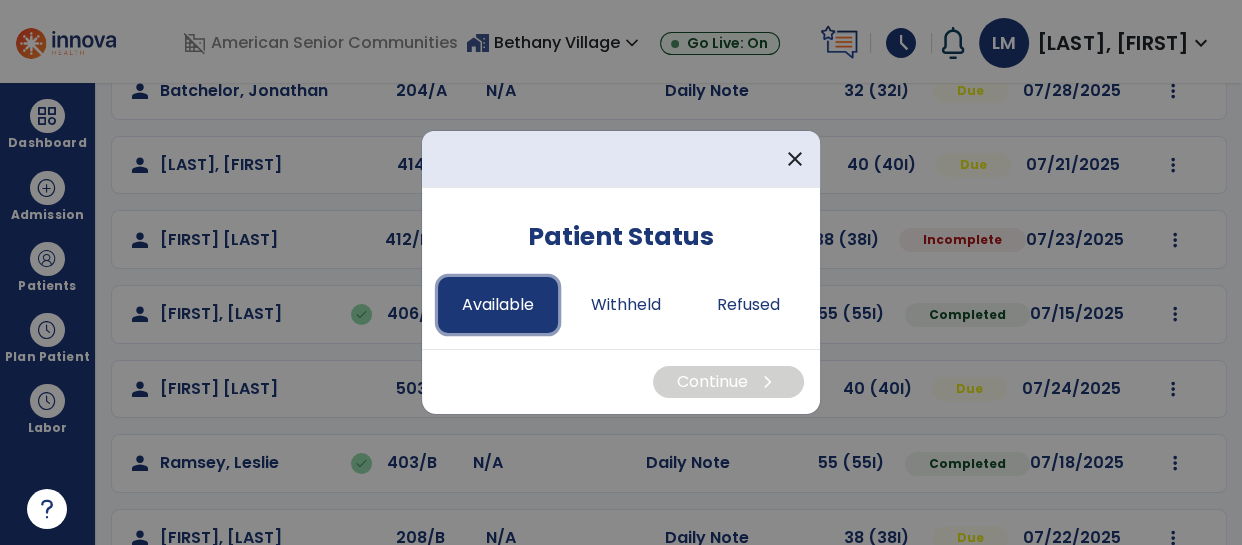 click on "Available" at bounding box center (498, 305) 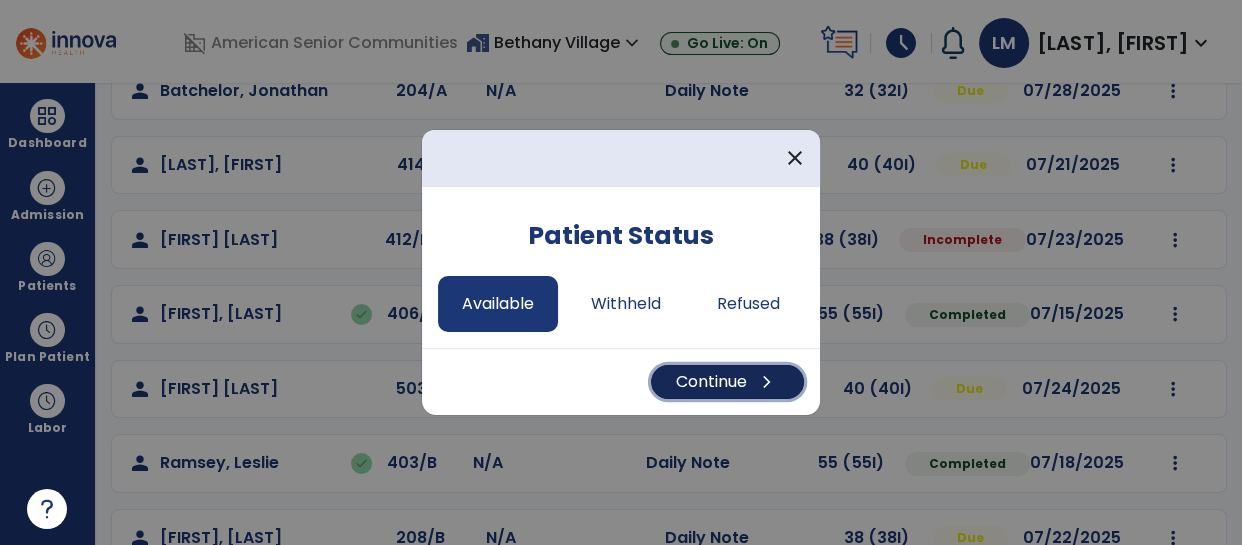 click on "Continue   chevron_right" at bounding box center [727, 382] 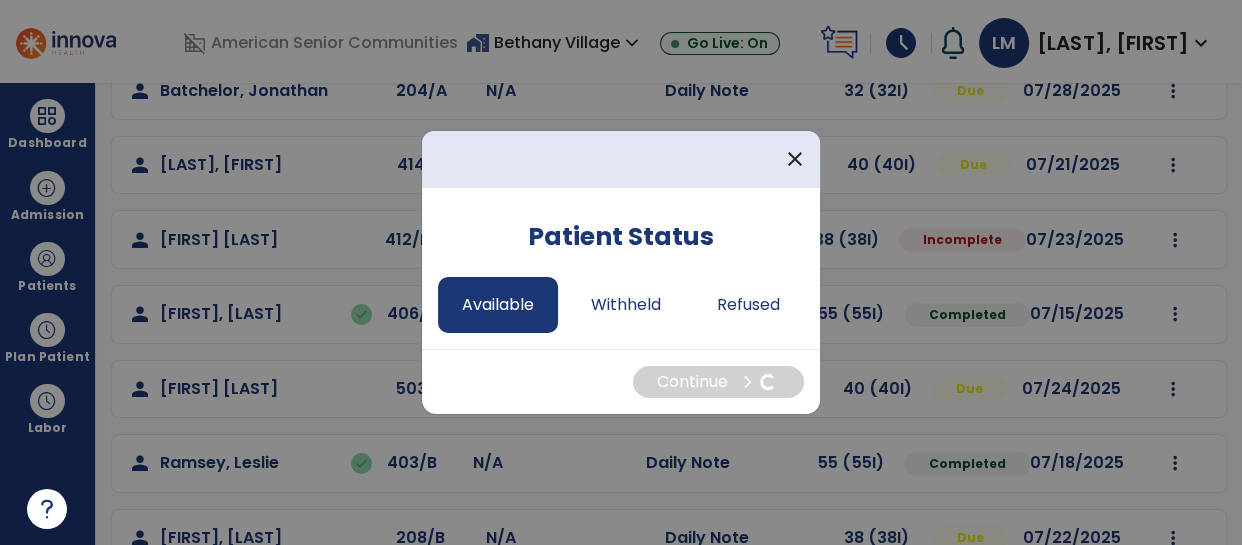select on "*" 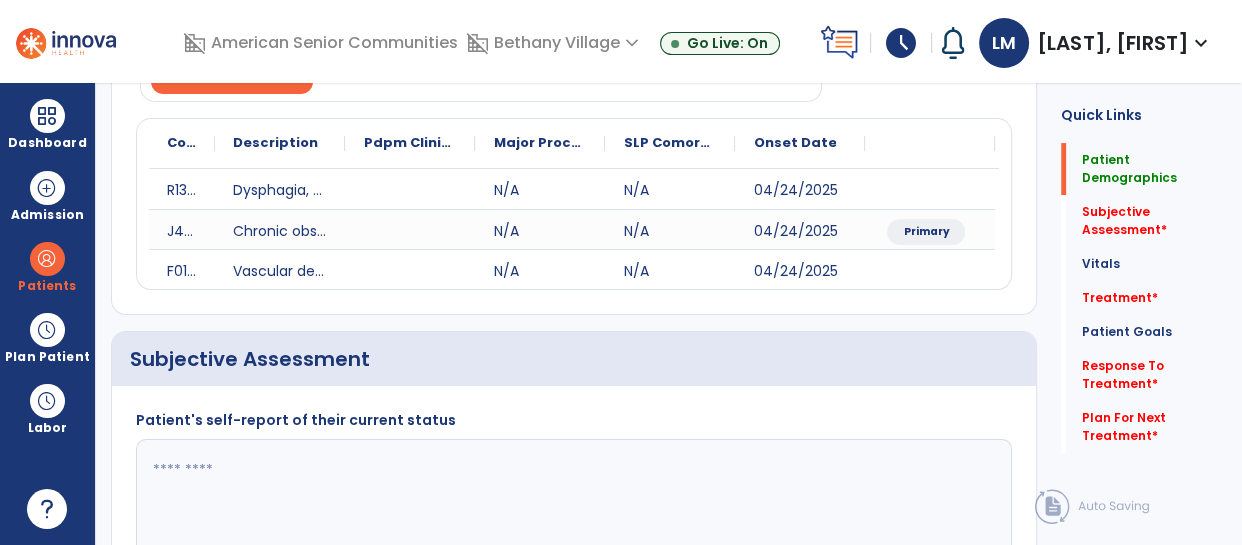 click 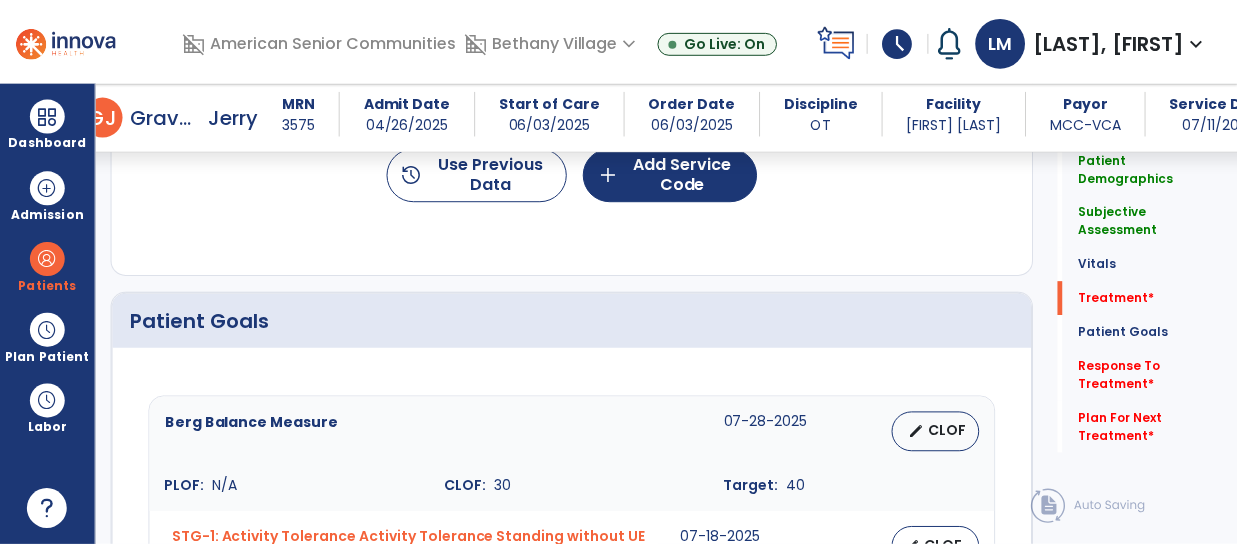 scroll, scrollTop: 1304, scrollLeft: 0, axis: vertical 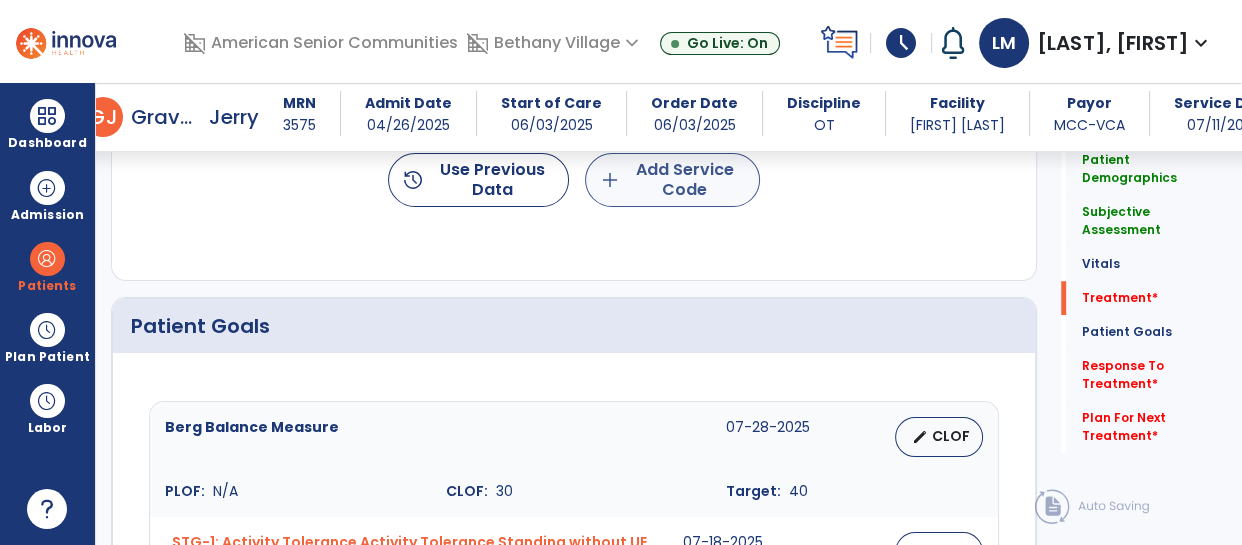 type on "**********" 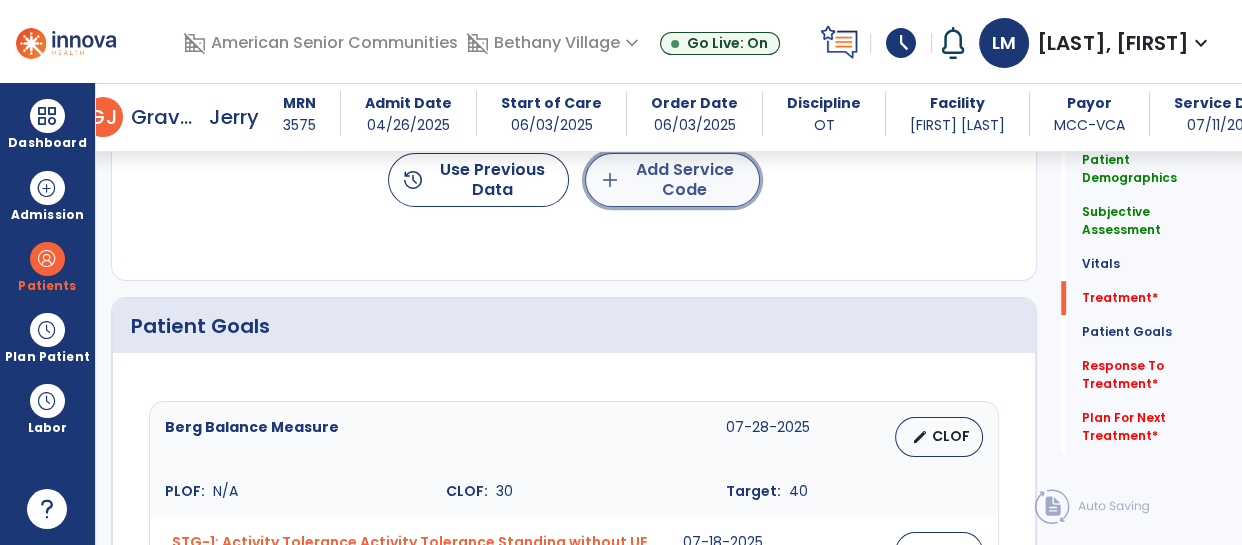 click on "add  Add Service Code" 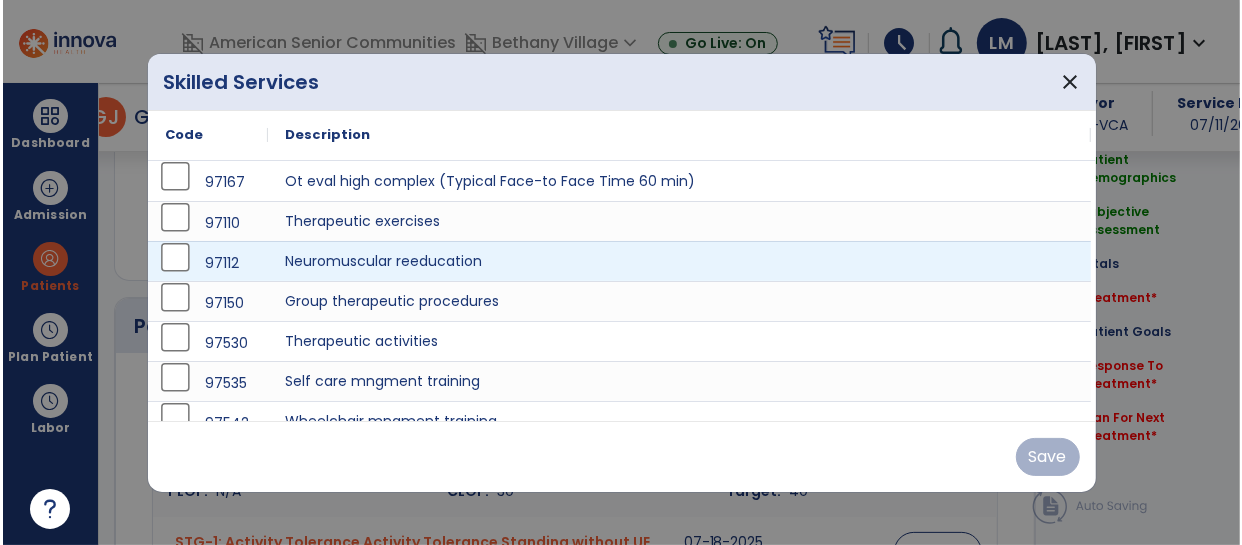 scroll, scrollTop: 1304, scrollLeft: 0, axis: vertical 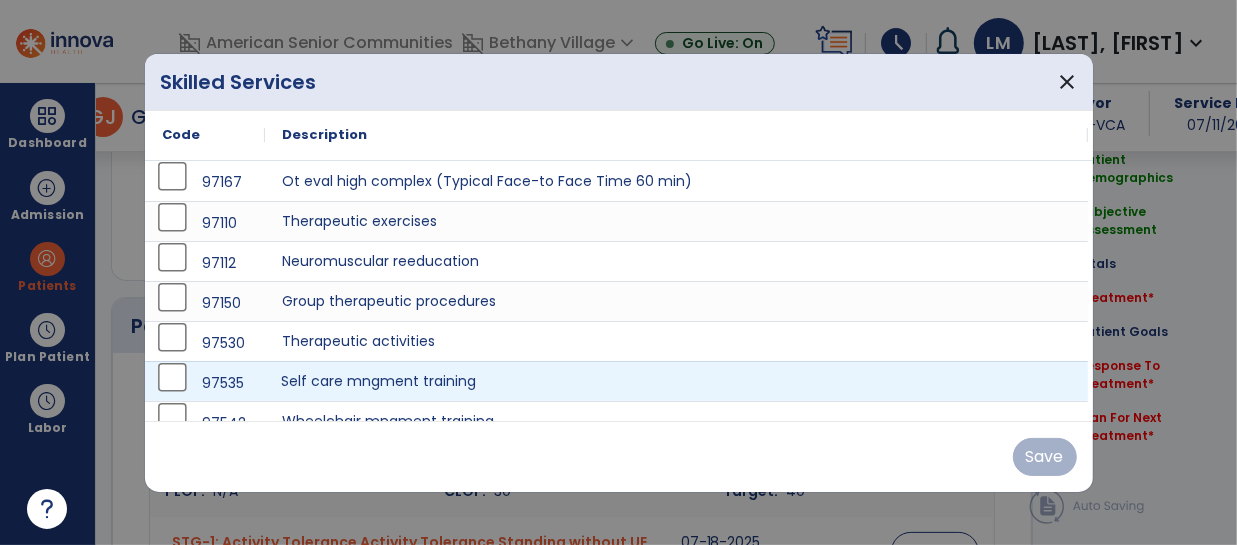 click on "Self care mngment training" at bounding box center (676, 381) 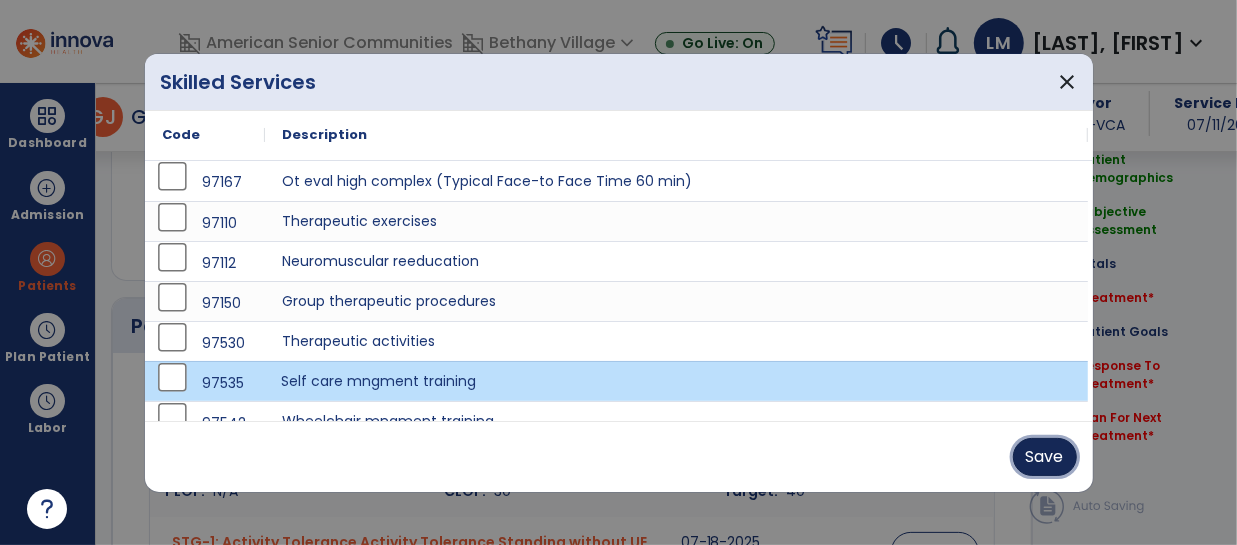 click on "Save" at bounding box center (1045, 457) 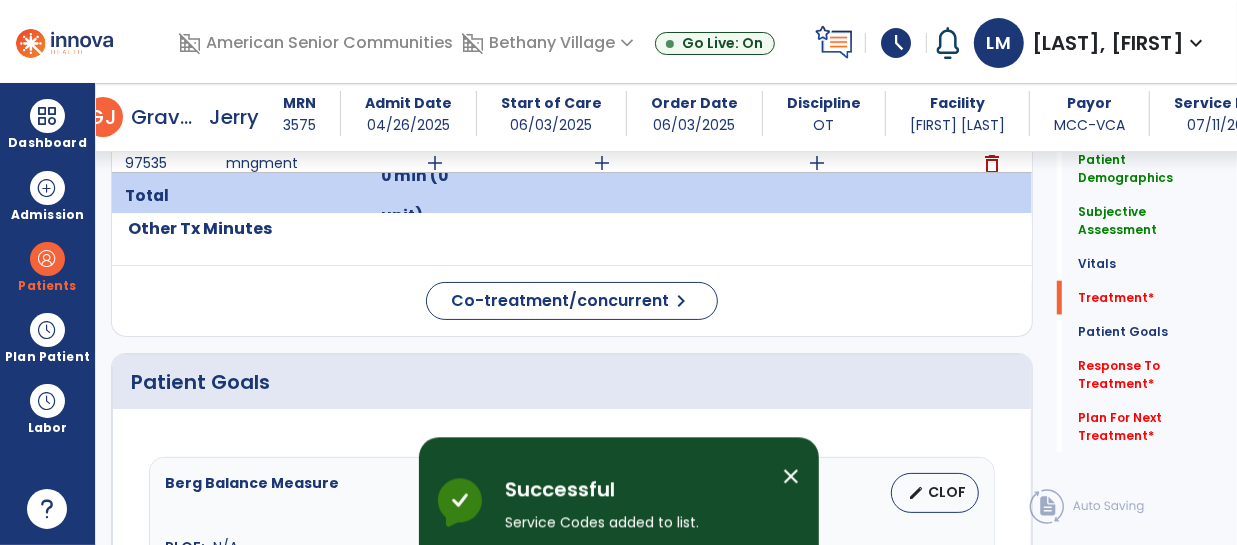 scroll, scrollTop: 1106, scrollLeft: 0, axis: vertical 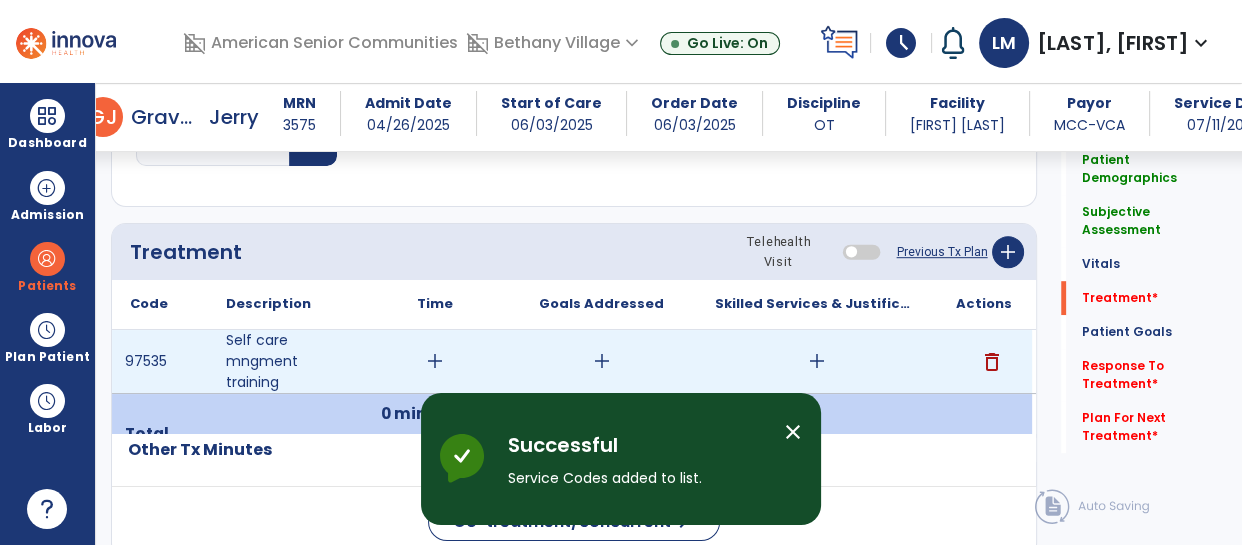 click on "add" at bounding box center (435, 361) 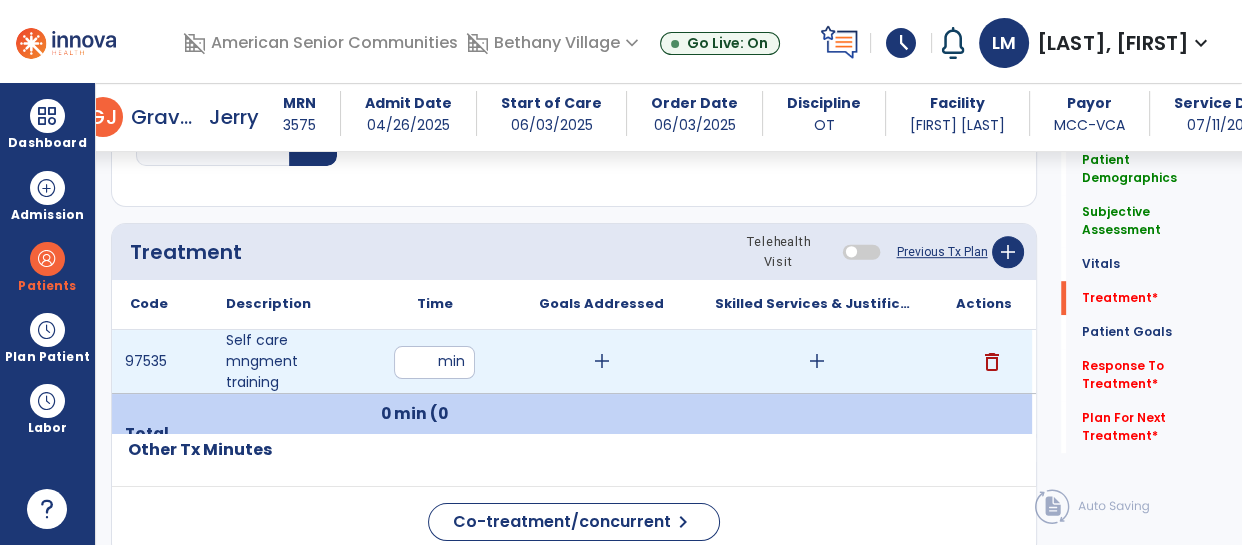 type on "**" 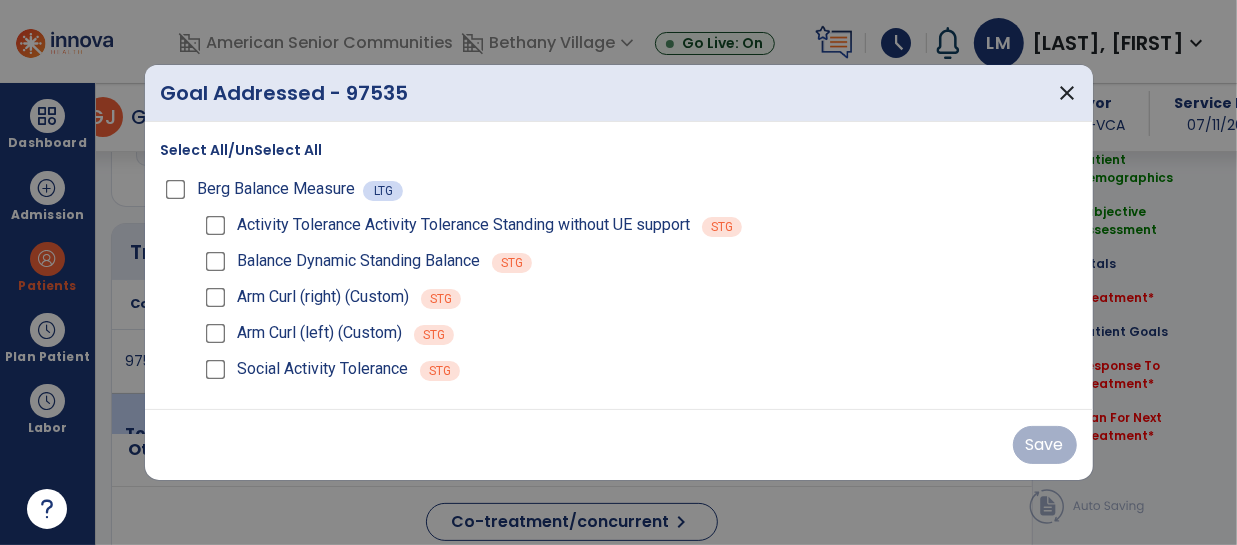 scroll, scrollTop: 1106, scrollLeft: 0, axis: vertical 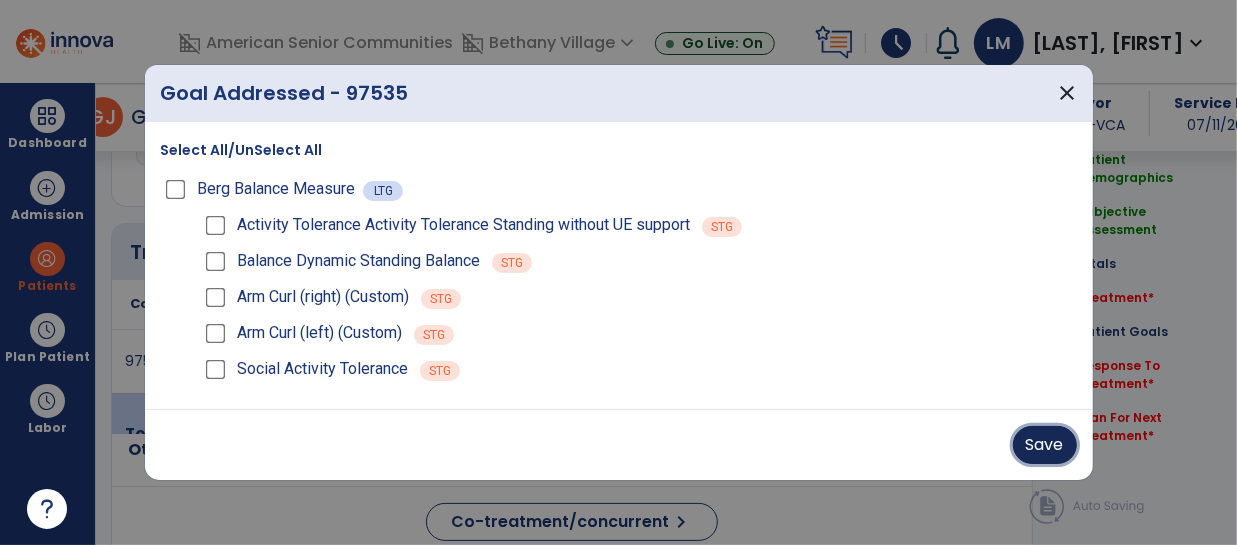 click on "Save" at bounding box center [1045, 445] 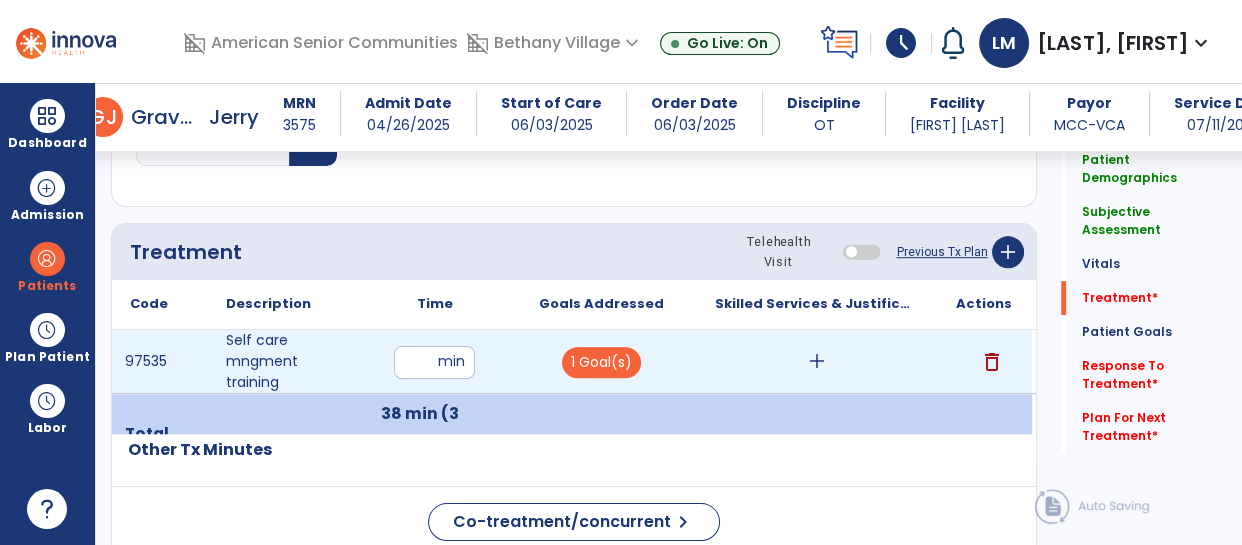 click on "add" at bounding box center (817, 361) 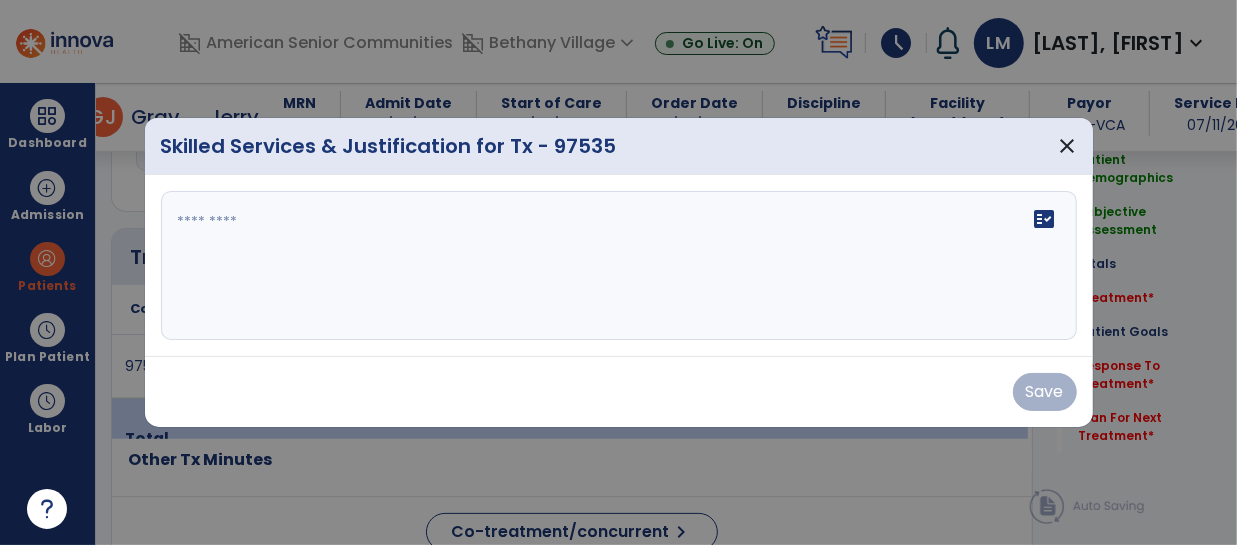 scroll, scrollTop: 1106, scrollLeft: 0, axis: vertical 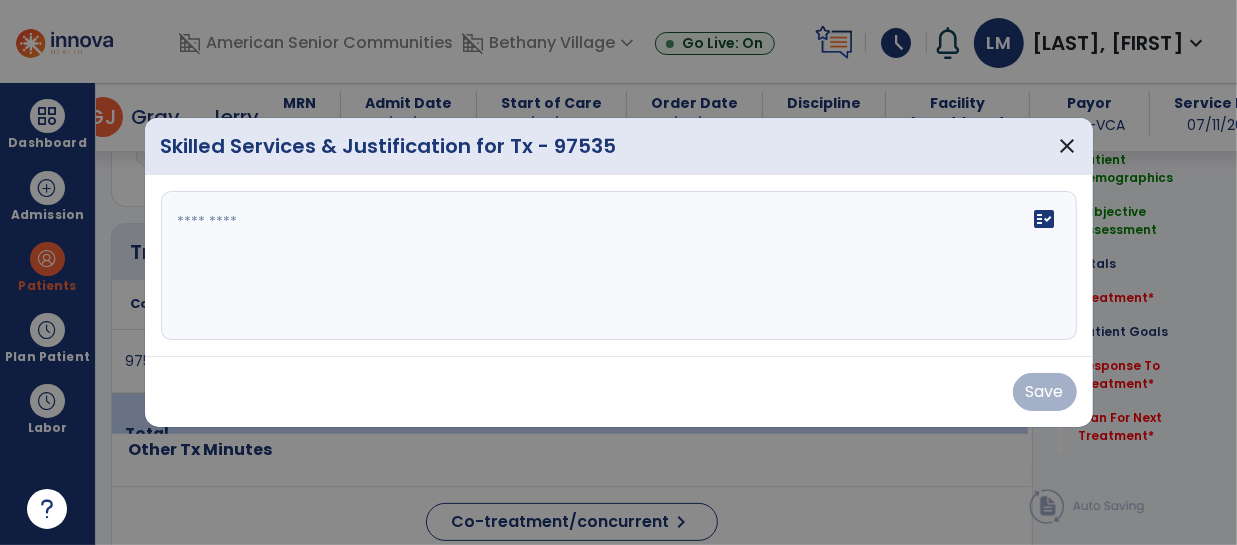 click on "fact_check" at bounding box center [619, 266] 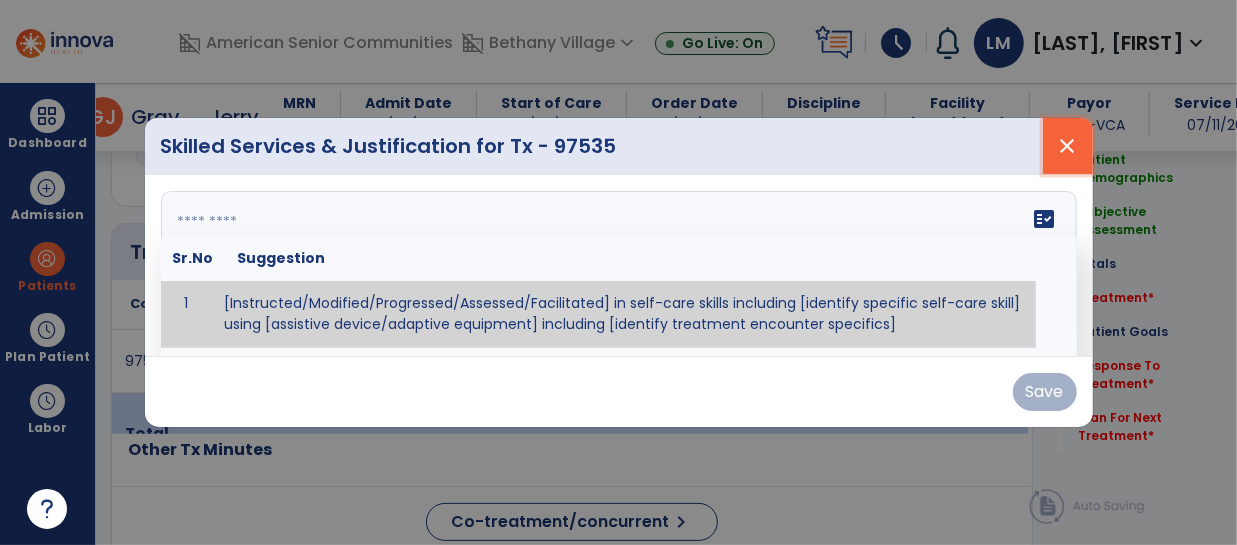 click on "close" at bounding box center (1068, 146) 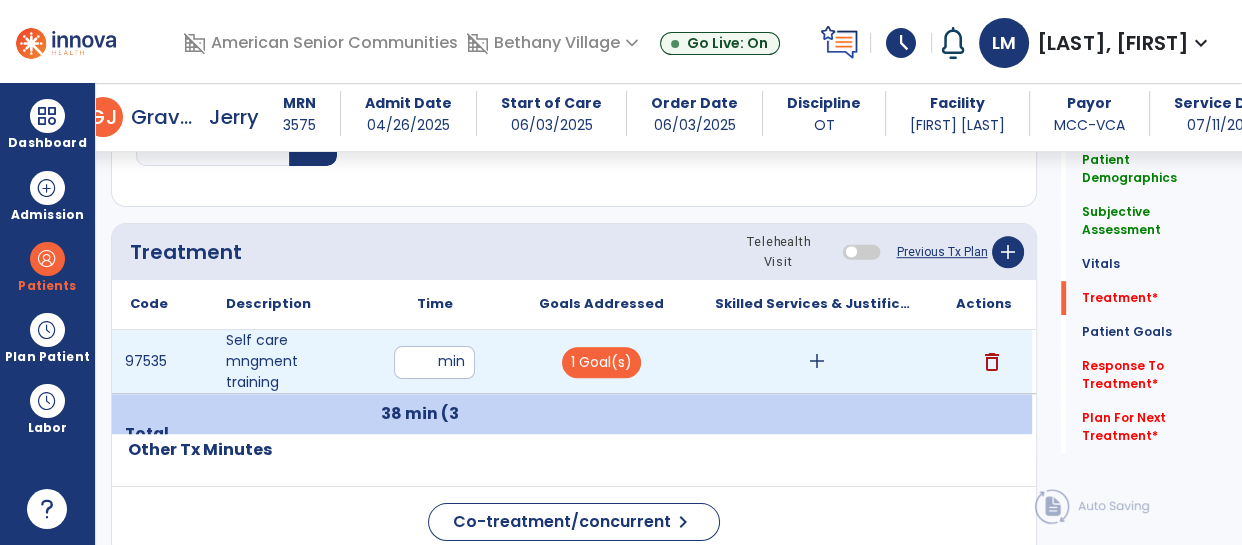 click on "**" at bounding box center (434, 362) 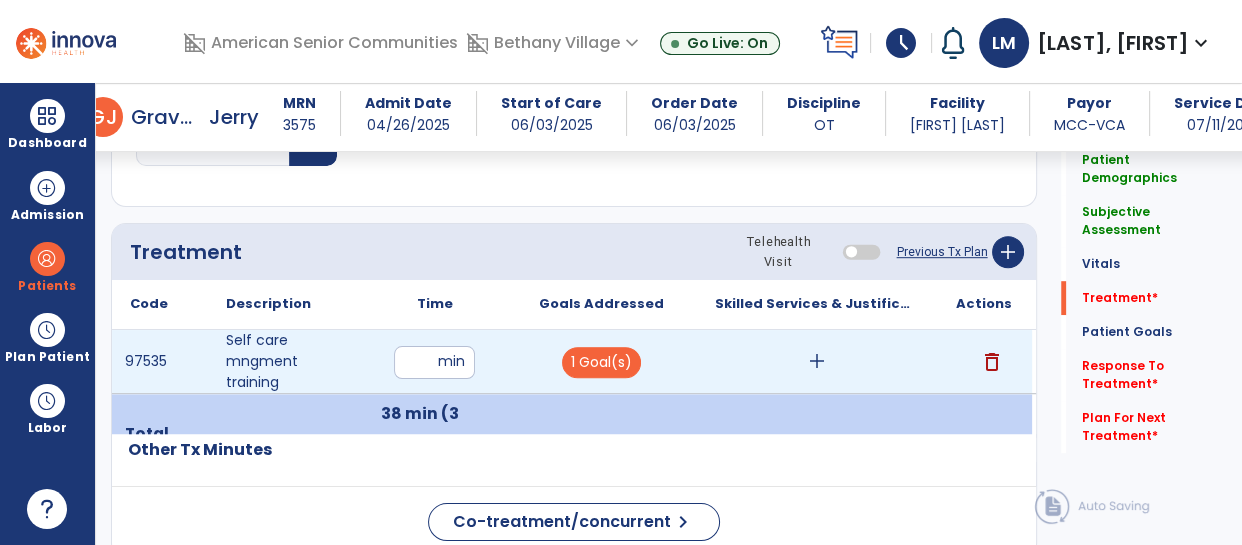 type on "**" 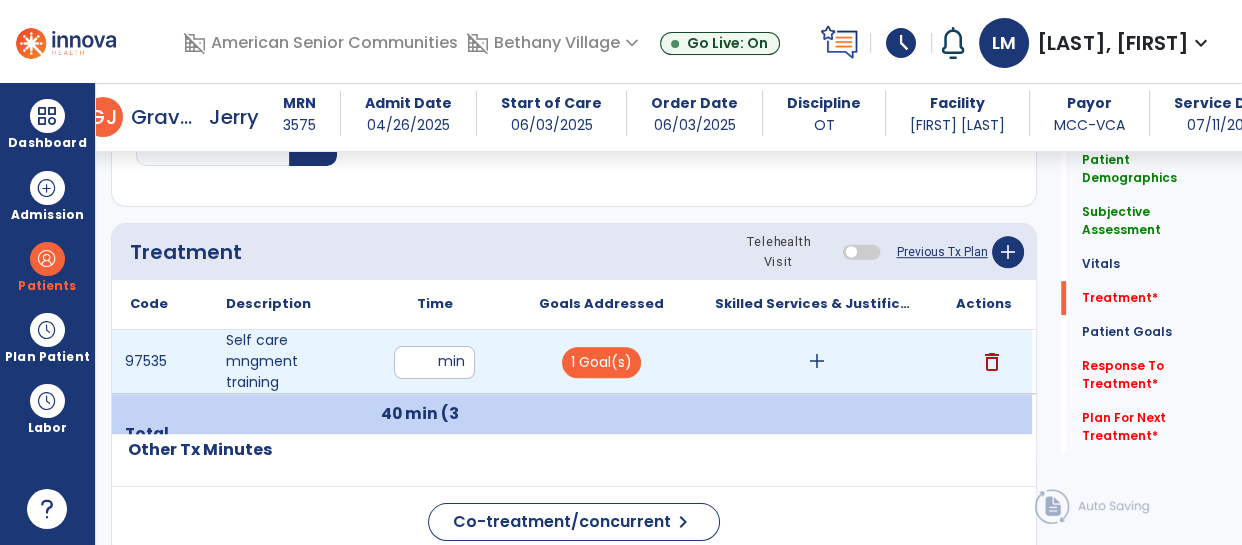 click on "delete" at bounding box center (992, 362) 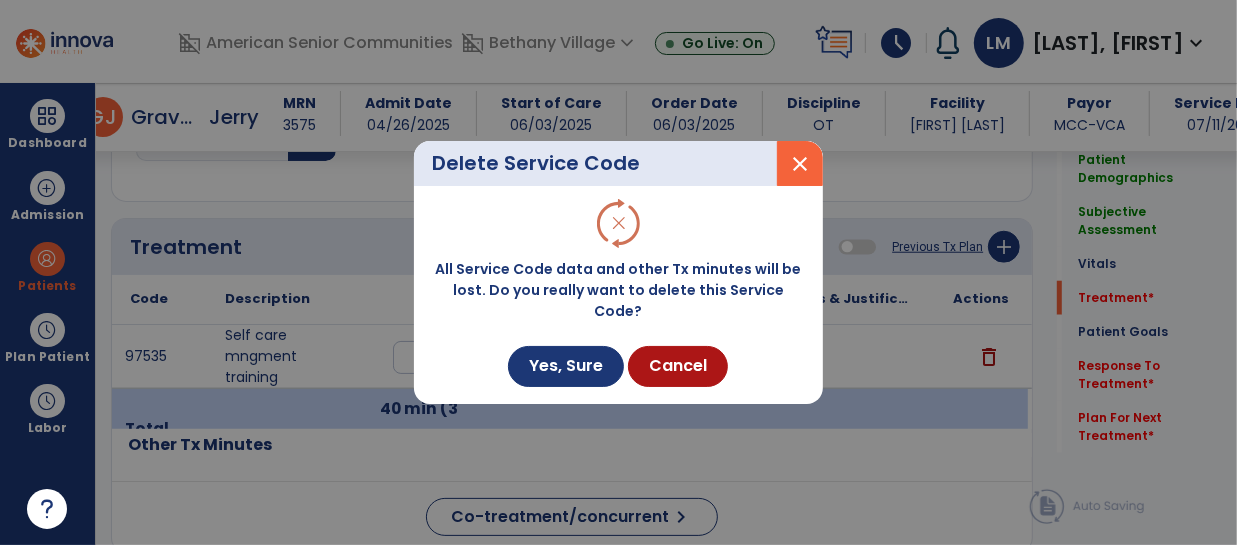 scroll, scrollTop: 1106, scrollLeft: 0, axis: vertical 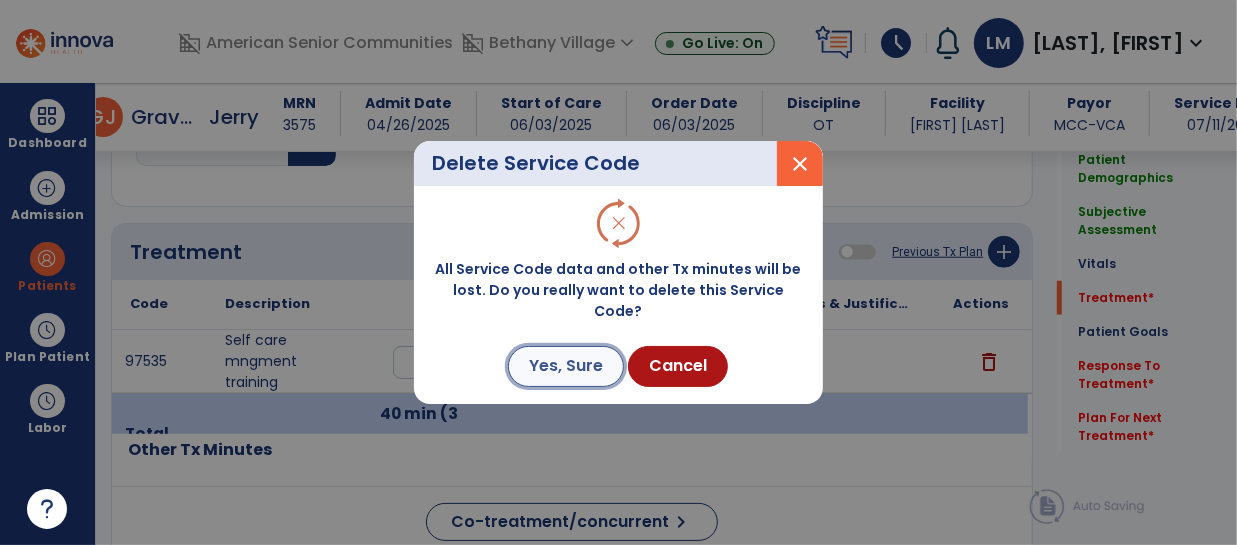 click on "Yes, Sure" at bounding box center [566, 366] 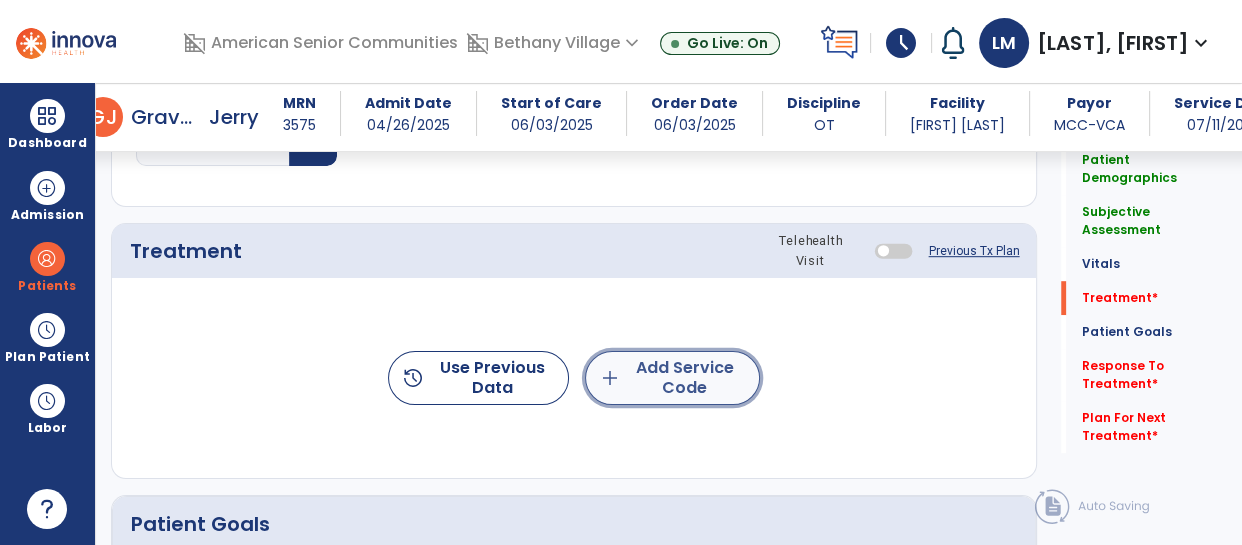 click on "add  Add Service Code" 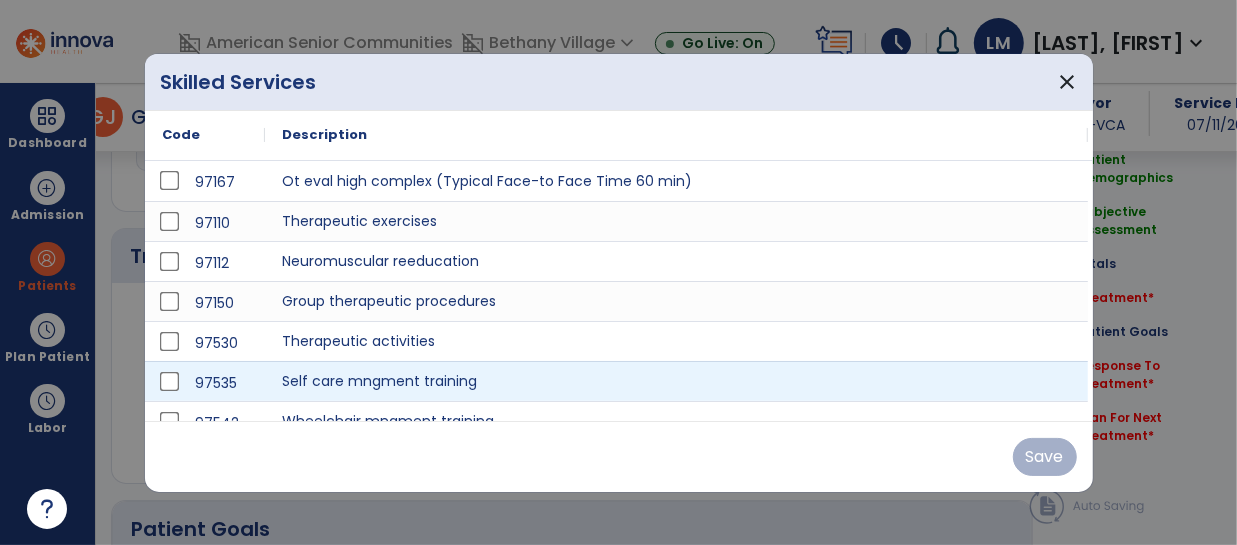 scroll, scrollTop: 1106, scrollLeft: 0, axis: vertical 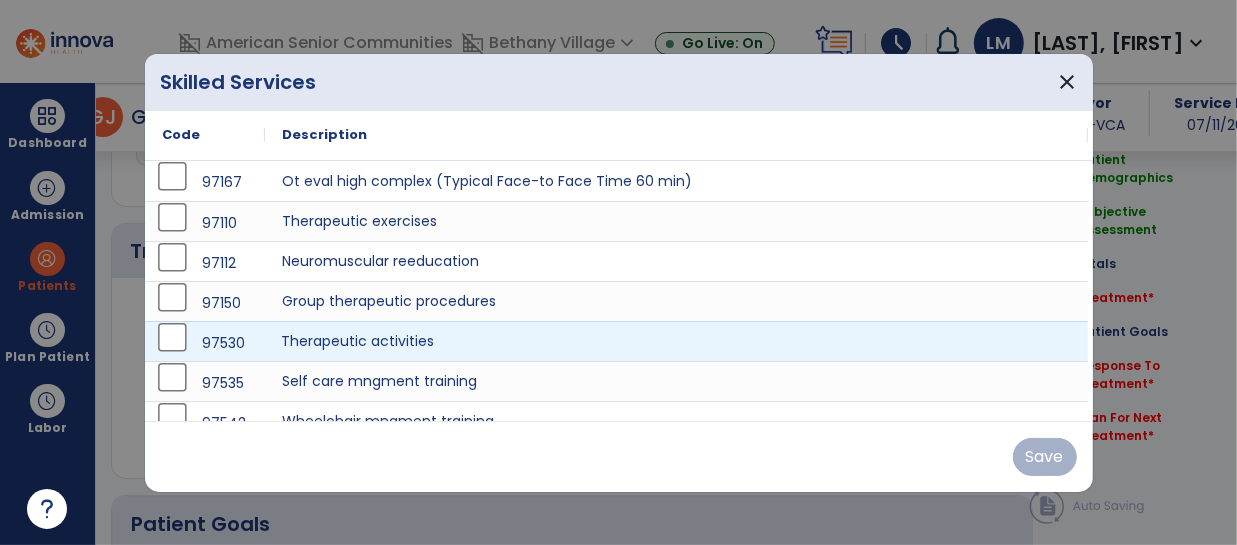 click on "Therapeutic activities" at bounding box center [676, 341] 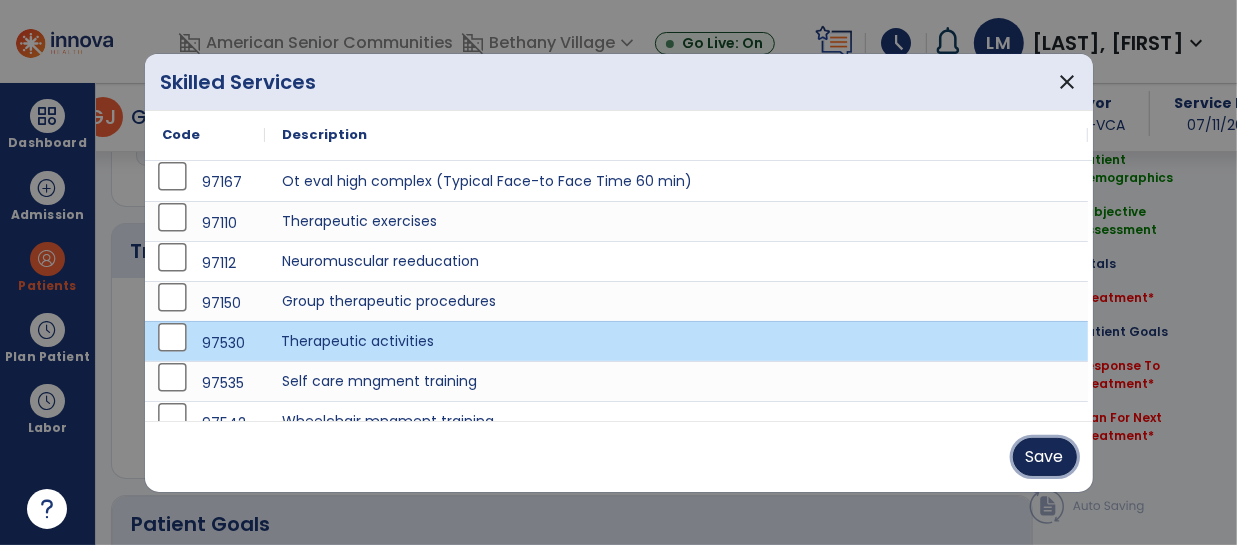 click on "Save" at bounding box center (1045, 457) 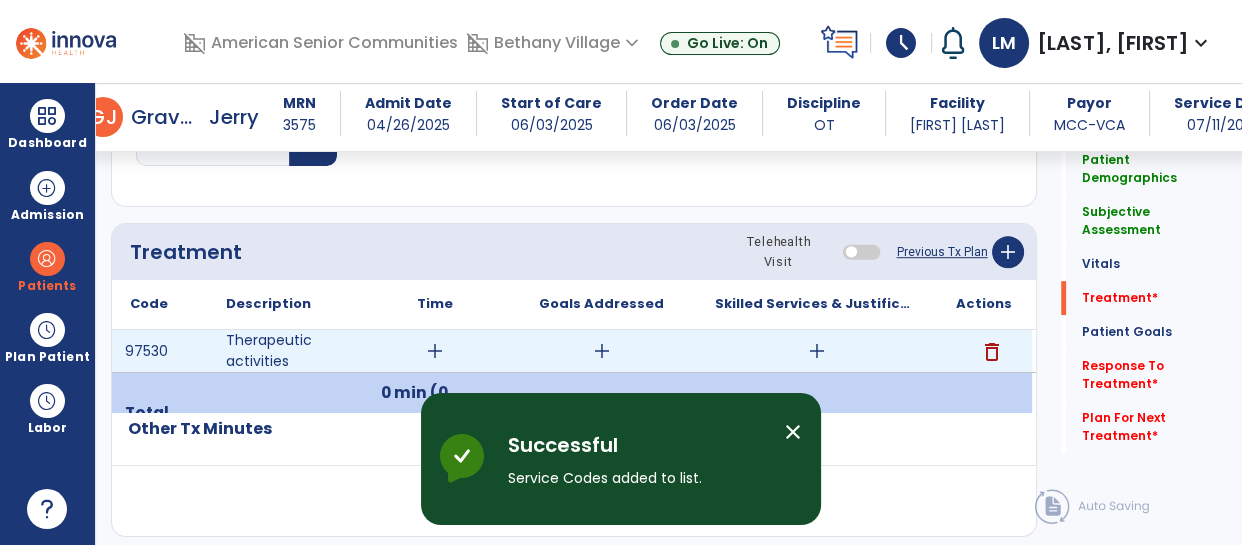 click on "add" at bounding box center [435, 351] 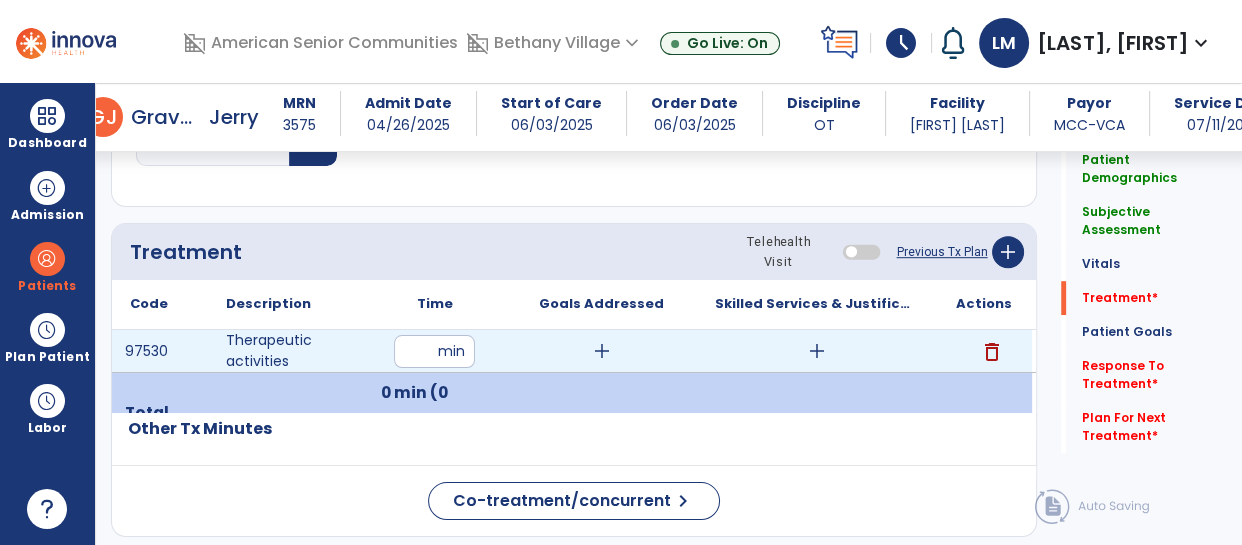 type on "**" 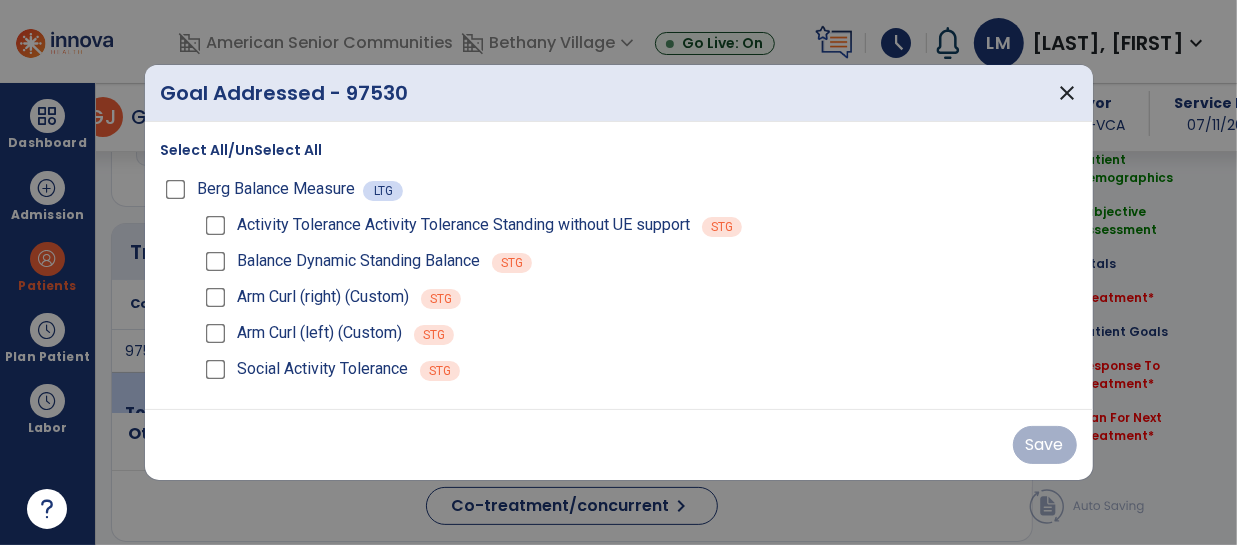 scroll, scrollTop: 1106, scrollLeft: 0, axis: vertical 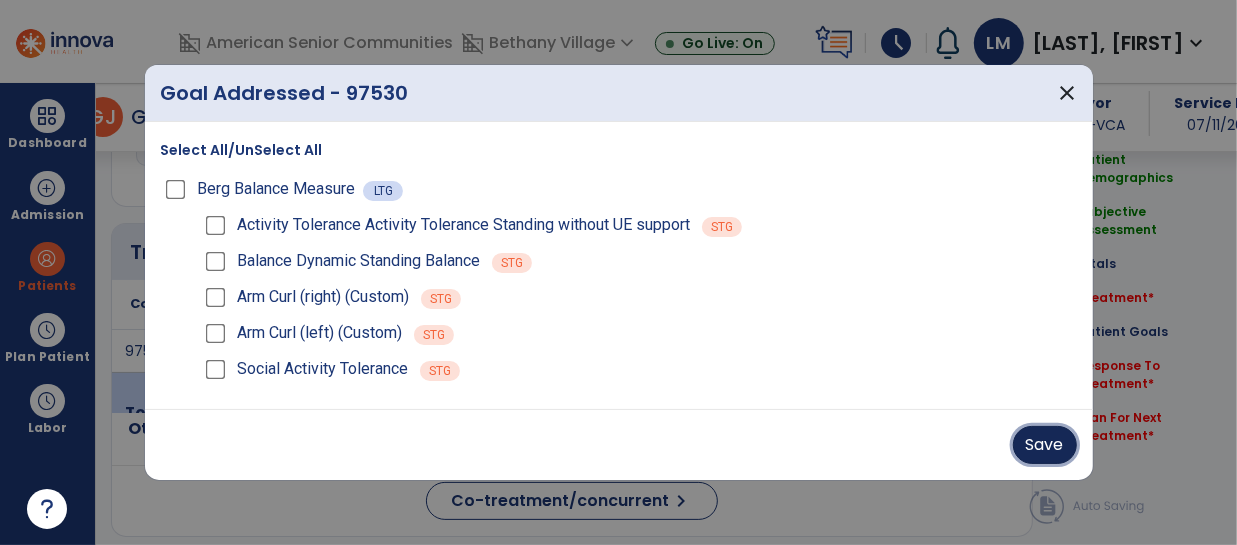 click on "Save" at bounding box center (1045, 445) 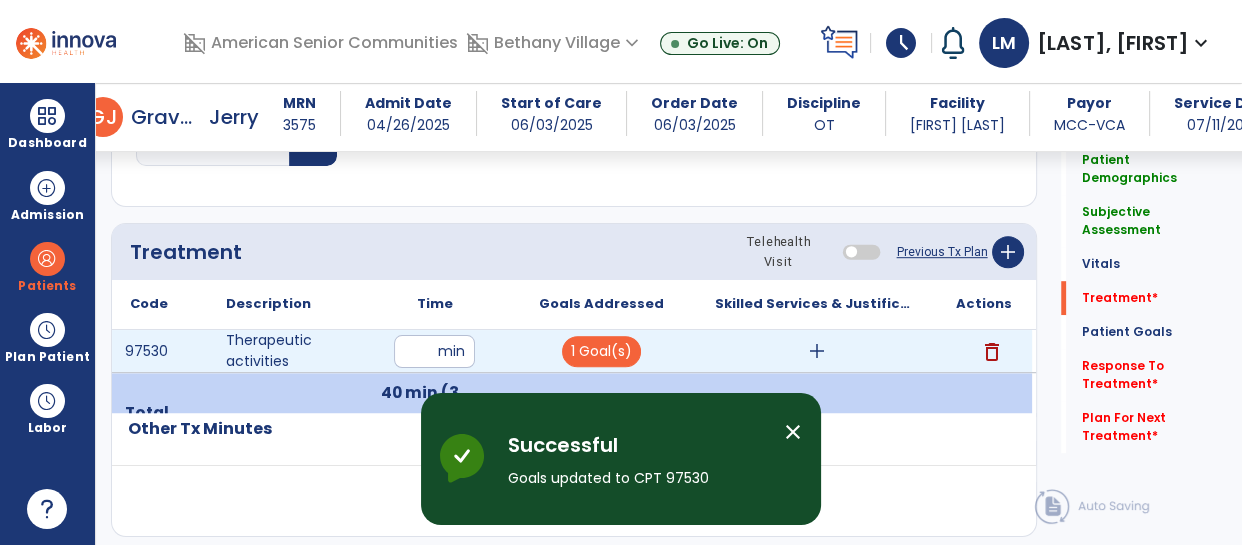 click on "add" at bounding box center (817, 351) 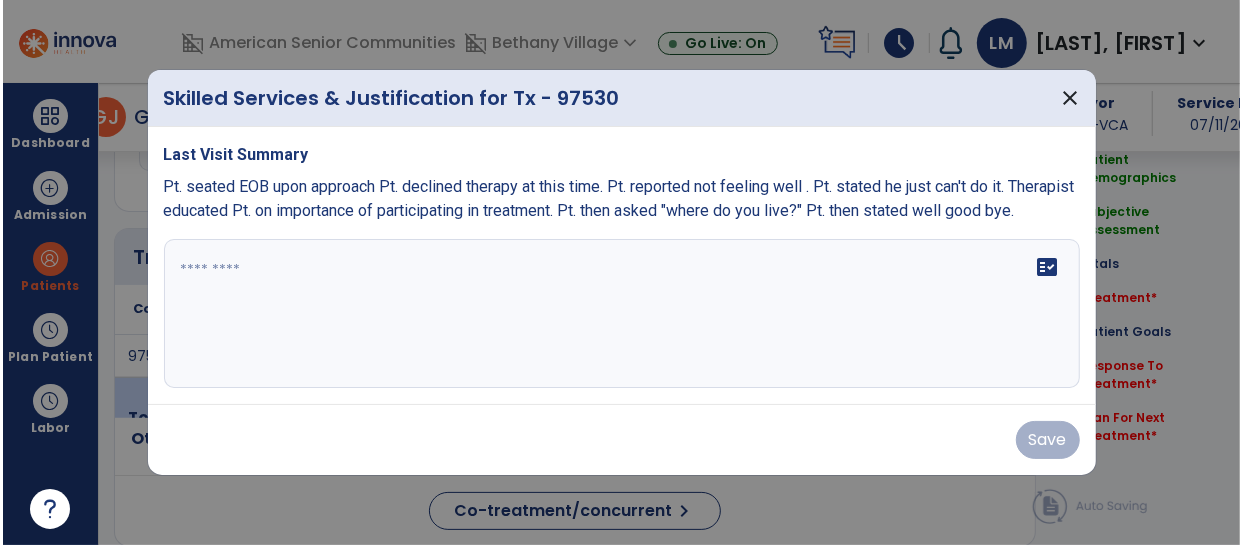 scroll, scrollTop: 1106, scrollLeft: 0, axis: vertical 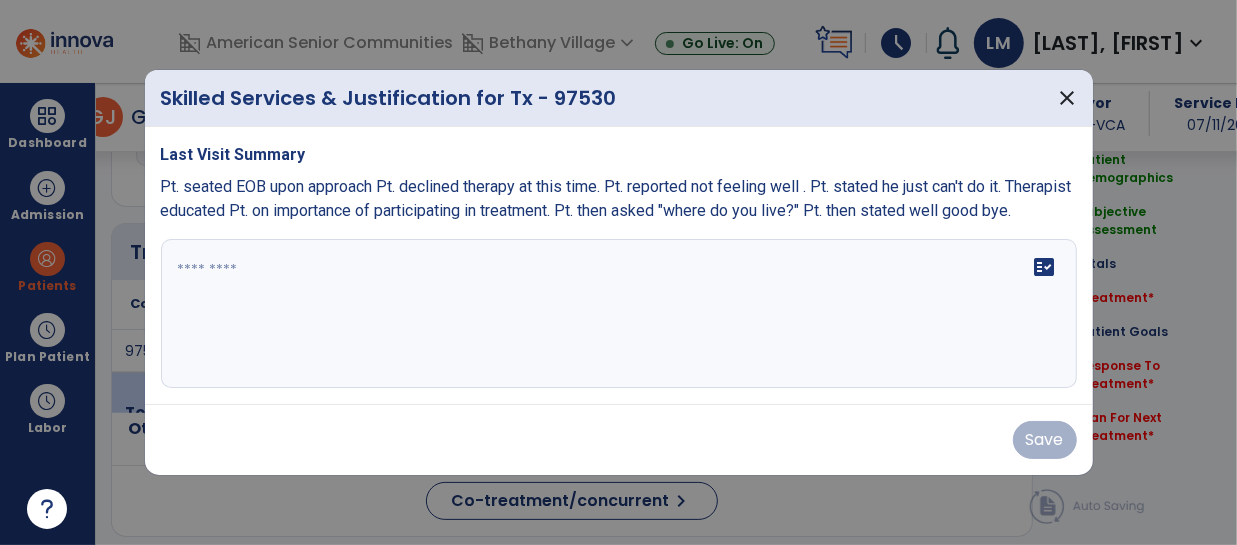 click on "fact_check" at bounding box center (619, 314) 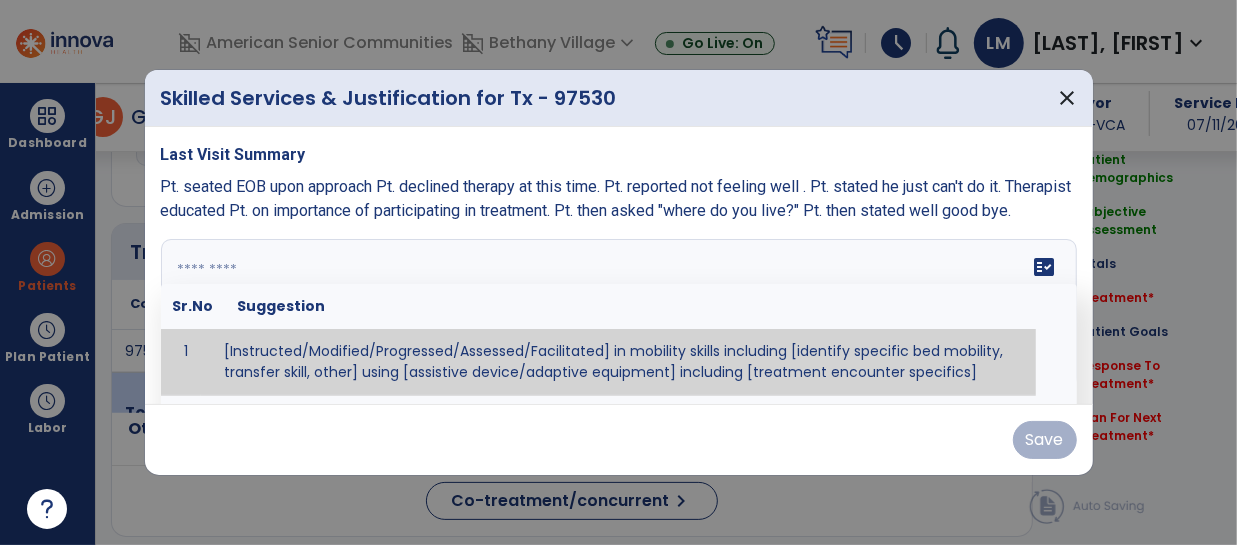 type on "*" 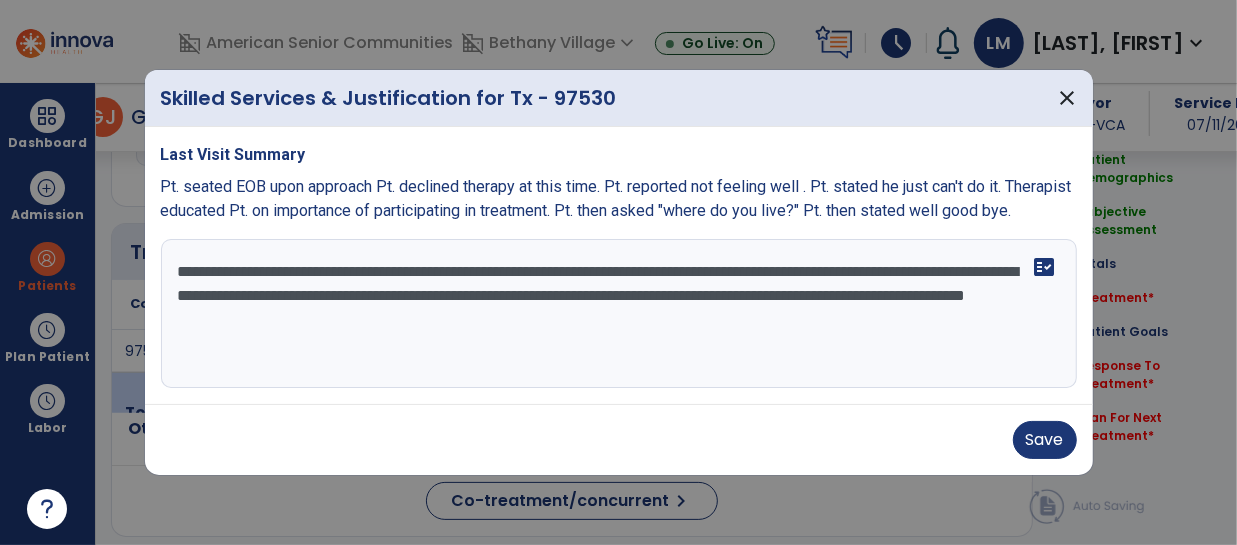 click on "**********" at bounding box center [619, 314] 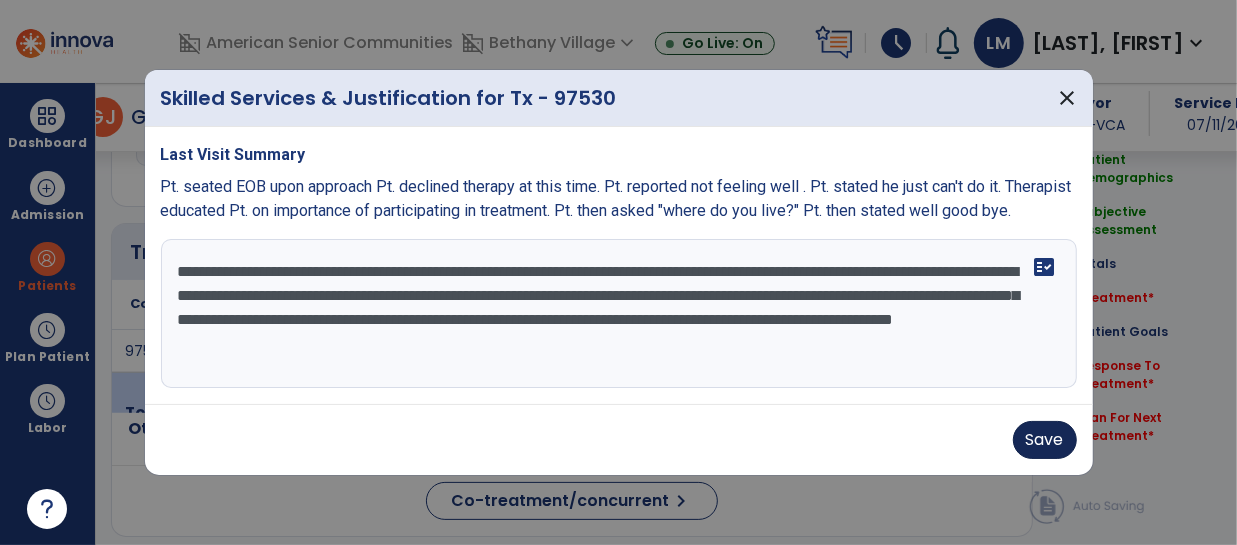 type on "**********" 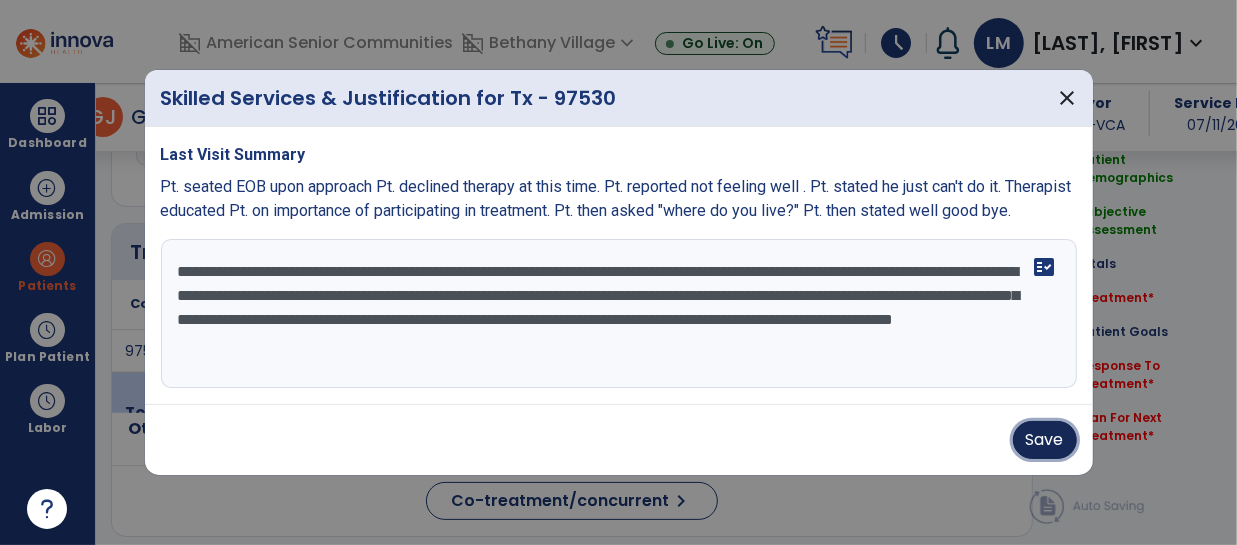 click on "Save" at bounding box center [1045, 440] 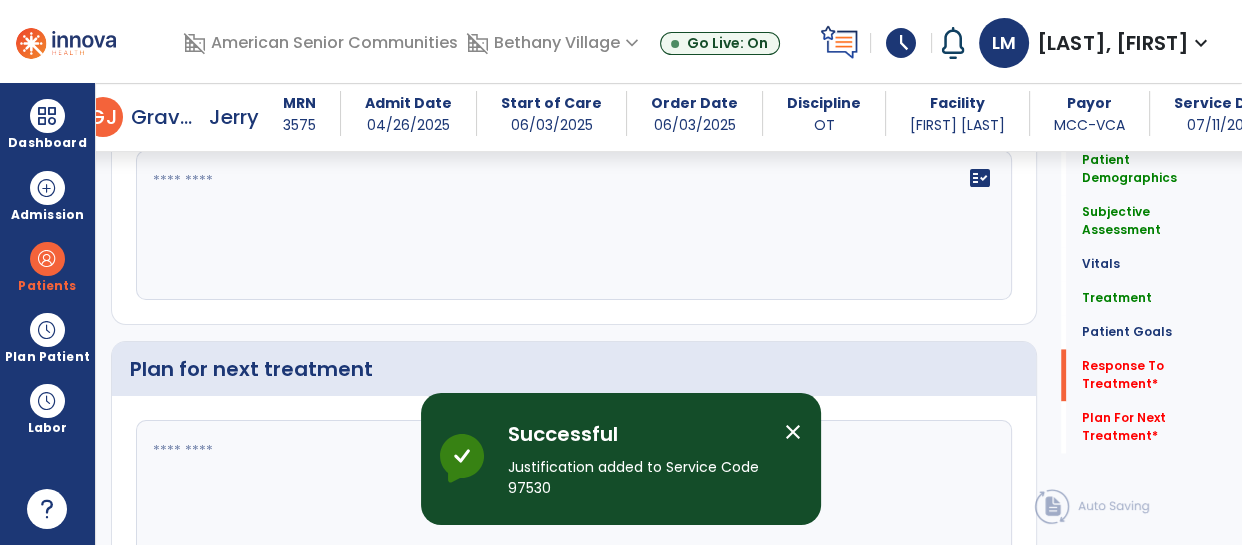 scroll, scrollTop: 2582, scrollLeft: 0, axis: vertical 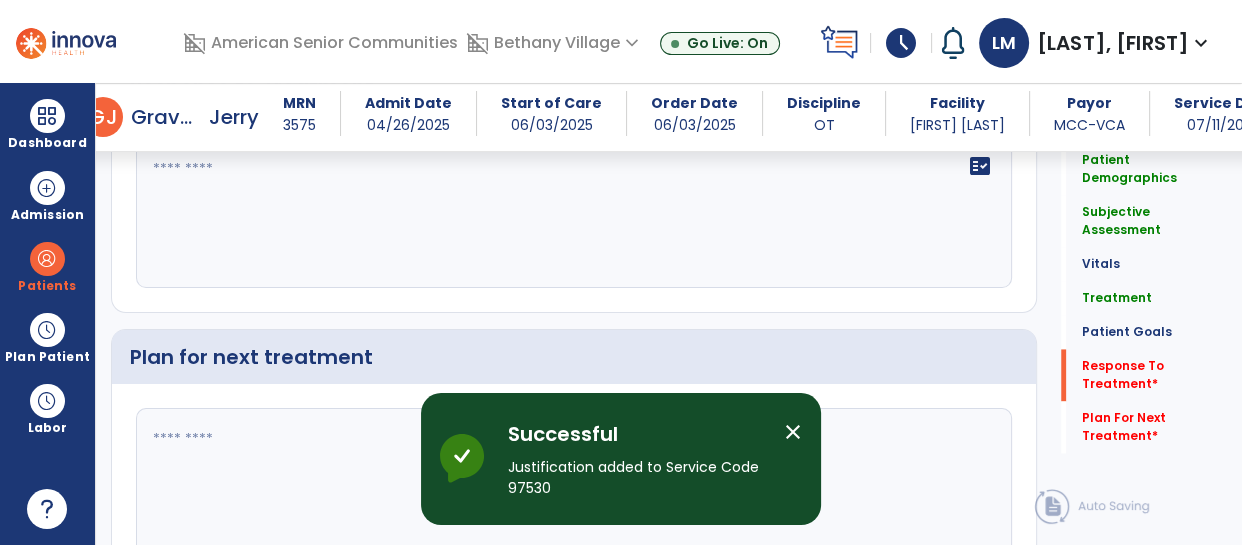 click on "fact_check" 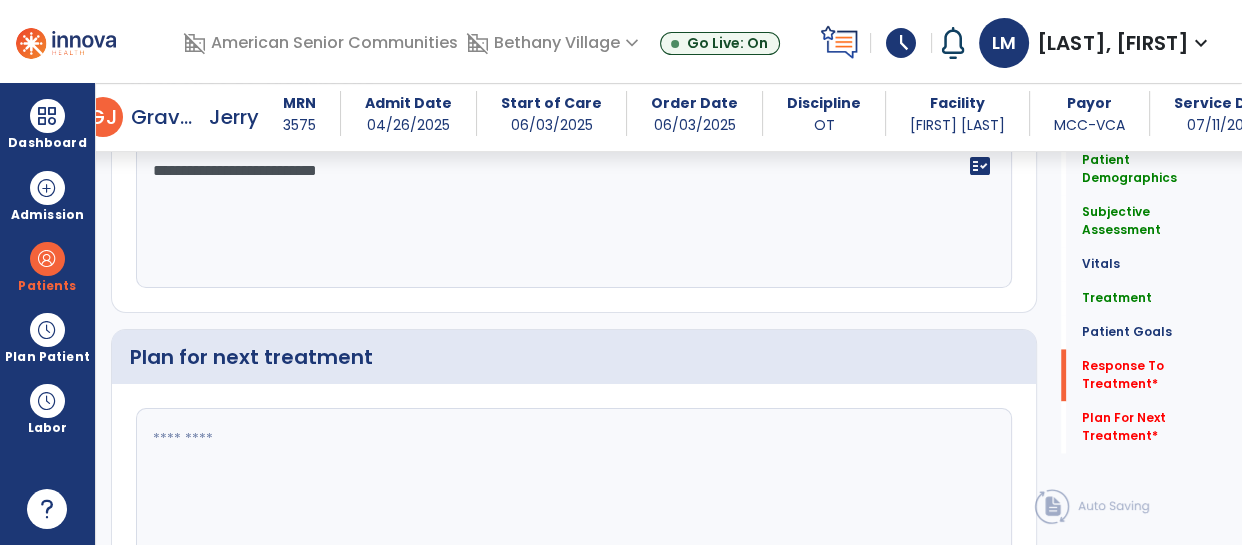 type on "**********" 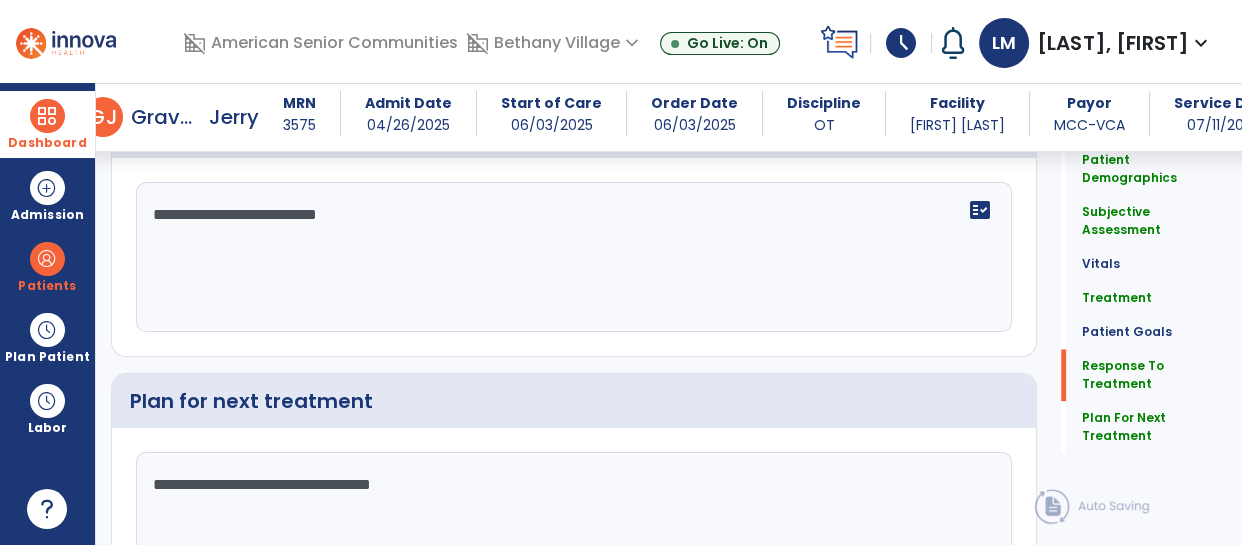 scroll, scrollTop: 2582, scrollLeft: 0, axis: vertical 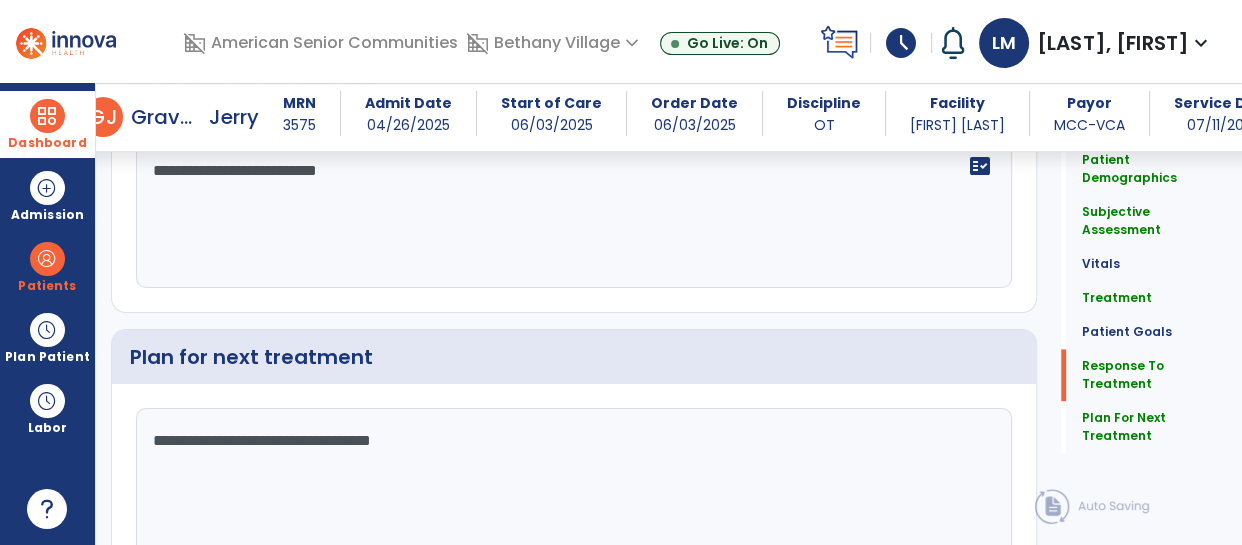 type on "**********" 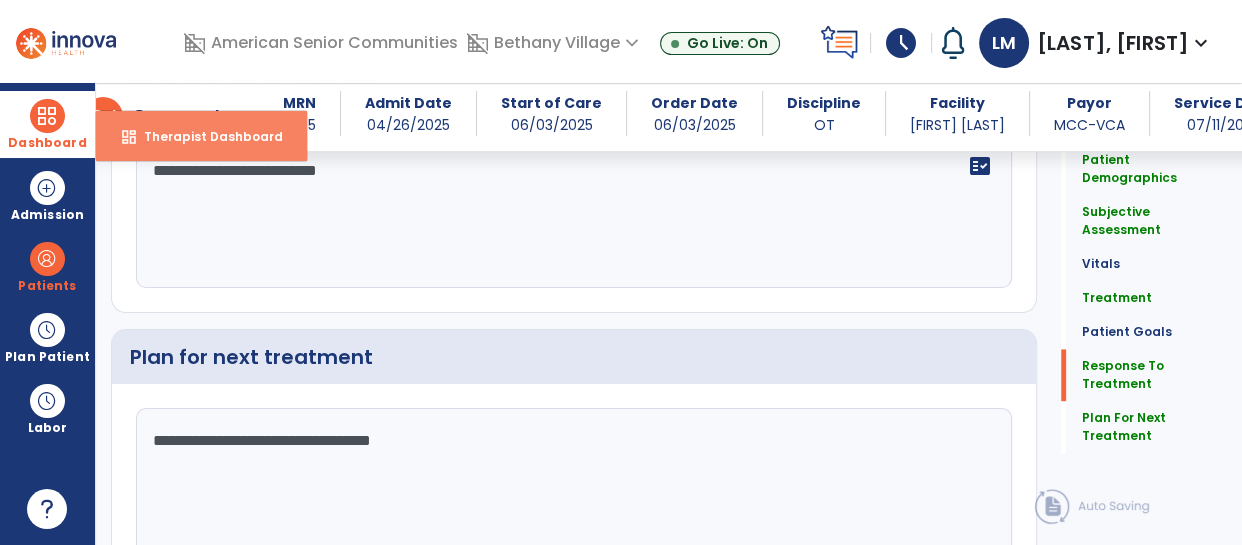 click on "Therapist Dashboard" at bounding box center (205, 136) 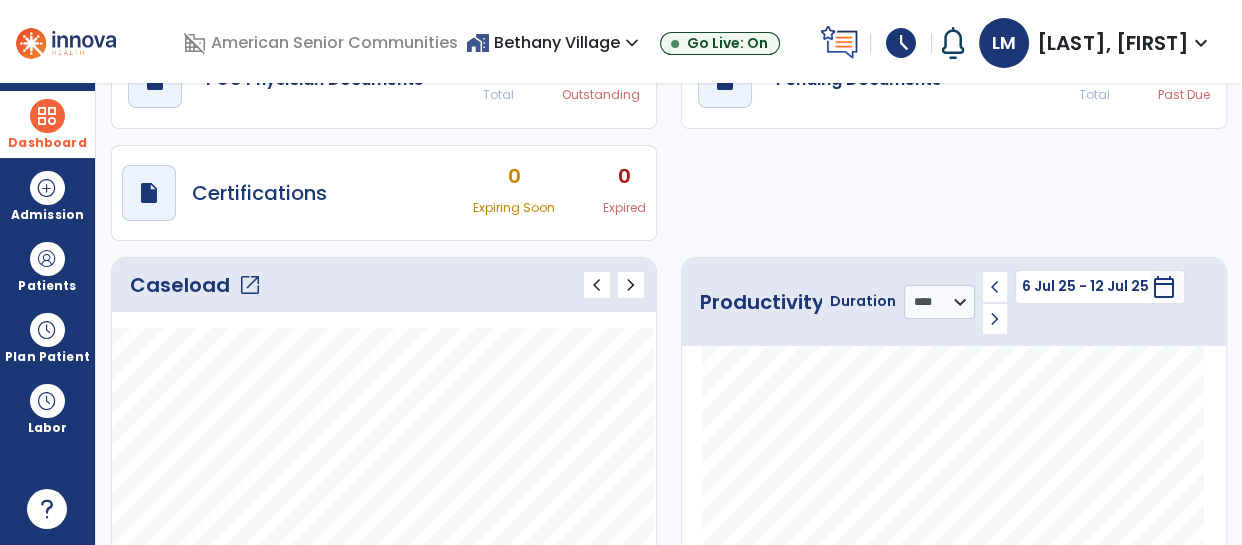 scroll, scrollTop: 107, scrollLeft: 0, axis: vertical 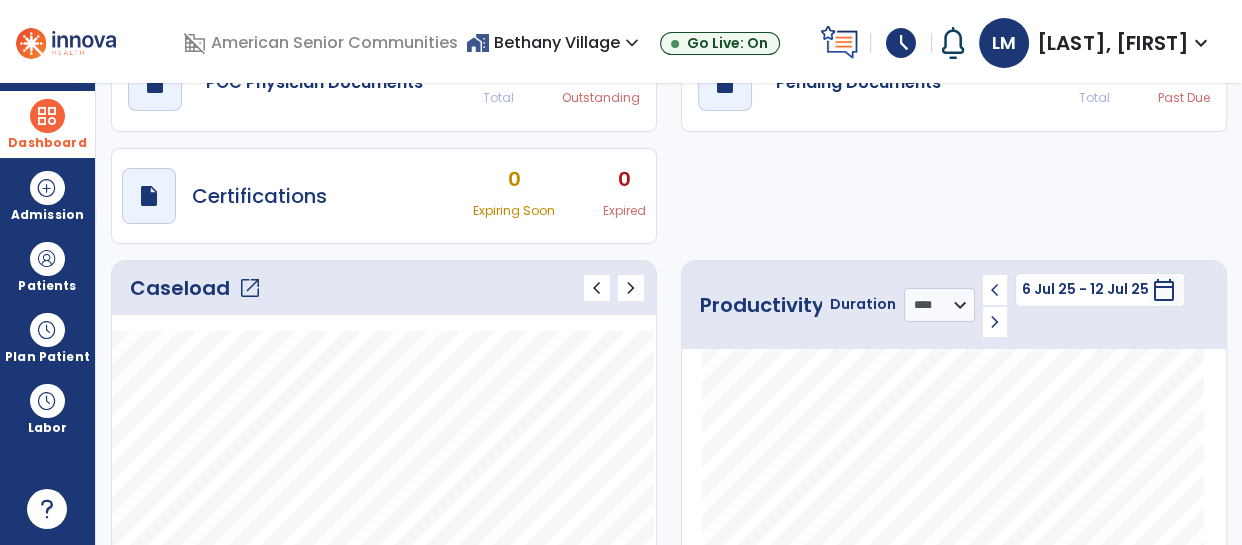 click on "Caseload   open_in_new" 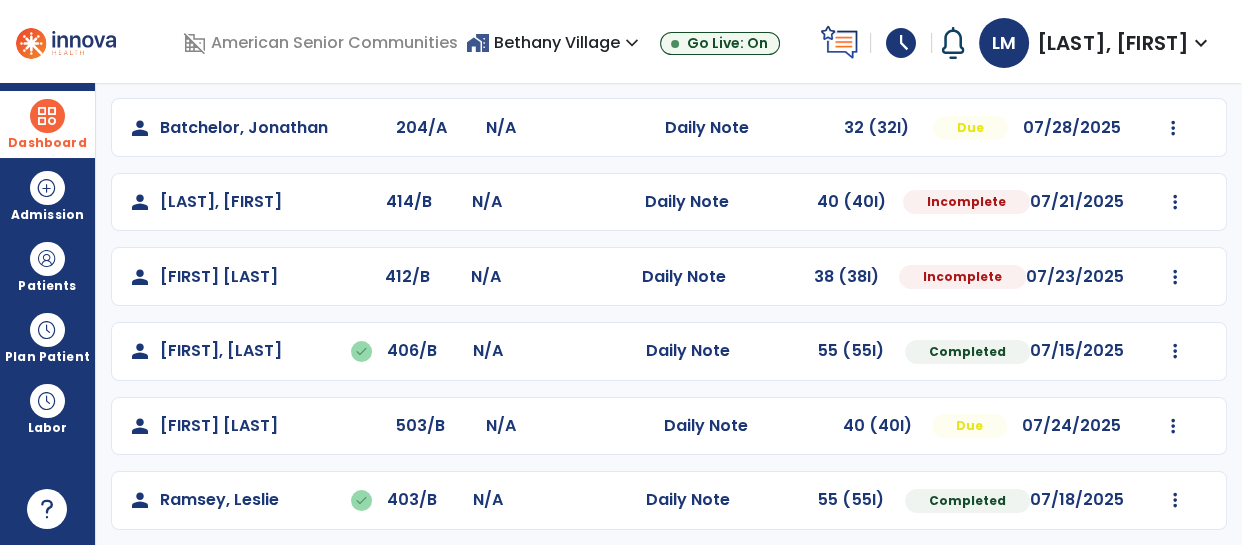 scroll, scrollTop: 257, scrollLeft: 0, axis: vertical 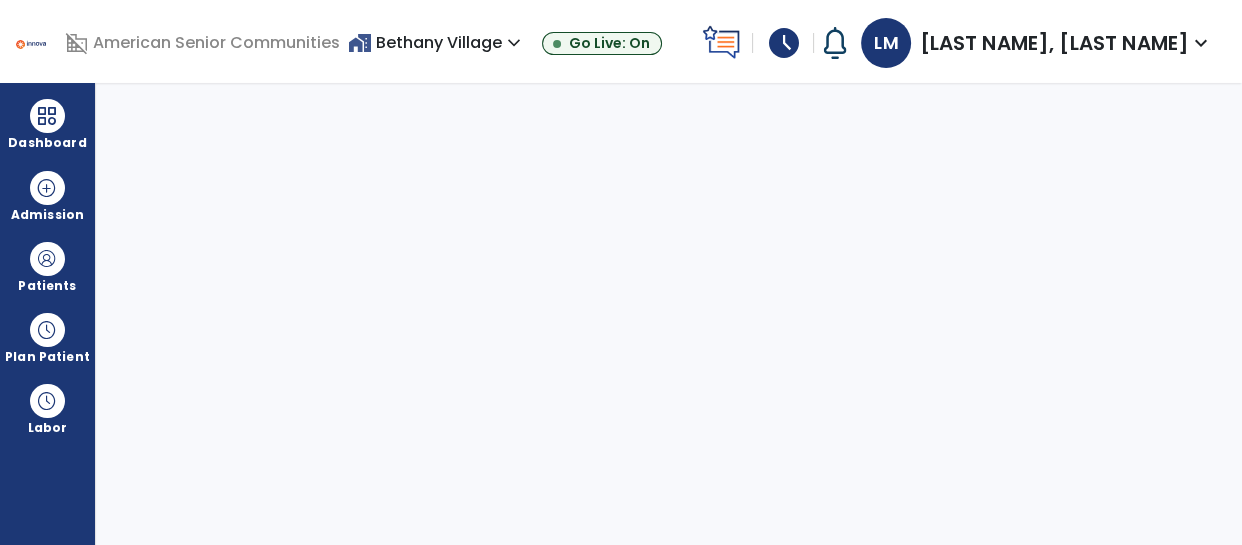 select on "****" 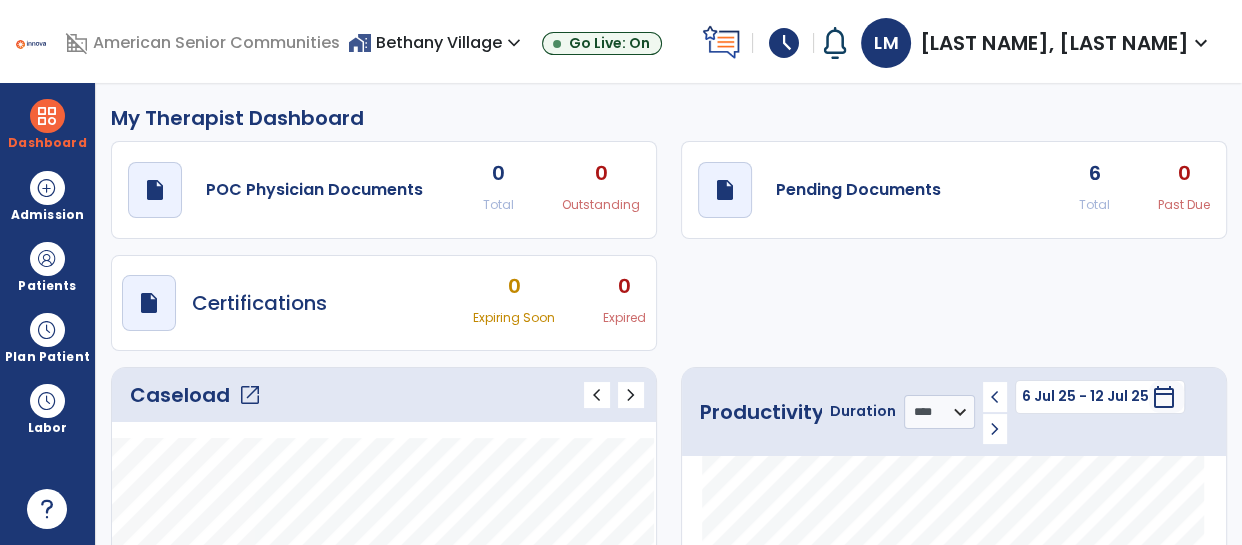 click on "Caseload   open_in_new" 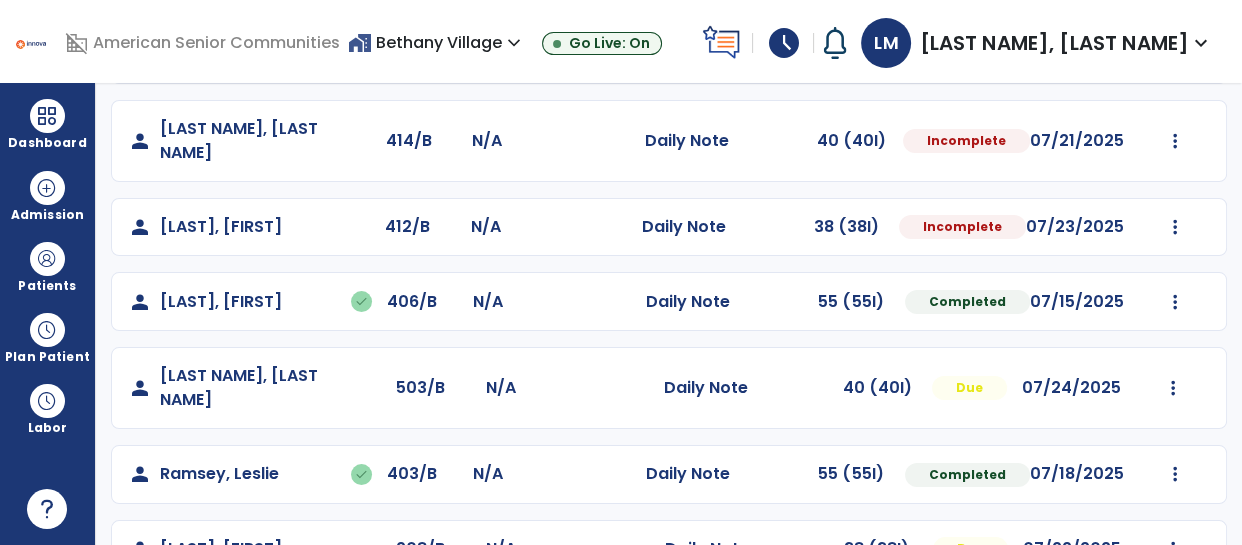 scroll, scrollTop: 418, scrollLeft: 0, axis: vertical 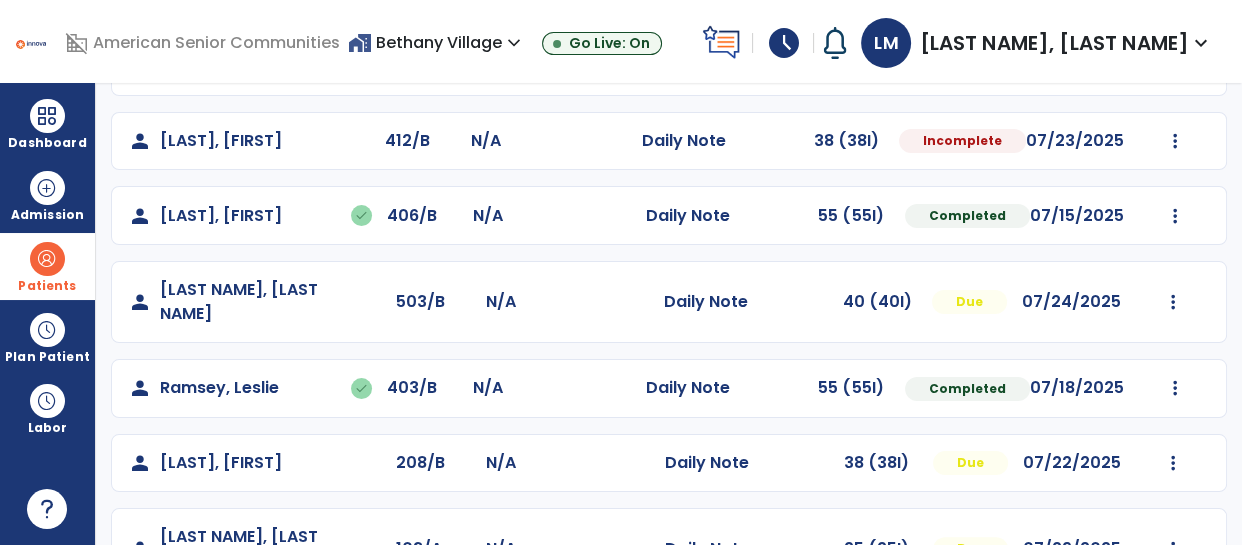click on "Patients" at bounding box center (47, 286) 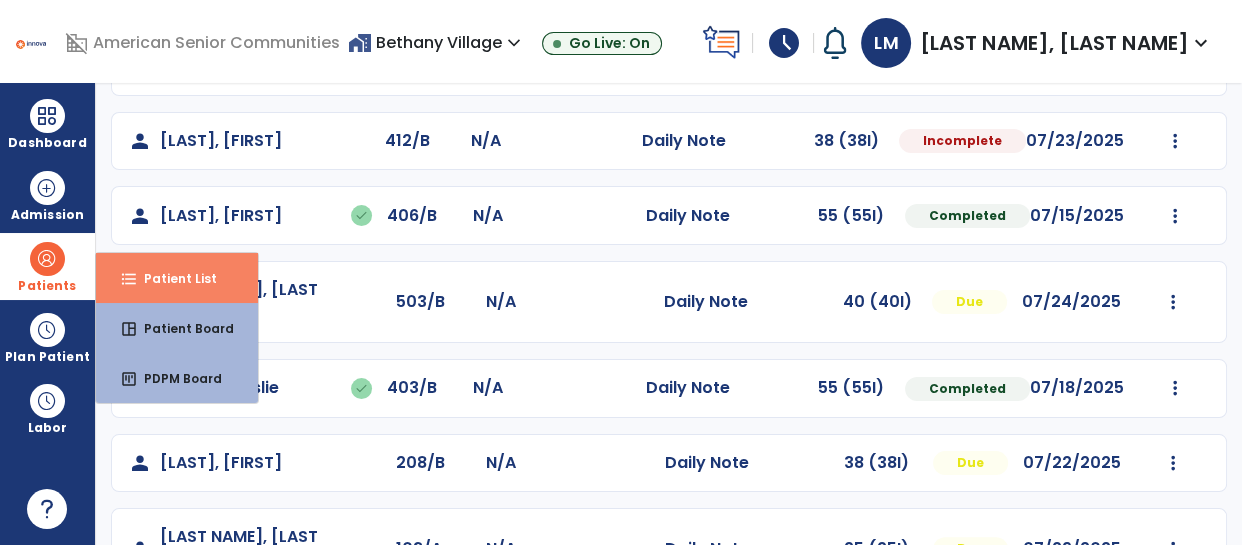 click on "format_list_bulleted" at bounding box center (129, 279) 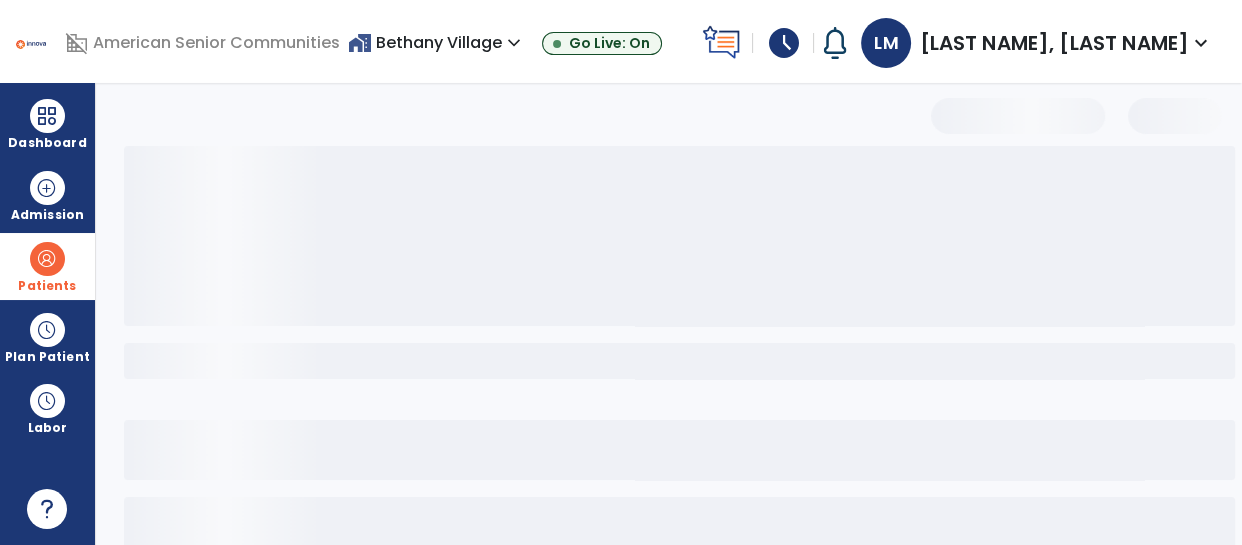 scroll, scrollTop: 0, scrollLeft: 0, axis: both 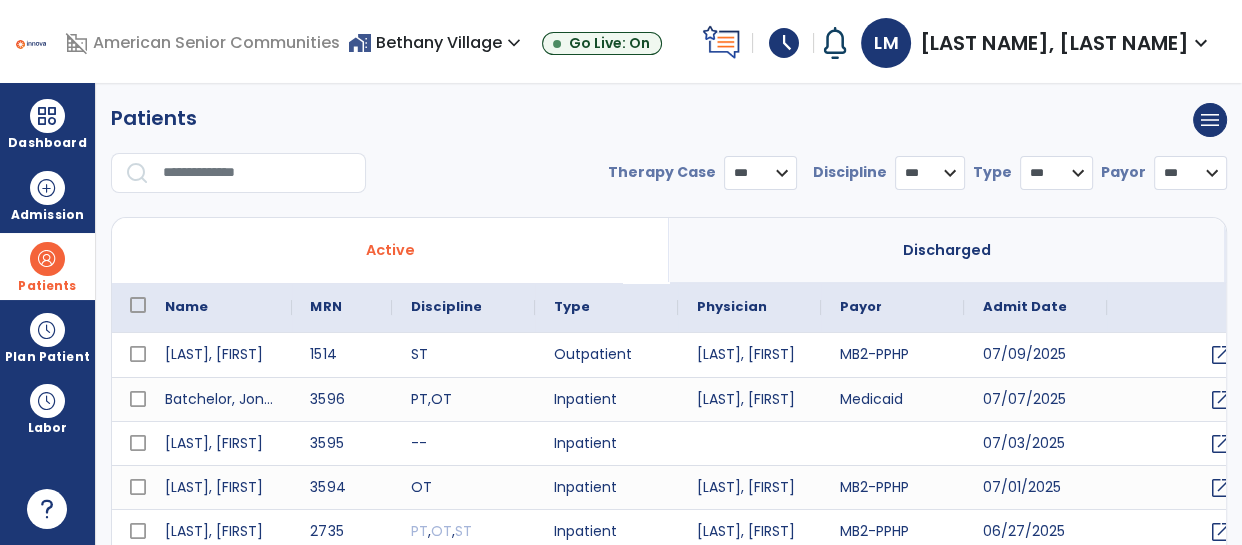 select on "***" 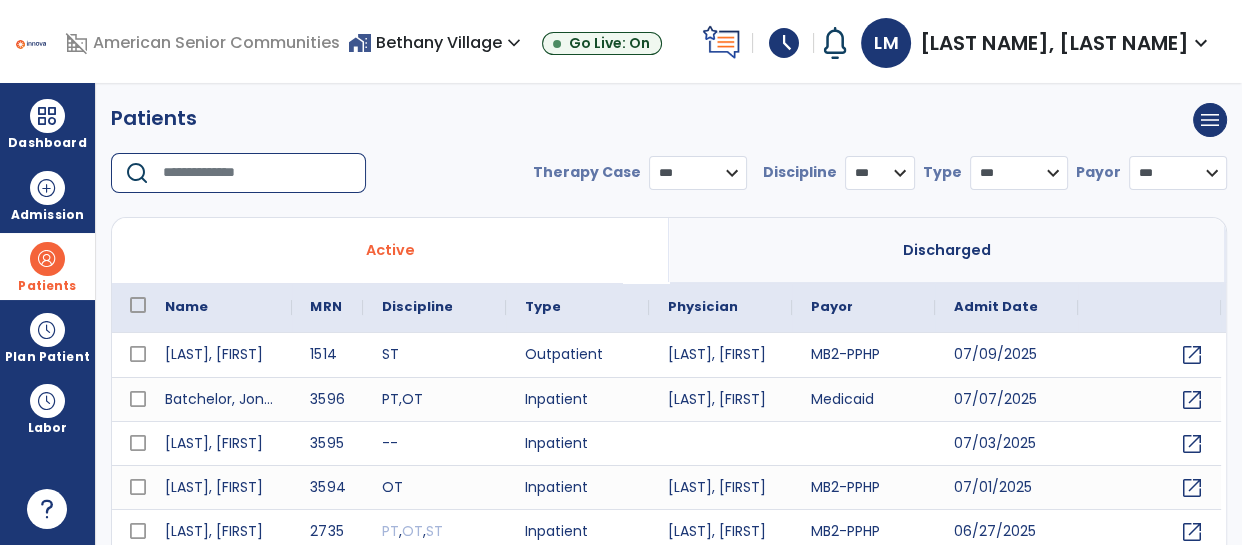 click at bounding box center [257, 173] 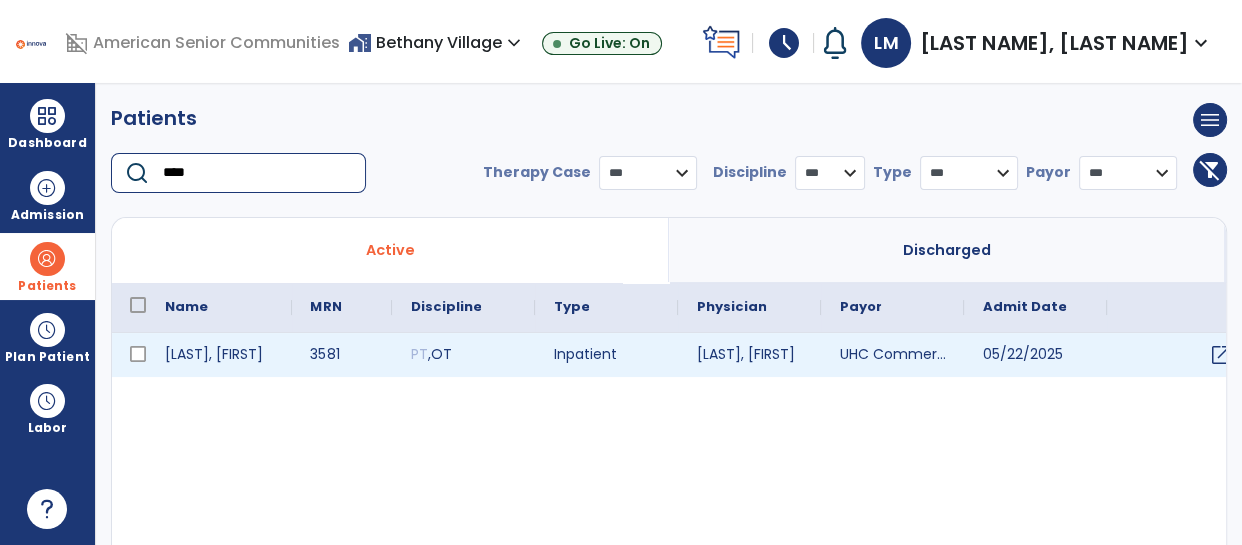 type on "****" 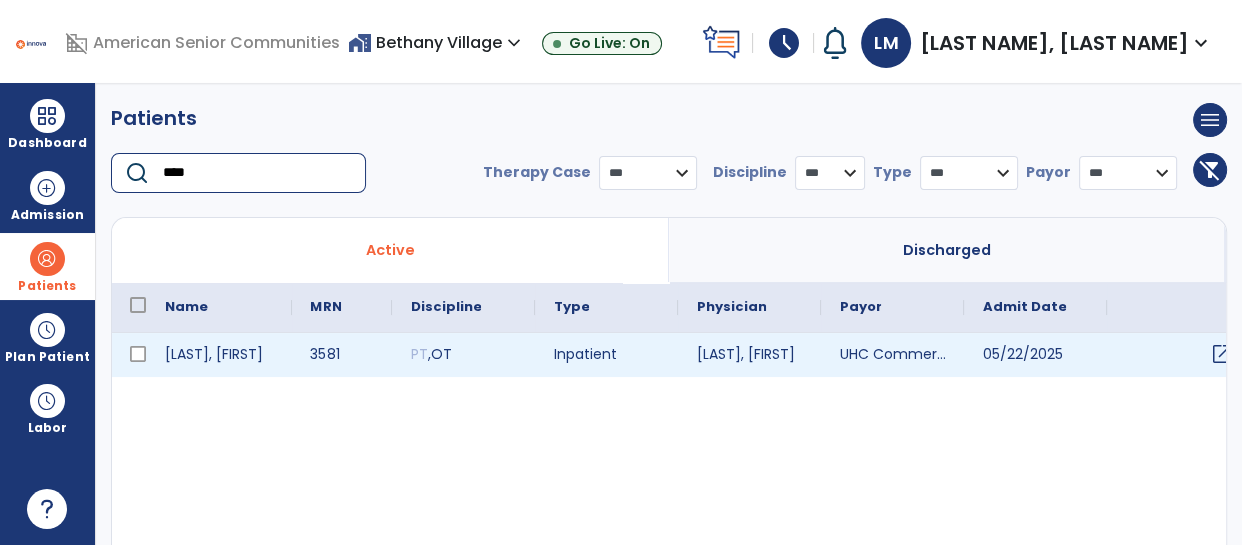 click on "open_in_new" at bounding box center [1221, 354] 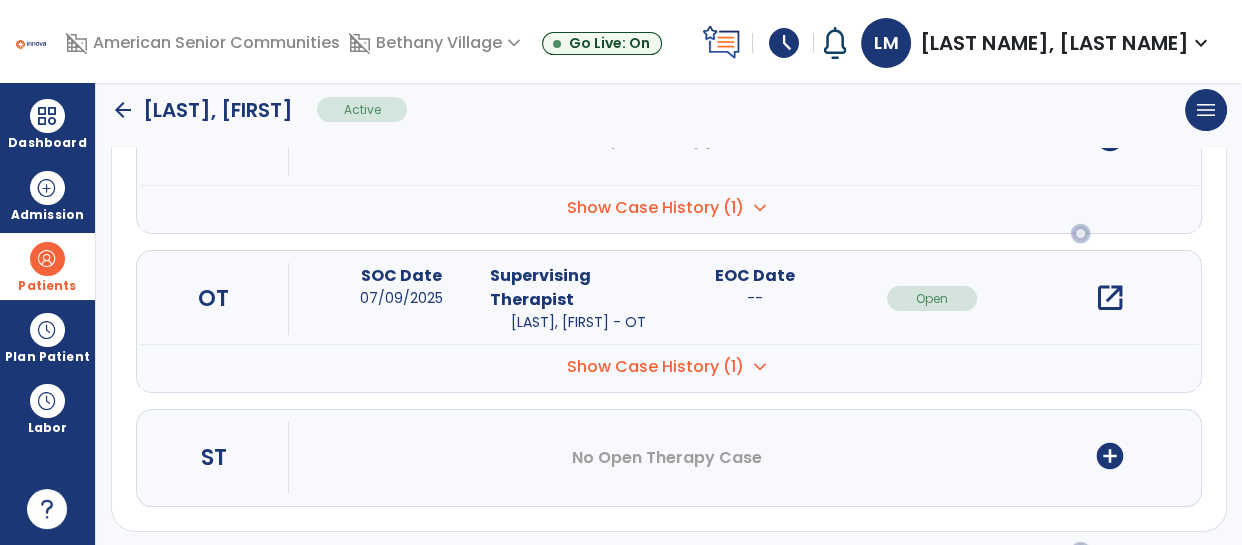 scroll, scrollTop: 304, scrollLeft: 0, axis: vertical 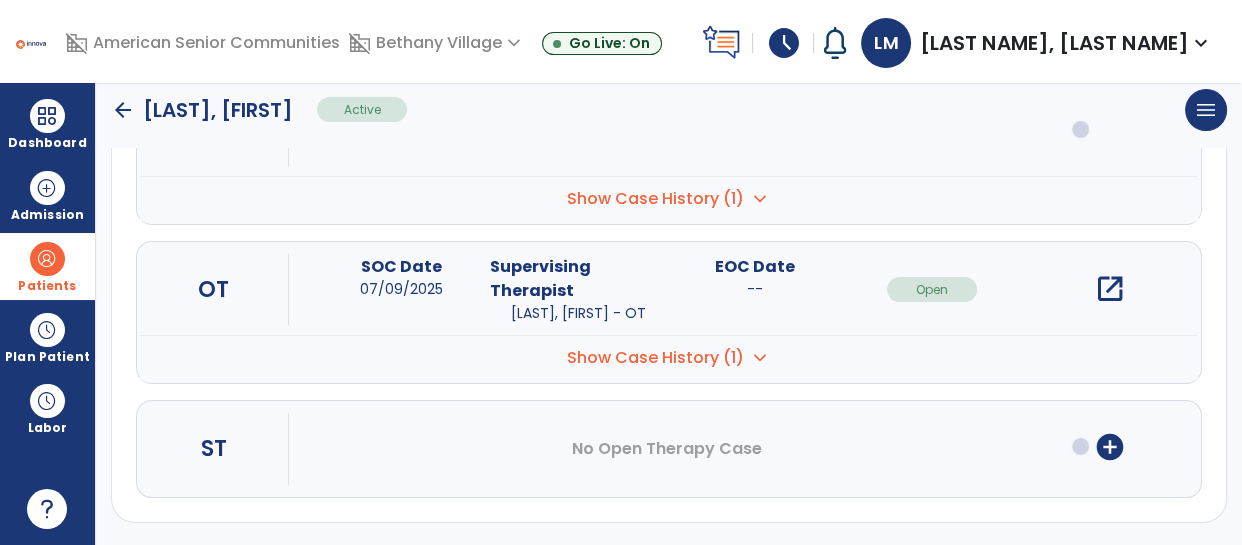 click on "open_in_new" at bounding box center [1109, 289] 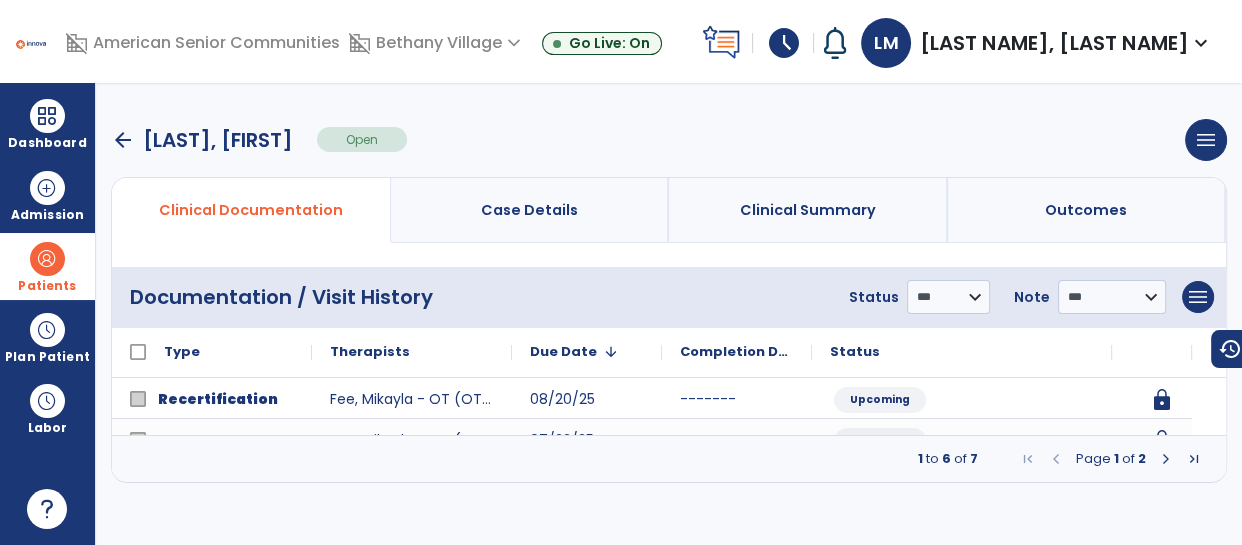 scroll, scrollTop: 0, scrollLeft: 0, axis: both 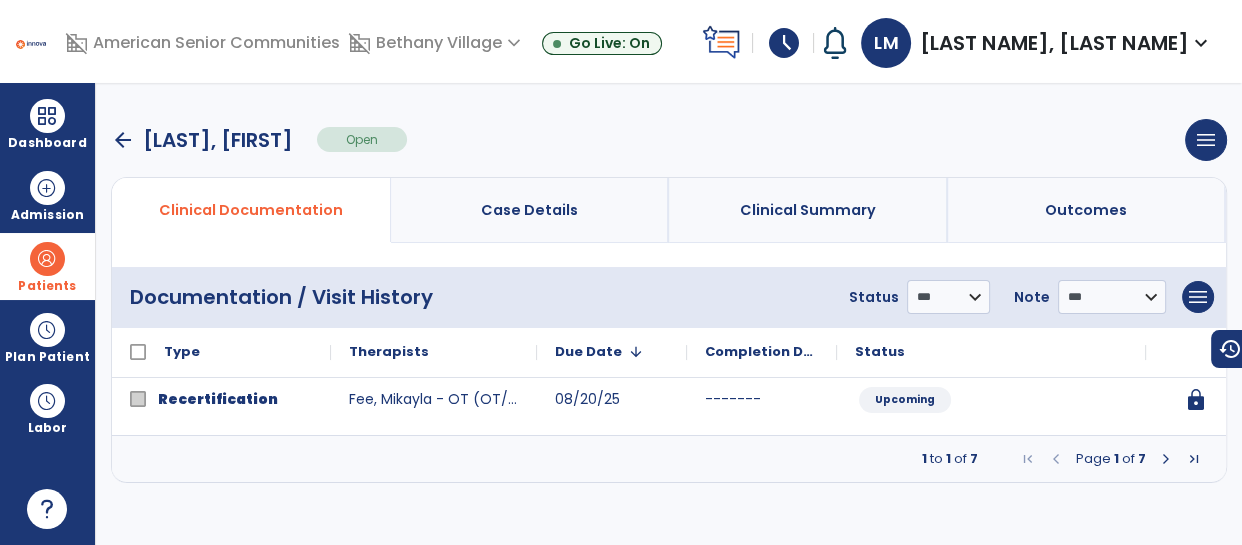 click at bounding box center (1166, 459) 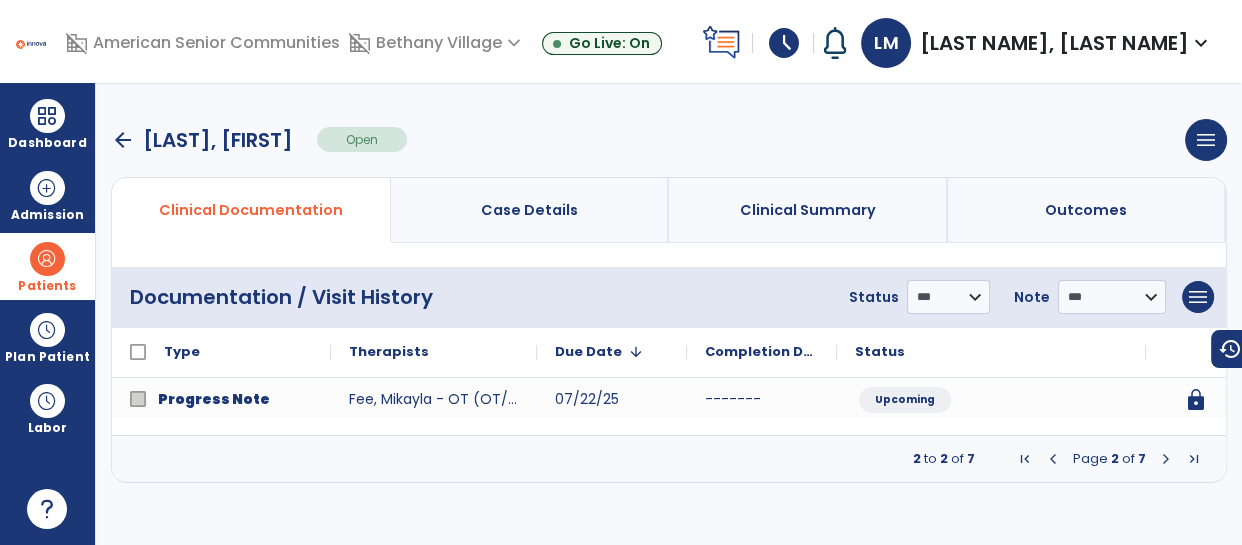 click at bounding box center [1166, 459] 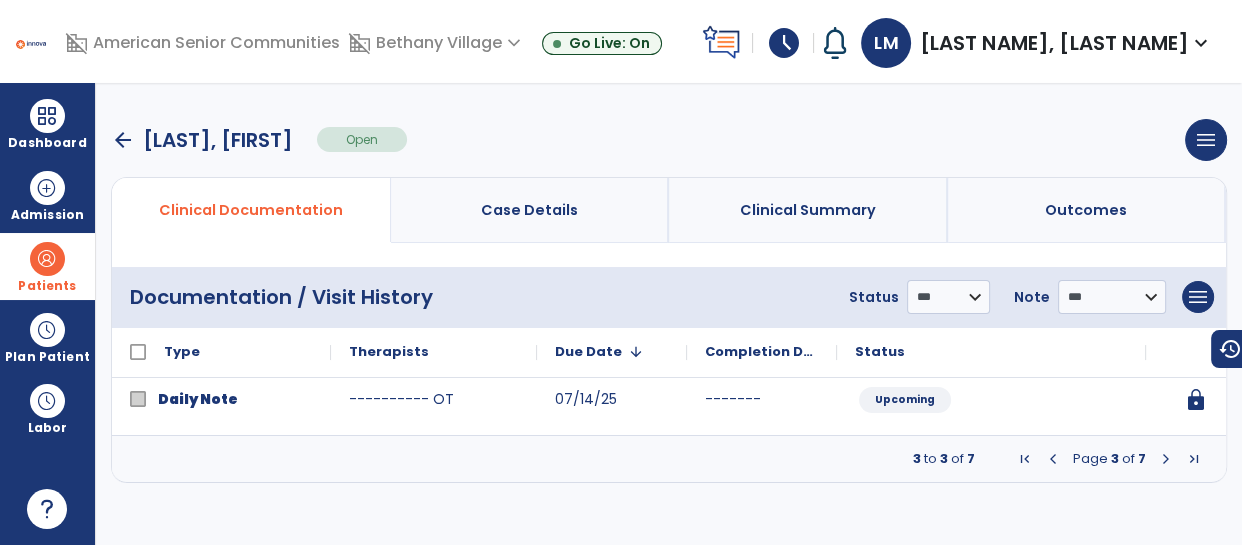 click at bounding box center (1166, 459) 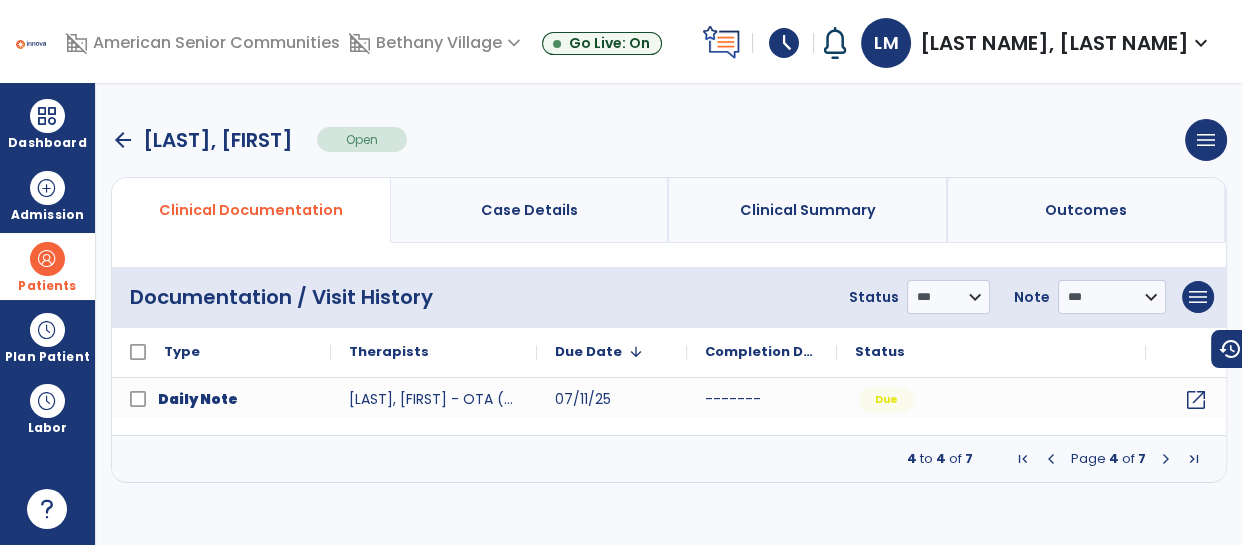 click at bounding box center (1166, 459) 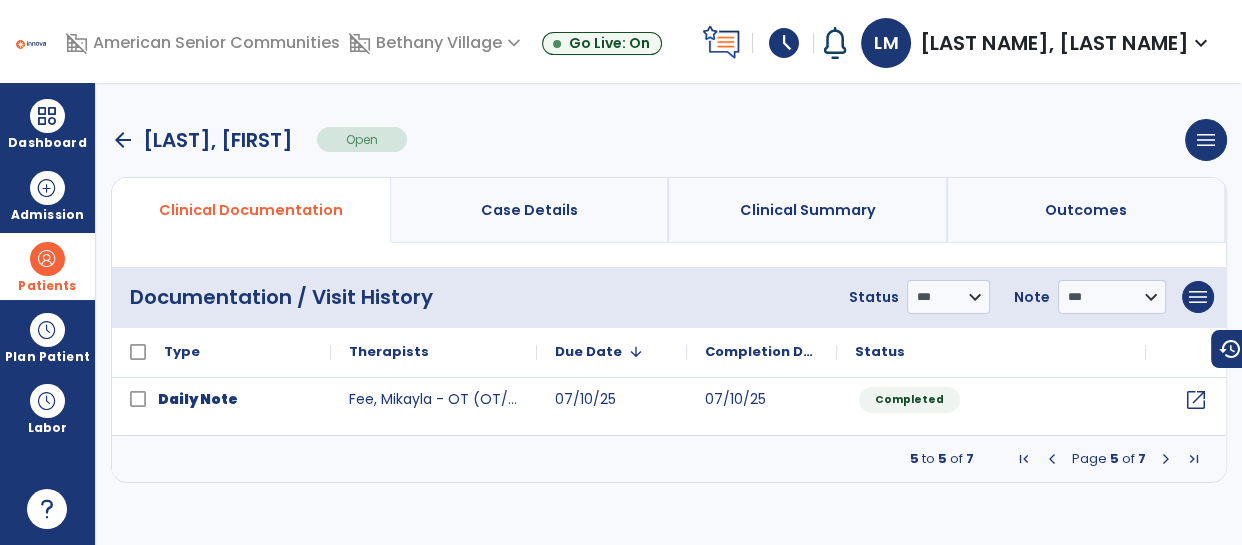 click at bounding box center (1166, 459) 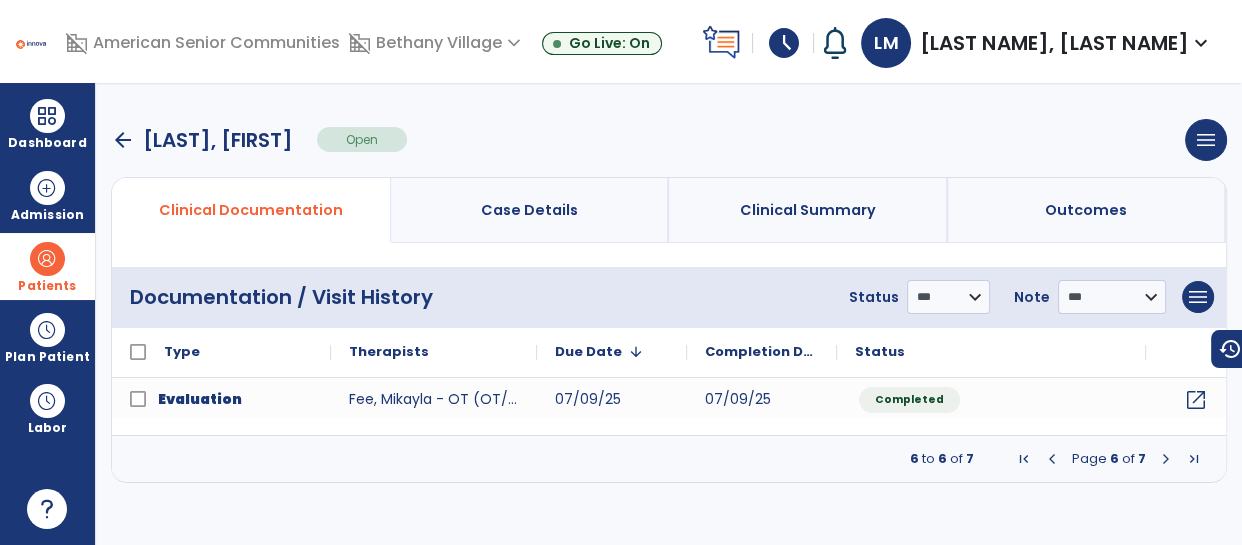 click at bounding box center [1052, 459] 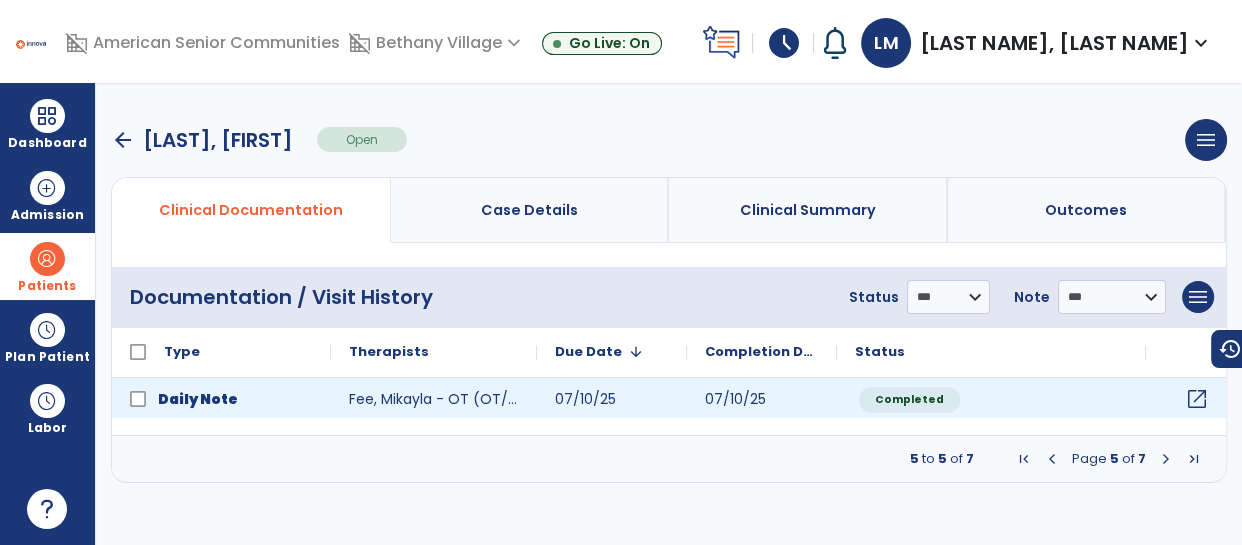 click on "open_in_new" 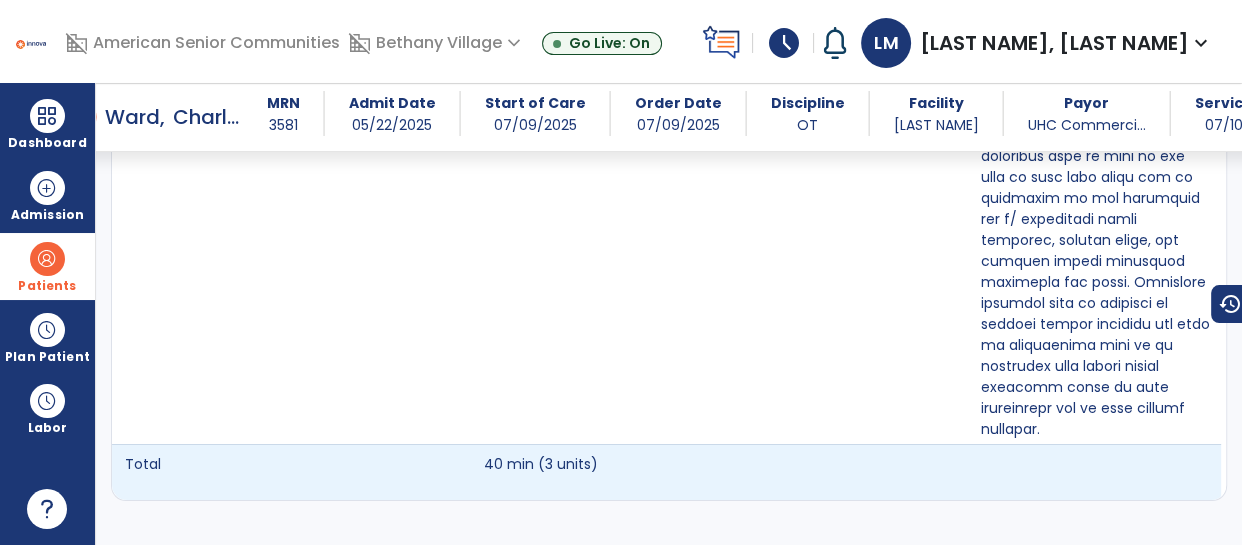 scroll, scrollTop: 1905, scrollLeft: 0, axis: vertical 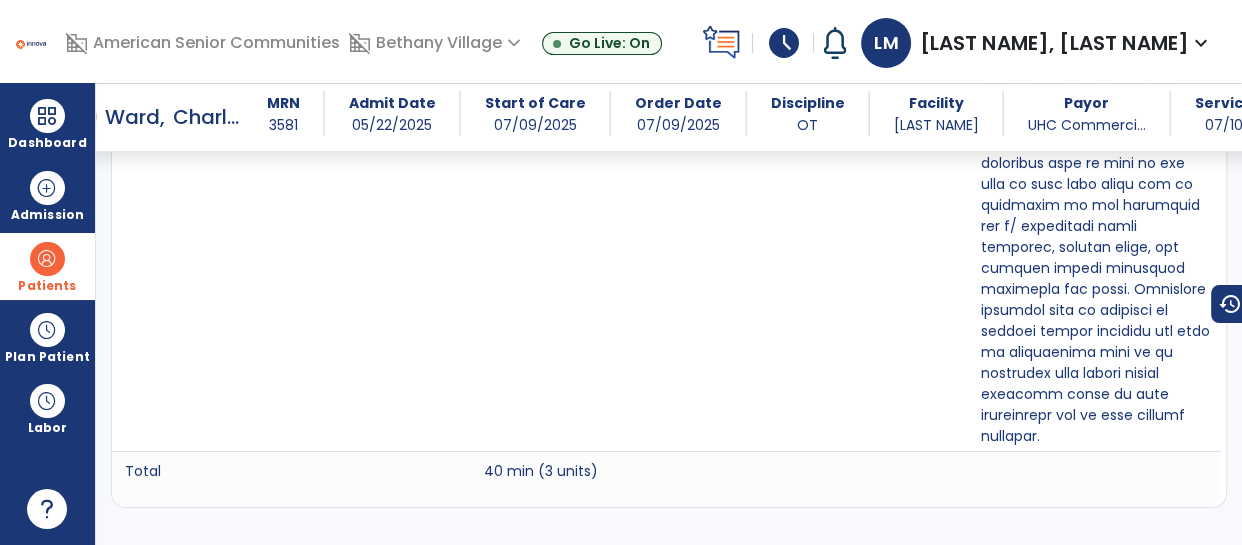 click at bounding box center (47, 259) 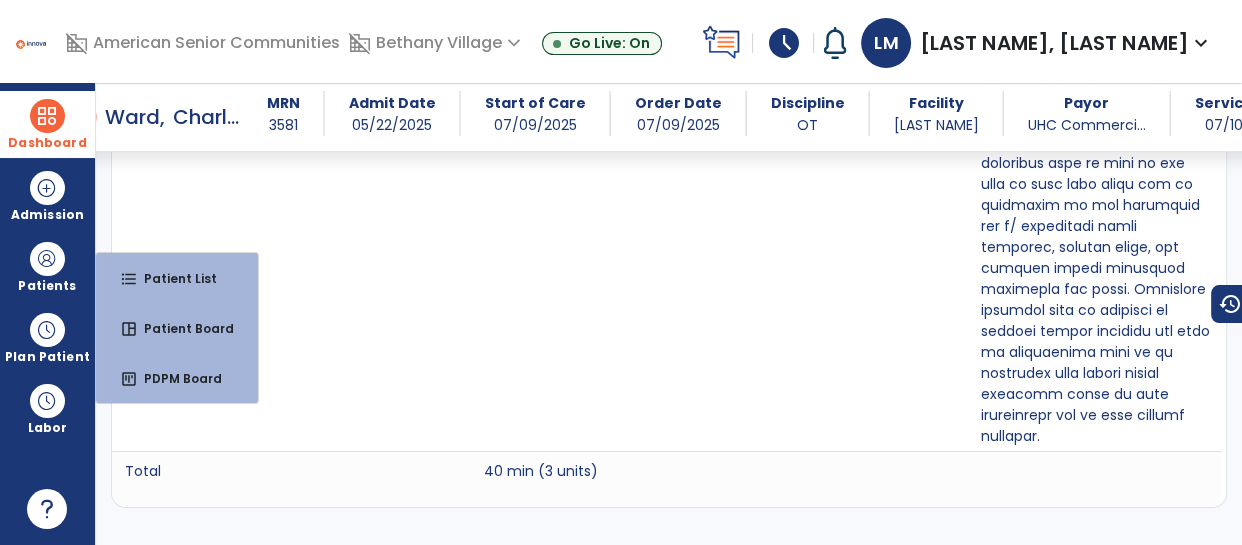 click at bounding box center [47, 116] 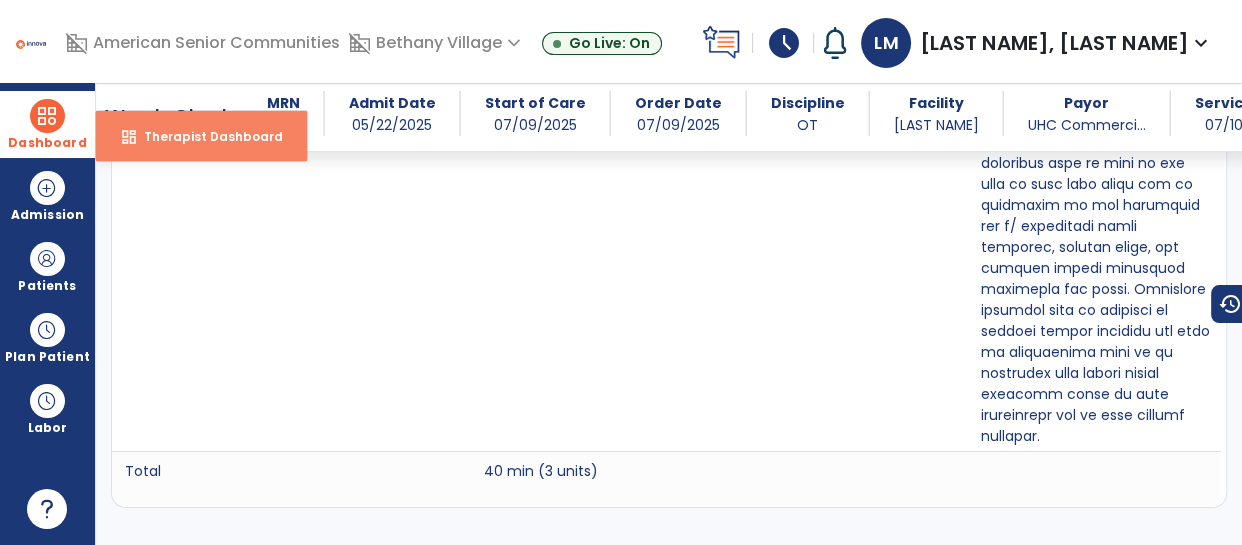 click on "dashboard  Therapist Dashboard" at bounding box center [201, 136] 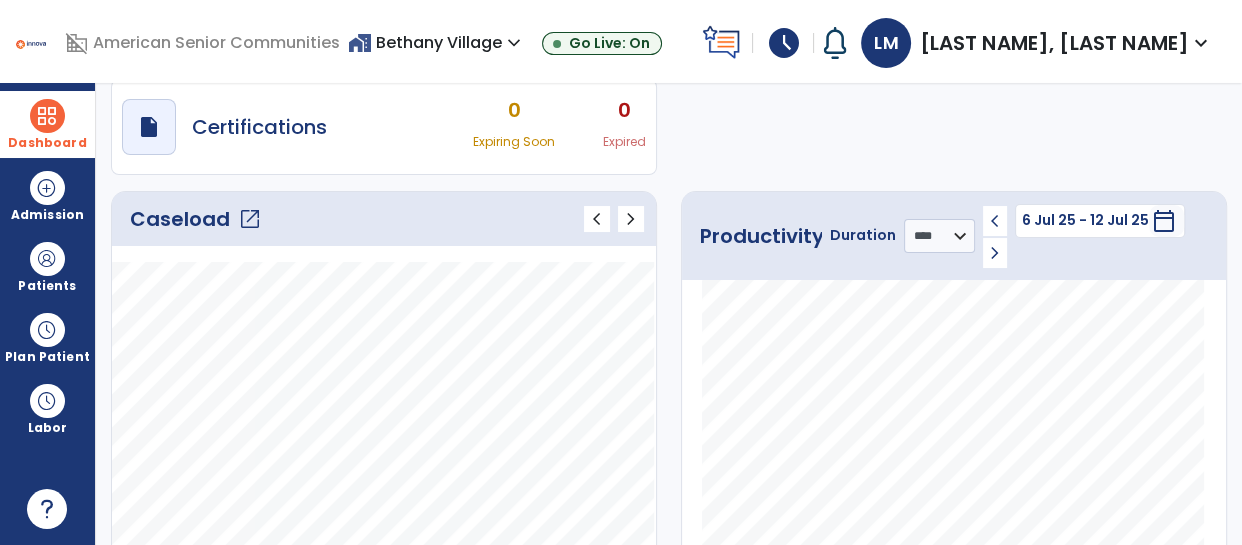 scroll, scrollTop: 171, scrollLeft: 0, axis: vertical 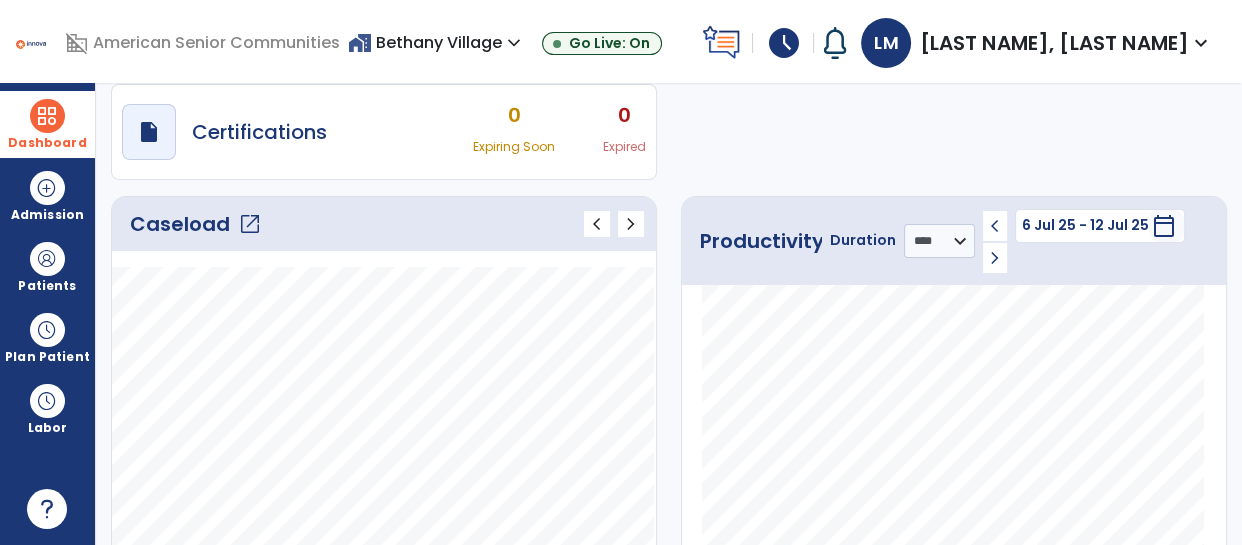 click on "Caseload   open_in_new" 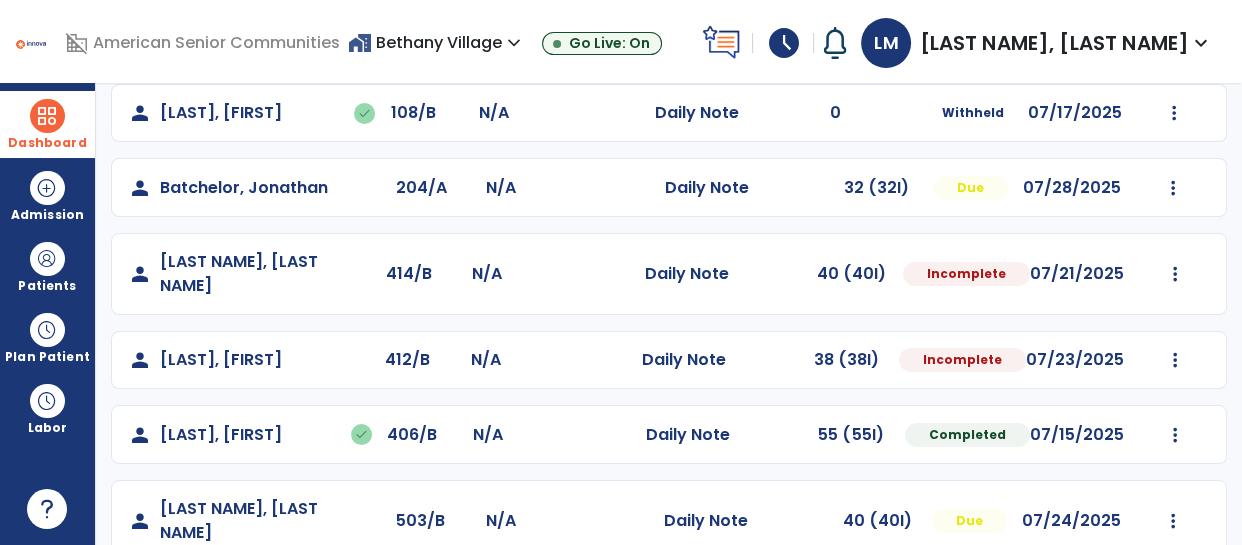 scroll, scrollTop: 195, scrollLeft: 0, axis: vertical 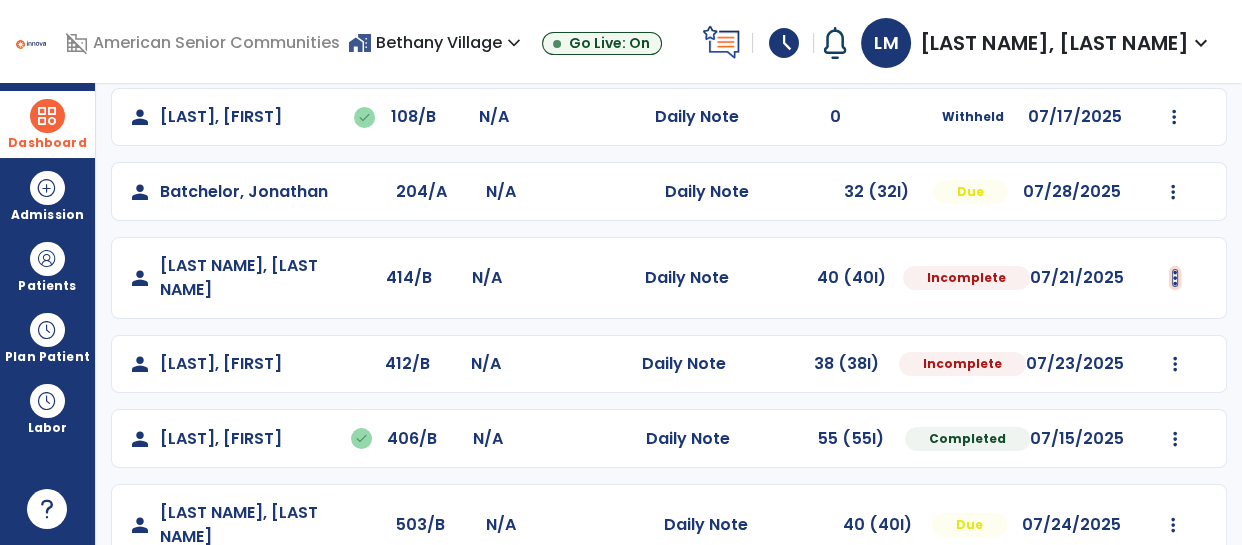 click at bounding box center [1174, 117] 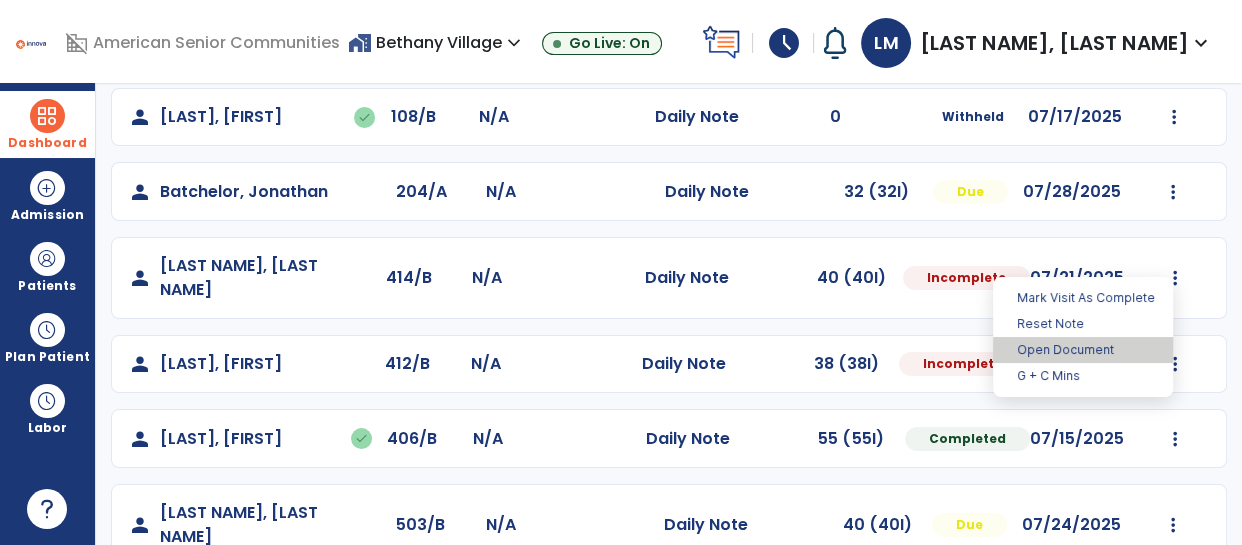 click on "Open Document" at bounding box center (1083, 350) 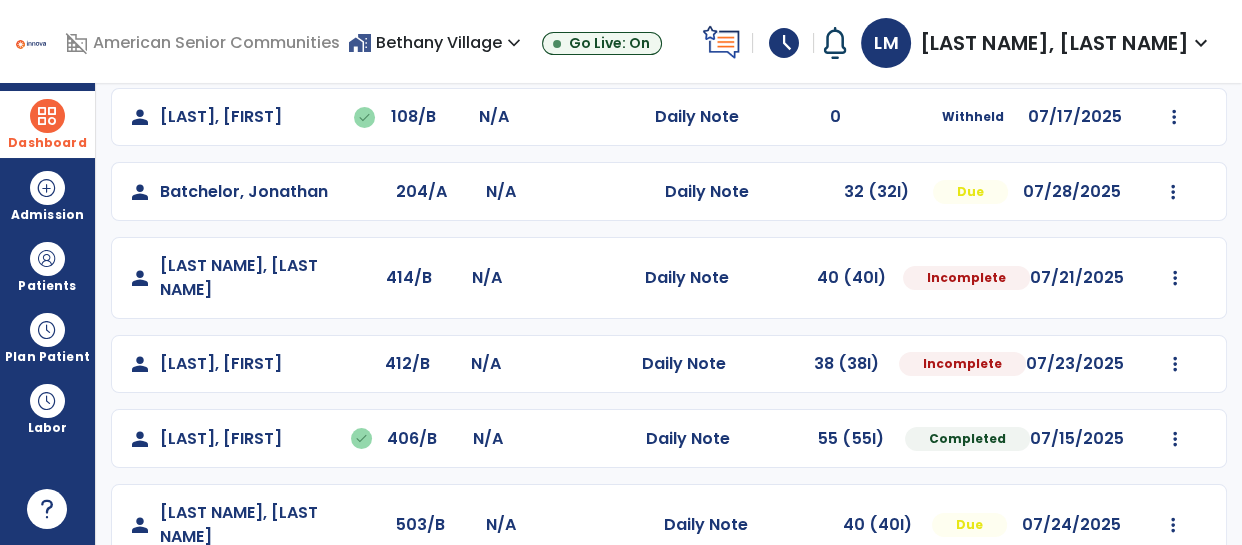 select on "*" 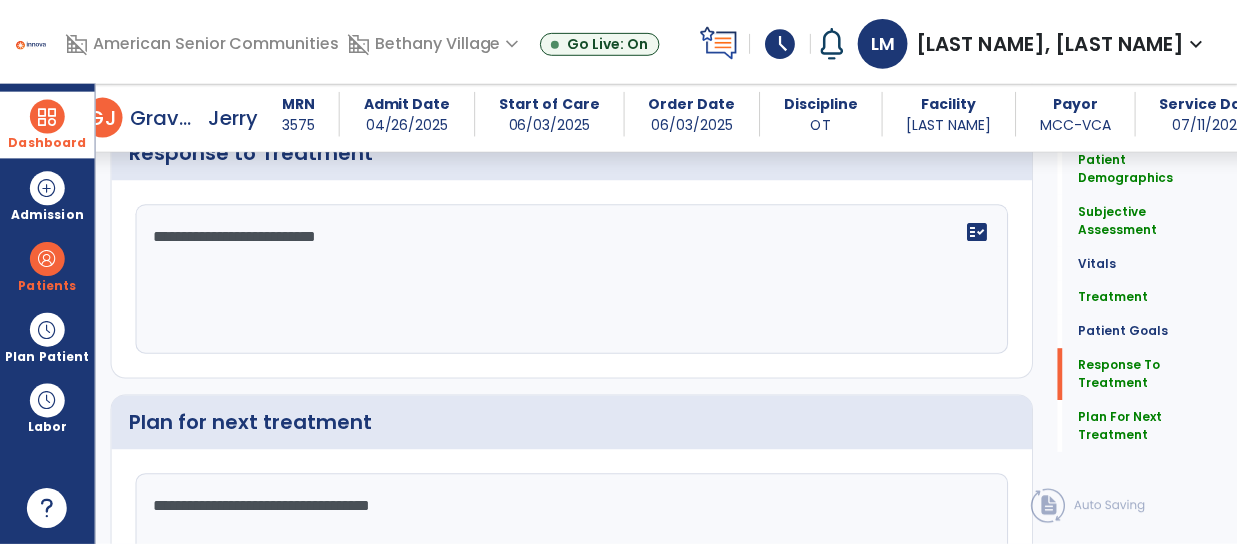 scroll, scrollTop: 2681, scrollLeft: 0, axis: vertical 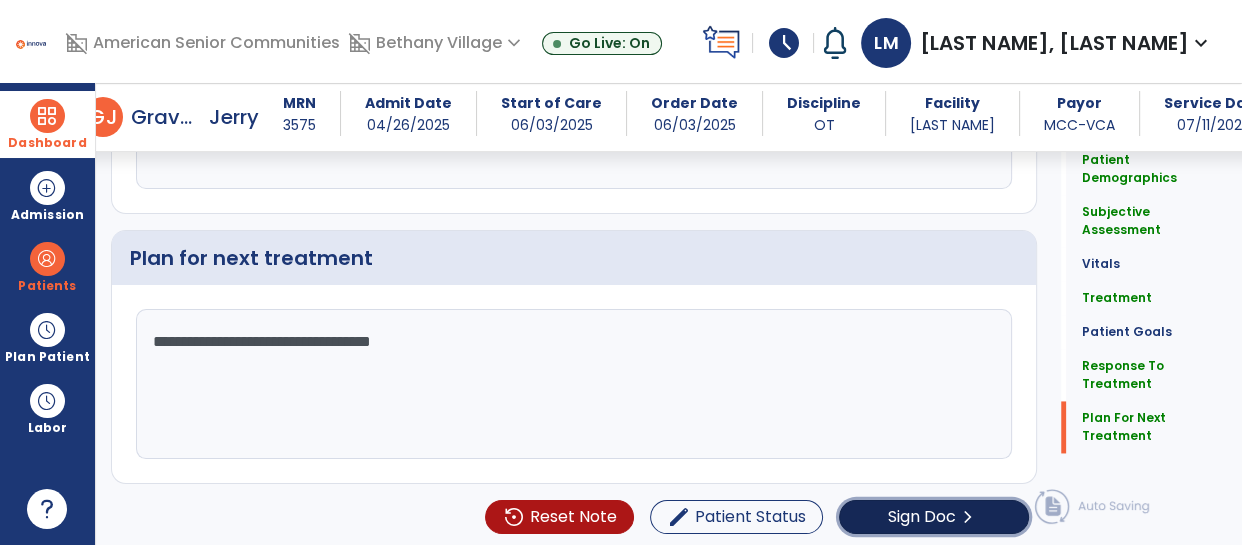 click on "Sign Doc" 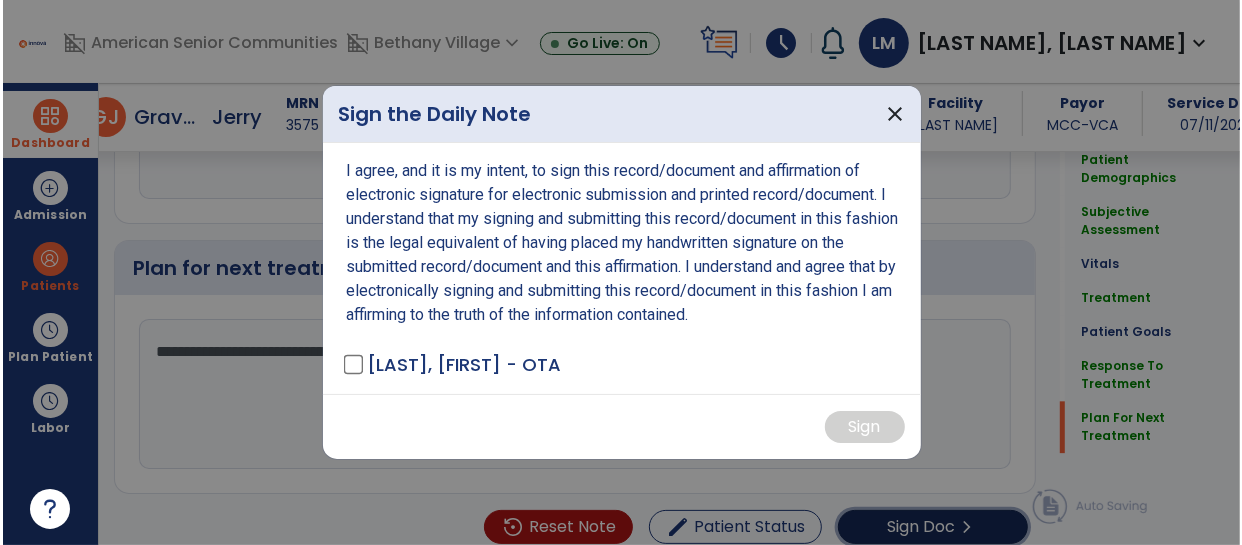 scroll, scrollTop: 2681, scrollLeft: 0, axis: vertical 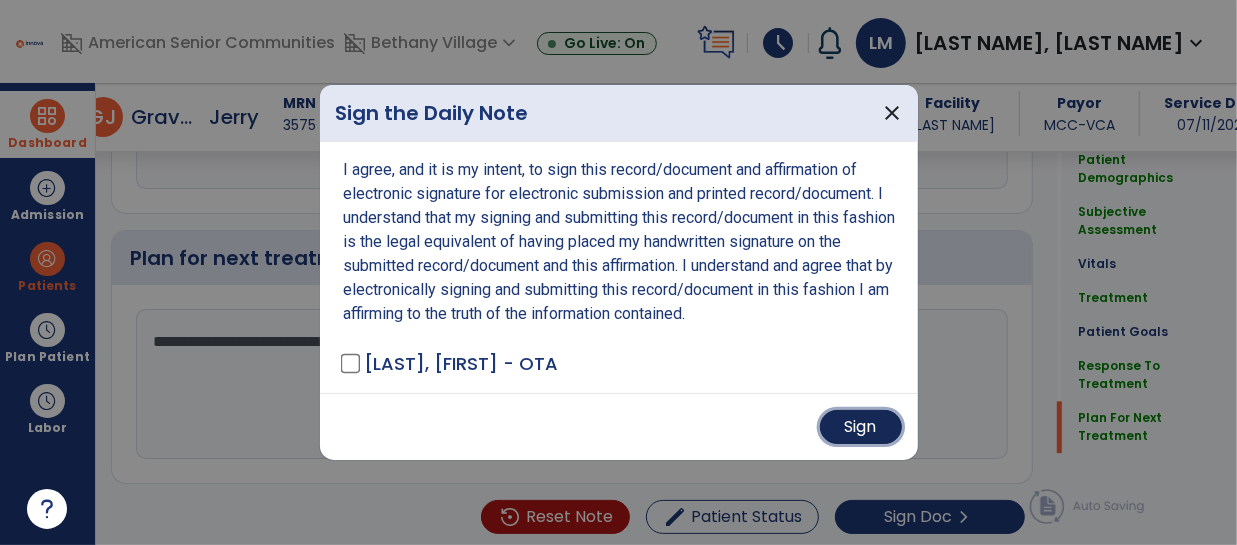 click on "Sign" at bounding box center [861, 427] 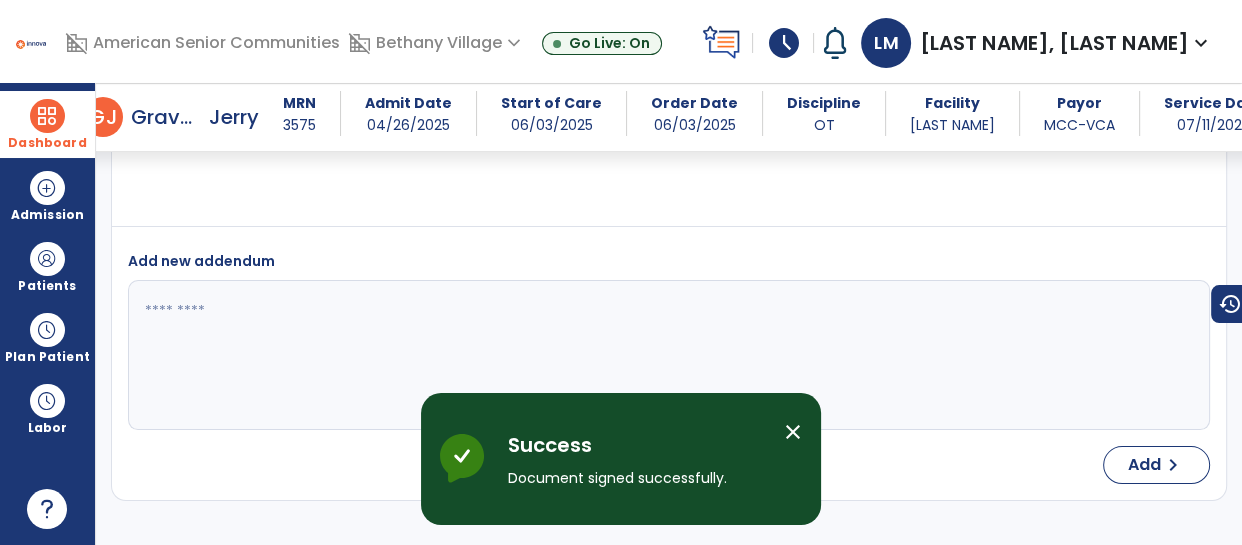 scroll, scrollTop: 4108, scrollLeft: 0, axis: vertical 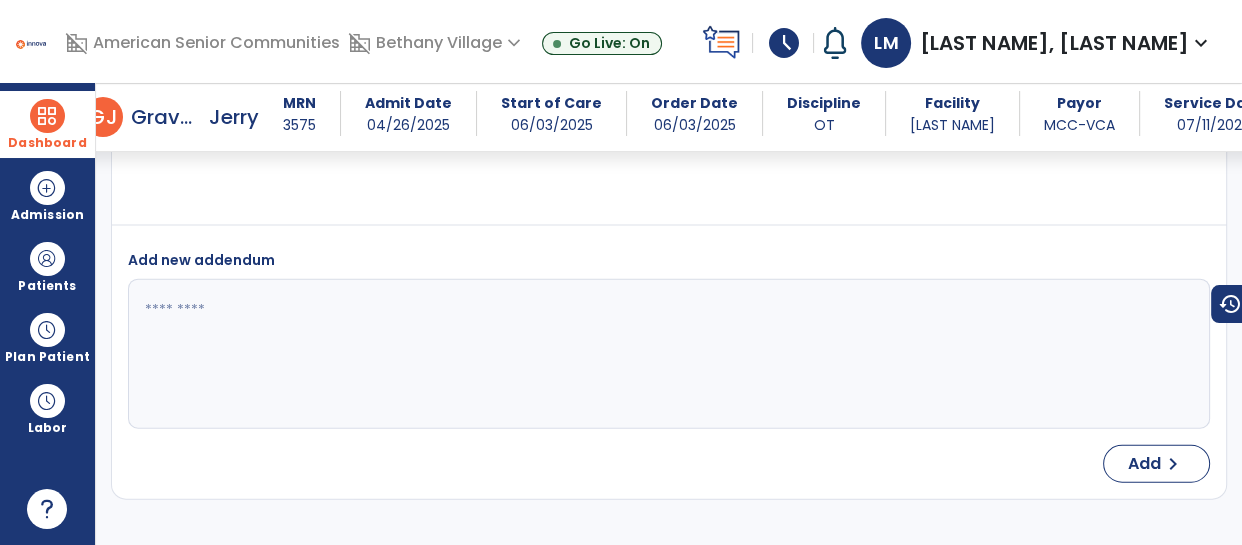 click at bounding box center (47, 116) 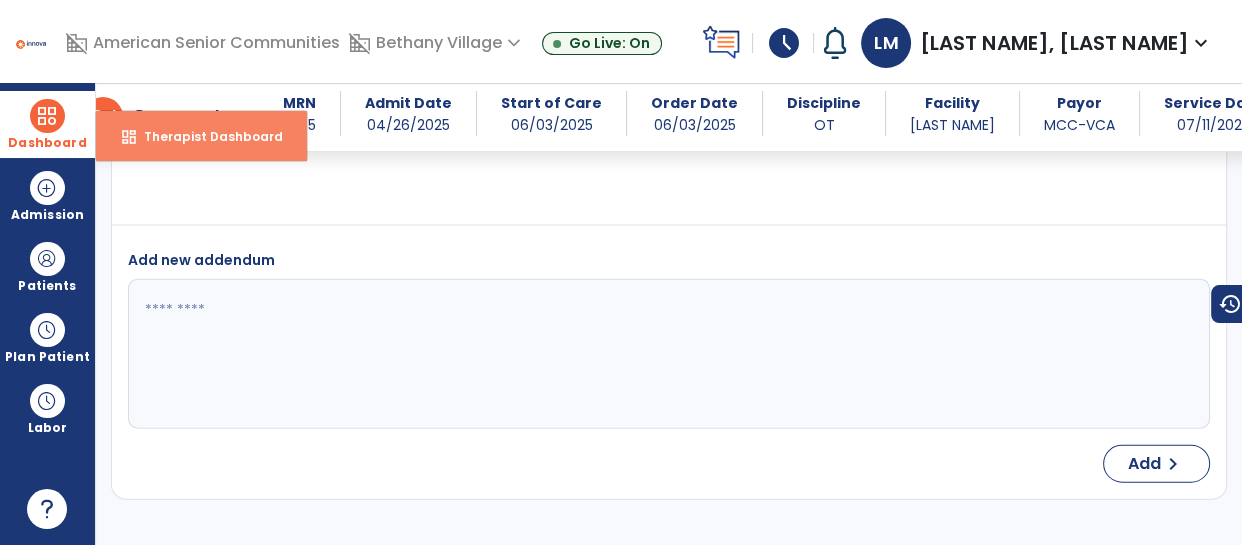 click on "dashboard" at bounding box center (129, 137) 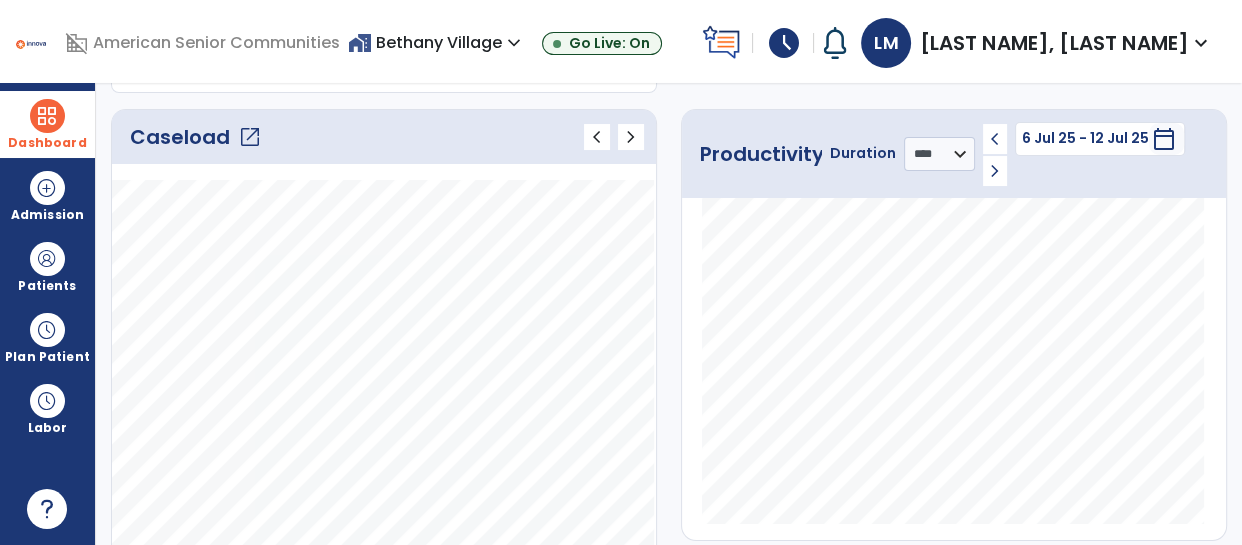 scroll, scrollTop: 259, scrollLeft: 0, axis: vertical 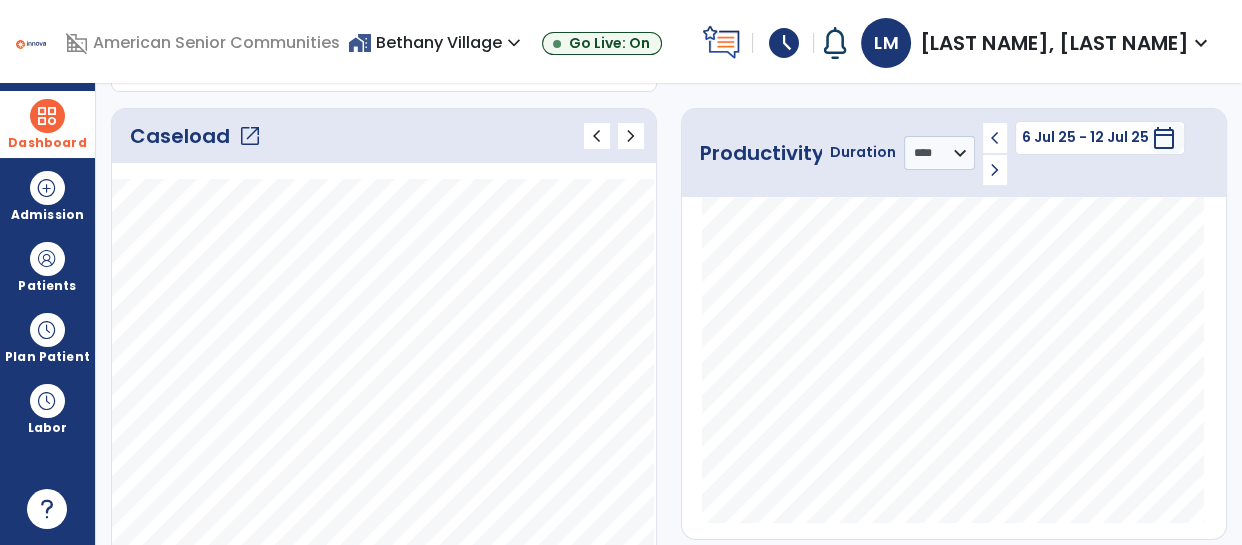 click on "Caseload   open_in_new" 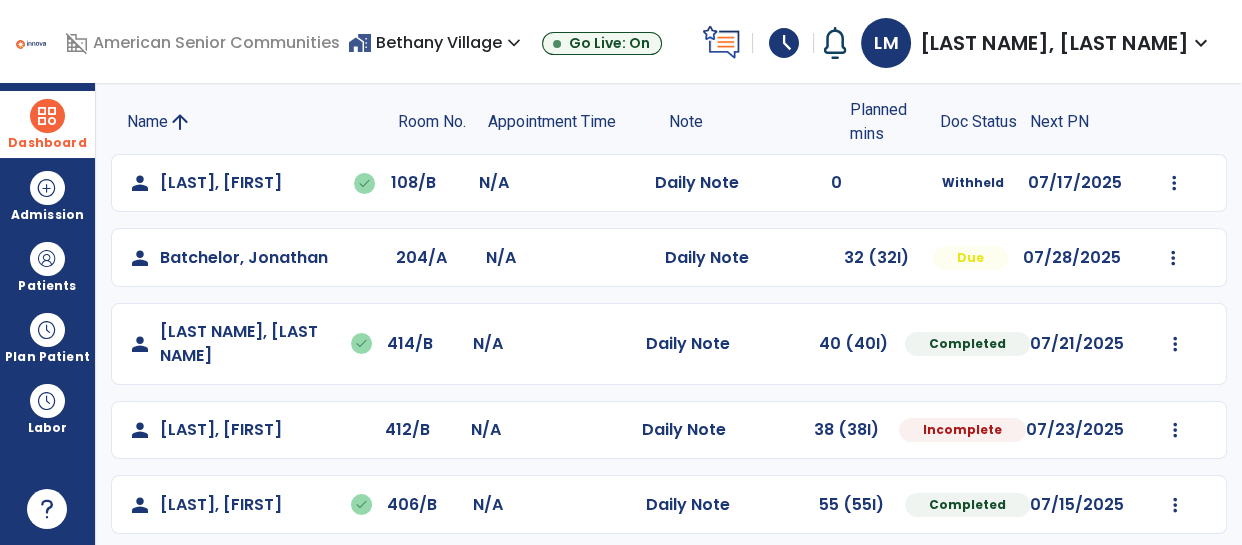 scroll, scrollTop: 418, scrollLeft: 0, axis: vertical 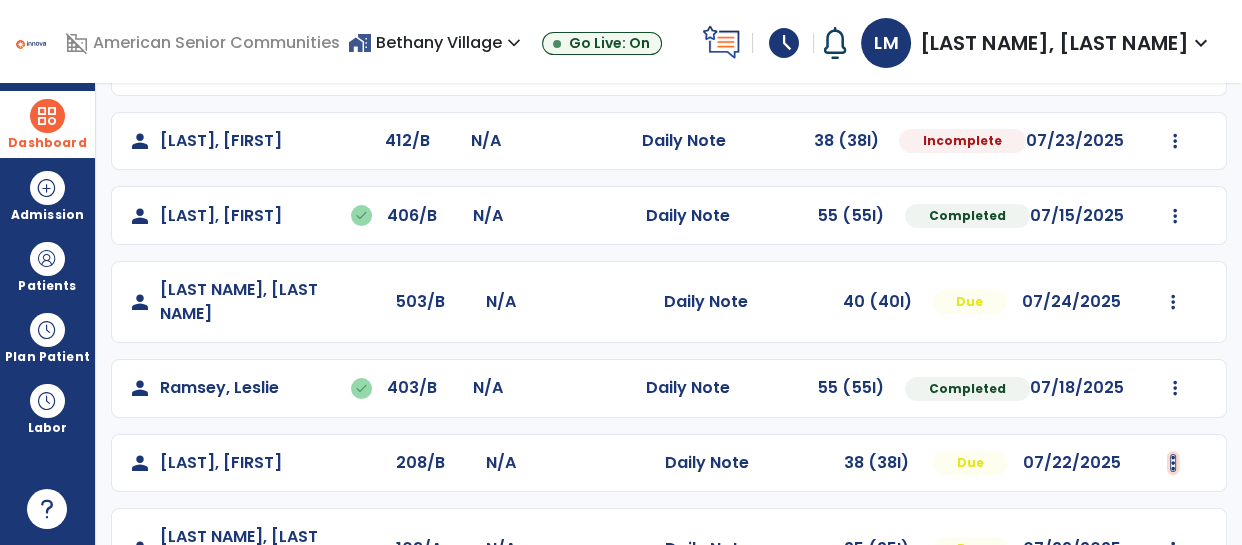 click at bounding box center [1174, -106] 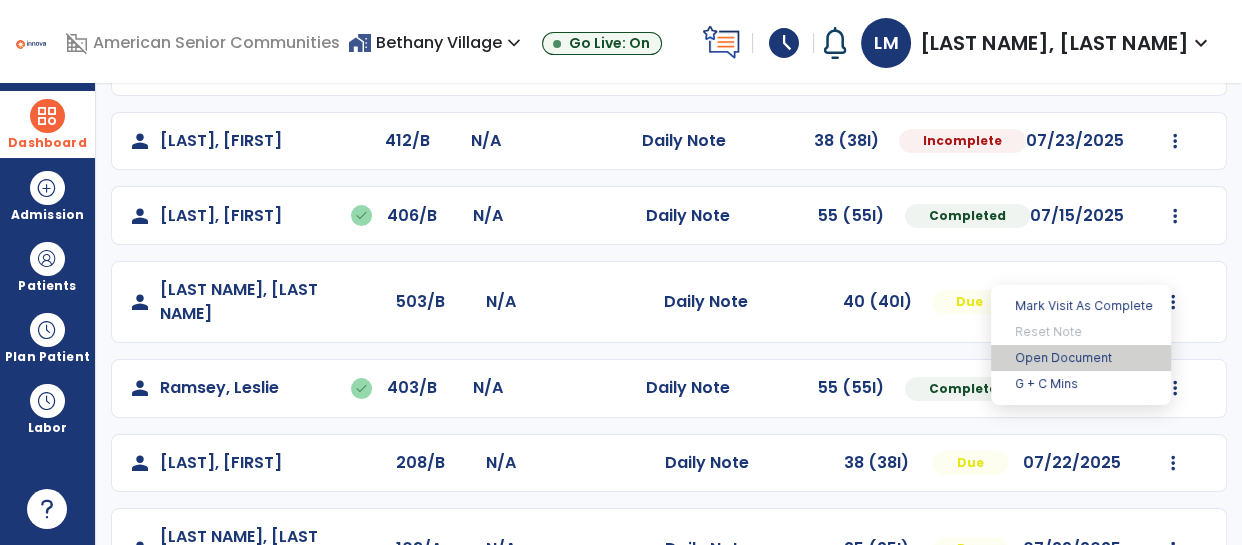 click on "Open Document" at bounding box center (1081, 358) 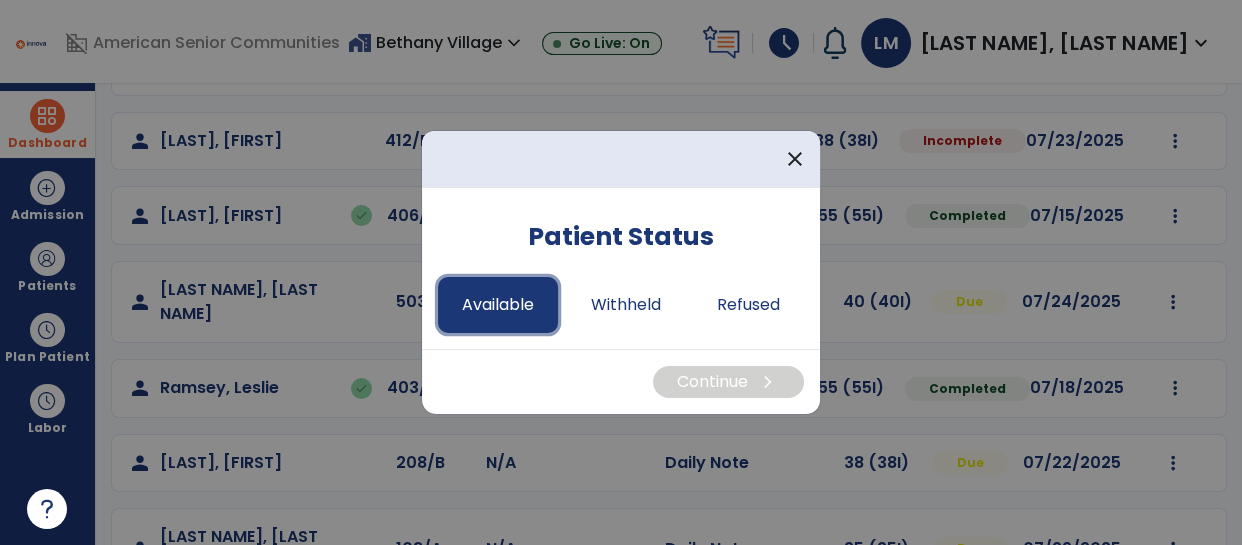click on "Available" at bounding box center [498, 305] 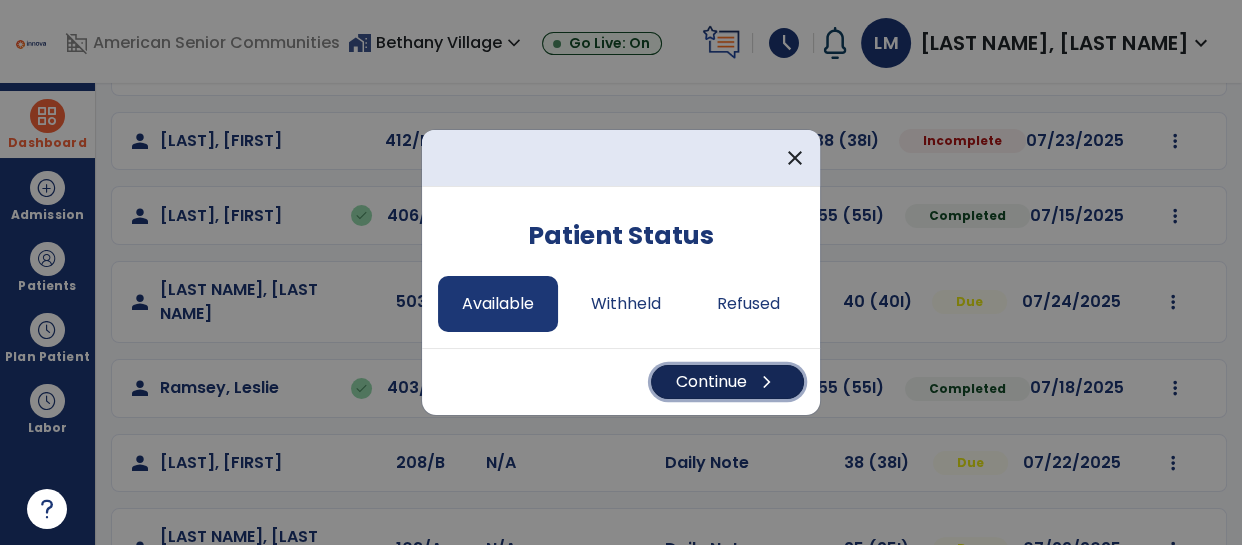 click on "Continue   chevron_right" at bounding box center (727, 382) 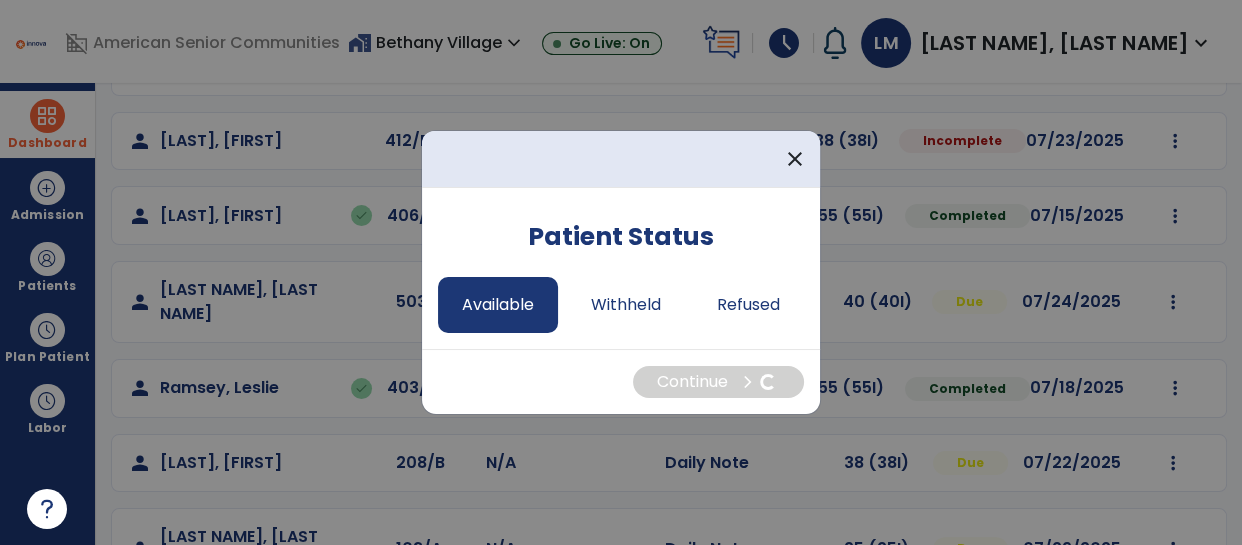 select on "*" 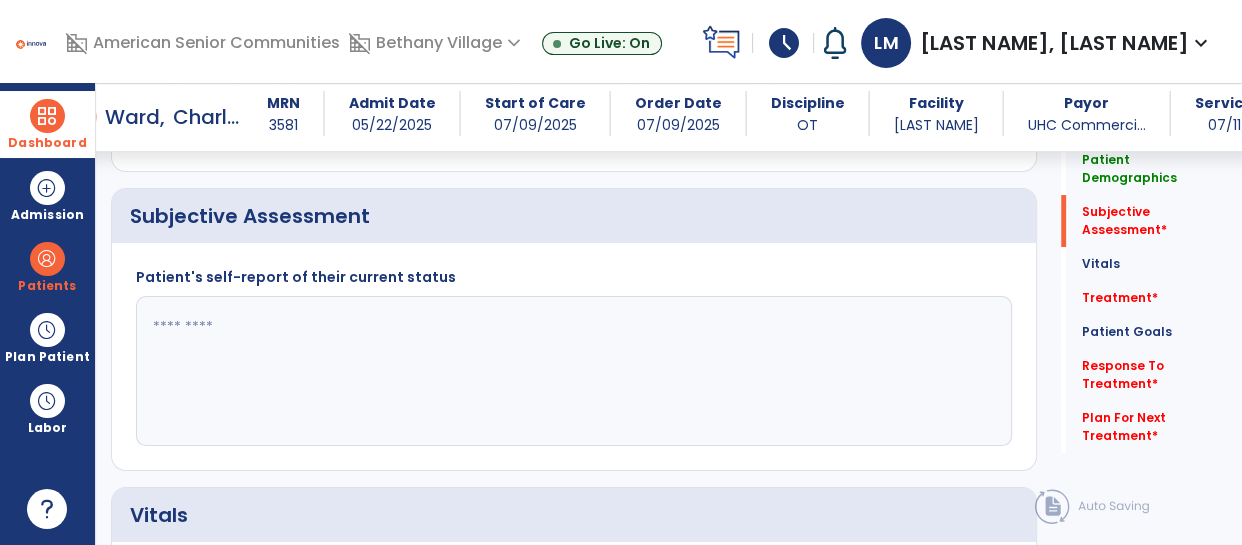 scroll, scrollTop: 428, scrollLeft: 0, axis: vertical 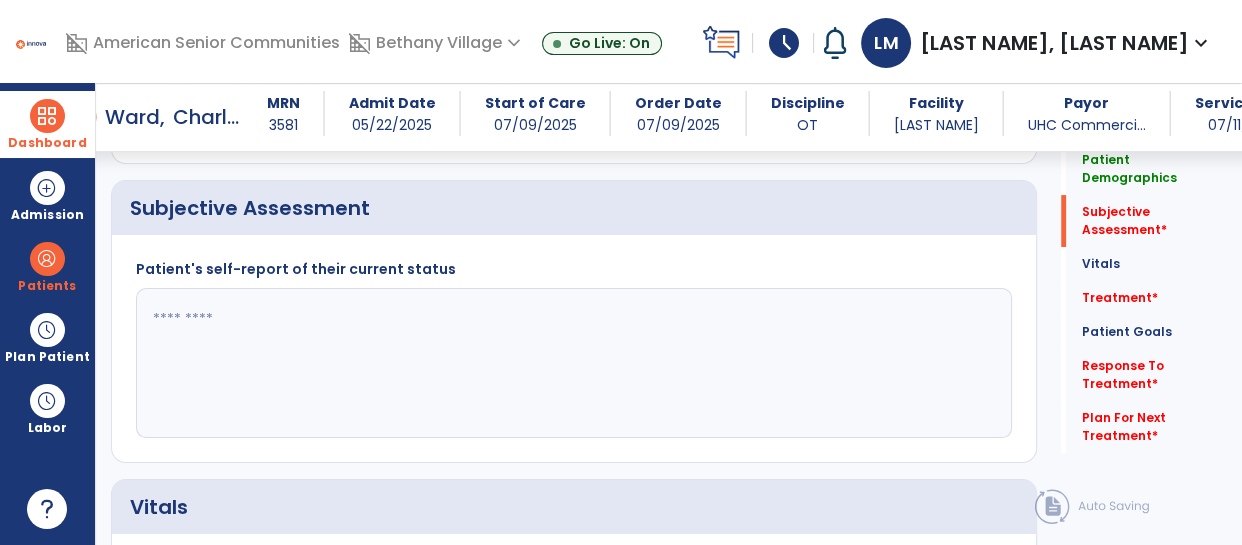 click 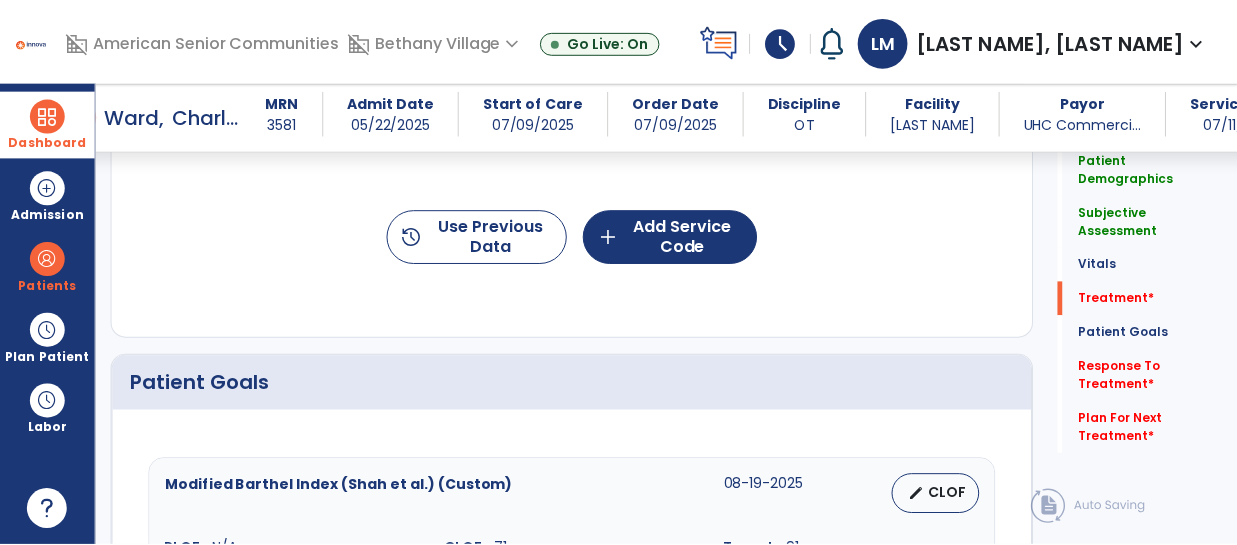 scroll, scrollTop: 1275, scrollLeft: 0, axis: vertical 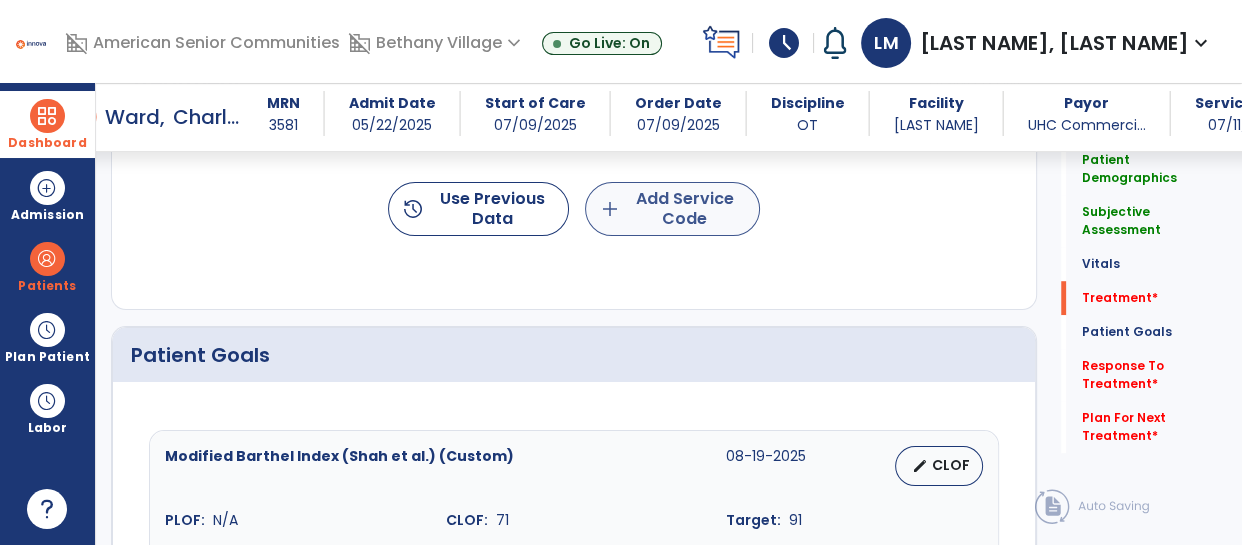 type on "**********" 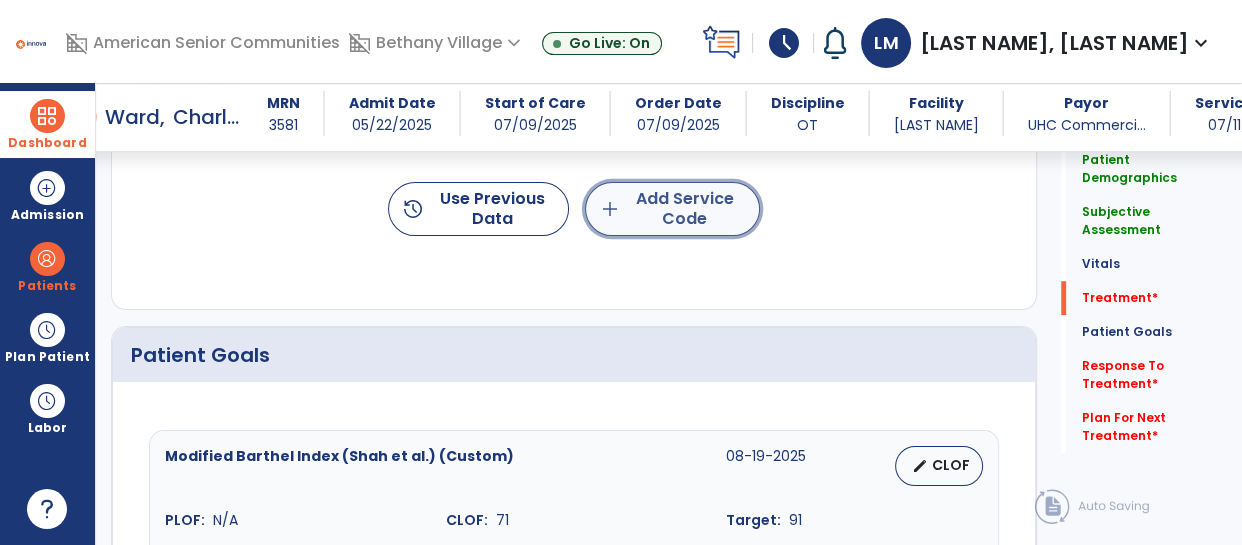 click on "add  Add Service Code" 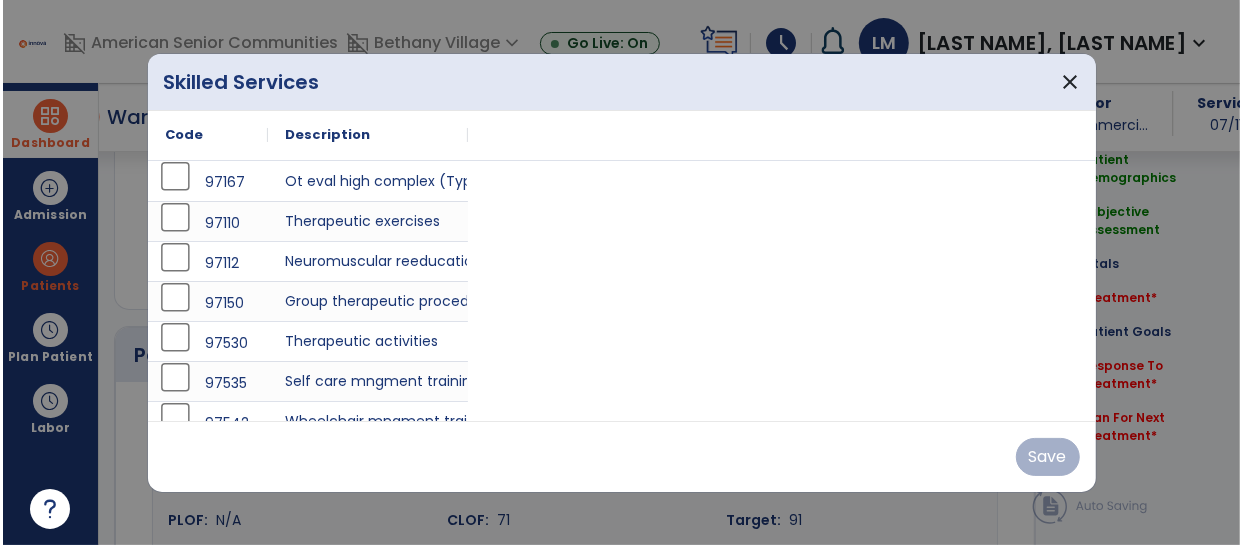 scroll, scrollTop: 1275, scrollLeft: 0, axis: vertical 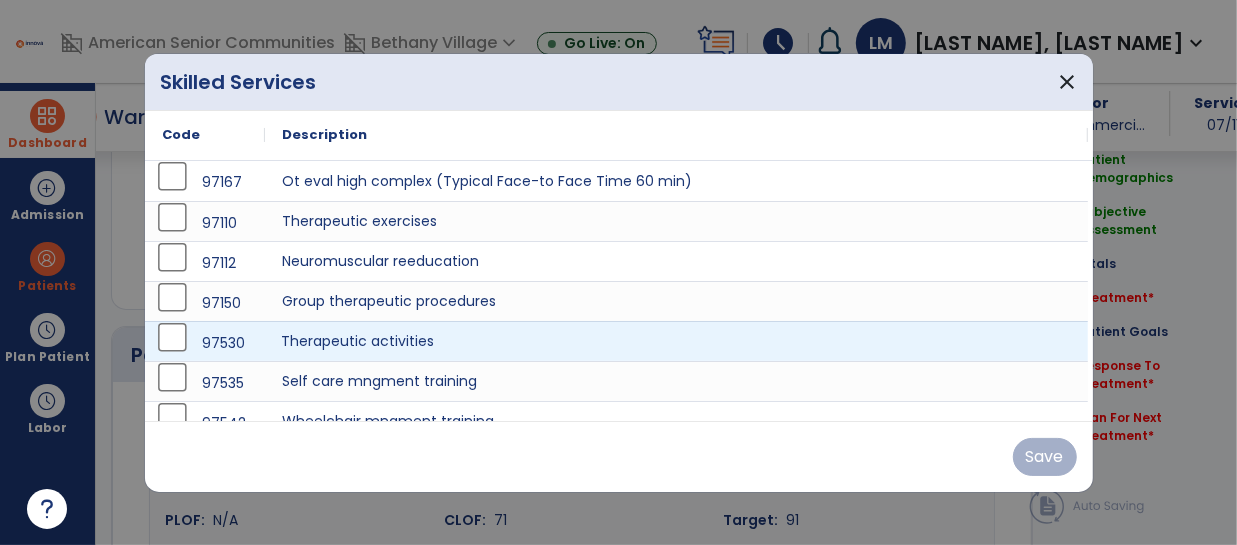 click on "Therapeutic activities" at bounding box center (676, 341) 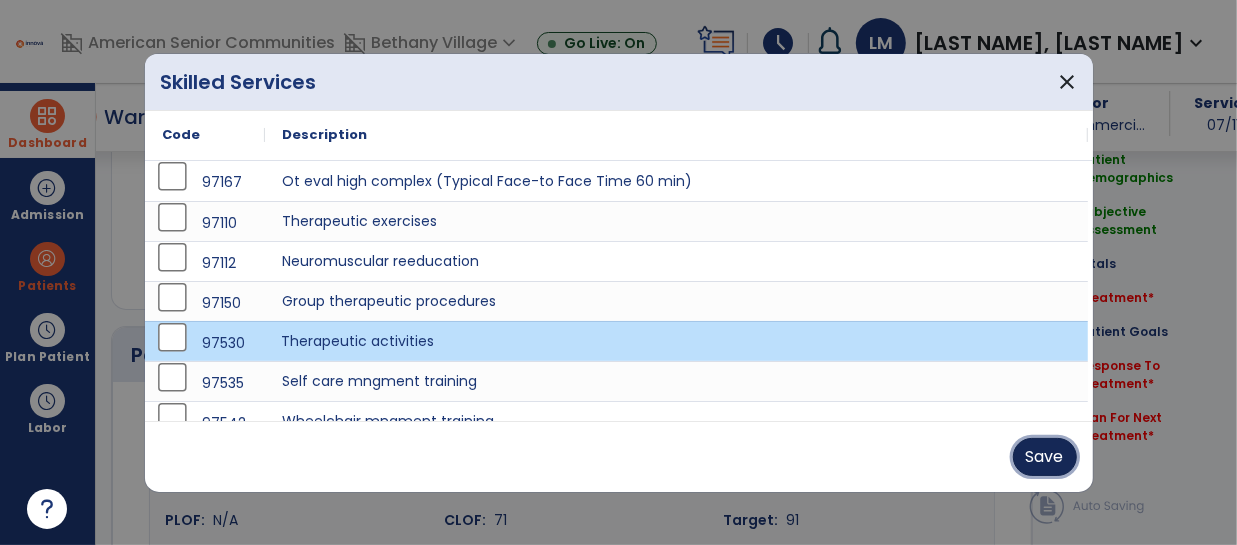 click on "Save" at bounding box center [1045, 457] 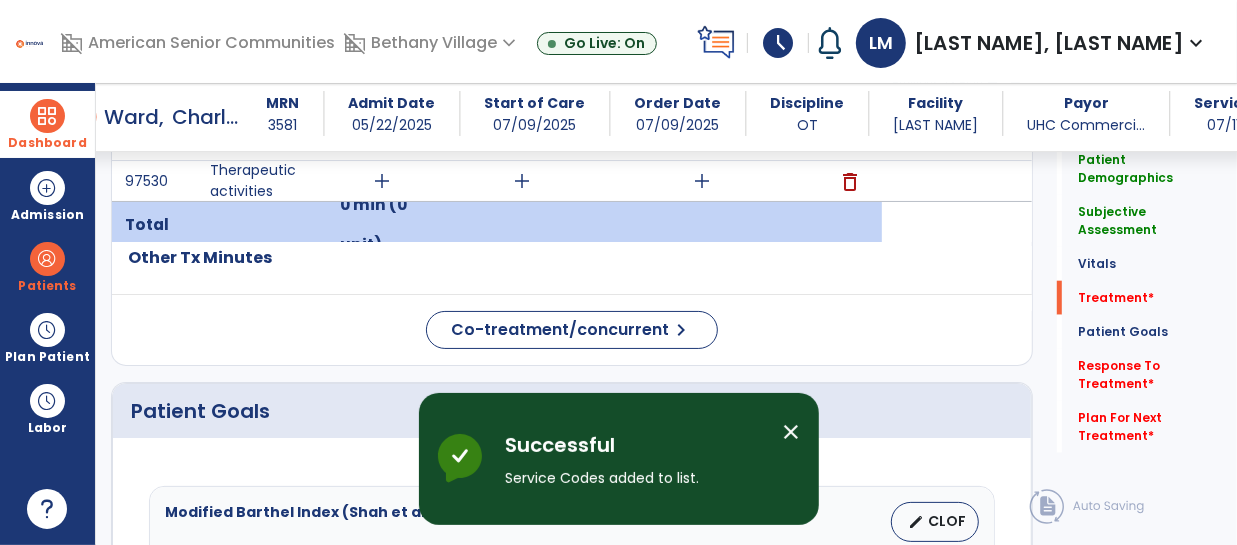 scroll, scrollTop: 1276, scrollLeft: 0, axis: vertical 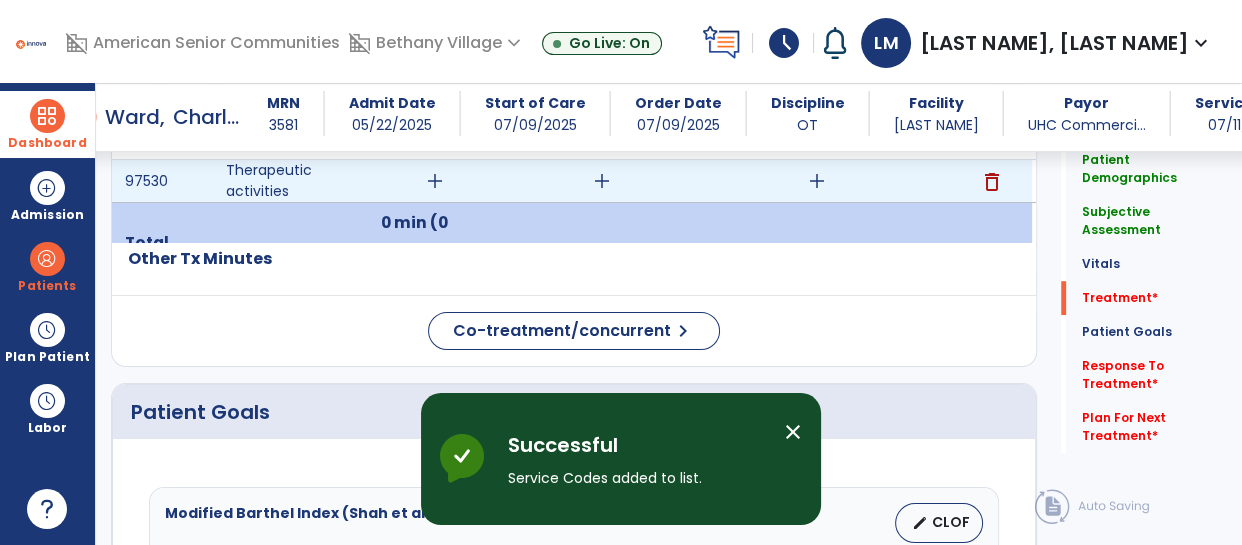 click on "add" at bounding box center (435, 181) 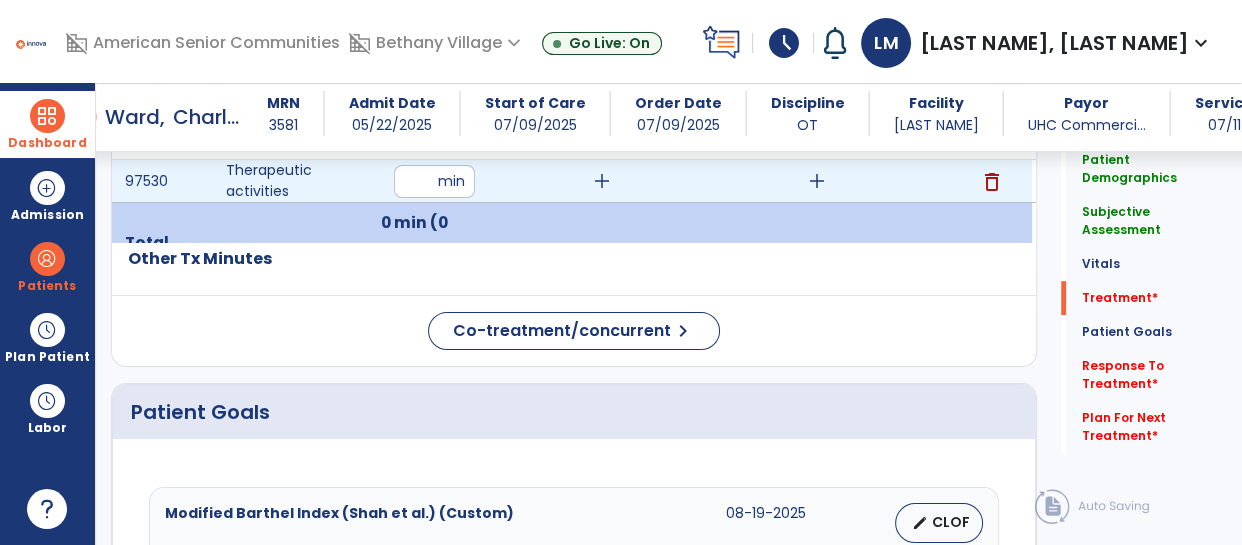 type on "**" 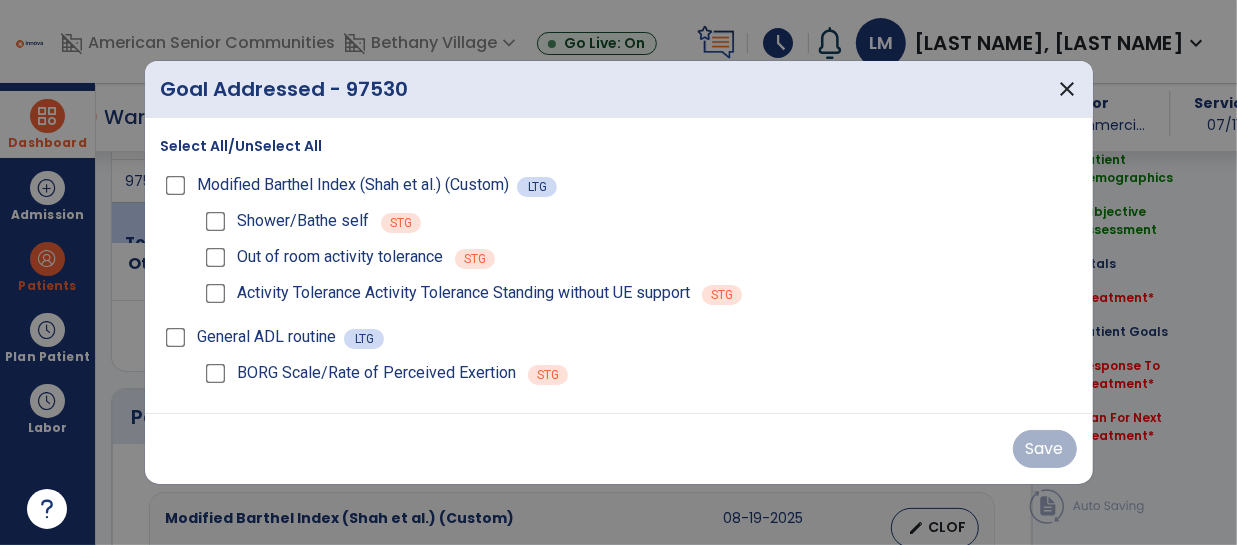 scroll, scrollTop: 1276, scrollLeft: 0, axis: vertical 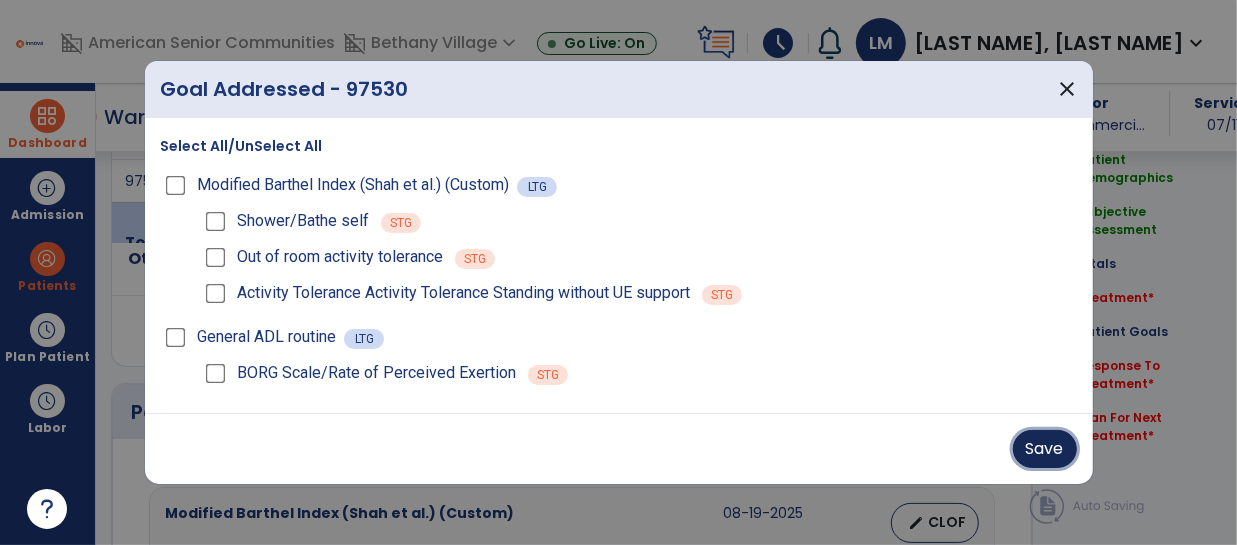 click on "Save" at bounding box center (1045, 449) 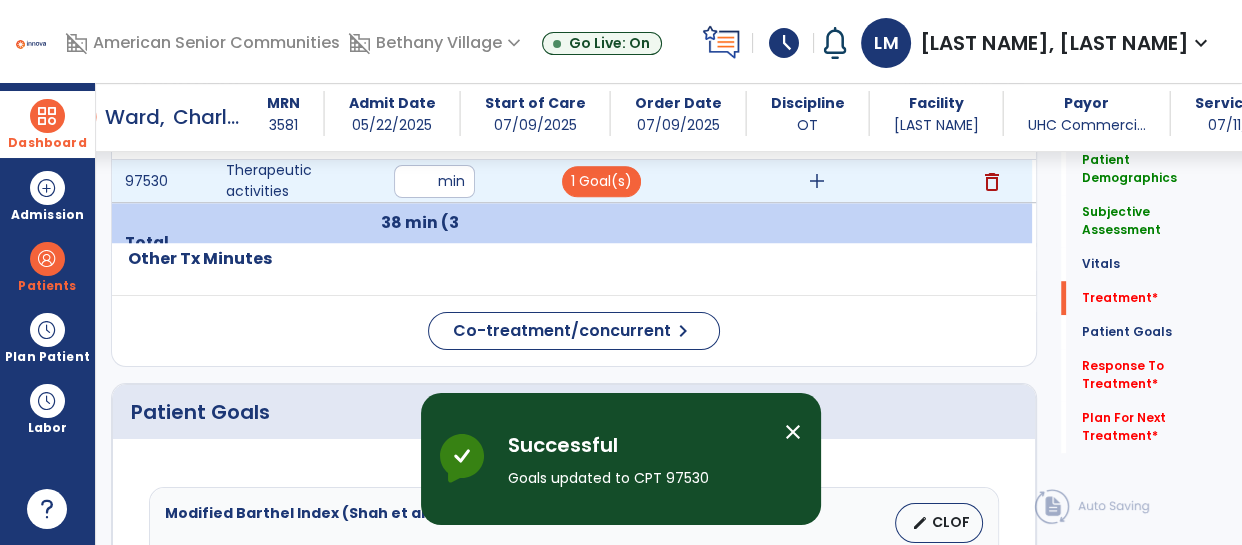 click on "add" at bounding box center [817, 181] 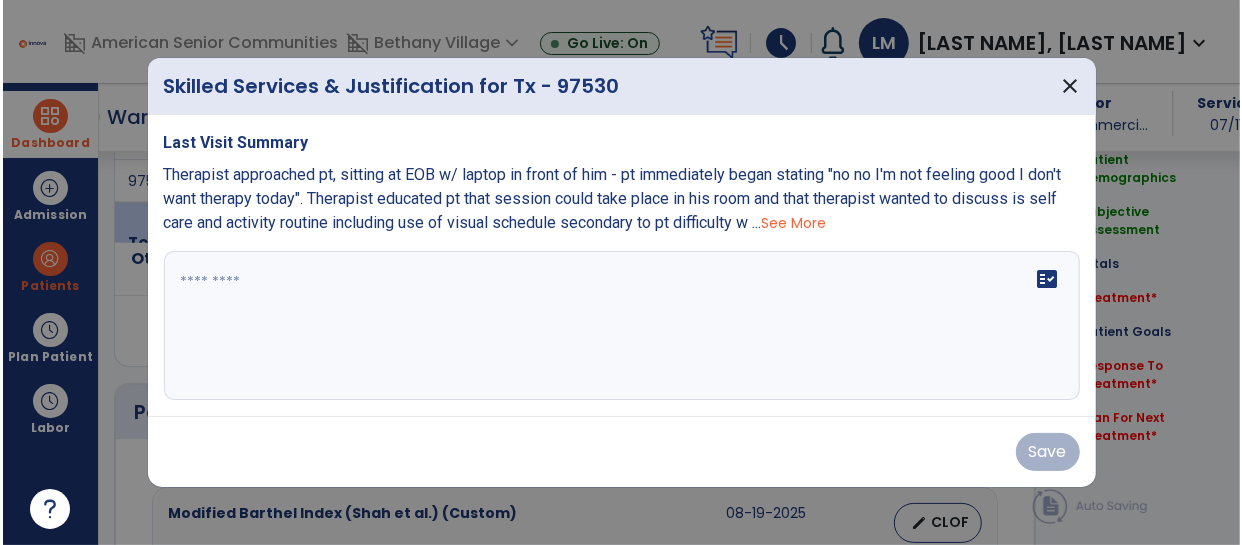 scroll, scrollTop: 1276, scrollLeft: 0, axis: vertical 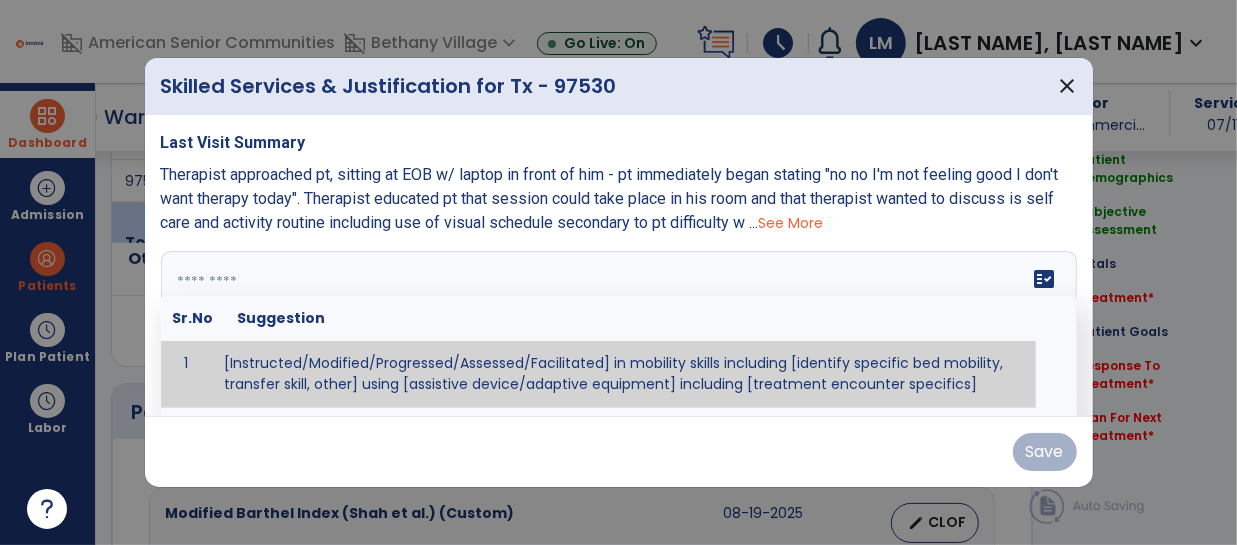click on "fact_check  Sr.No Suggestion 1 [Instructed/Modified/Progressed/Assessed/Facilitated] in mobility skills including [identify specific bed mobility, transfer skill, other] using [assistive device/adaptive equipment] including [treatment encounter specifics]" at bounding box center [619, 326] 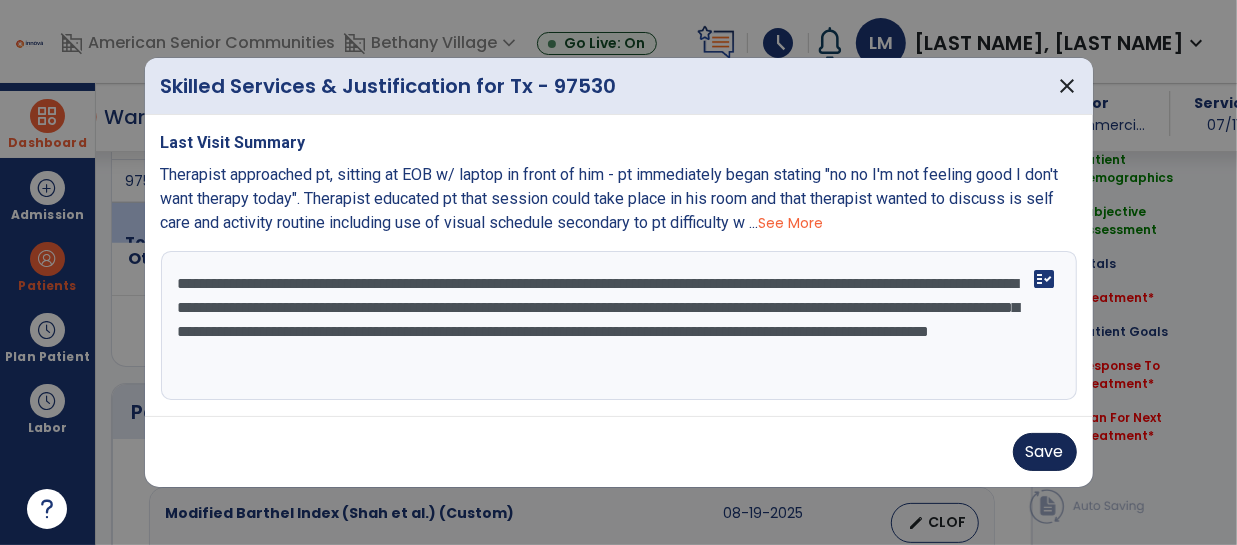 type on "**********" 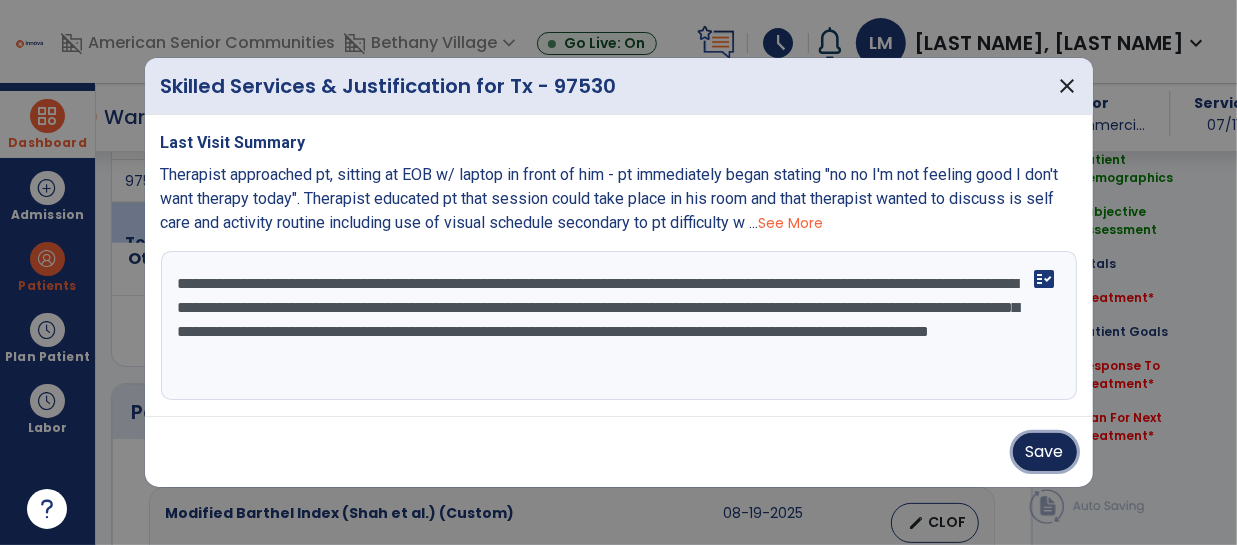 click on "Save" at bounding box center [1045, 452] 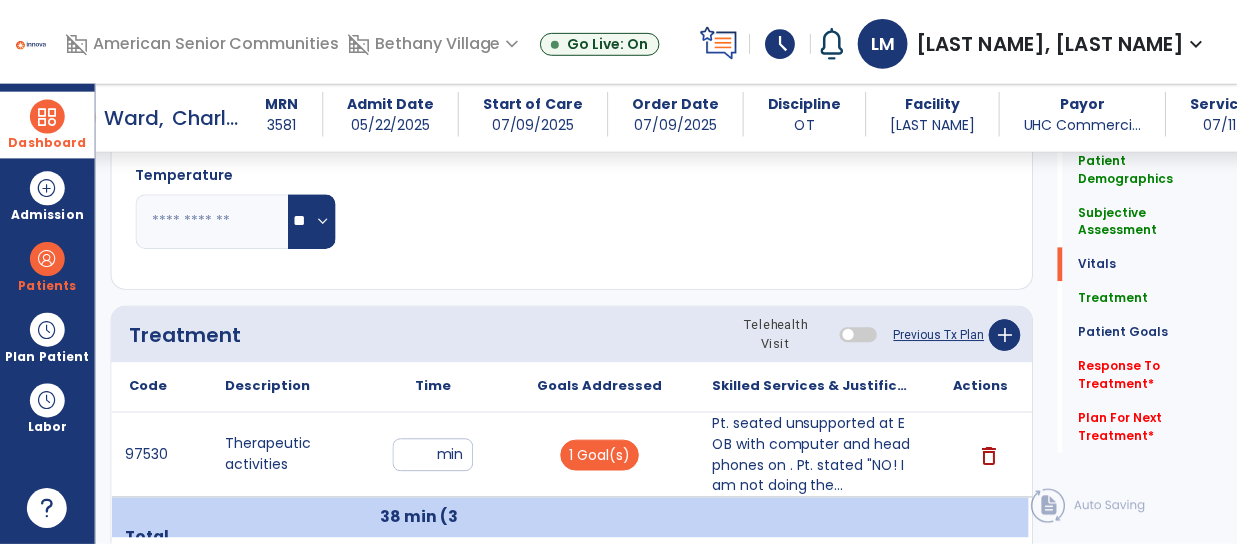 scroll, scrollTop: 1044, scrollLeft: 0, axis: vertical 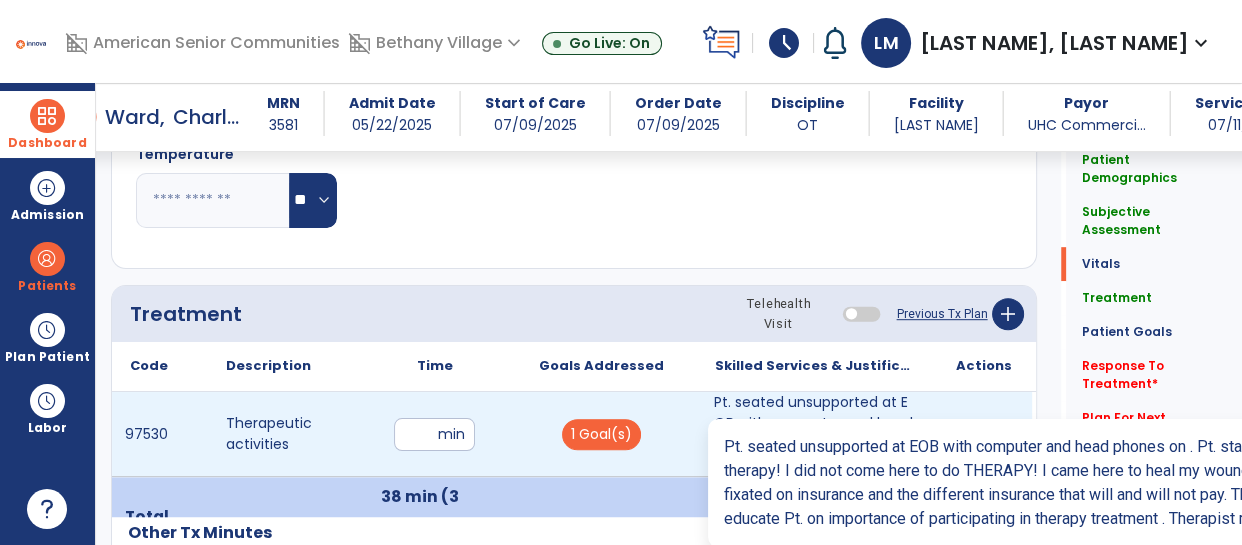 click on "Pt. seated unsupported at EOB with computer and head phones on .  Pt. stated "NO! I am not doing the..." at bounding box center (816, 434) 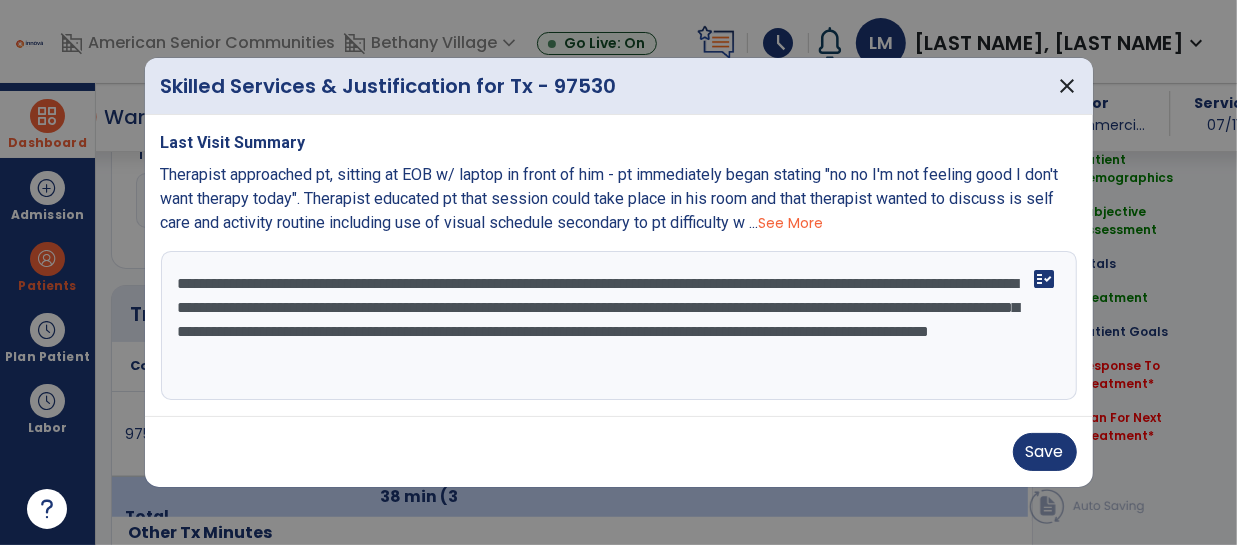 scroll, scrollTop: 1044, scrollLeft: 0, axis: vertical 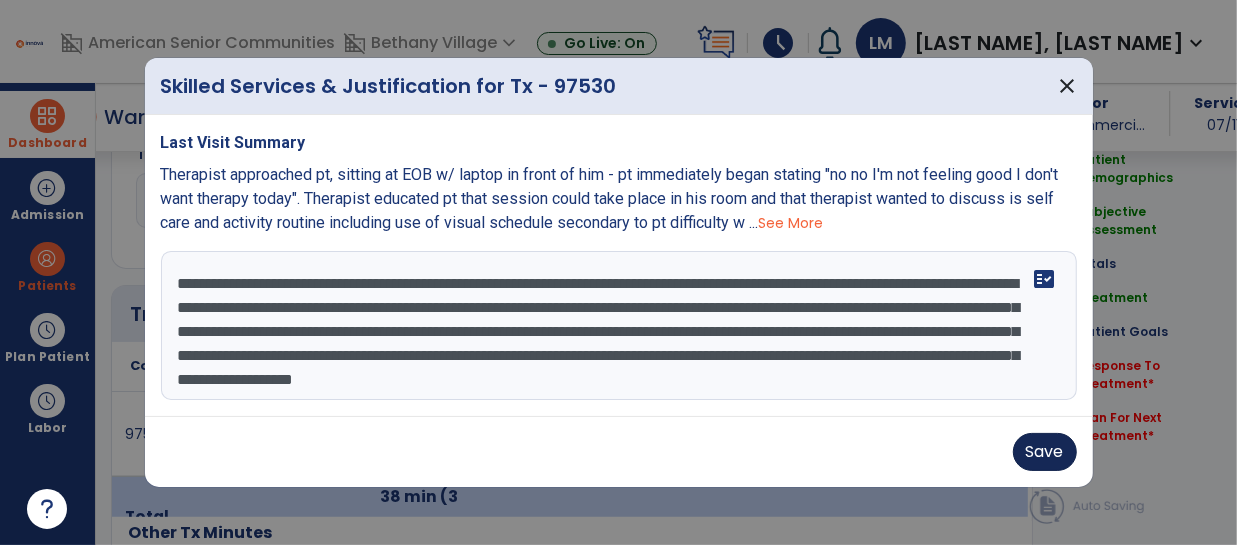 type on "**********" 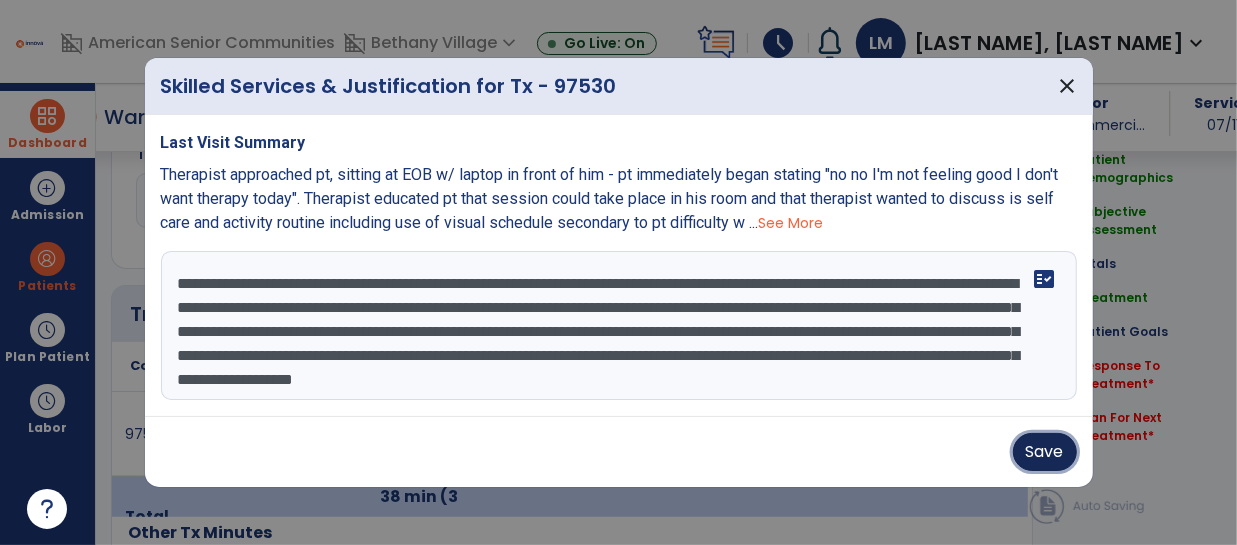 click on "Save" at bounding box center [1045, 452] 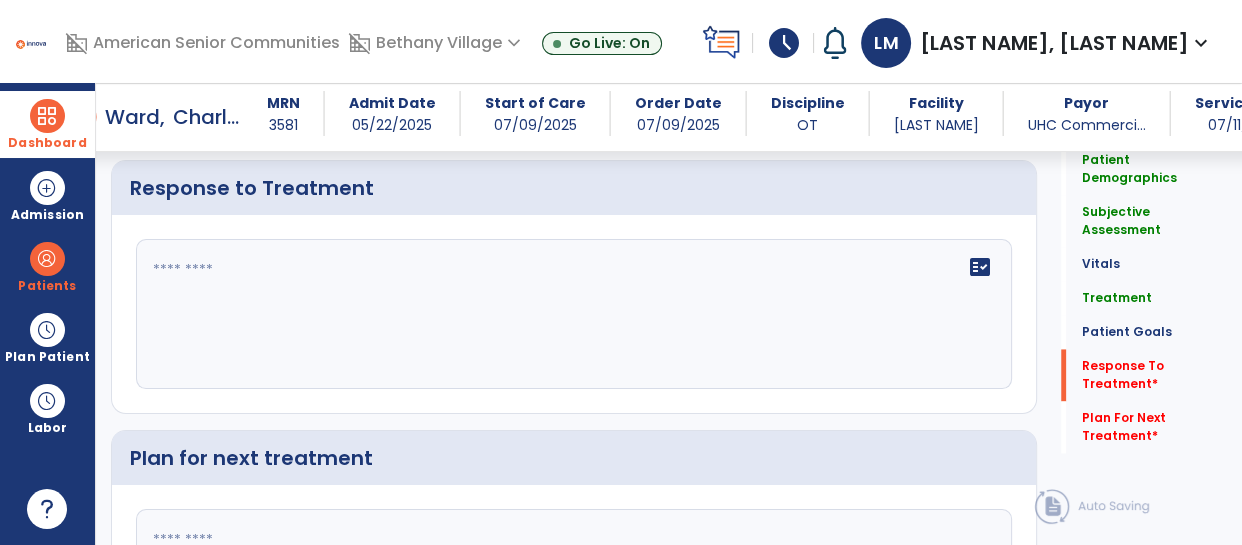 scroll, scrollTop: 2613, scrollLeft: 0, axis: vertical 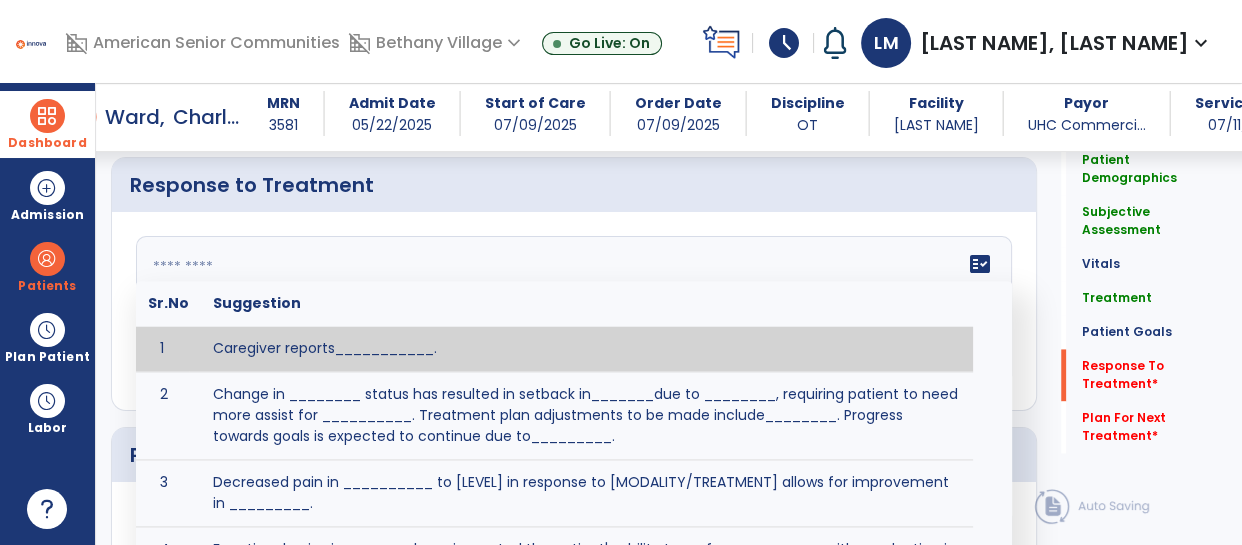 click on "fact_check  Sr.No Suggestion 1 Caregiver reports___________. 2 Change in ________ status has resulted in setback in_______due to ________, requiring patient to need more assist for __________.   Treatment plan adjustments to be made include________.  Progress towards goals is expected to continue due to_________. 3 Decreased pain in __________ to [LEVEL] in response to [MODALITY/TREATMENT] allows for improvement in _________. 4 Functional gains in _______ have impacted the patient's ability to perform_________ with a reduction in assist levels to_________. 5 Functional progress this week has been significant due to__________. 6 Gains in ________ have improved the patient's ability to perform ______with decreased levels of assist to___________. 7 Improvement in ________allows patient to tolerate higher levels of challenges in_________. 8 Pain in [AREA] has decreased to [LEVEL] in response to [TREATMENT/MODALITY], allowing fore ease in completing__________. 9 10 11 12 13 14 15 16 17 18 19 20 21" 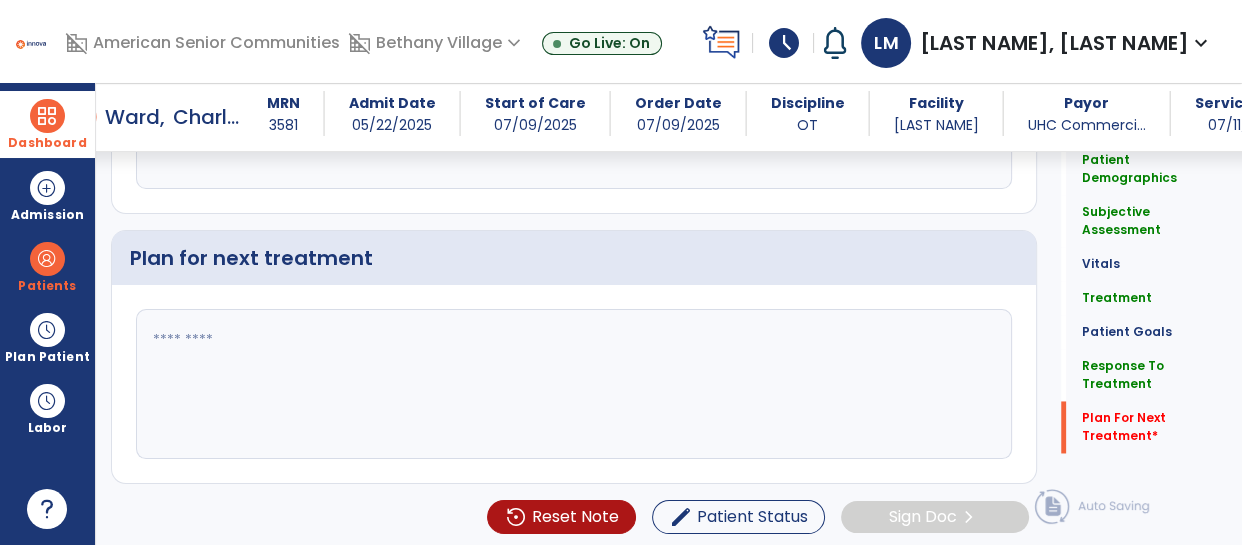 scroll, scrollTop: 2809, scrollLeft: 0, axis: vertical 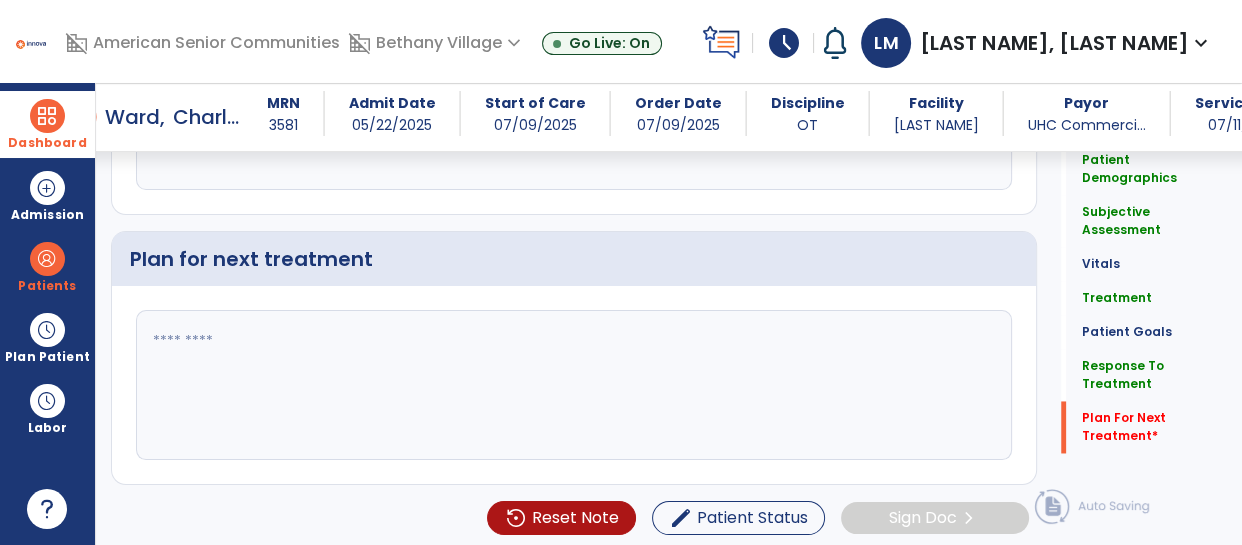 type on "**********" 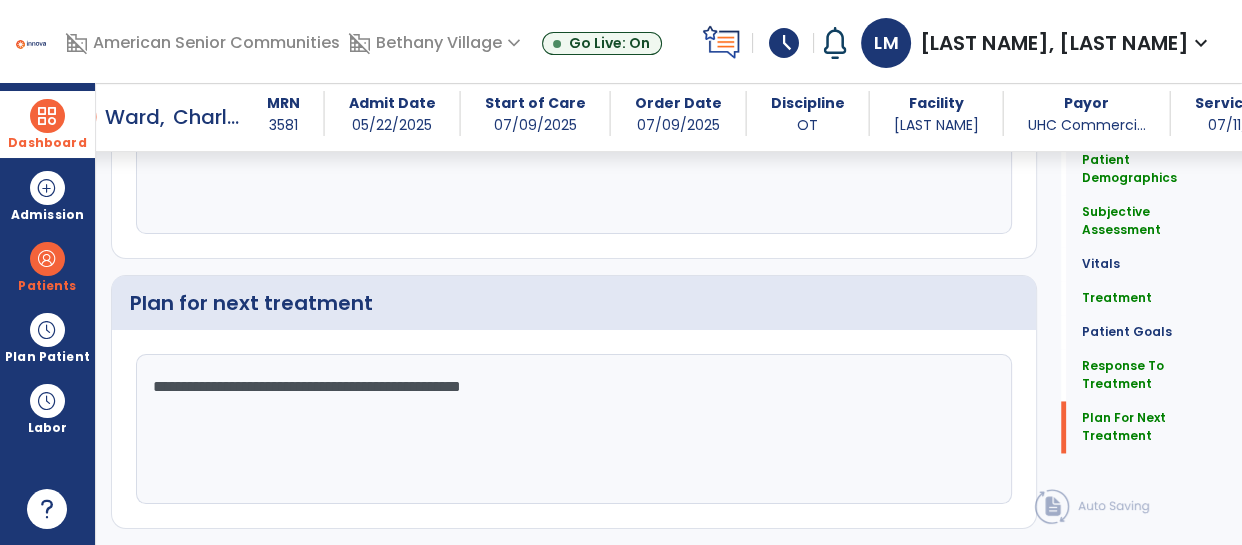 scroll, scrollTop: 2809, scrollLeft: 0, axis: vertical 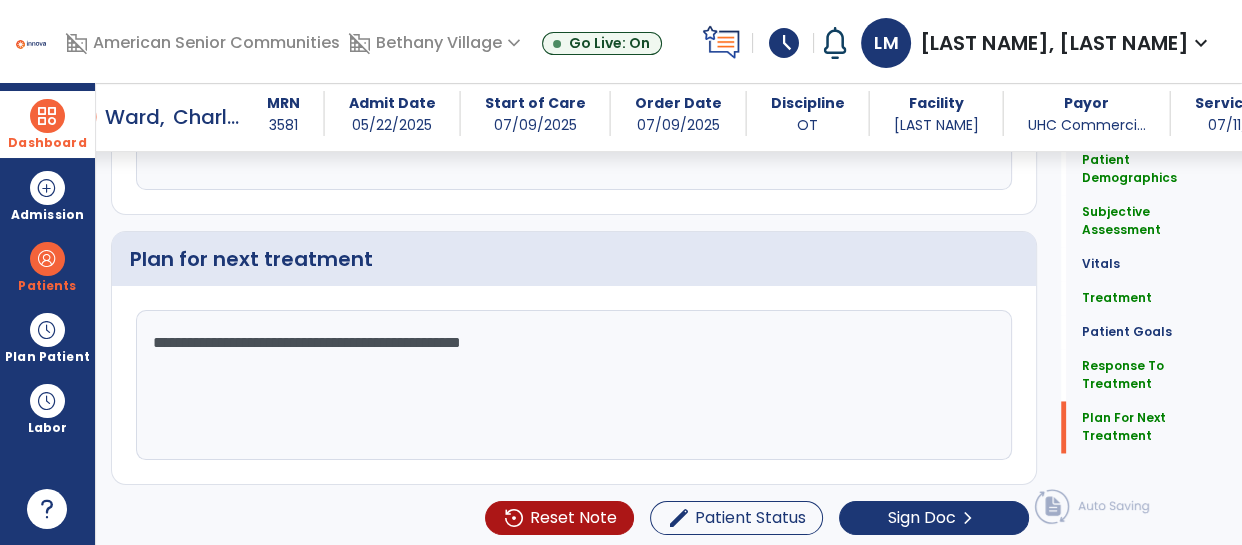 type on "**********" 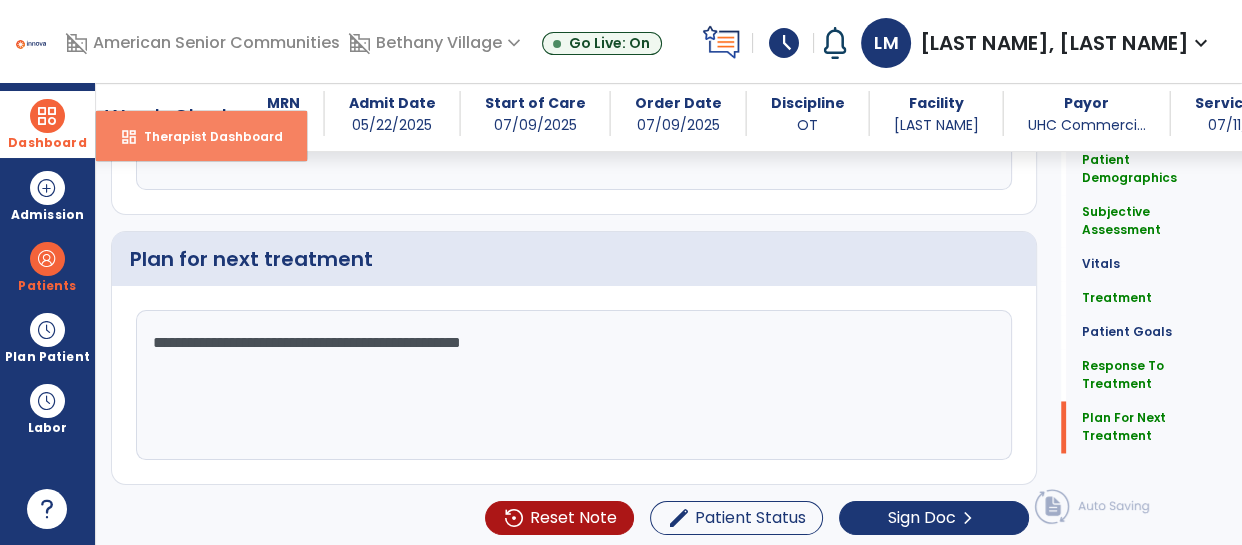 click on "Therapist Dashboard" at bounding box center (205, 136) 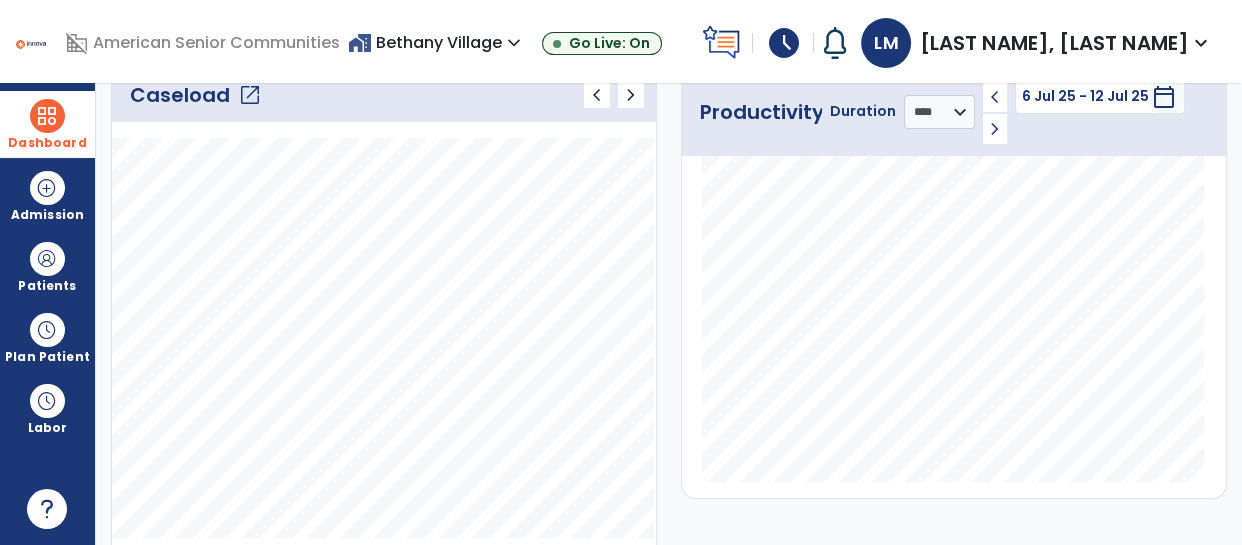 scroll, scrollTop: 298, scrollLeft: 0, axis: vertical 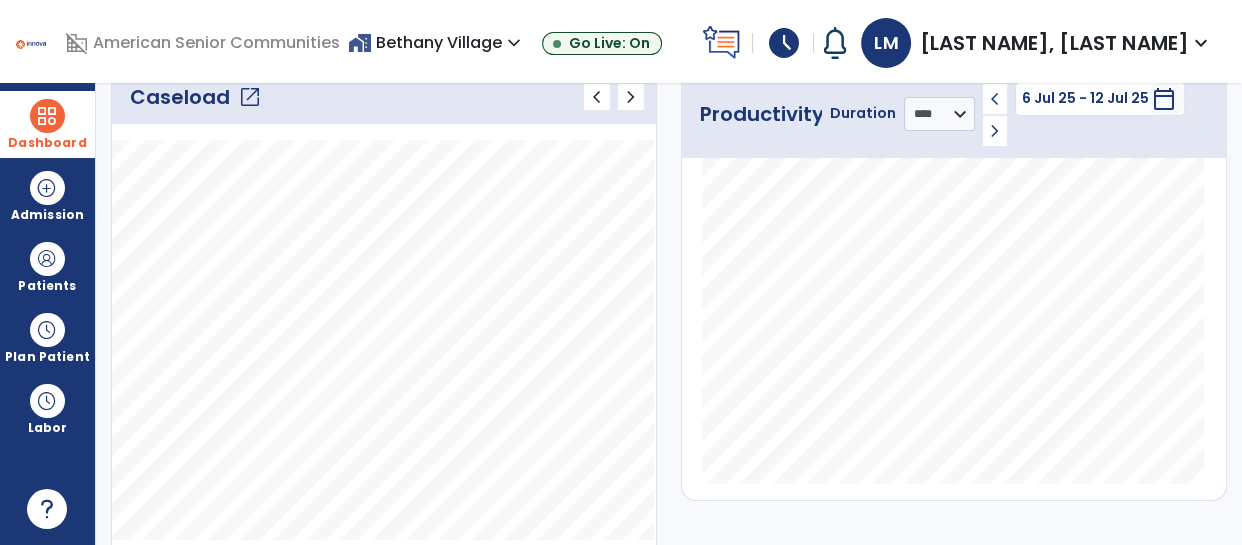 click on "Caseload   open_in_new" 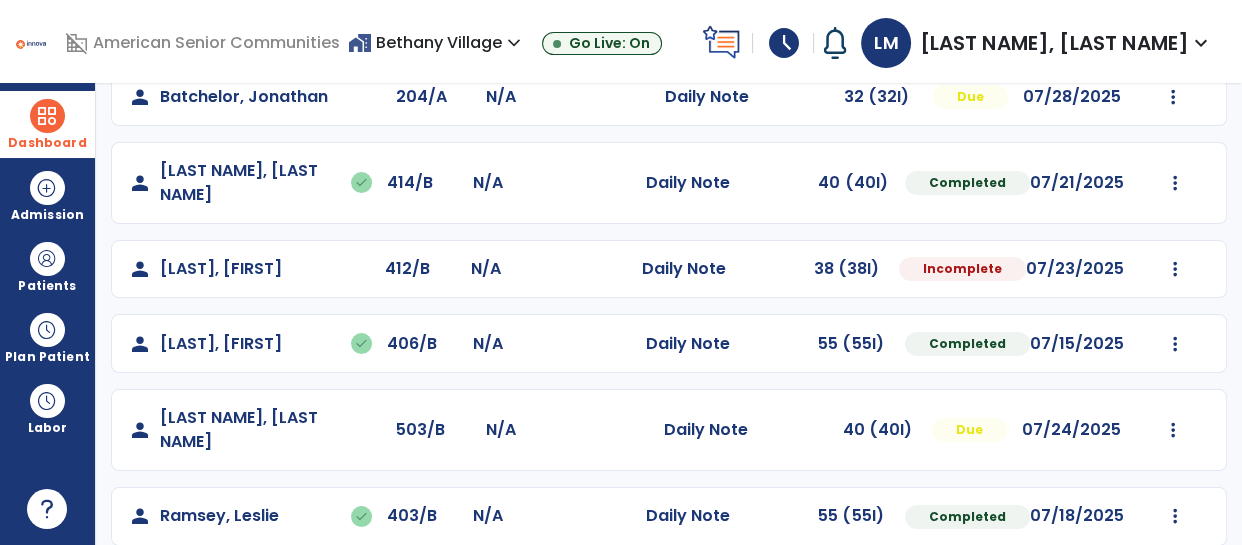 scroll, scrollTop: 286, scrollLeft: 0, axis: vertical 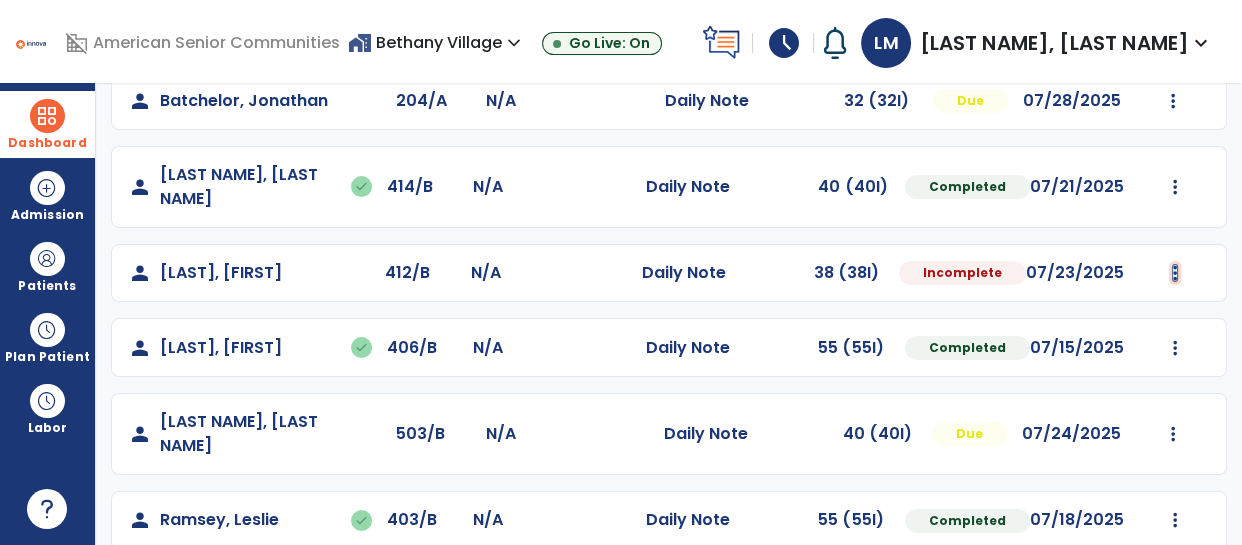 click at bounding box center (1174, 26) 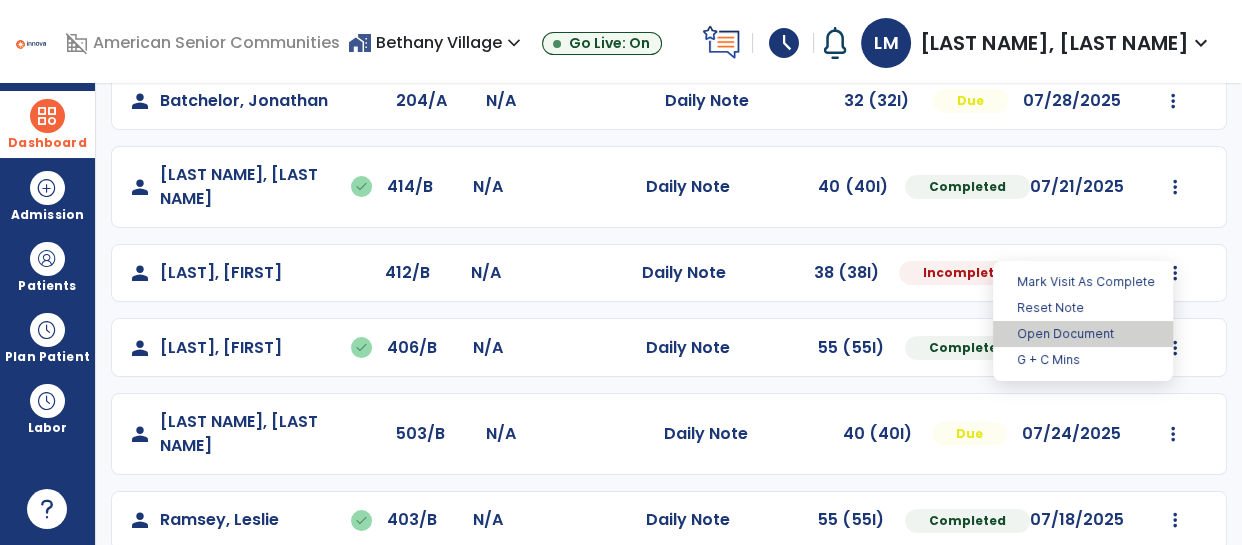 click on "Open Document" at bounding box center (1083, 334) 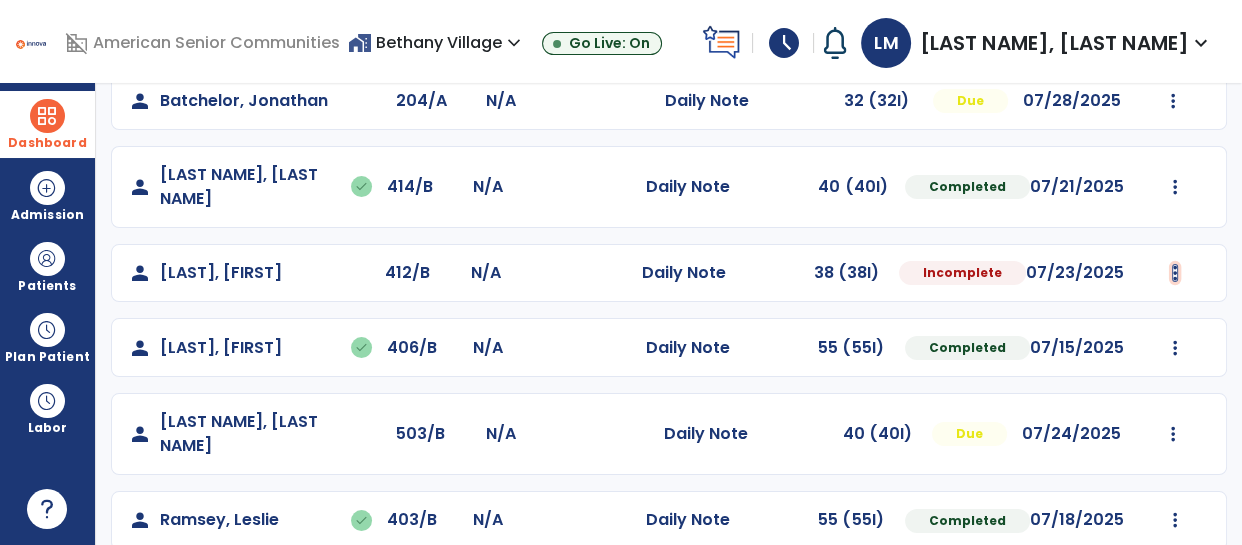click at bounding box center [1174, 26] 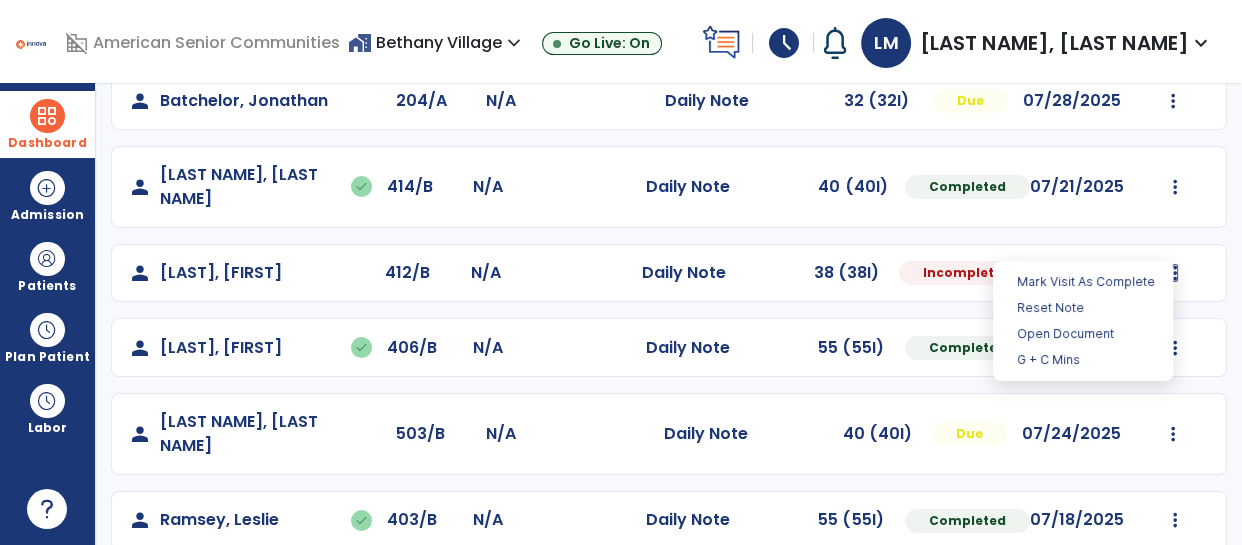 select on "*" 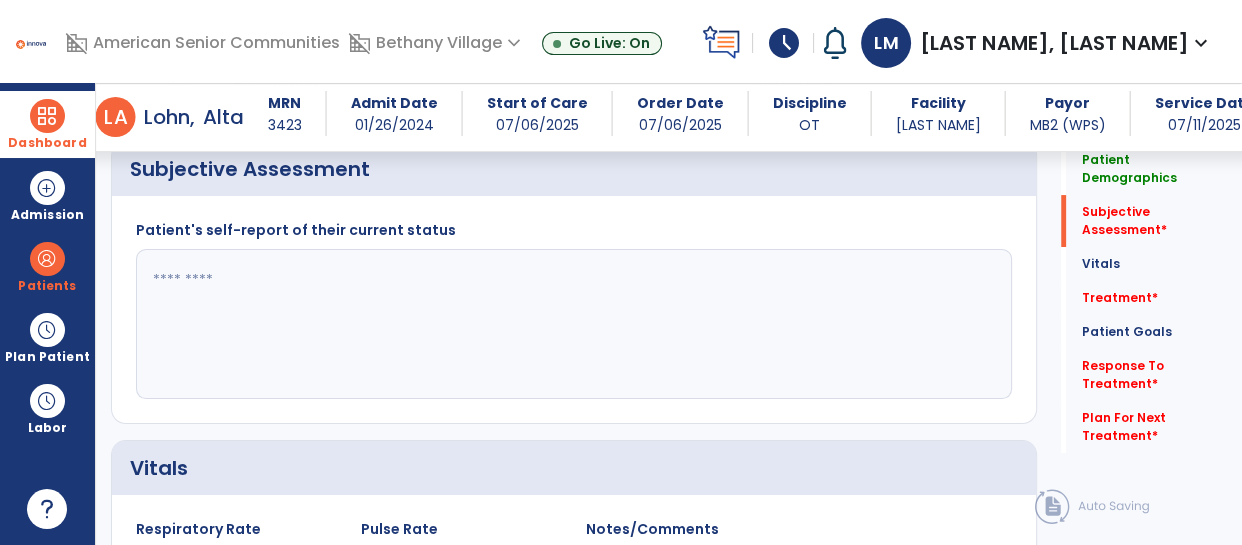 scroll, scrollTop: 476, scrollLeft: 0, axis: vertical 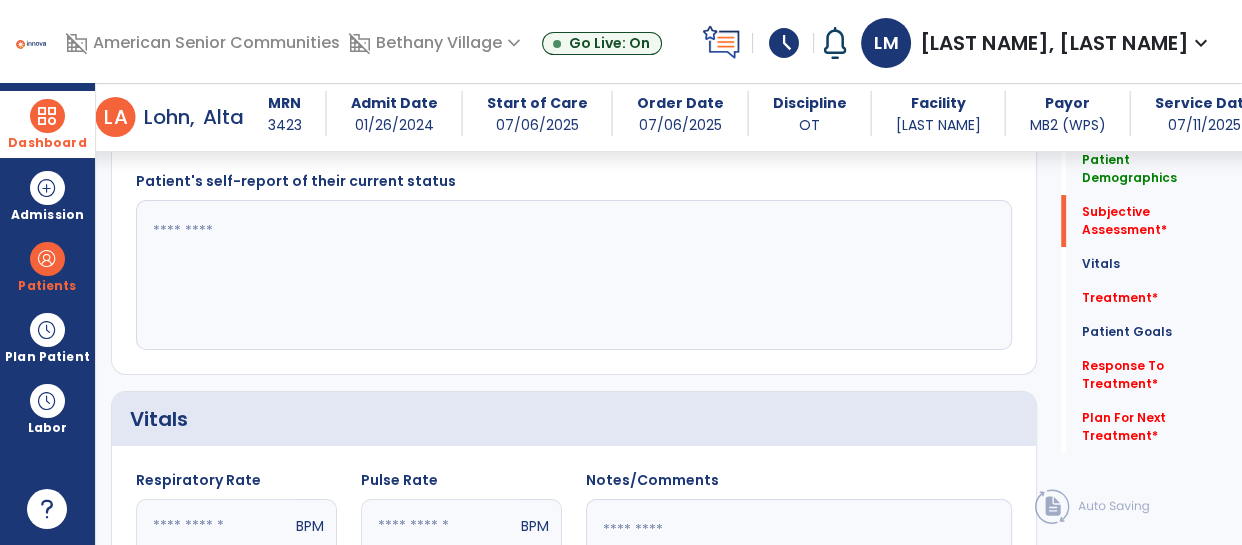 click 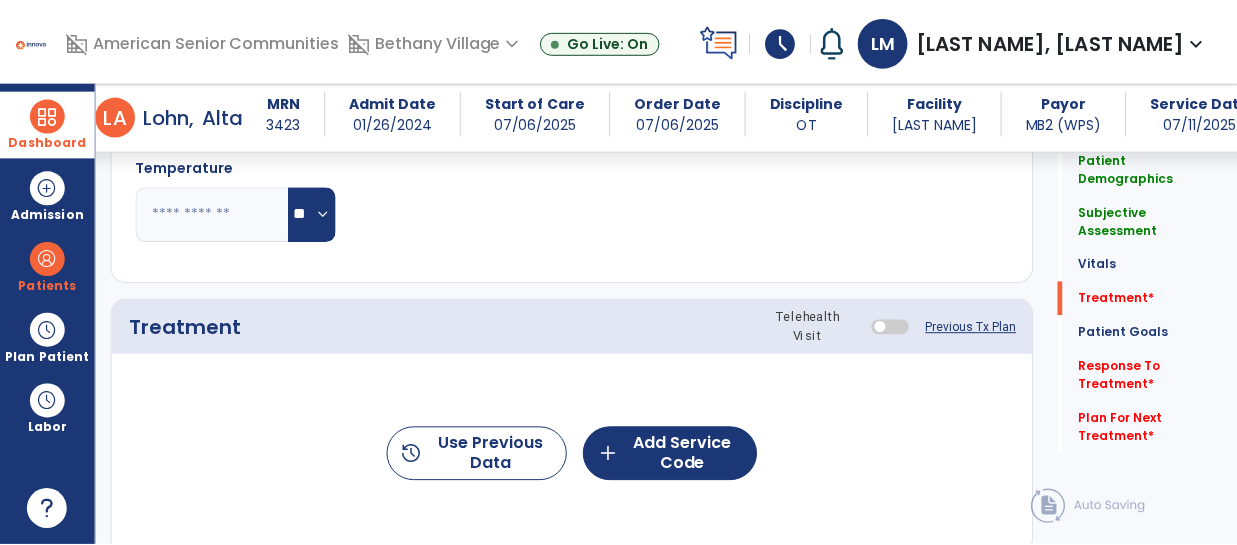 scroll, scrollTop: 1113, scrollLeft: 0, axis: vertical 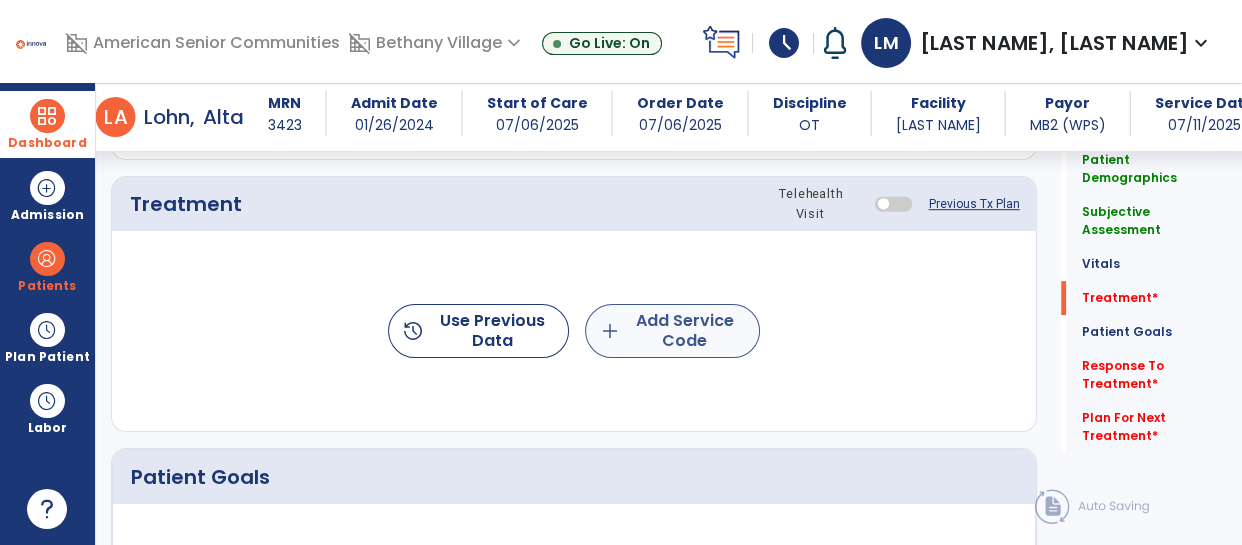 type on "**********" 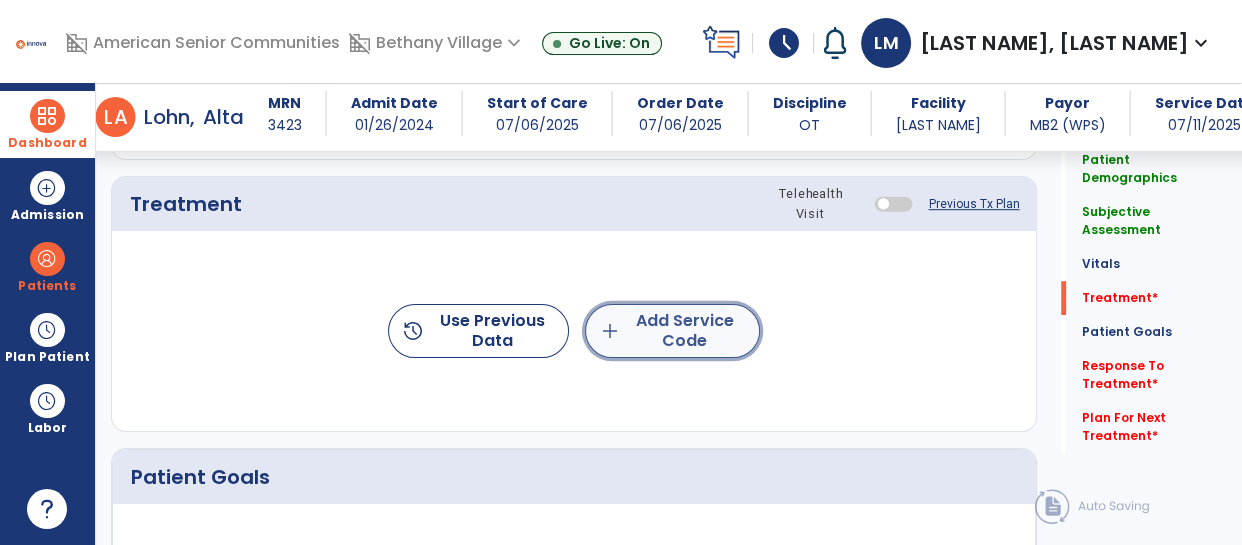 click on "add  Add Service Code" 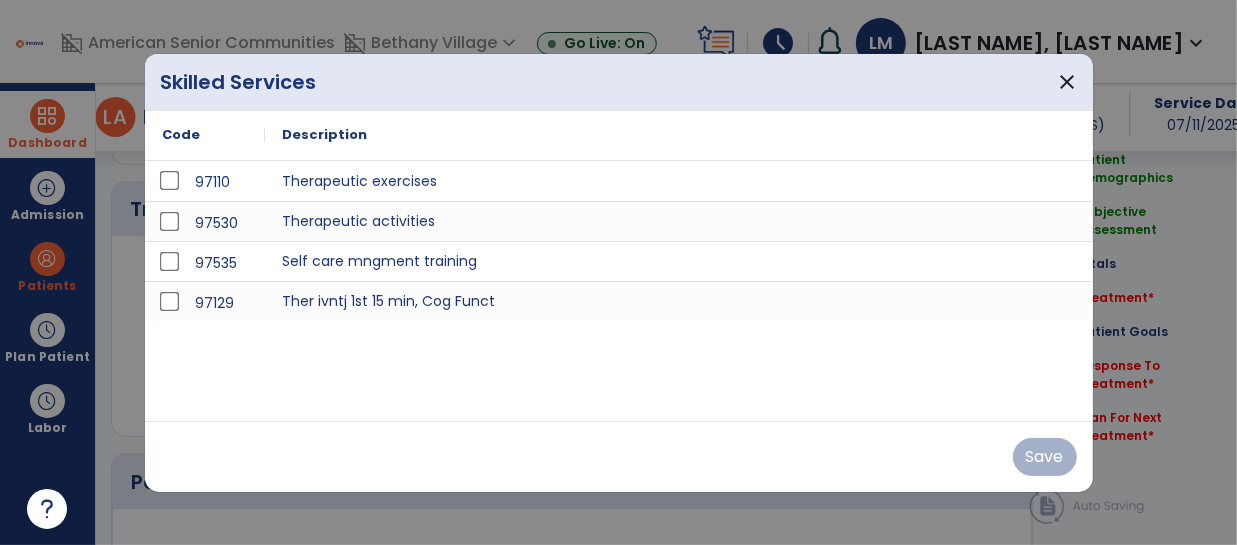 scroll, scrollTop: 1113, scrollLeft: 0, axis: vertical 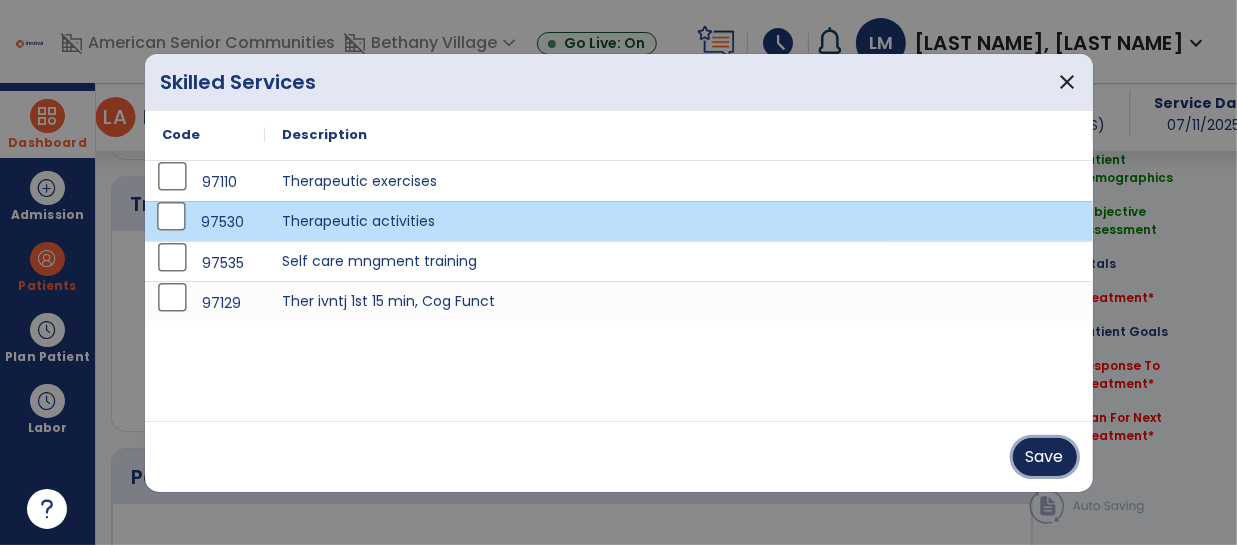 click on "Save" at bounding box center (1045, 457) 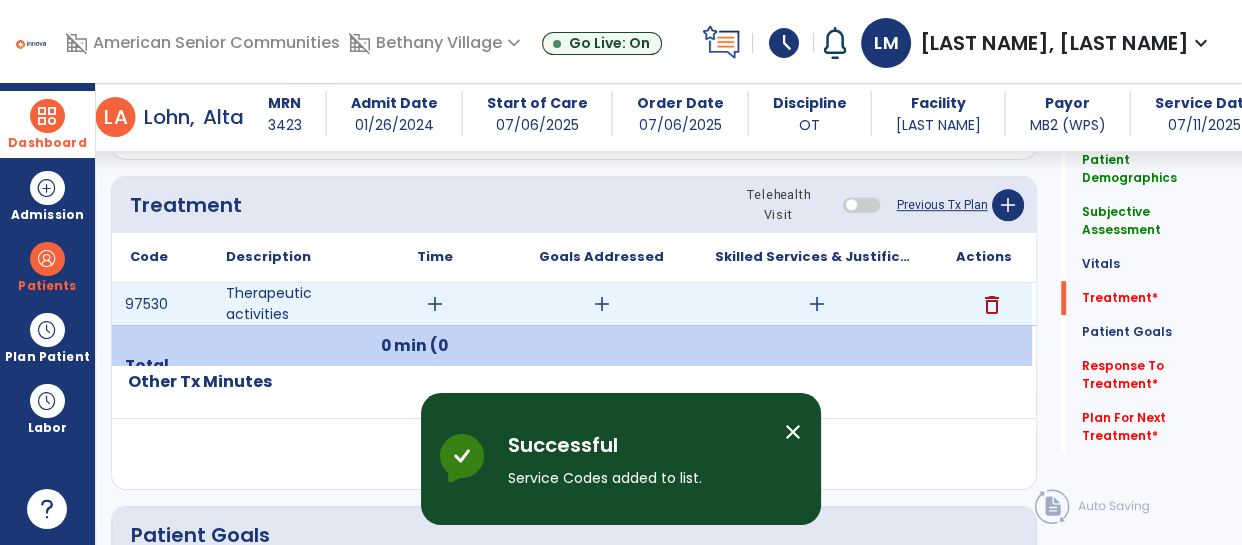 click on "add" at bounding box center (435, 304) 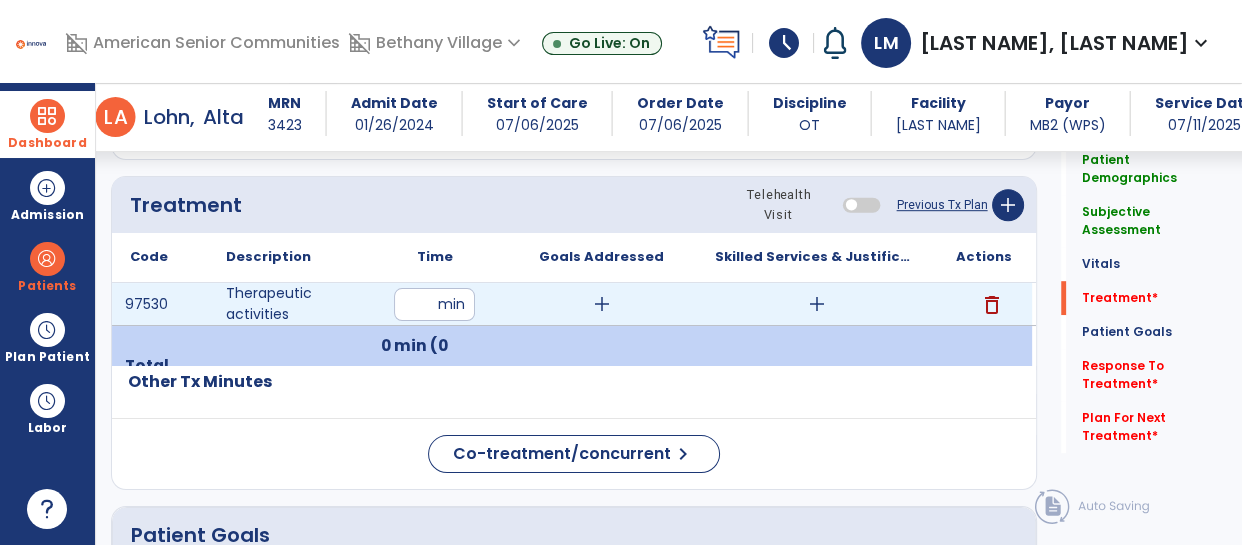 type on "**" 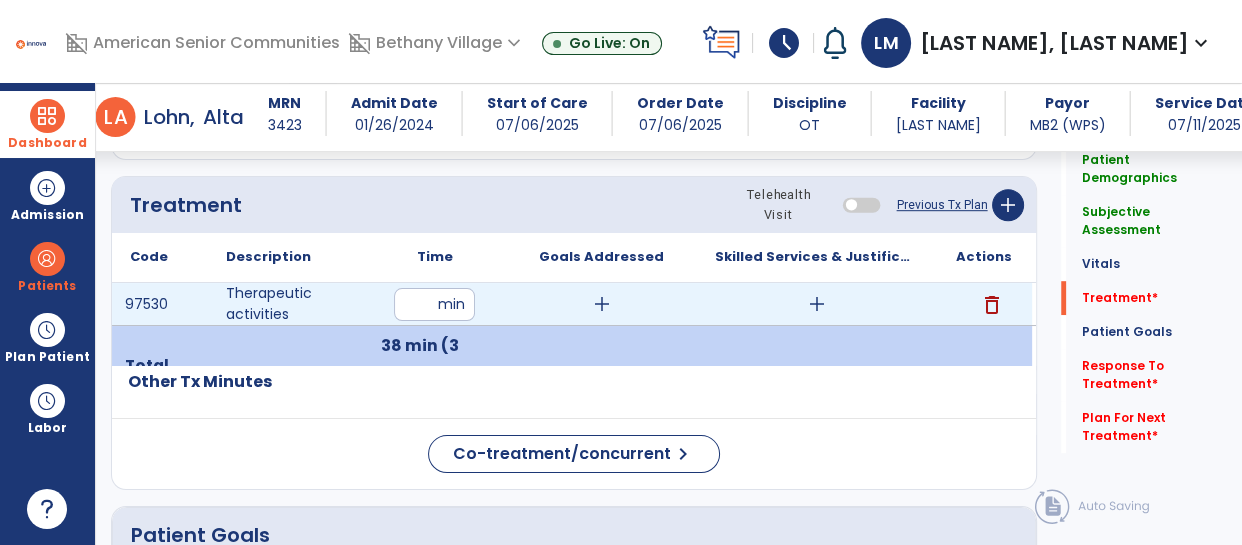click on "add" at bounding box center (602, 304) 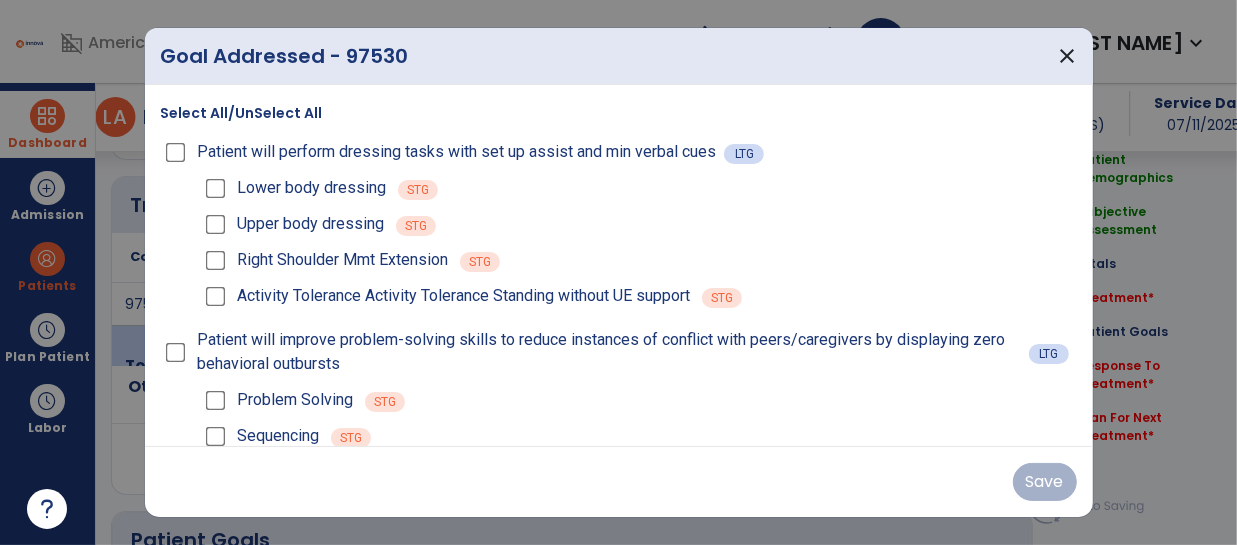 scroll, scrollTop: 1113, scrollLeft: 0, axis: vertical 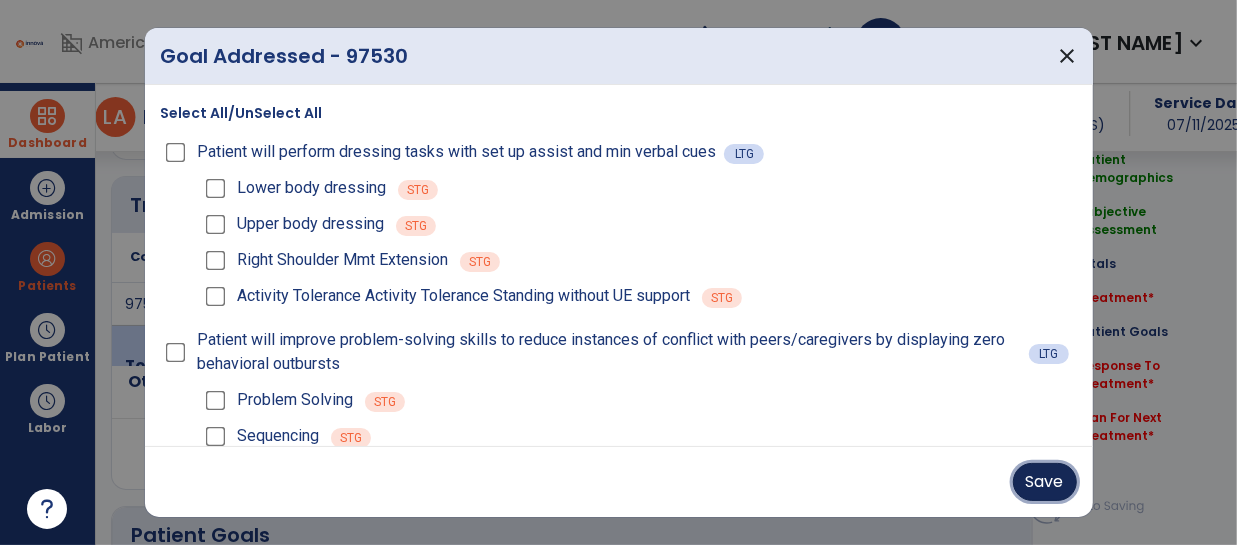 click on "Save" at bounding box center [1045, 482] 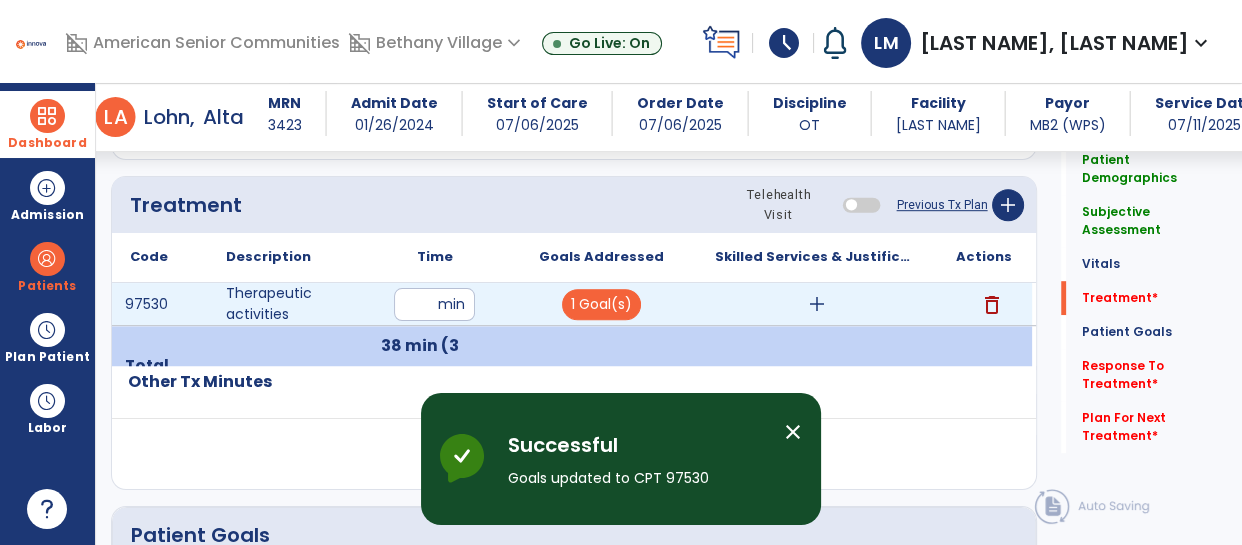 click on "add" at bounding box center (817, 304) 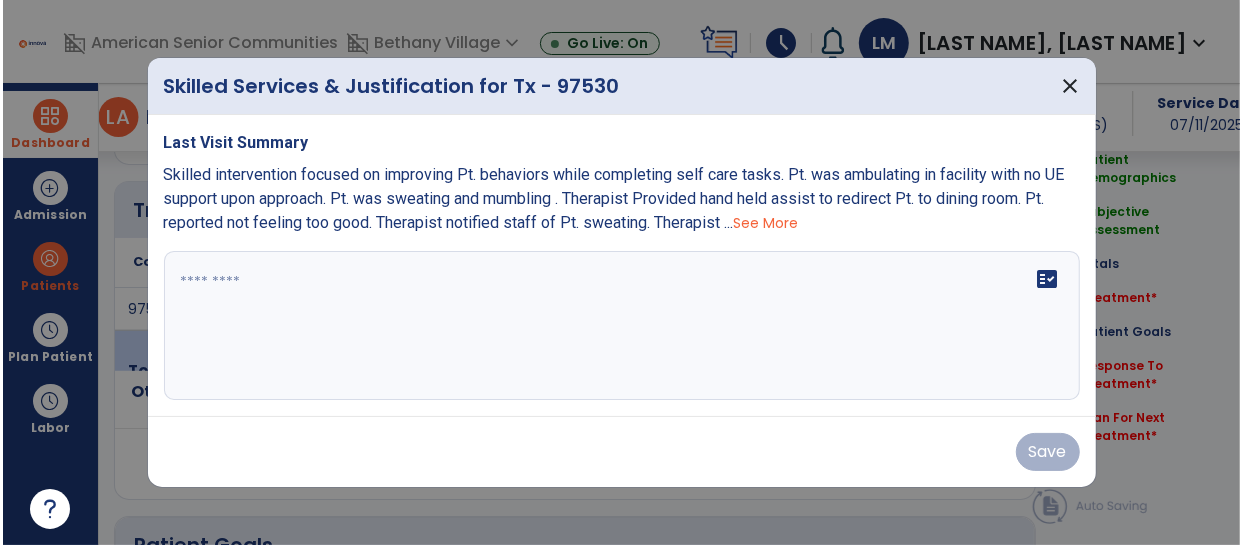 scroll, scrollTop: 1113, scrollLeft: 0, axis: vertical 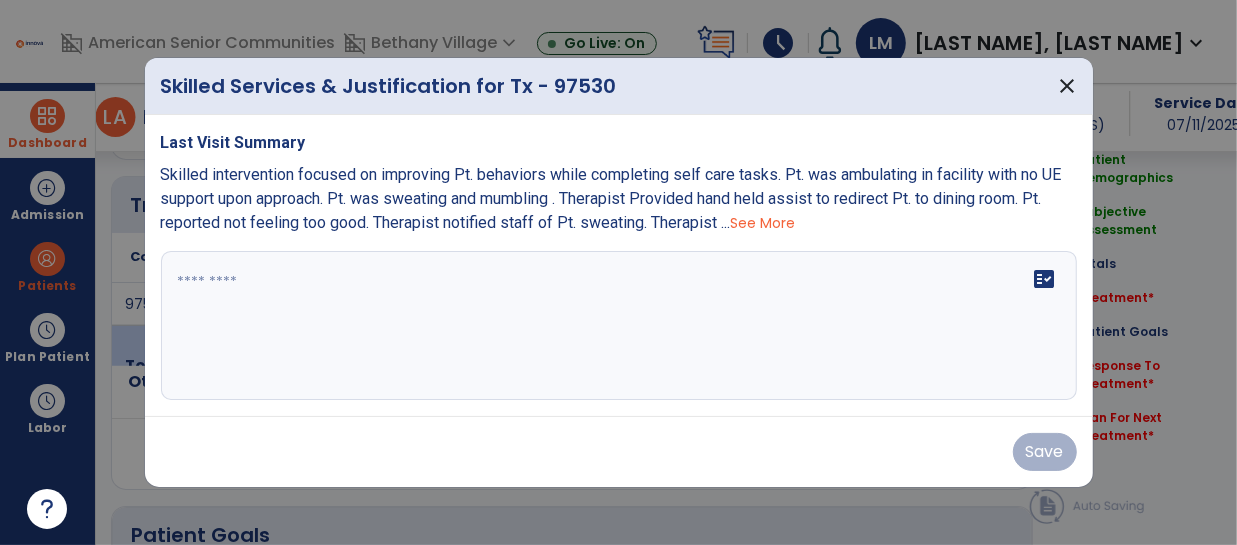 click on "fact_check" at bounding box center [619, 326] 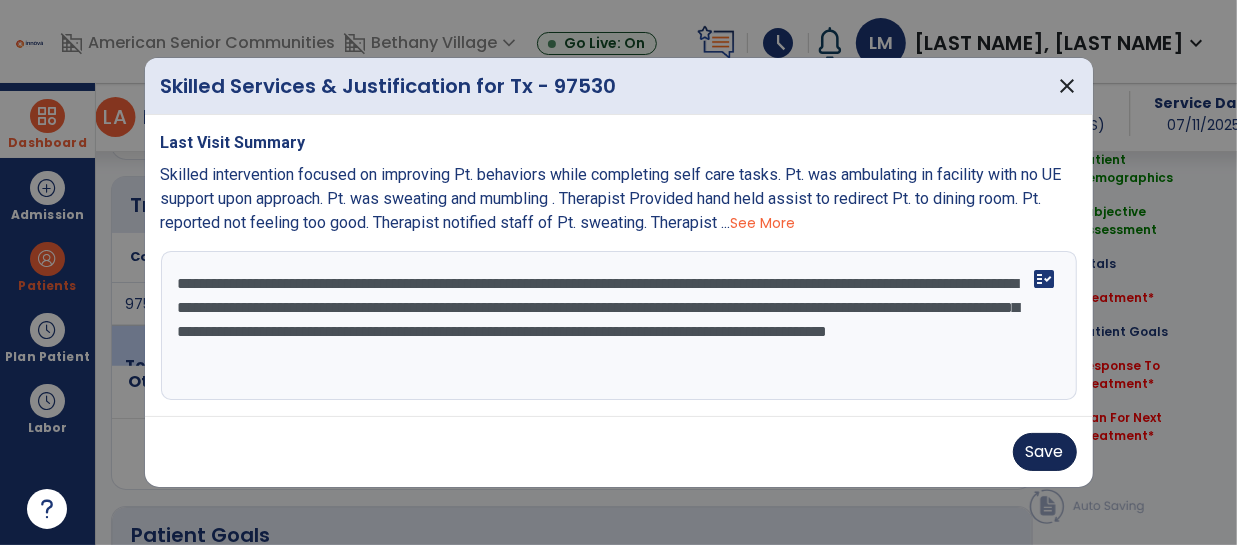 type on "**********" 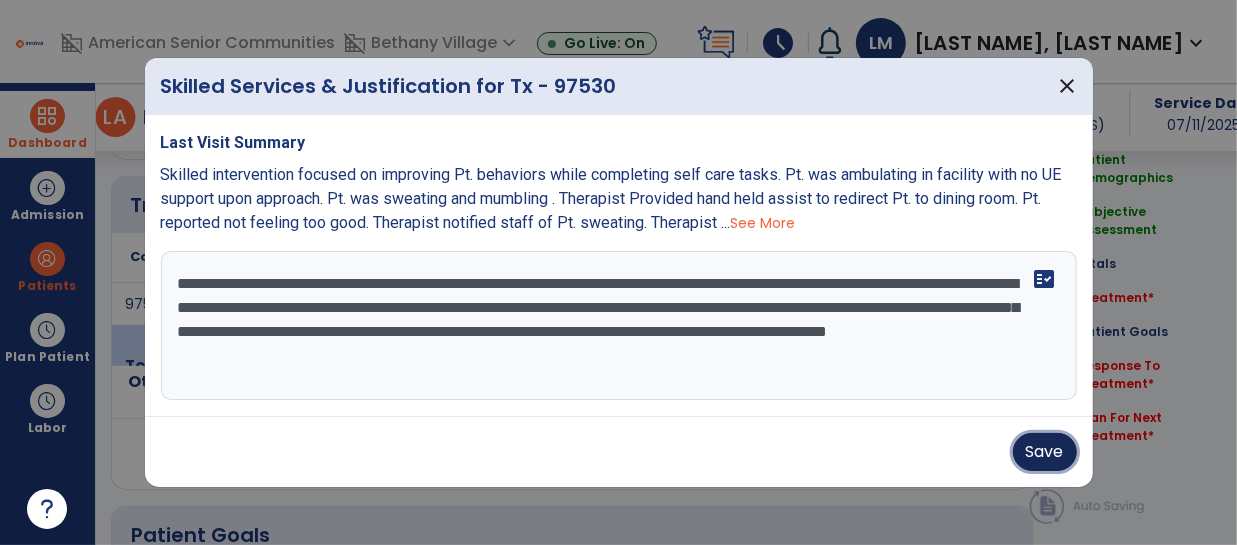 click on "Save" at bounding box center (1045, 452) 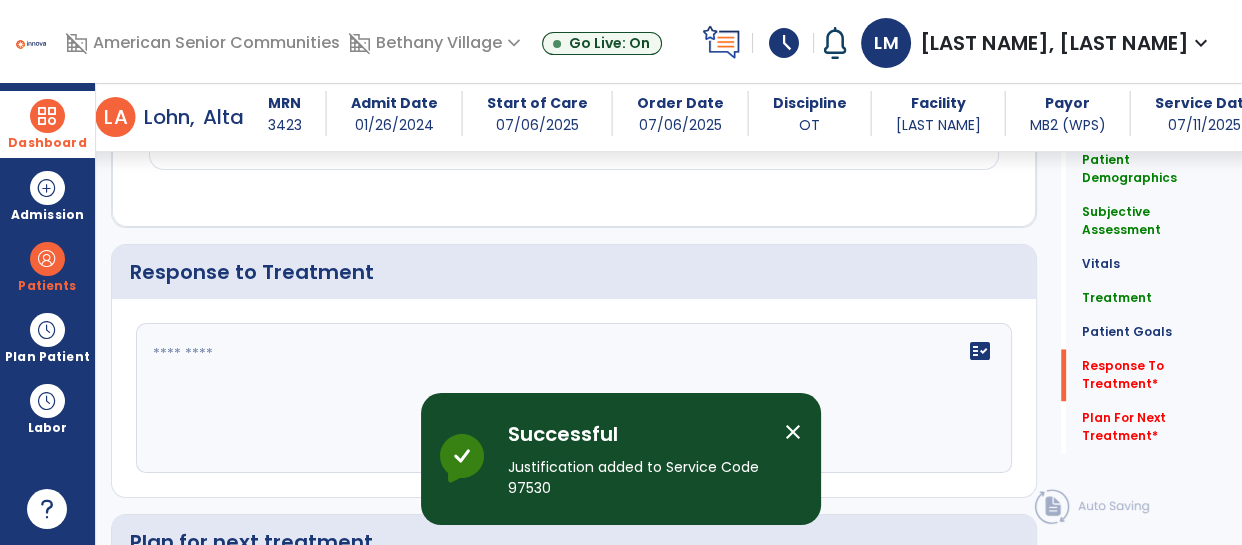 scroll, scrollTop: 2802, scrollLeft: 0, axis: vertical 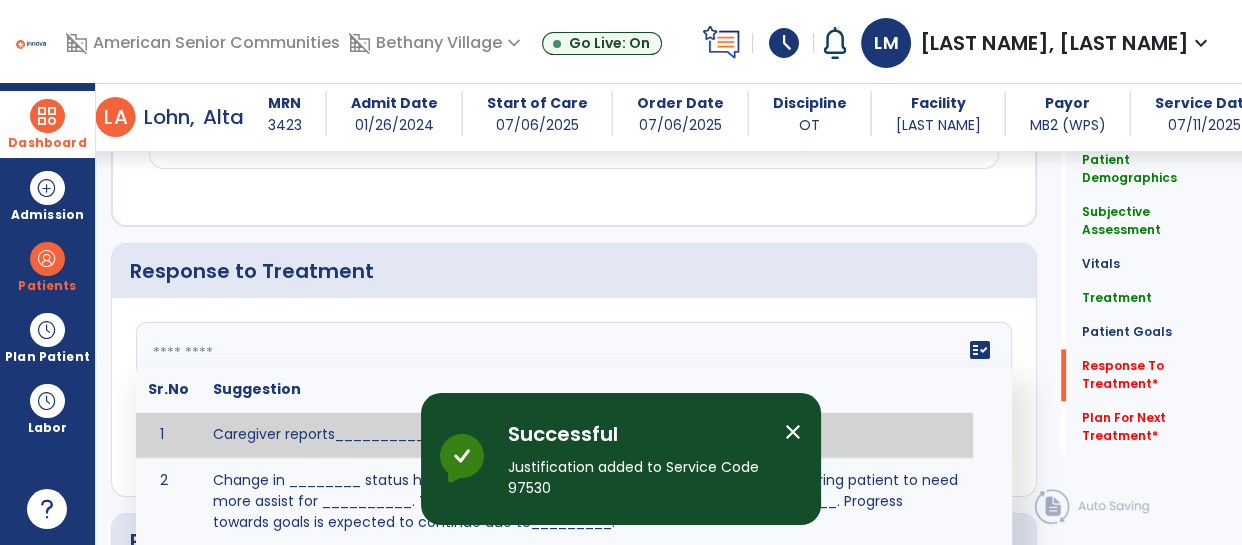 click on "fact_check  Sr.No Suggestion 1 Caregiver reports___________. 2 Change in ________ status has resulted in setback in_______due to ________, requiring patient to need more assist for __________.   Treatment plan adjustments to be made include________.  Progress towards goals is expected to continue due to_________. 3 Decreased pain in __________ to [LEVEL] in response to [MODALITY/TREATMENT] allows for improvement in _________. 4 Functional gains in _______ have impacted the patient's ability to perform_________ with a reduction in assist levels to_________. 5 Functional progress this week has been significant due to__________. 6 Gains in ________ have improved the patient's ability to perform ______with decreased levels of assist to___________. 7 Improvement in ________allows patient to tolerate higher levels of challenges in_________. 8 Pain in [AREA] has decreased to [LEVEL] in response to [TREATMENT/MODALITY], allowing fore ease in completing__________. 9 10 11 12 13 14 15 16 17 18 19 20 21" 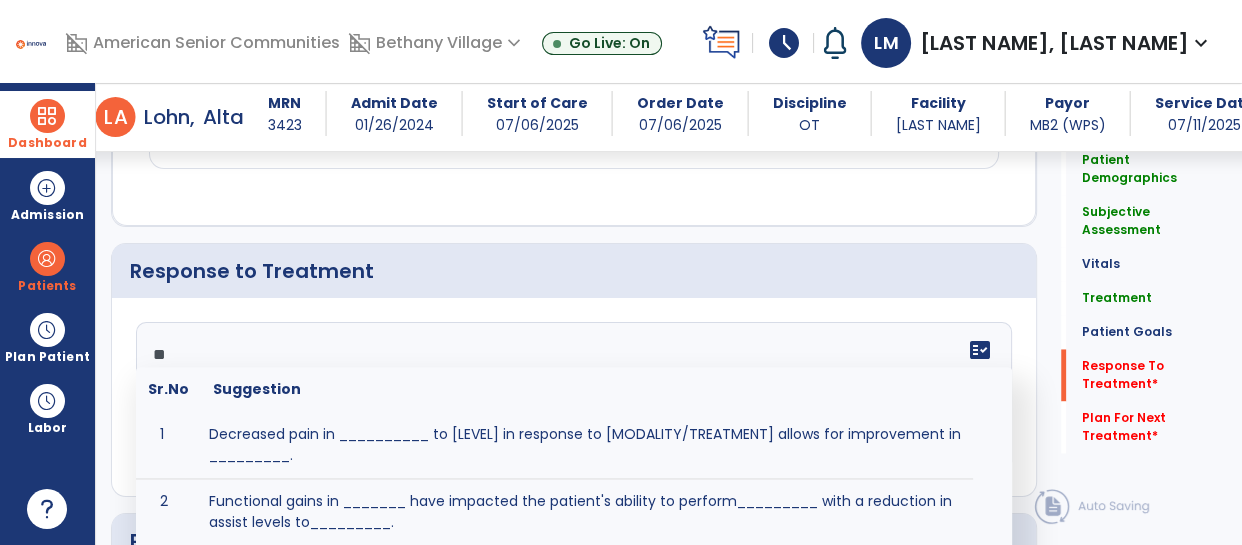type on "*" 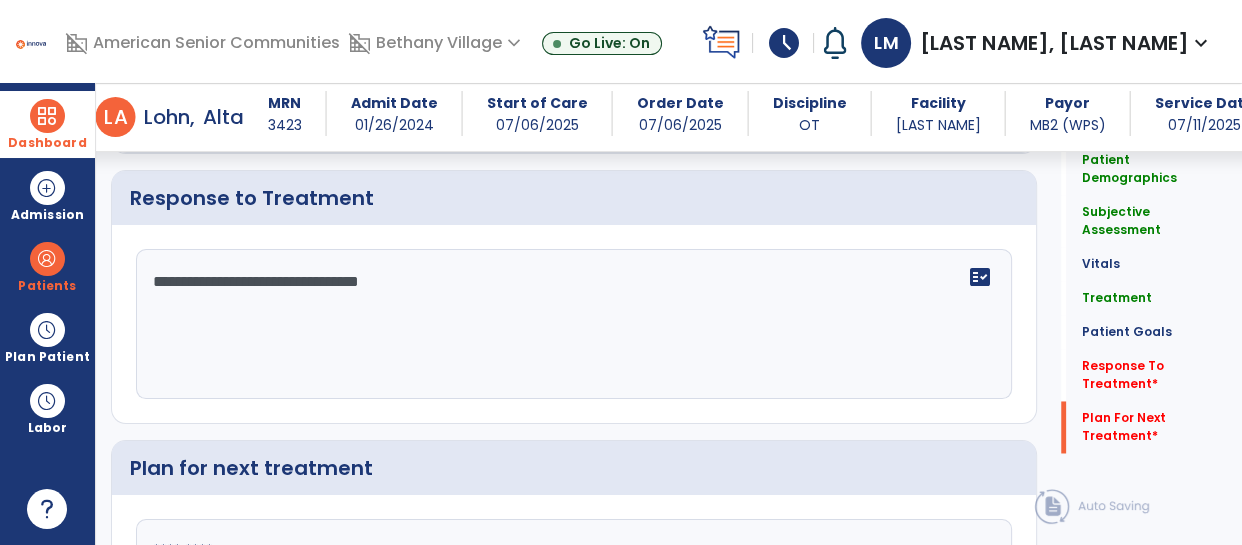 scroll, scrollTop: 3062, scrollLeft: 0, axis: vertical 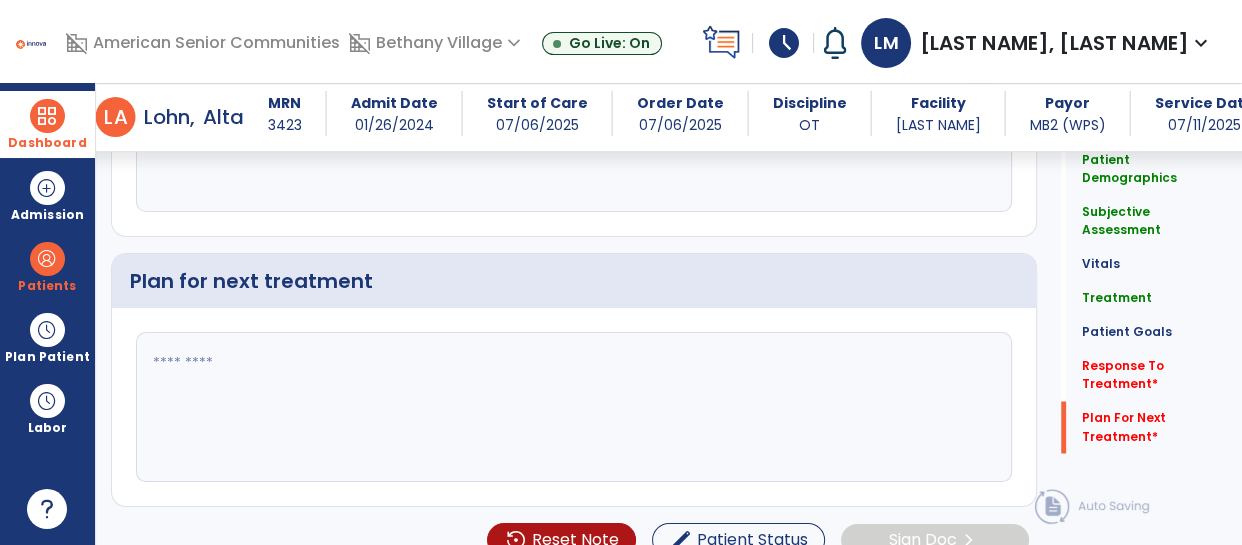 type on "**********" 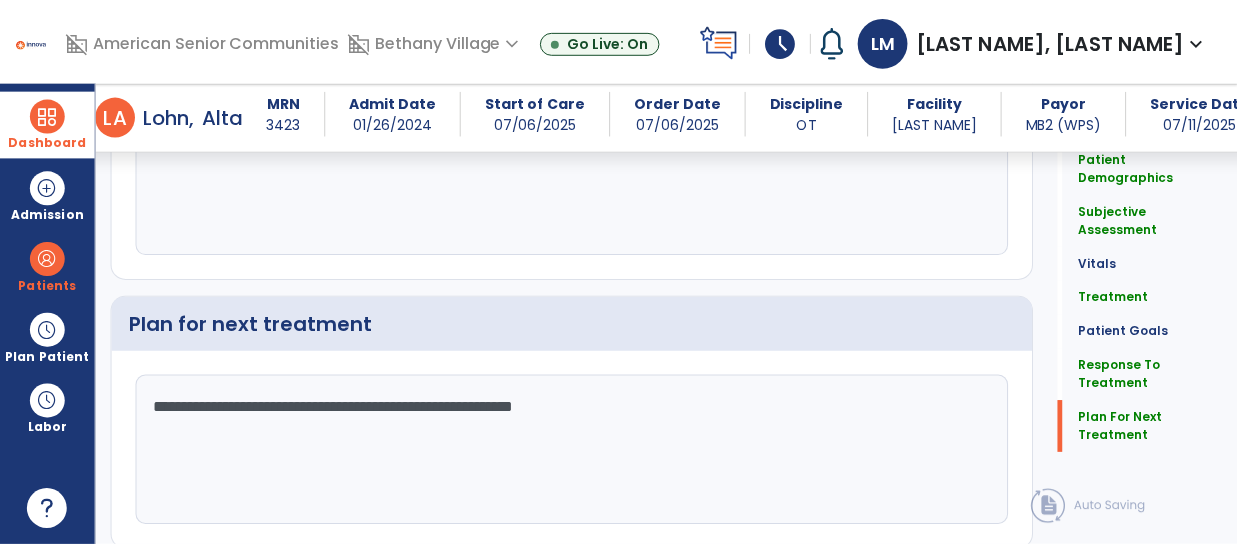 scroll, scrollTop: 3062, scrollLeft: 0, axis: vertical 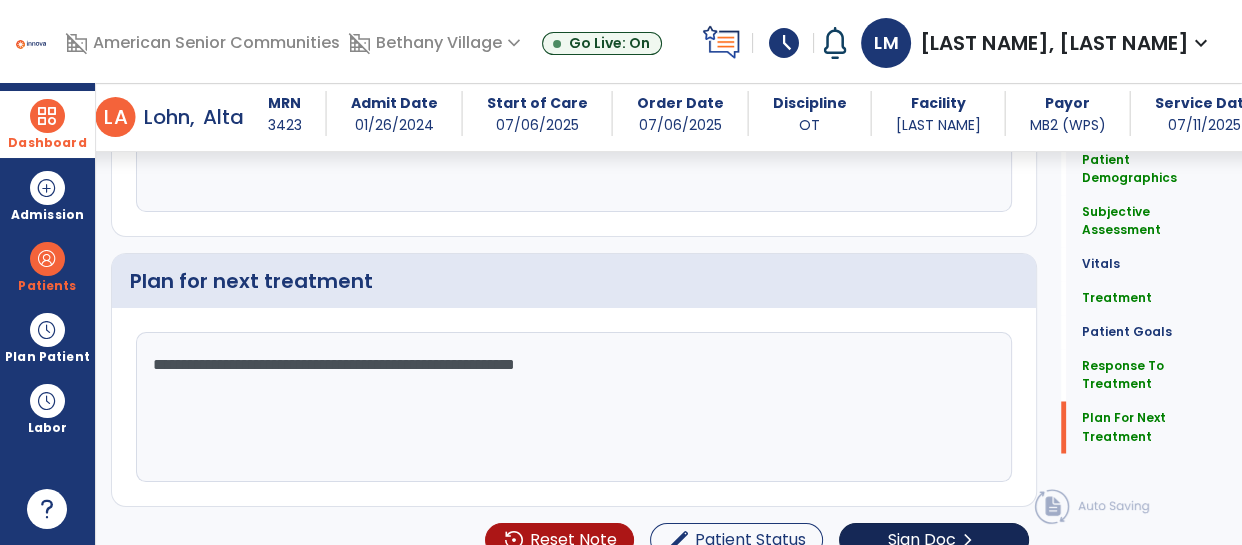 type on "**********" 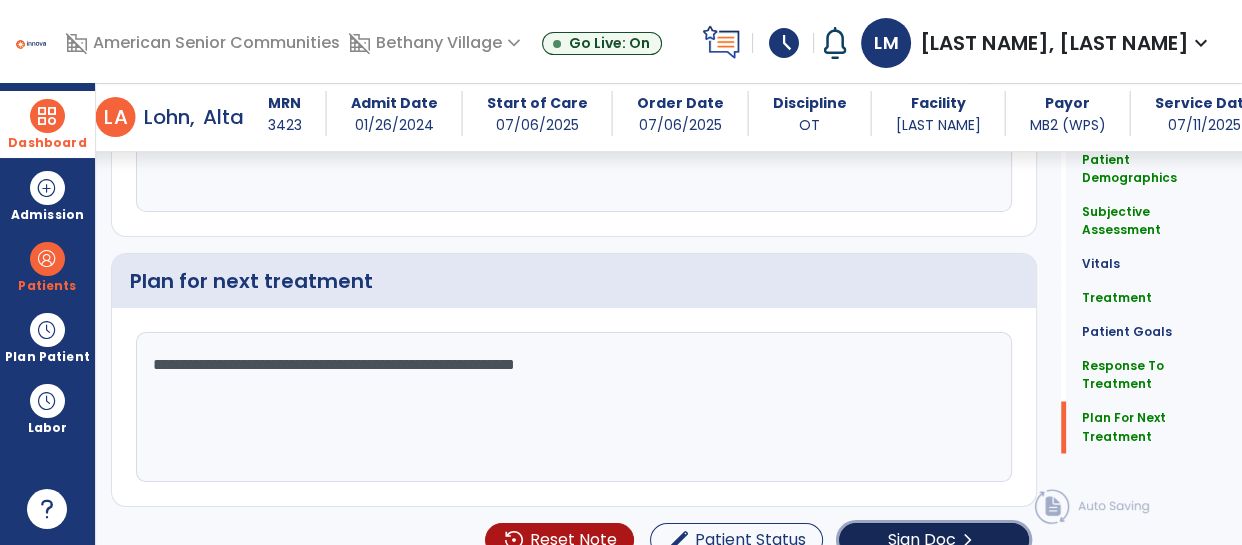 click on "Sign Doc" 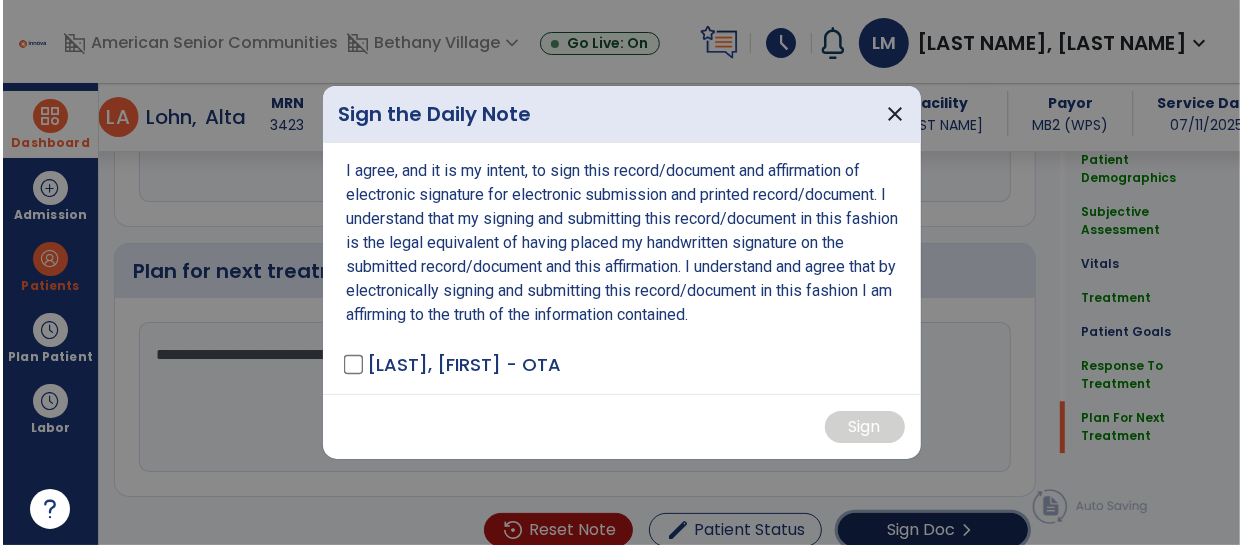 scroll, scrollTop: 3062, scrollLeft: 0, axis: vertical 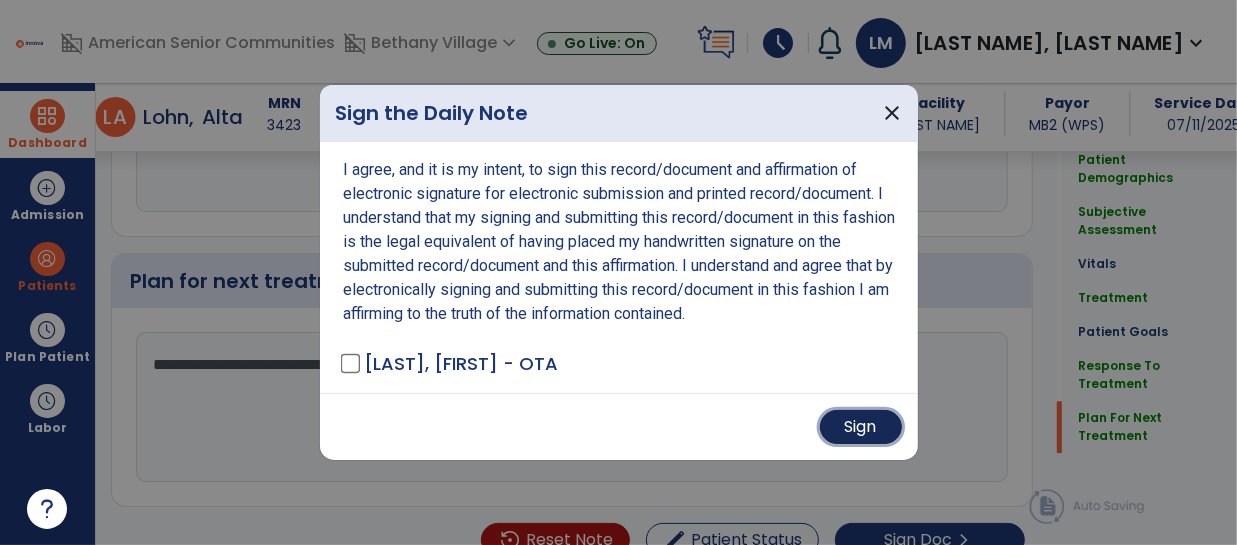 click on "Sign" at bounding box center [861, 427] 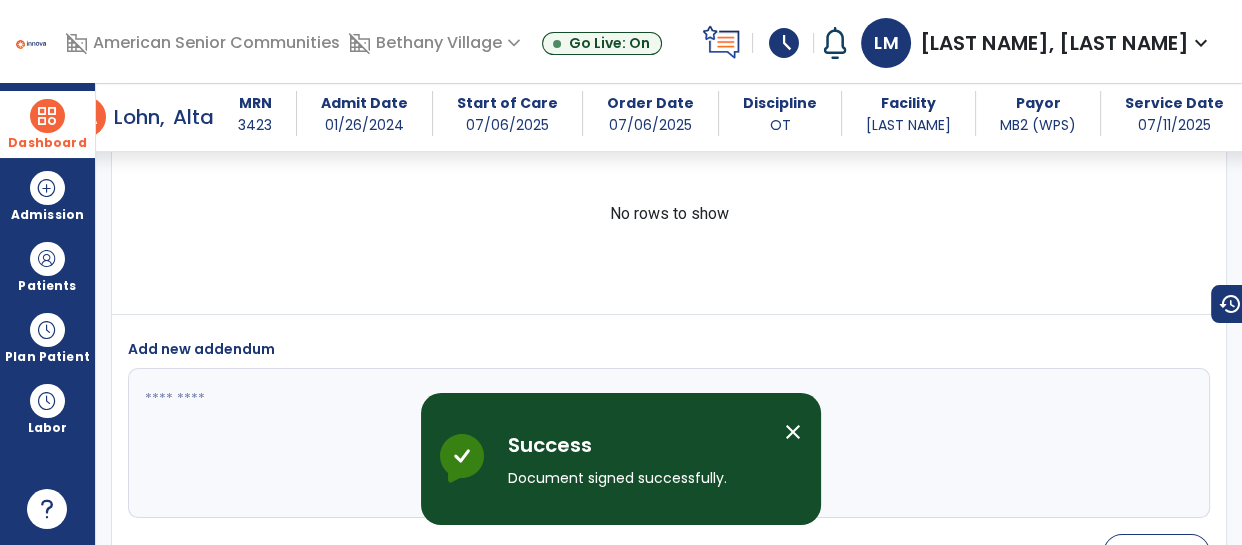 scroll, scrollTop: 4714, scrollLeft: 0, axis: vertical 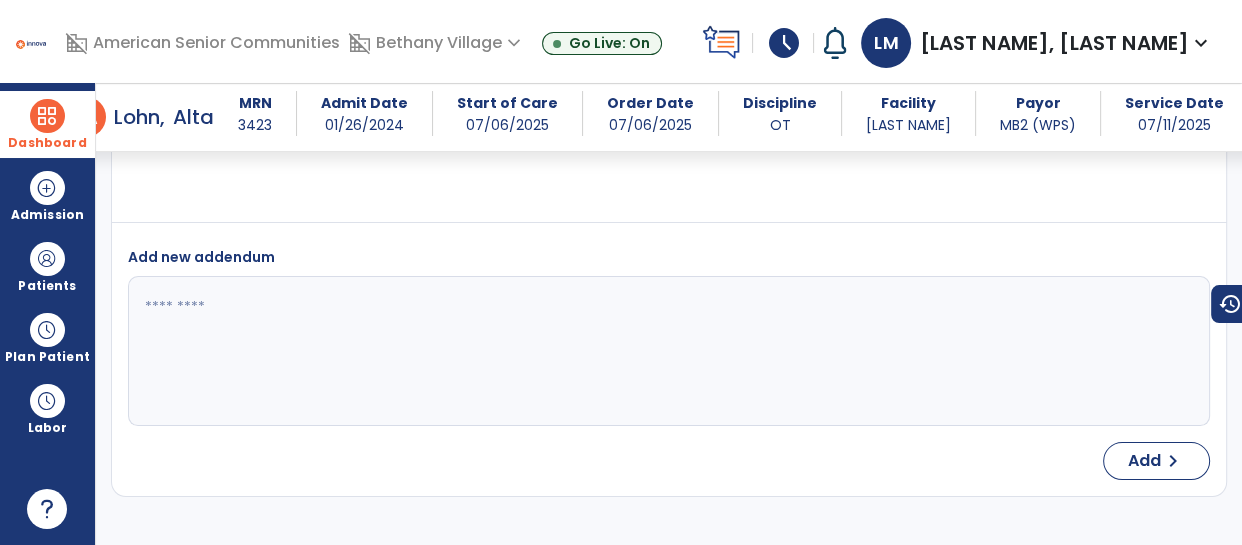 click at bounding box center [47, 116] 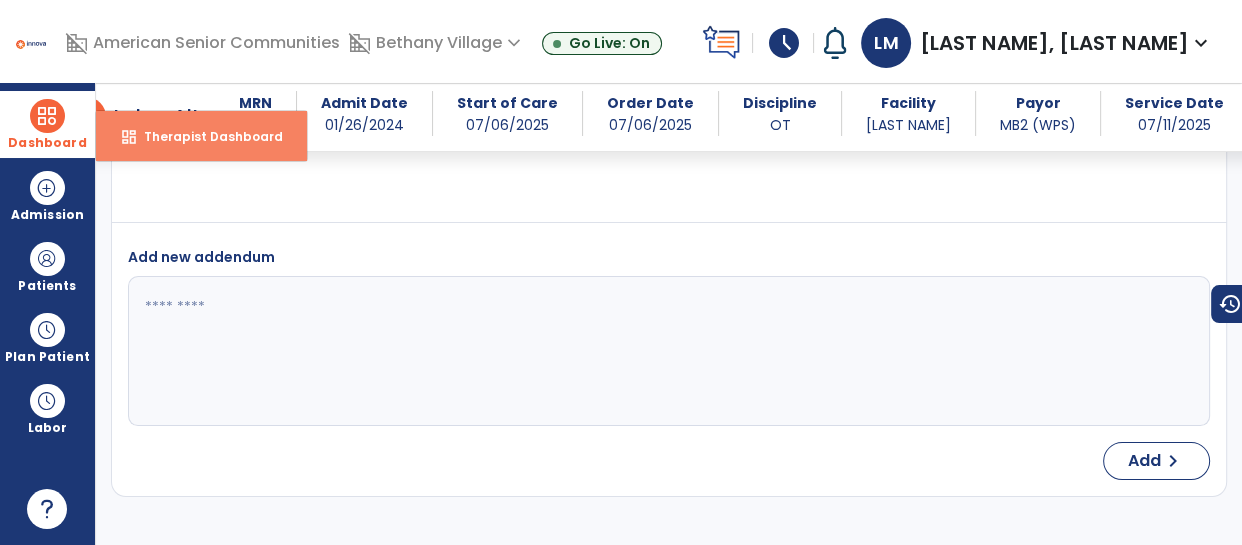 click on "dashboard  Therapist Dashboard" at bounding box center [201, 136] 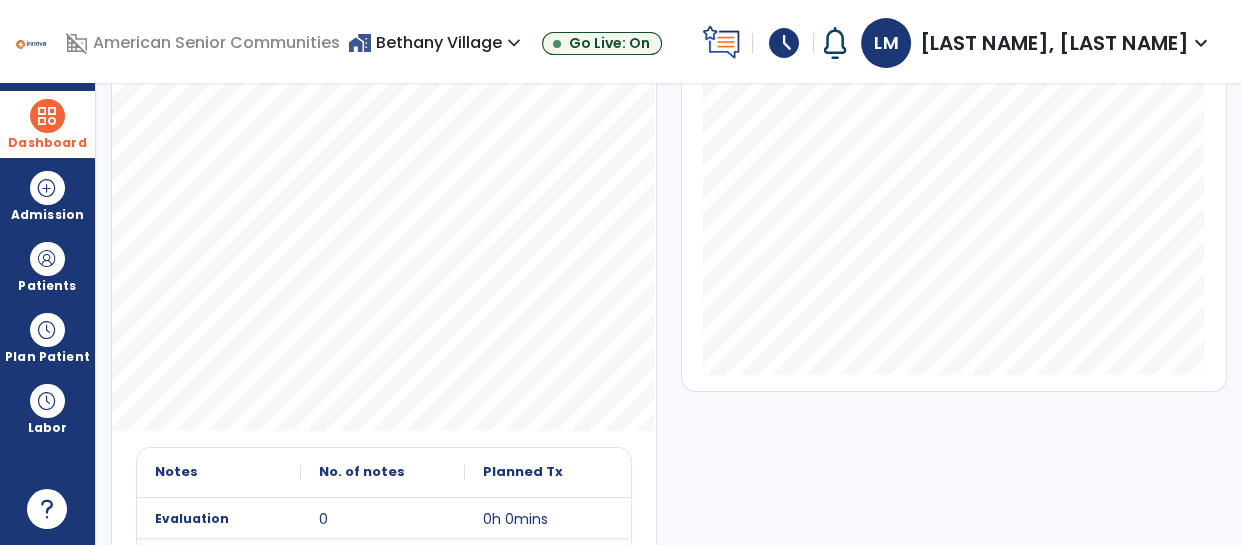 scroll, scrollTop: 0, scrollLeft: 0, axis: both 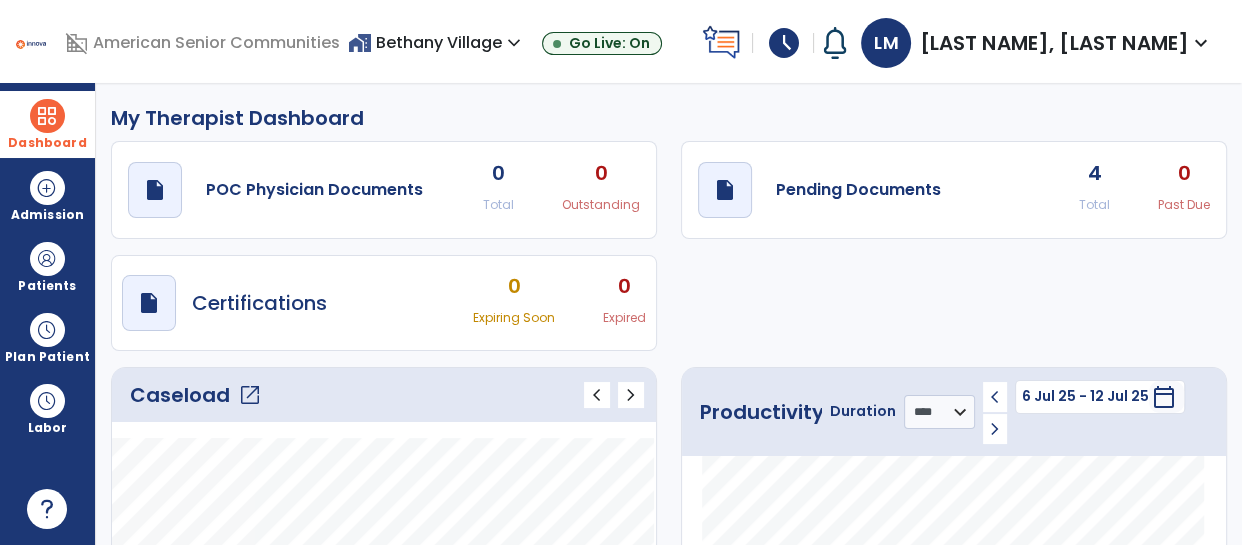 click on "Caseload   open_in_new" 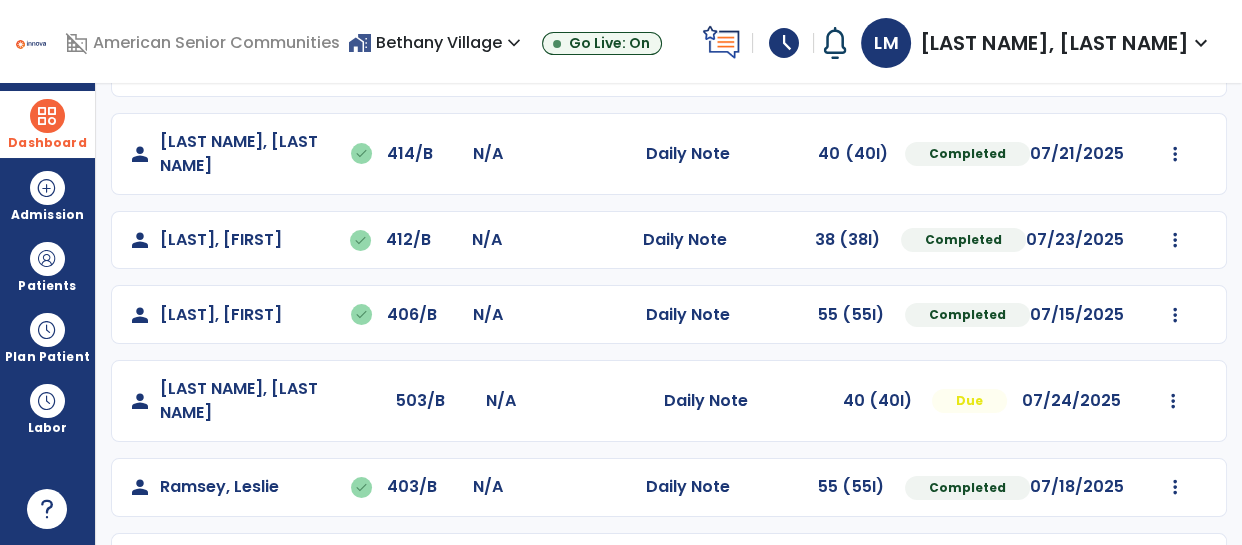 scroll, scrollTop: 418, scrollLeft: 0, axis: vertical 